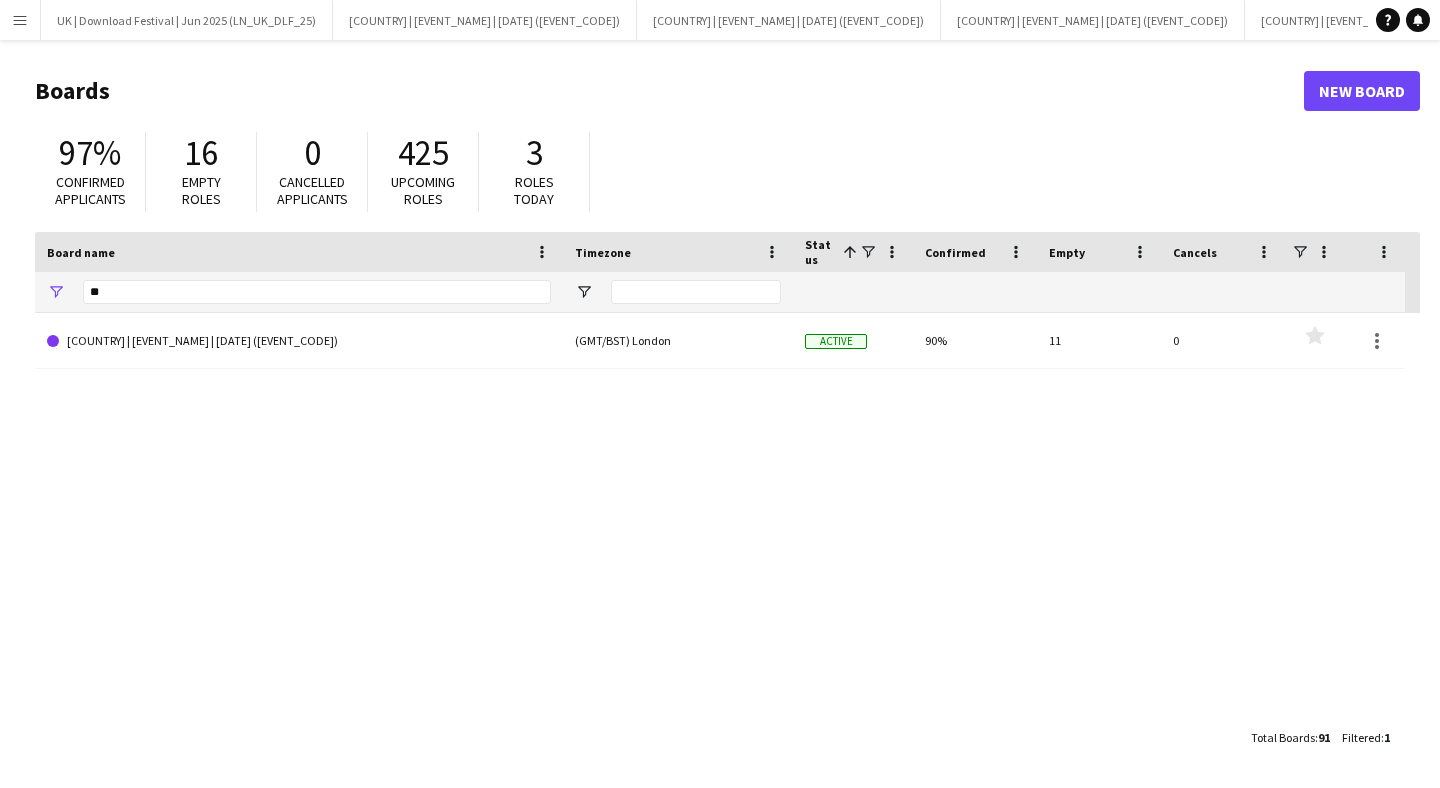 scroll, scrollTop: 0, scrollLeft: 0, axis: both 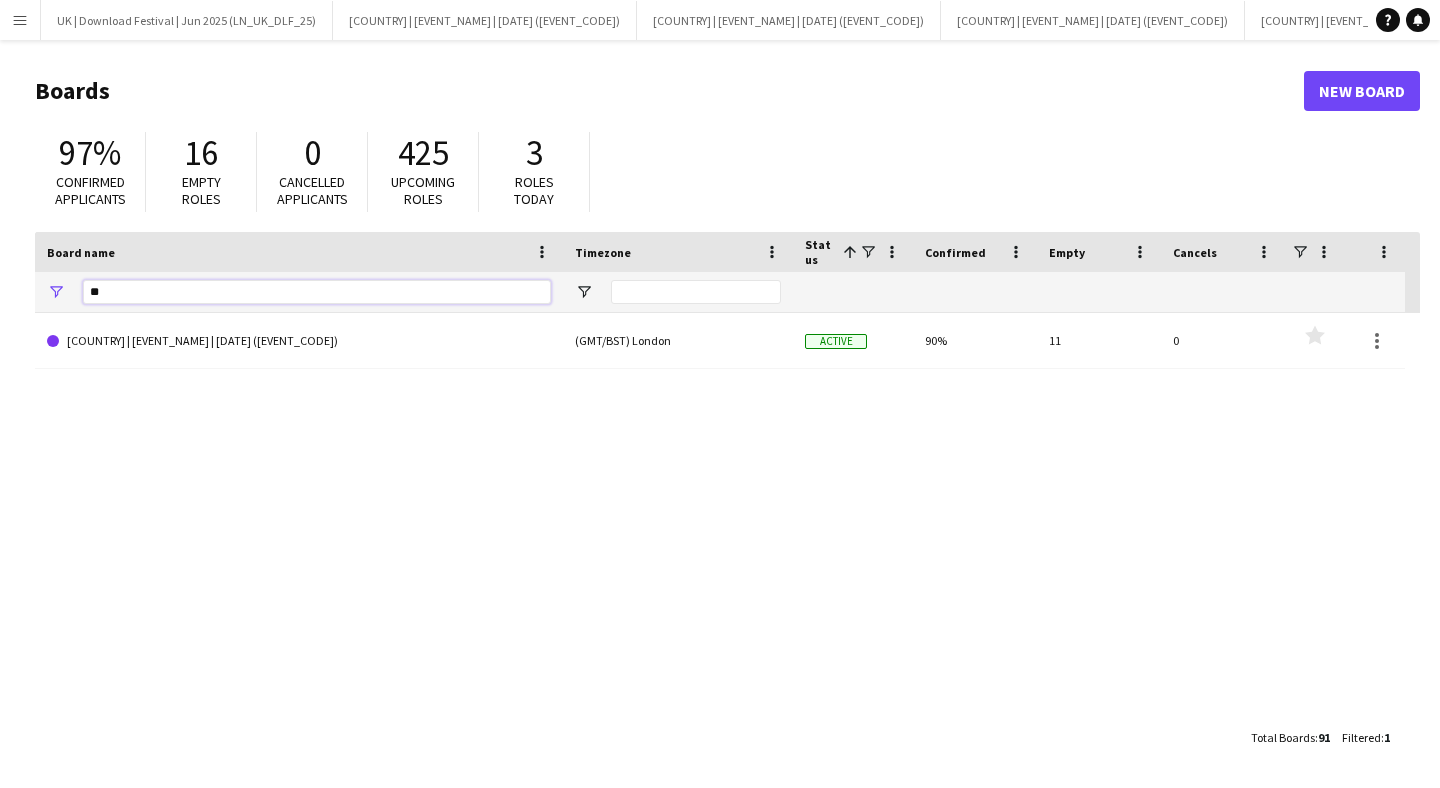 click on "**" at bounding box center (317, 292) 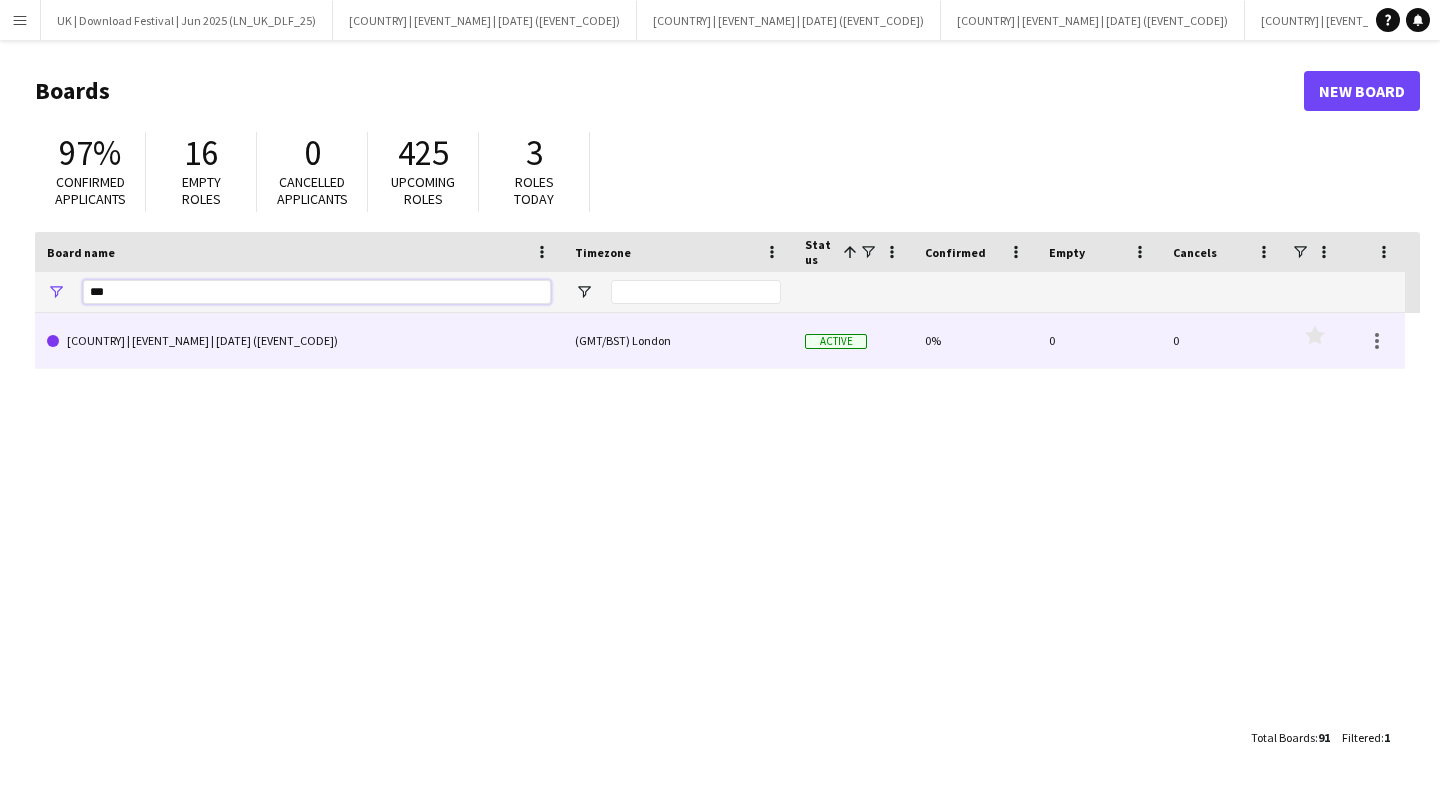 type on "***" 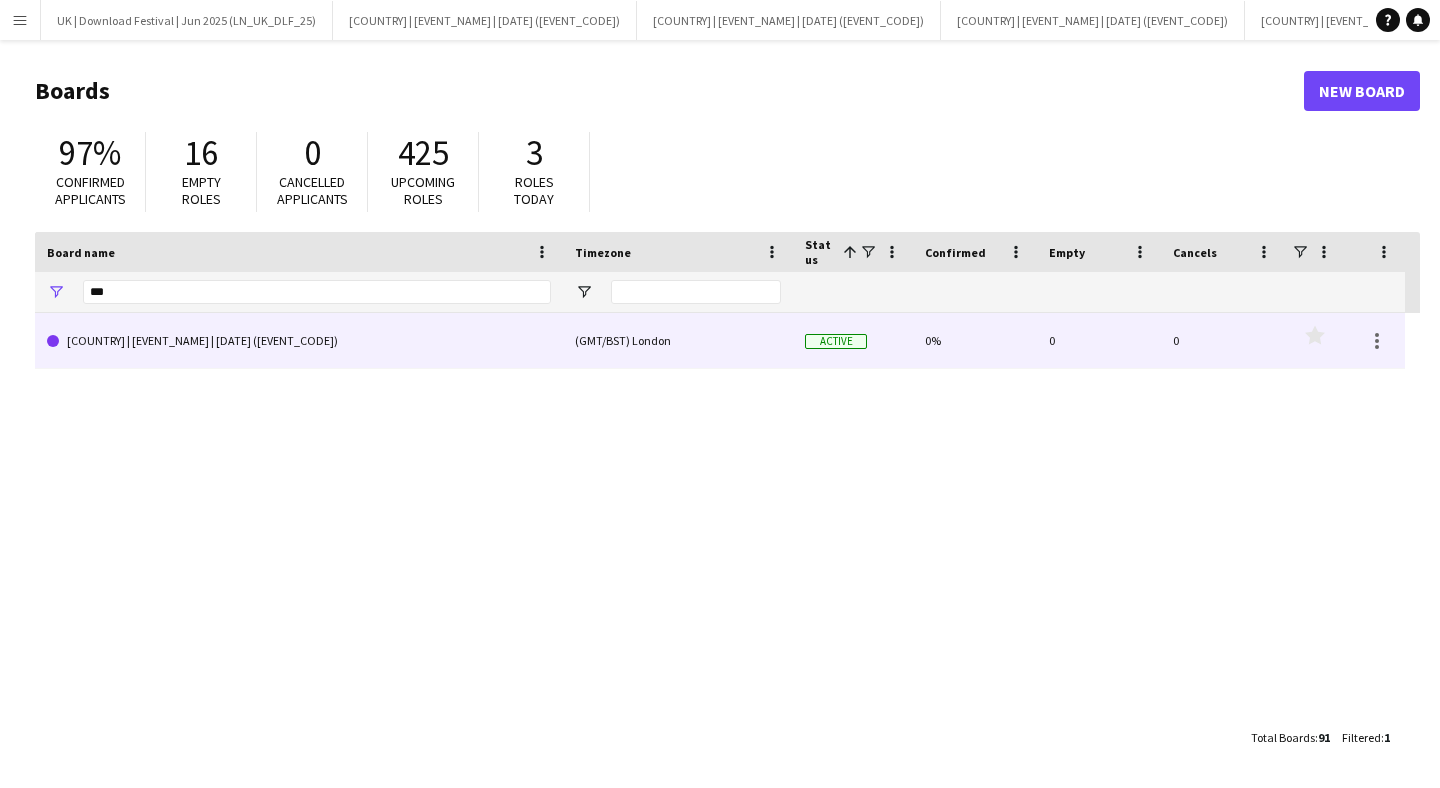 click on "[COUNTRY] | [EVENT_NAME] | [DATE] ([EVENT_CODE])" 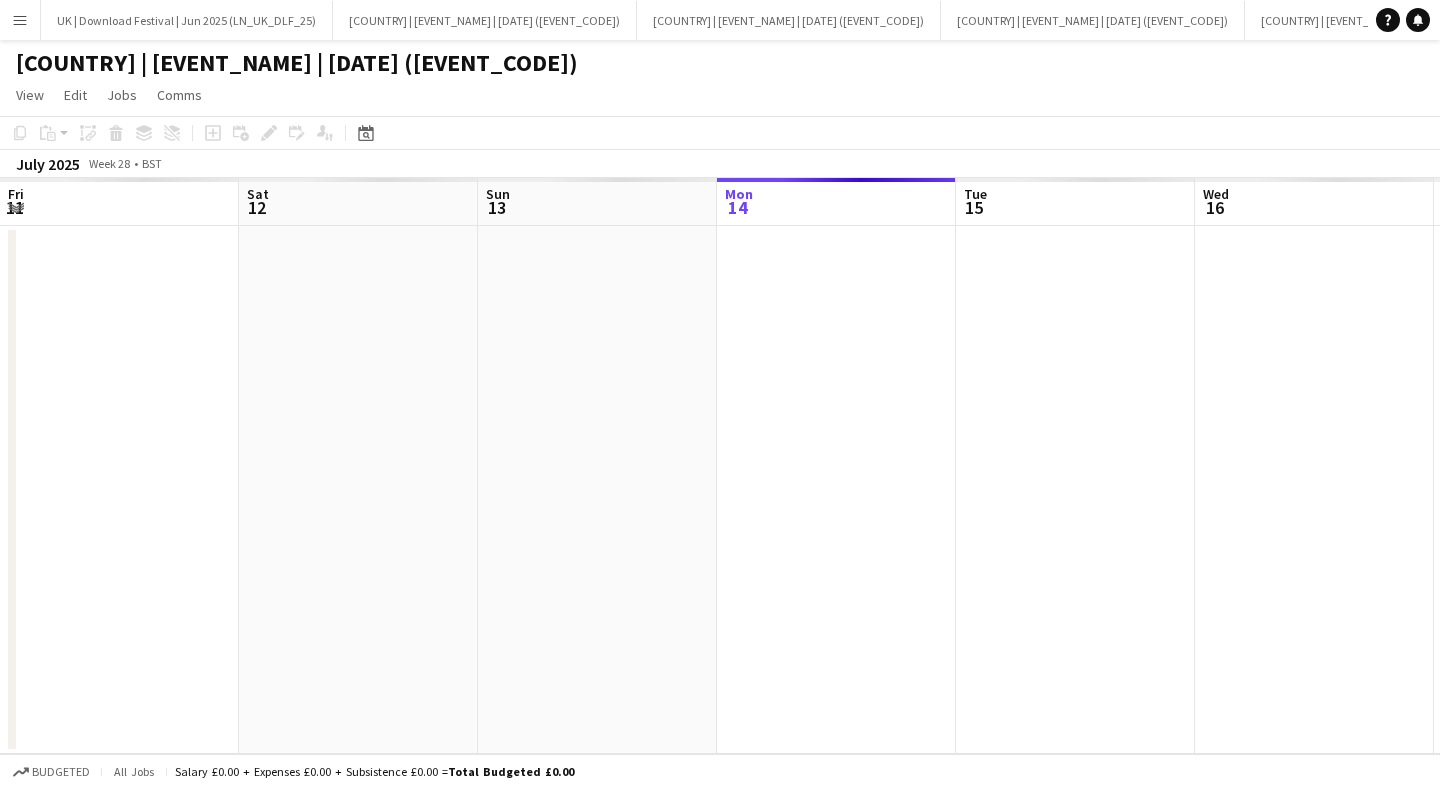 scroll, scrollTop: 0, scrollLeft: 711, axis: horizontal 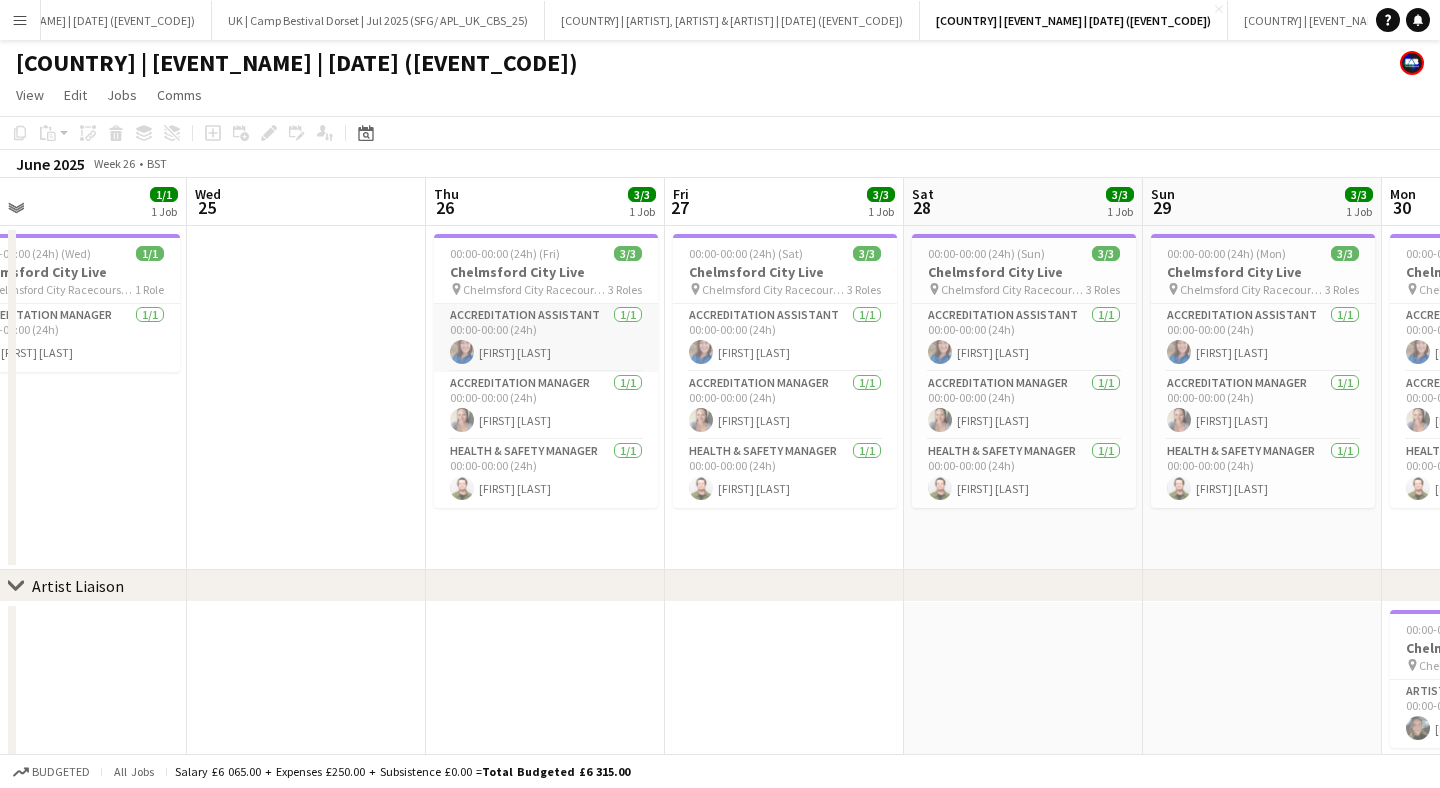 click on "Accreditation Assistant   1/1   00:00-00:00 (24h)
[FIRST] [LAST]" at bounding box center (546, 338) 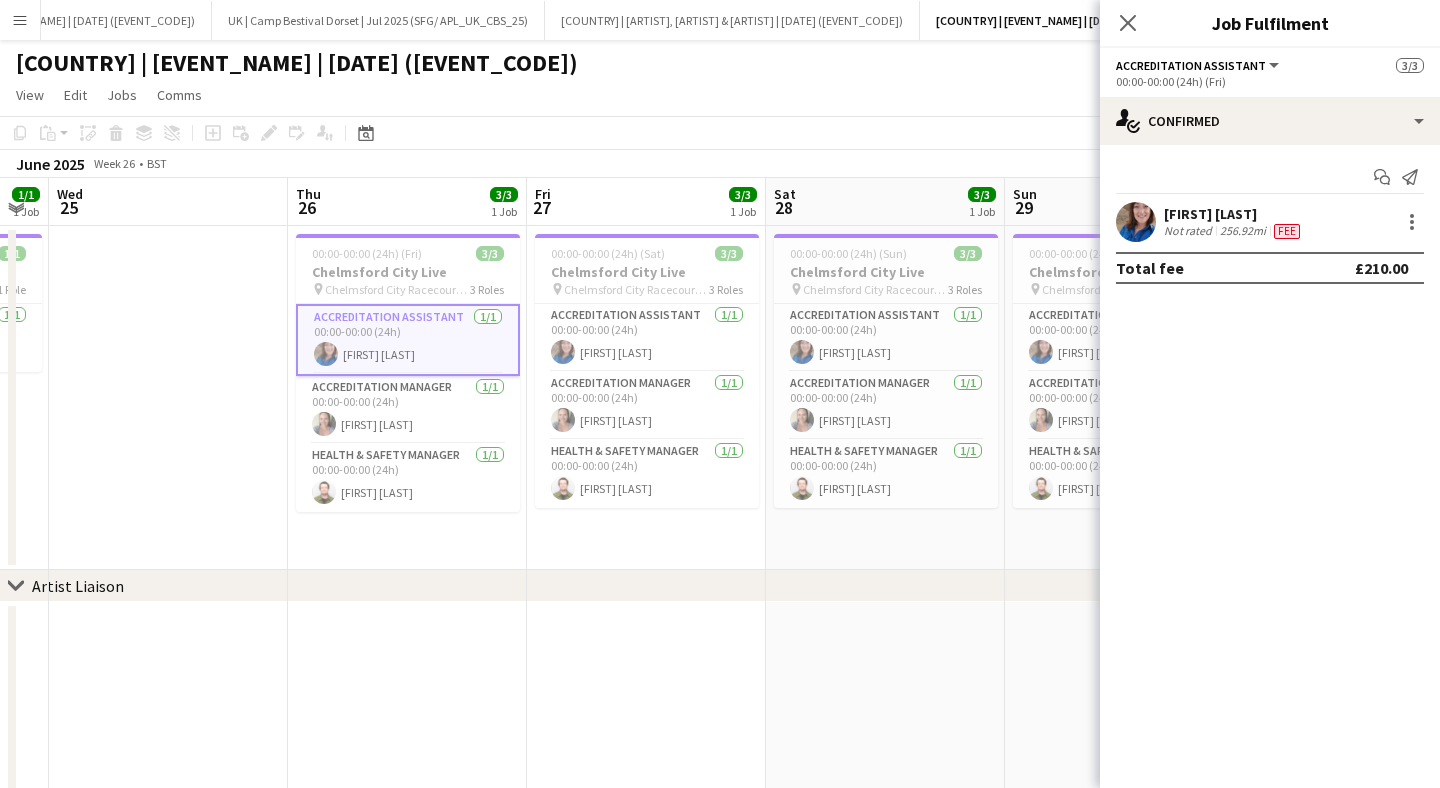scroll, scrollTop: 0, scrollLeft: 671, axis: horizontal 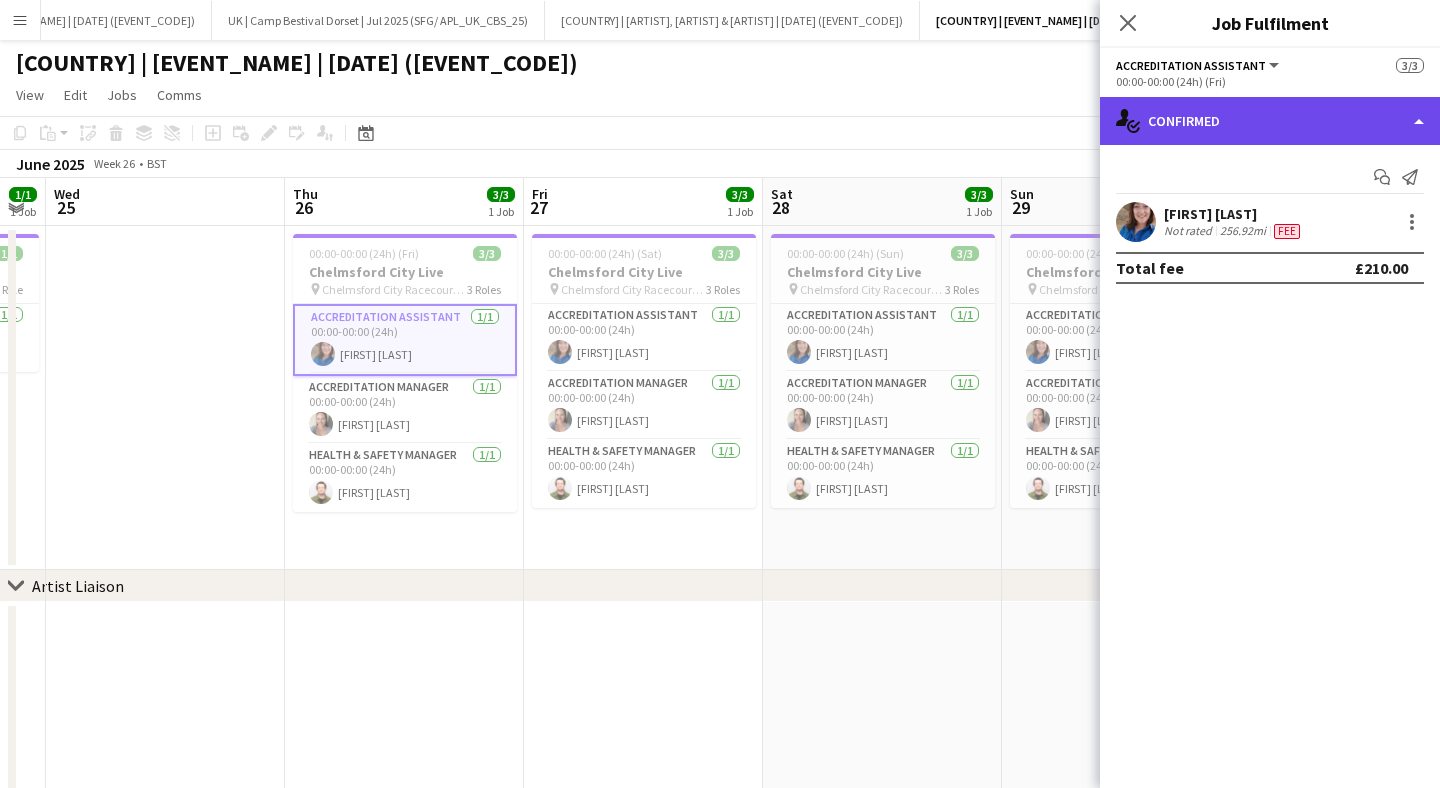 click on "single-neutral-actions-check-2
Confirmed" 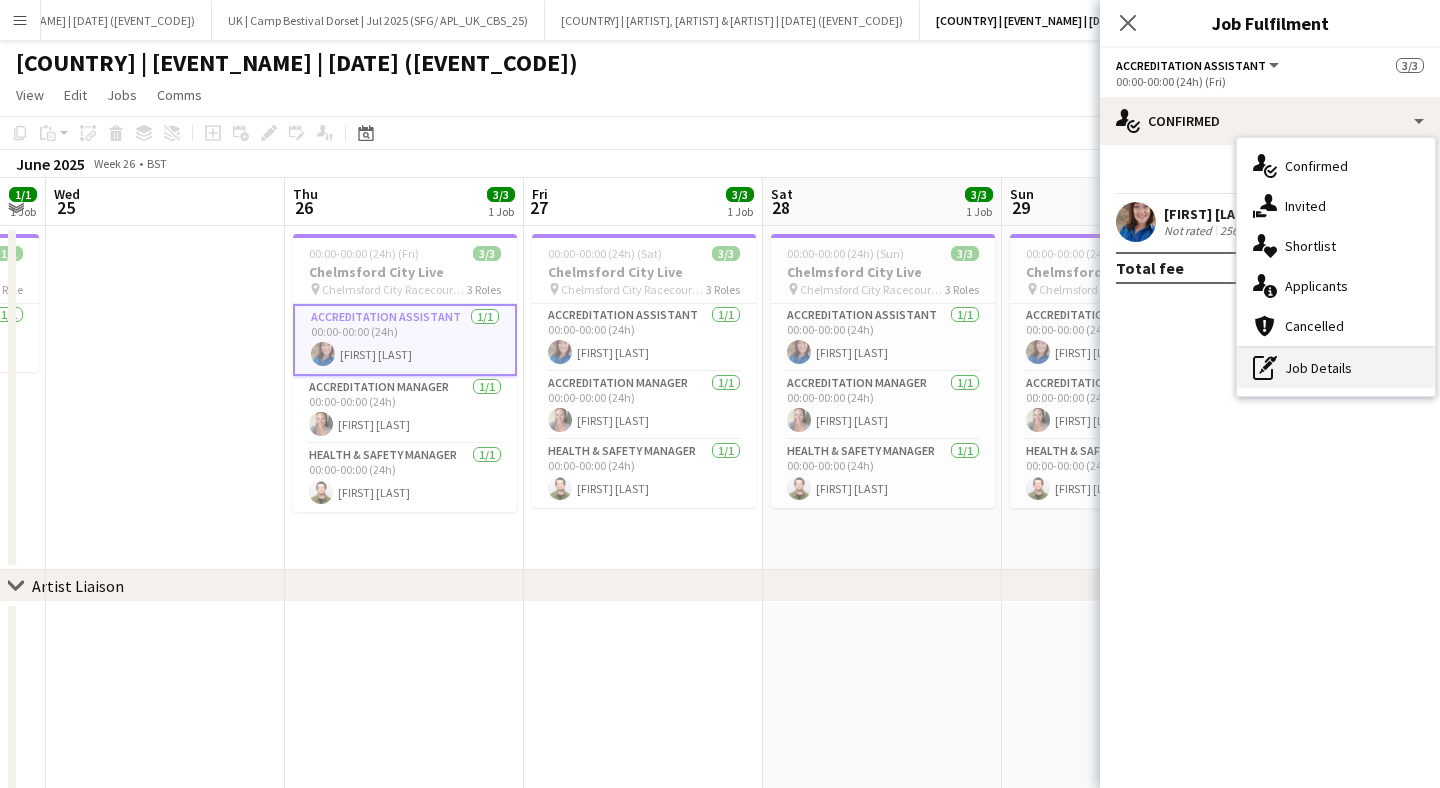 click on "pen-write
Job Details" at bounding box center [1336, 368] 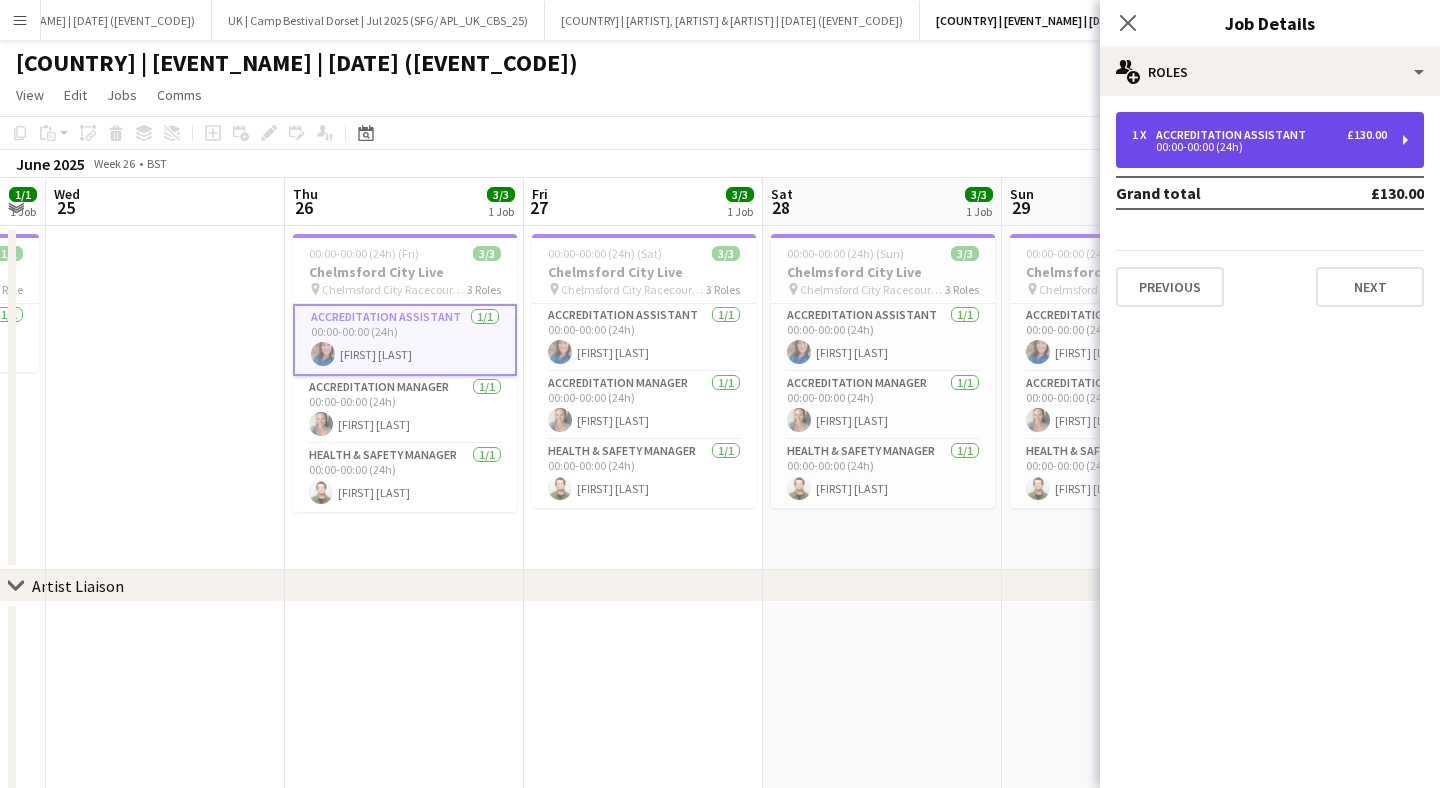 click on "00:00-00:00 (24h)" at bounding box center [1259, 147] 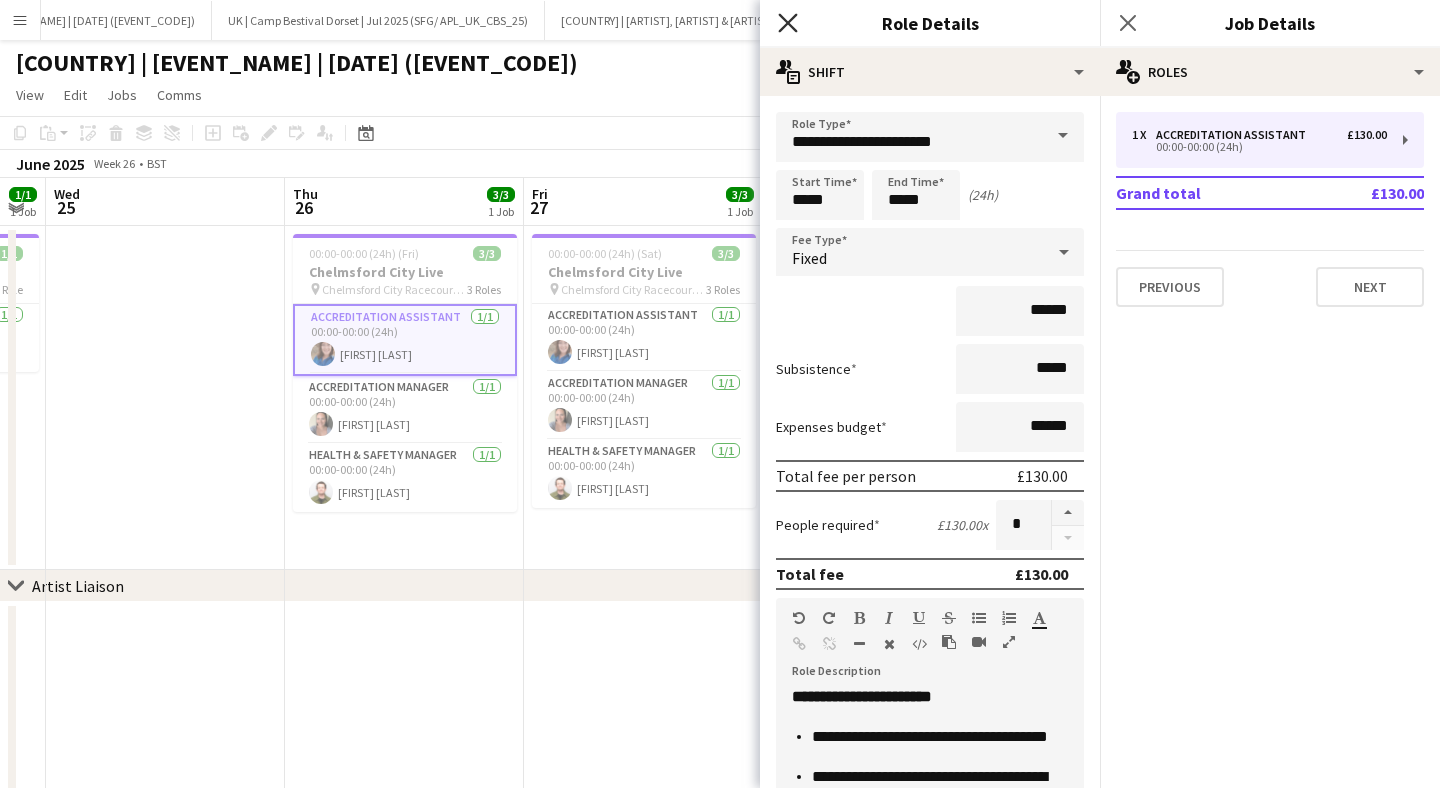 click on "Close pop-in" 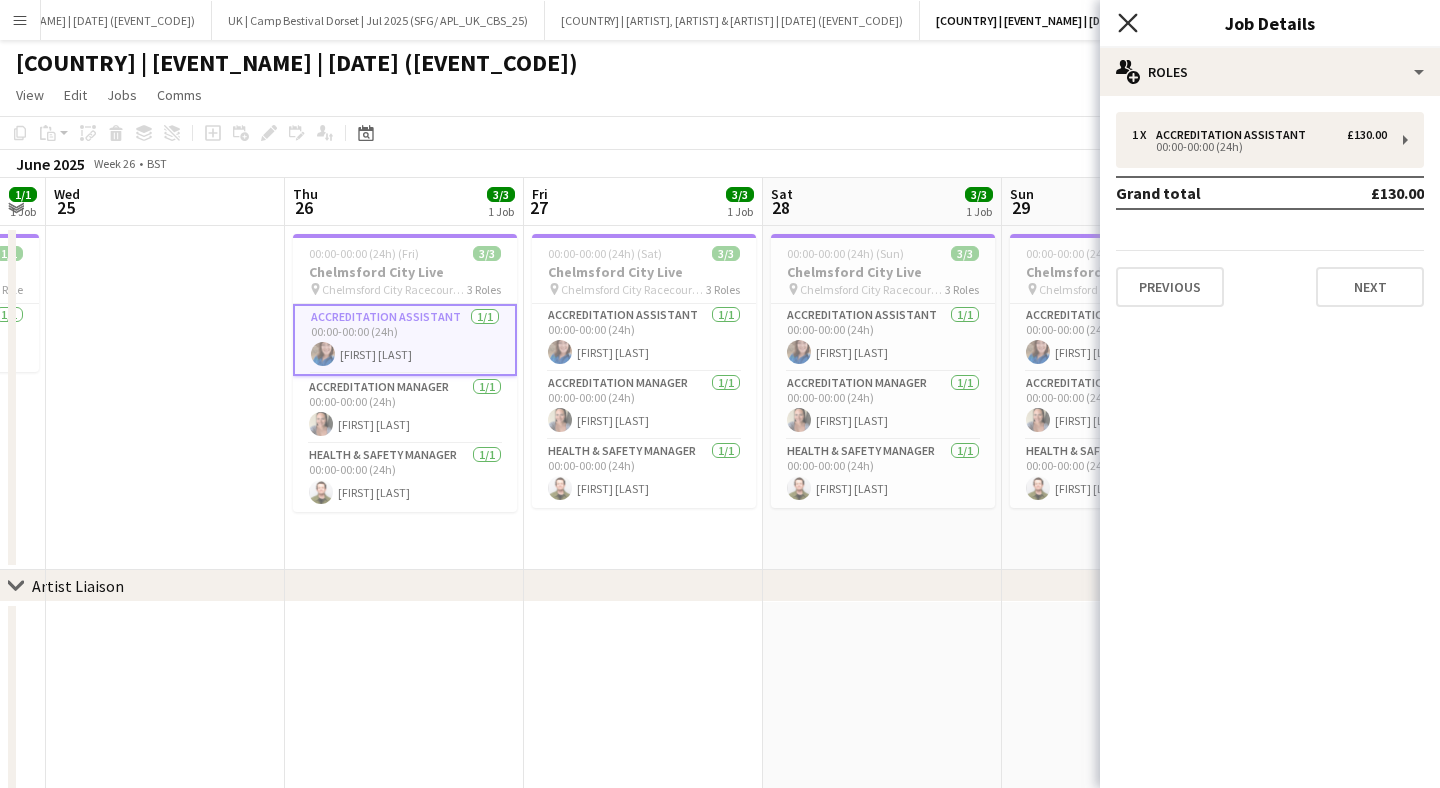 click on "Close pop-in" 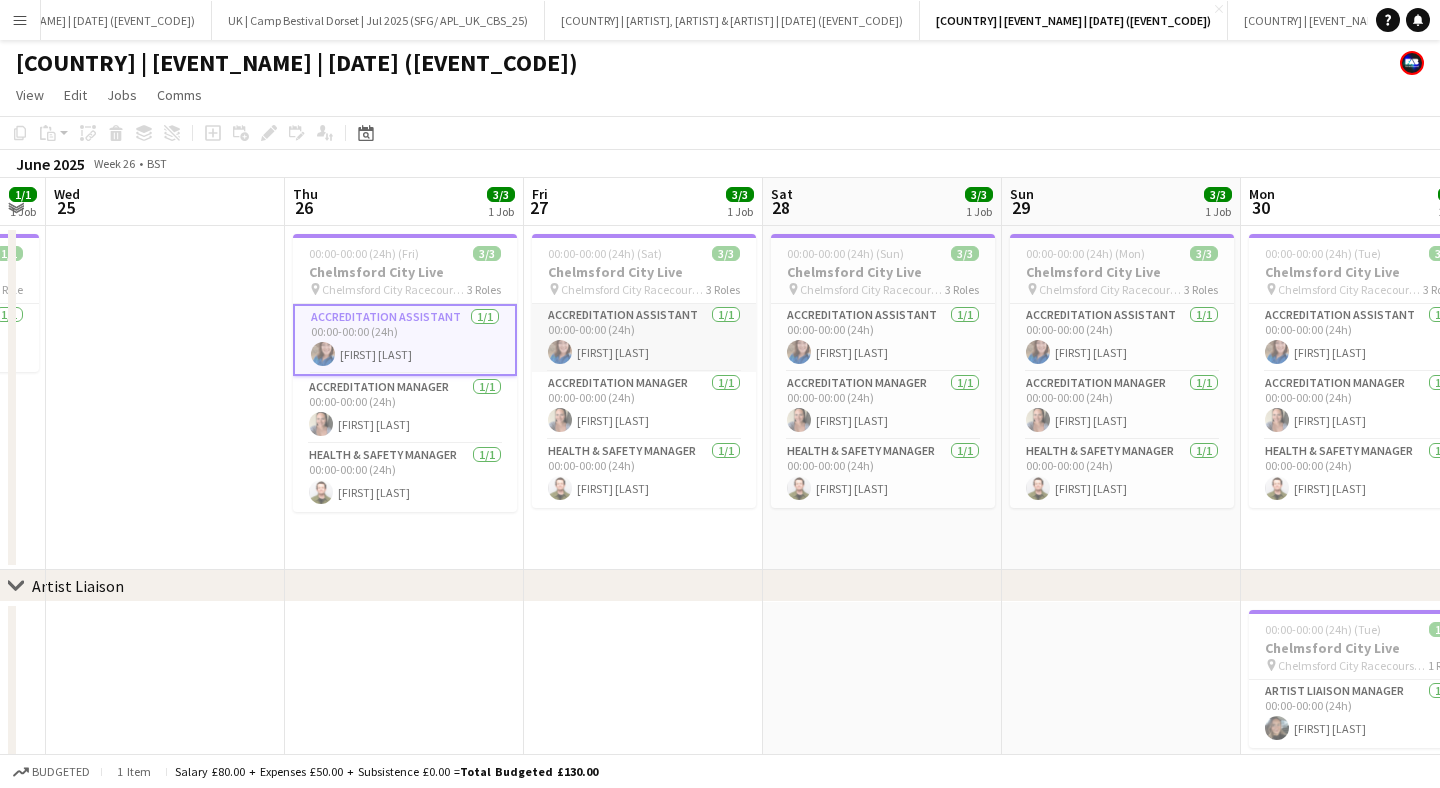 click on "Accreditation Assistant   1/1   00:00-00:00 (24h)
[FIRST] [LAST]" at bounding box center [644, 338] 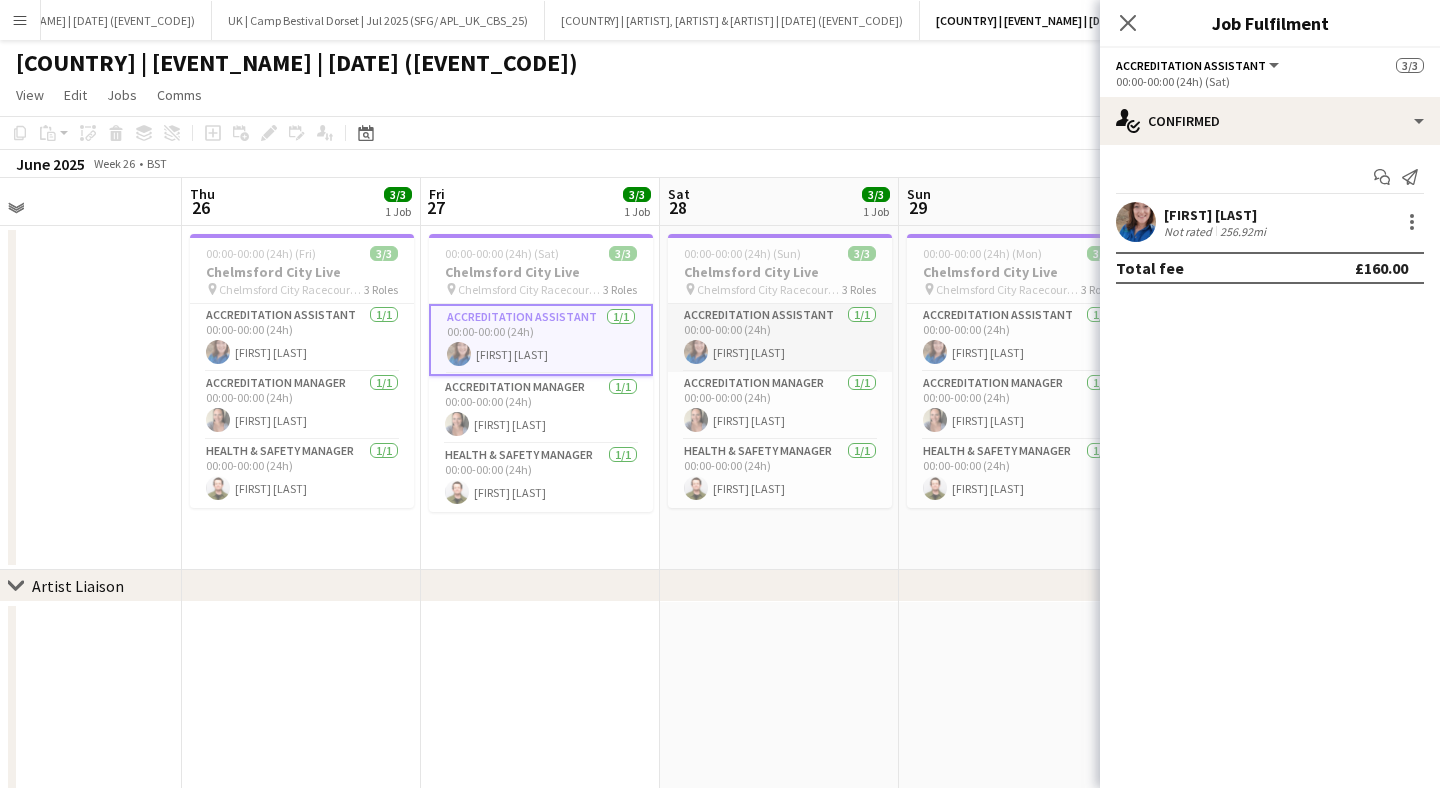 click on "Accreditation Assistant   1/1   00:00-00:00 (24h)
[FIRST] [LAST]" at bounding box center [780, 338] 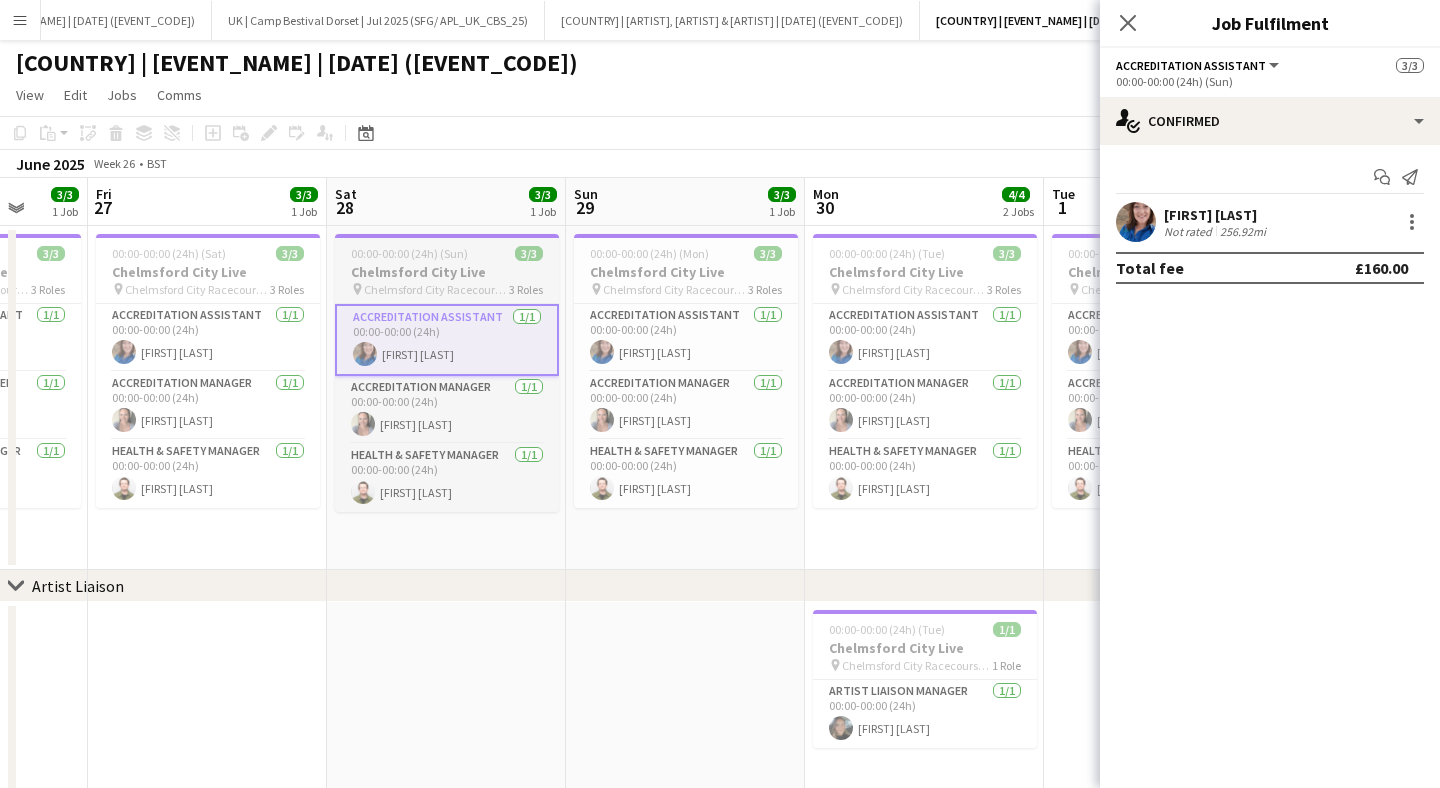click on "Accreditation Assistant   1/1   00:00-00:00 (24h)
[FIRST] [LAST]" at bounding box center [686, 338] 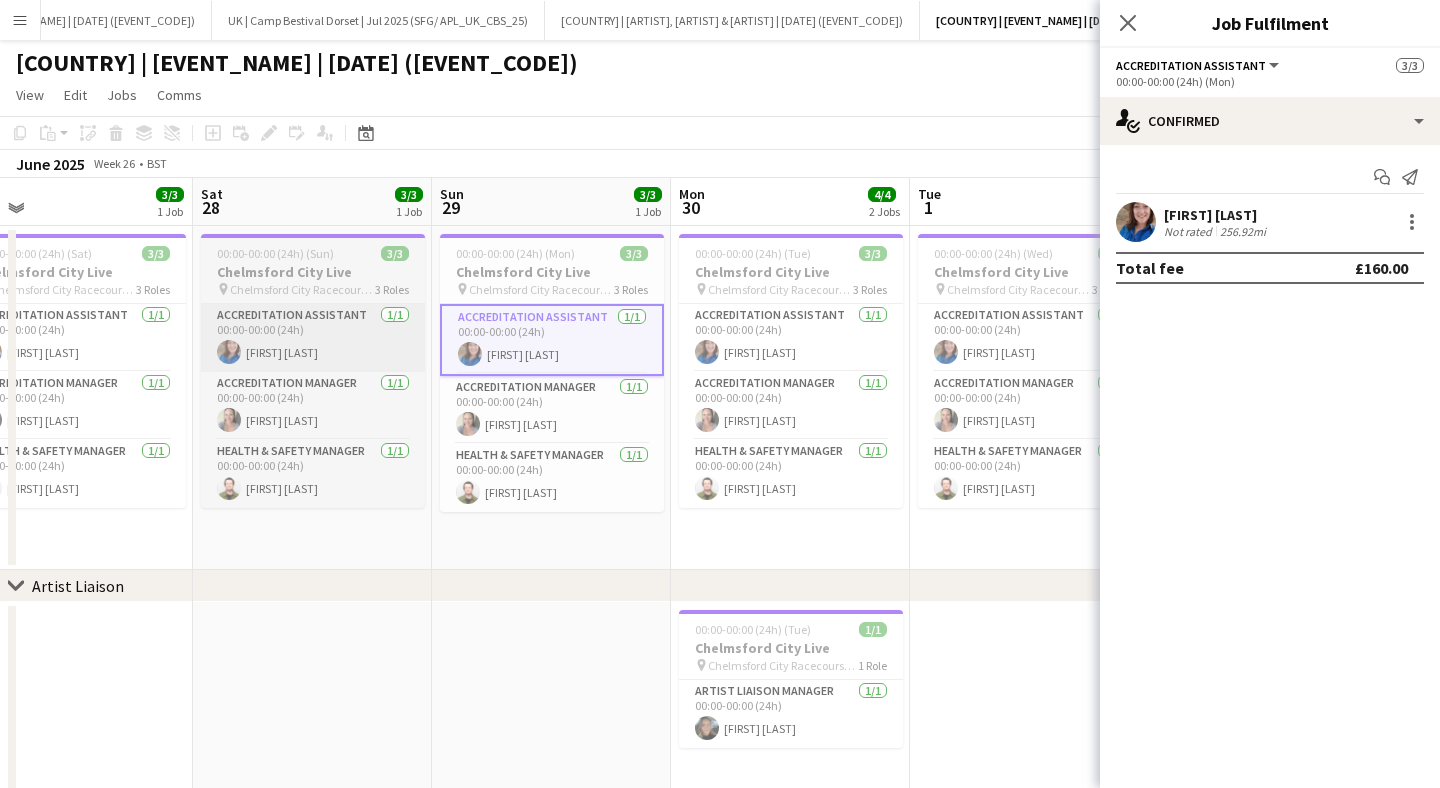 scroll, scrollTop: 0, scrollLeft: 876, axis: horizontal 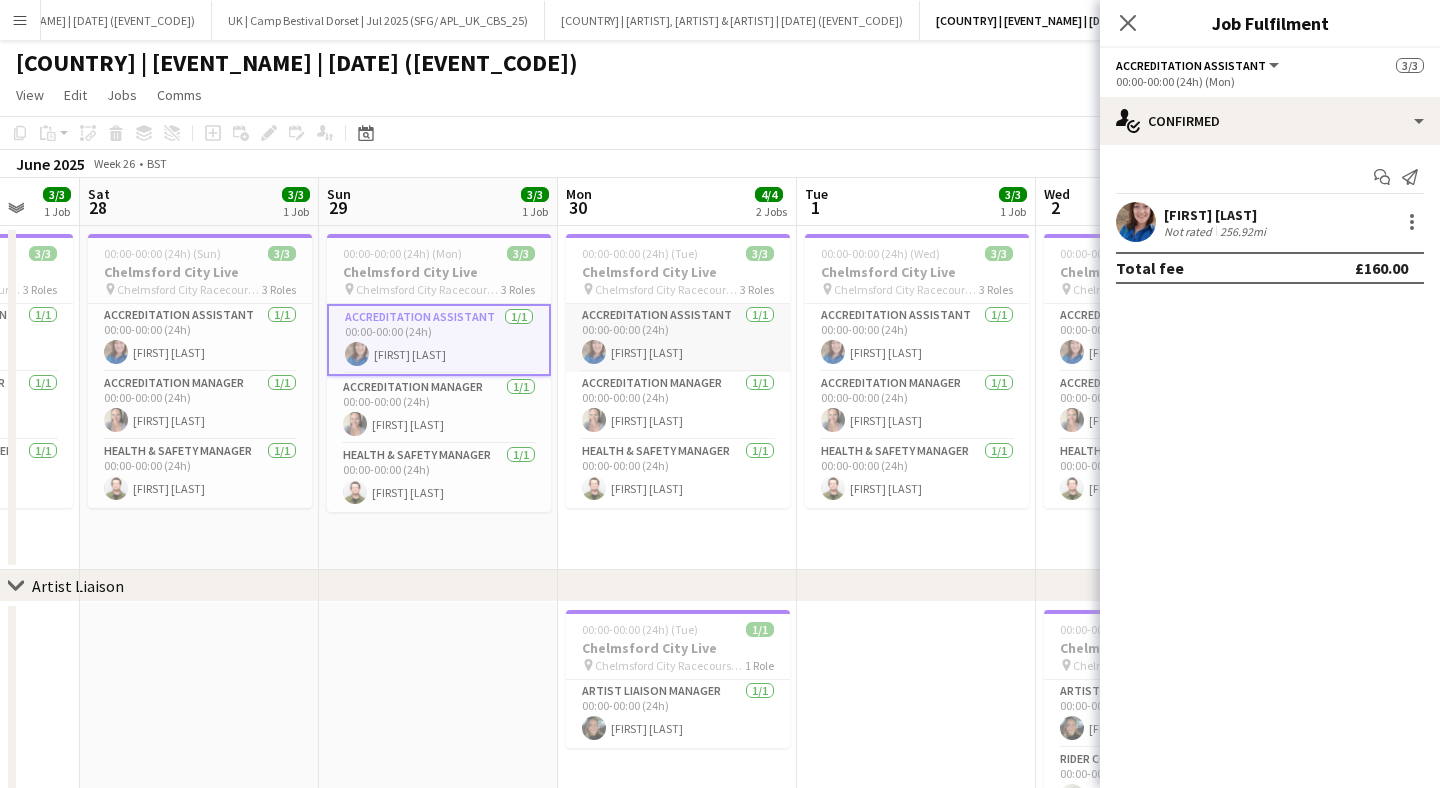 click on "Accreditation Assistant   1/1   00:00-00:00 (24h)
[FIRST] [LAST]" at bounding box center [678, 338] 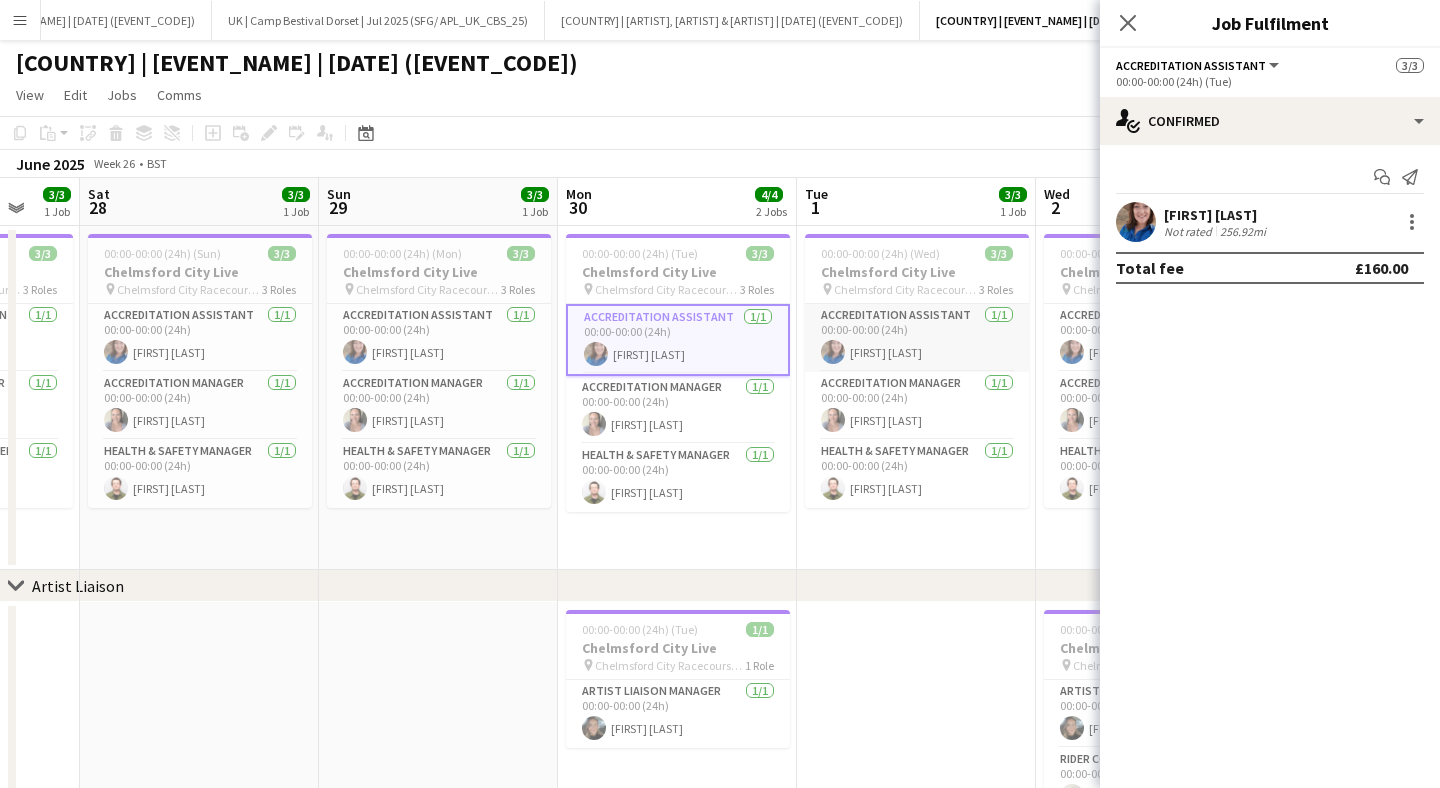 click on "Accreditation Assistant   1/1   00:00-00:00 (24h)
[FIRST] [LAST]" at bounding box center [917, 338] 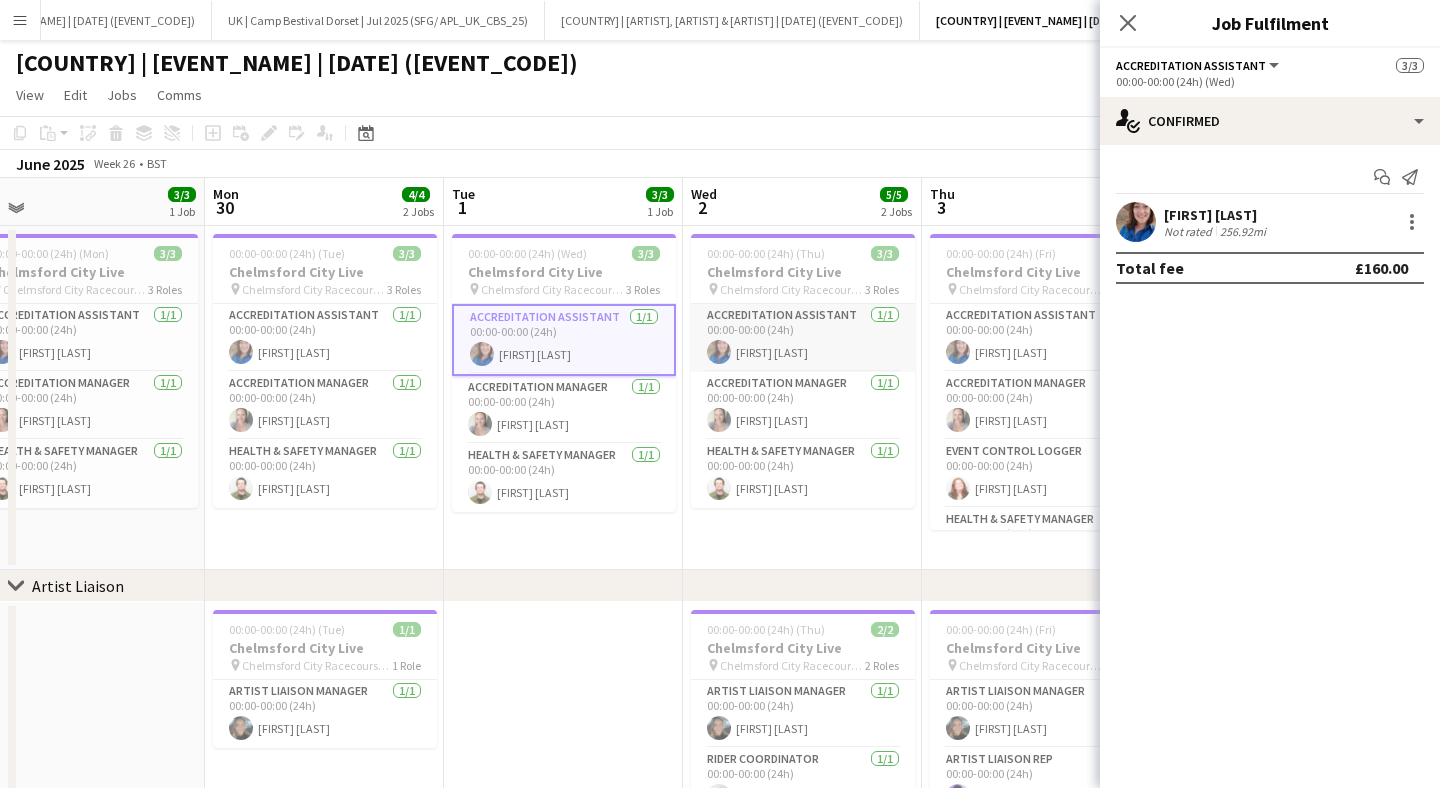 click on "Accreditation Assistant   1/1   00:00-00:00 (24h)
[FIRST] [LAST]" at bounding box center (803, 338) 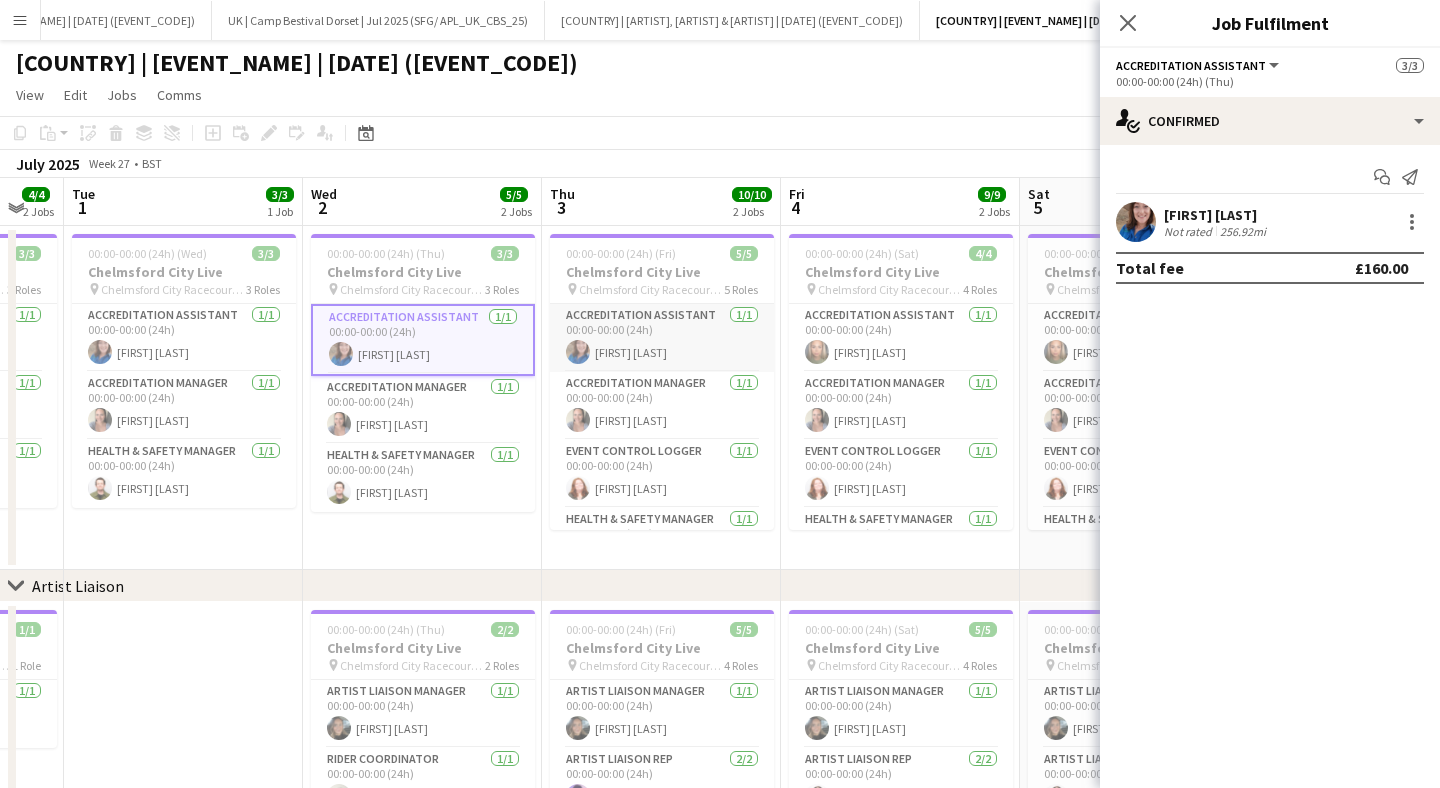 click on "Accreditation Assistant   1/1   00:00-00:00 (24h)
[FIRST] [LAST]" at bounding box center (662, 338) 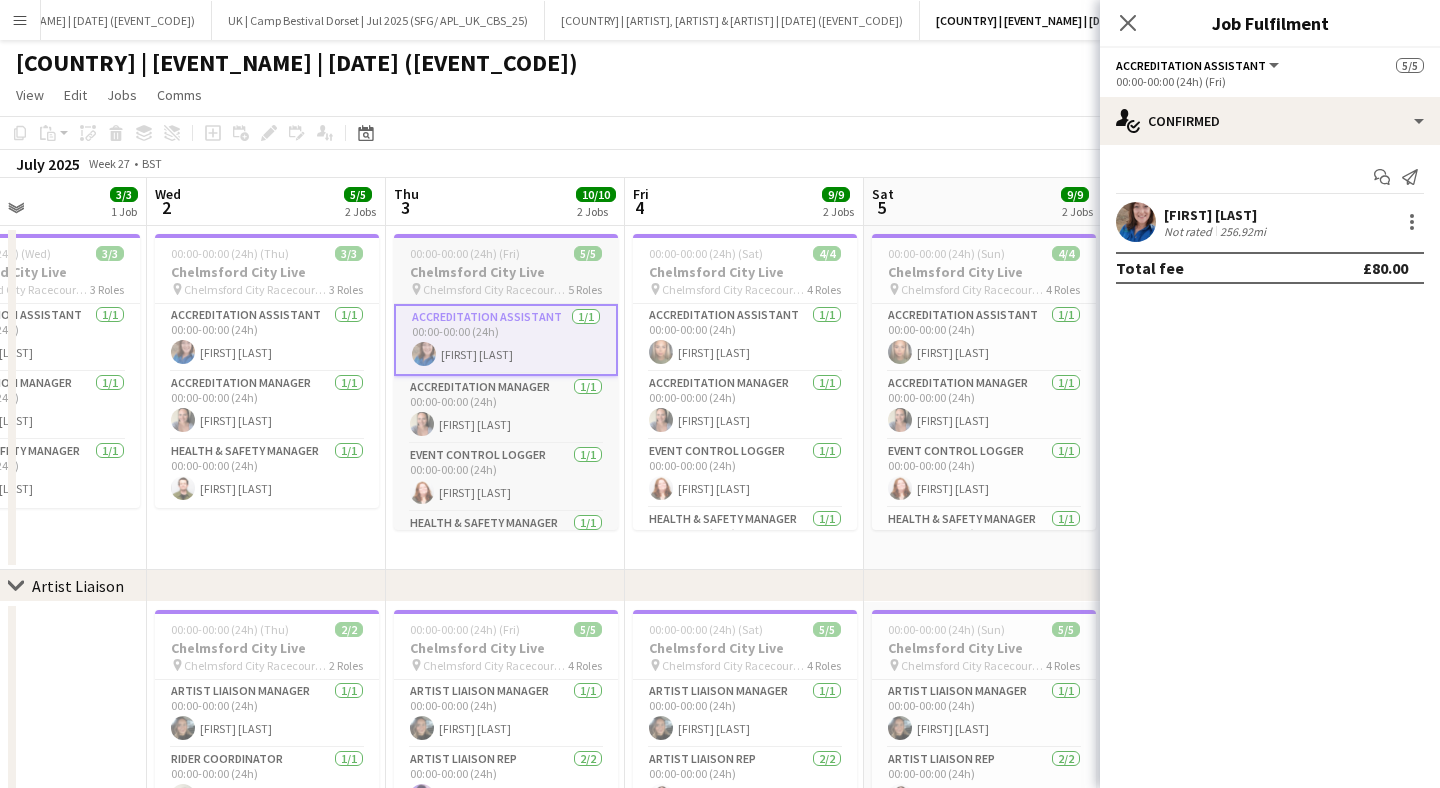 click on "Accreditation Assistant   1/1   00:00-00:00 (24h)
[FIRST] [LAST]" at bounding box center (745, 338) 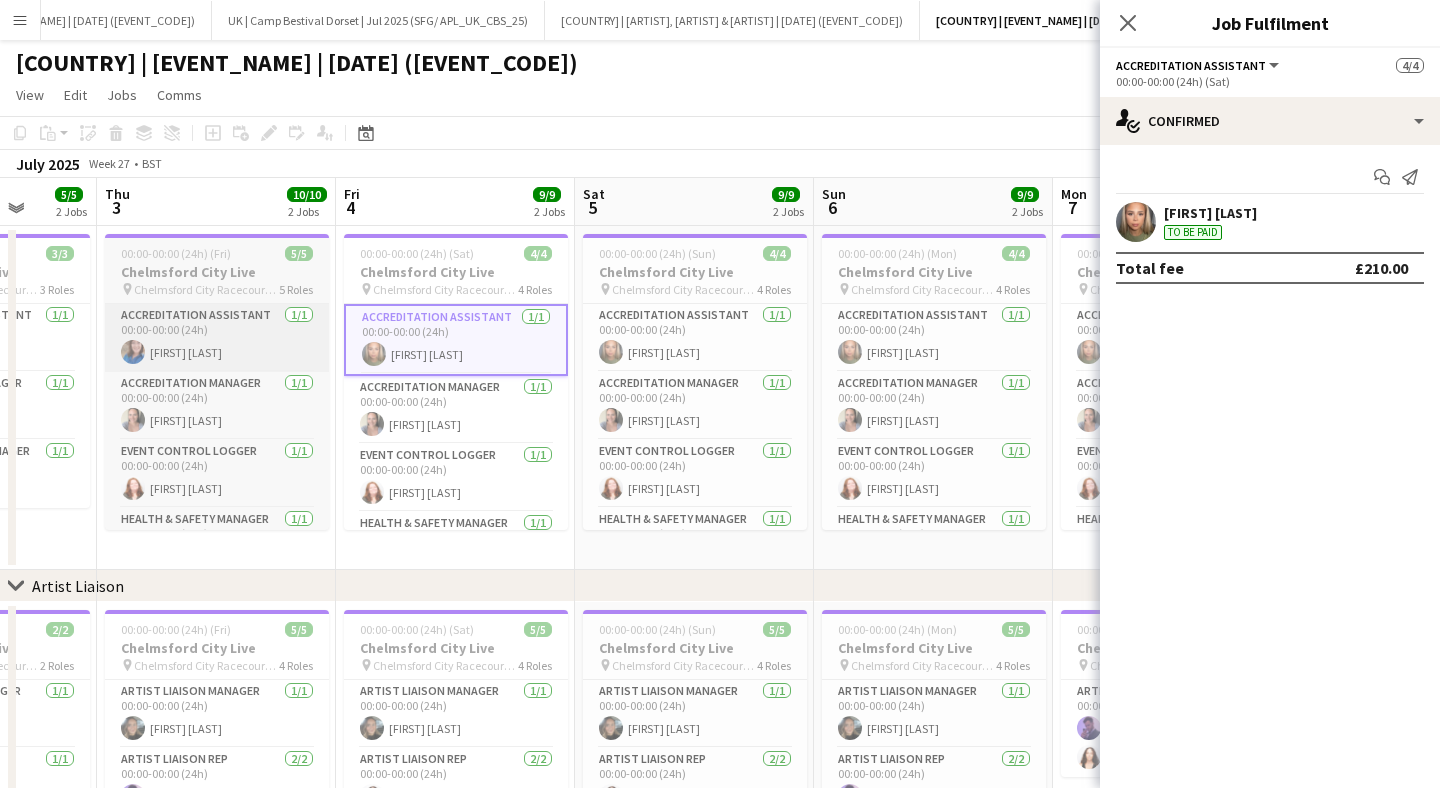 click on "Accreditation Assistant   1/1   00:00-00:00 (24h)
[FIRST] [LAST]" at bounding box center [695, 338] 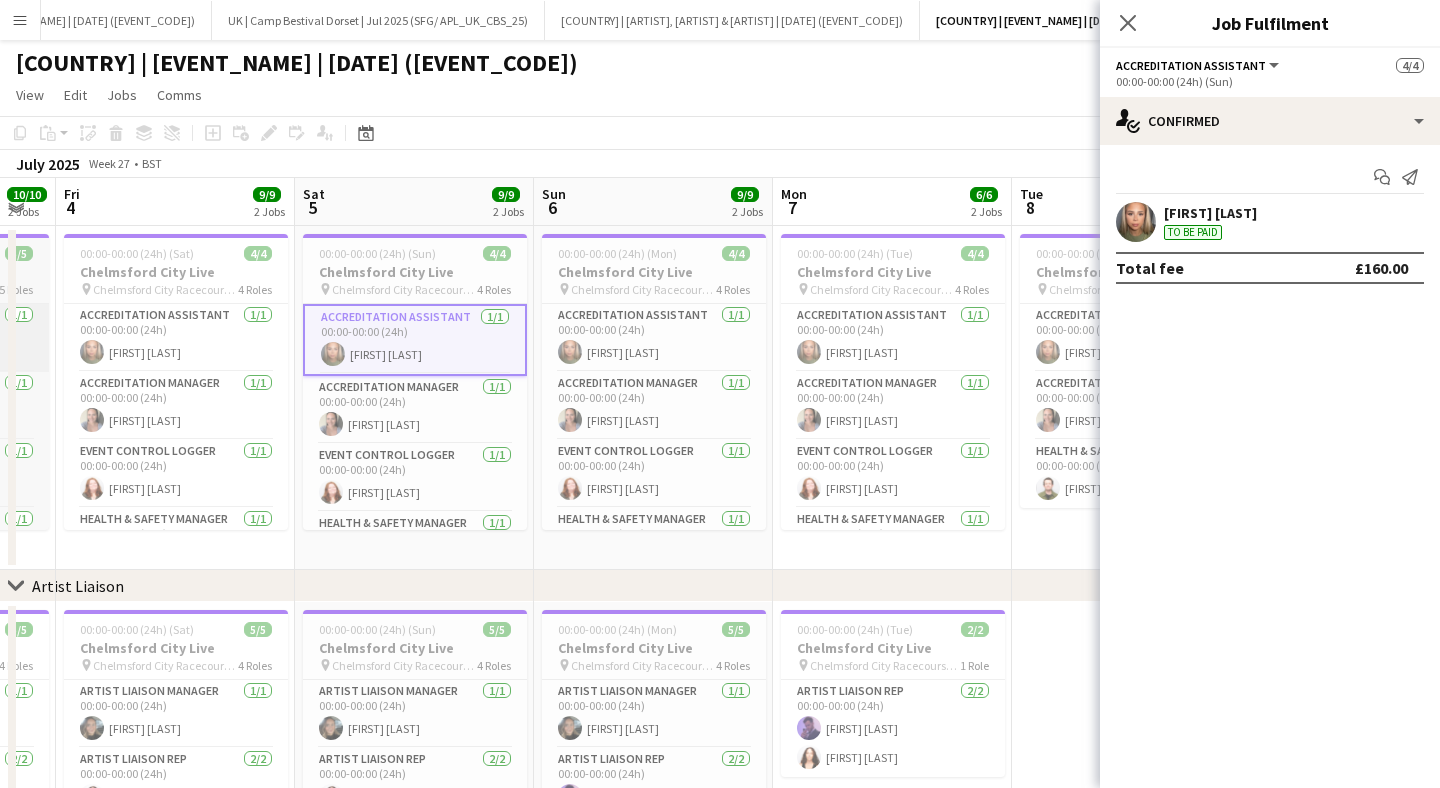 click on "Accreditation Assistant   1/1   00:00-00:00 (24h)
[FIRST] [LAST]" at bounding box center (654, 338) 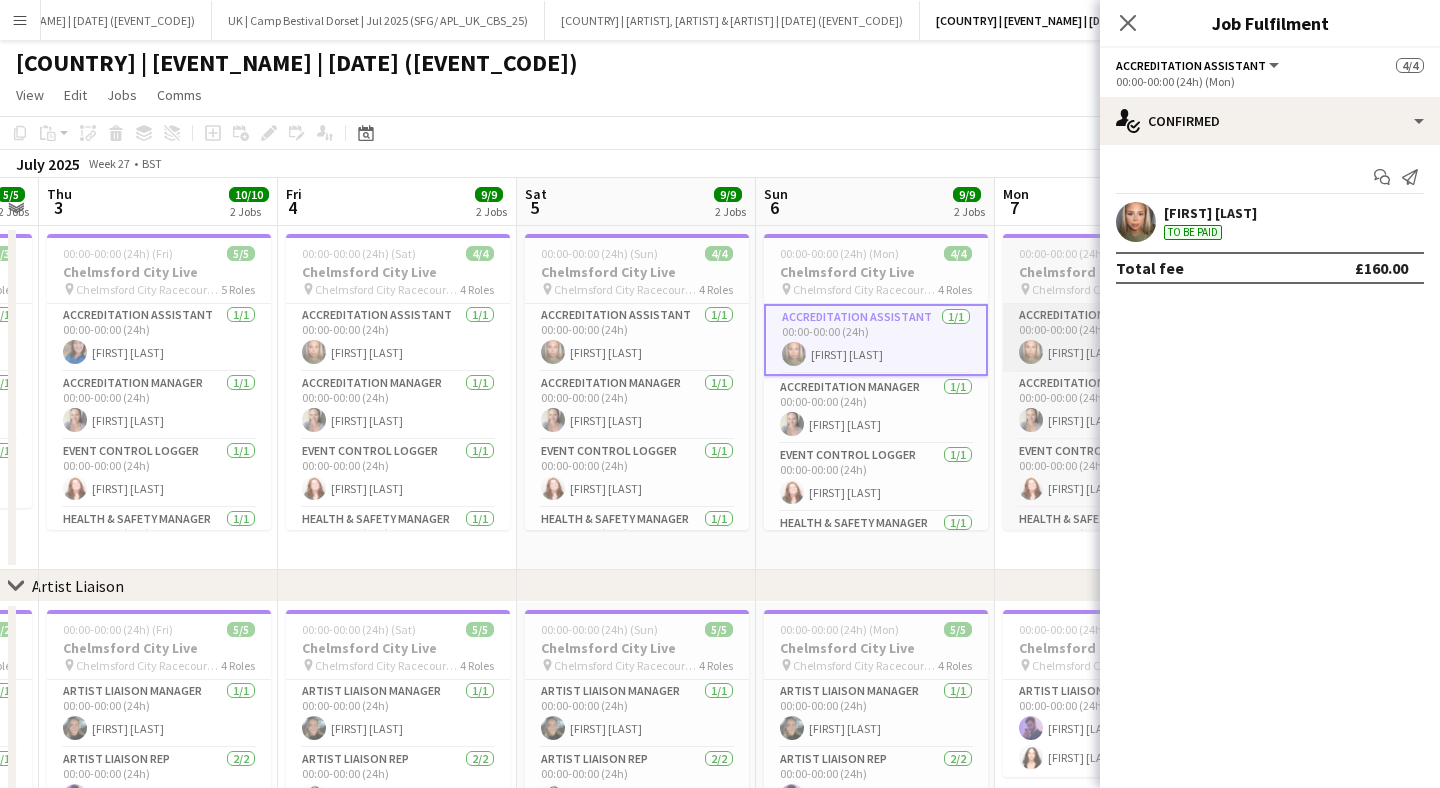 scroll, scrollTop: 0, scrollLeft: 405, axis: horizontal 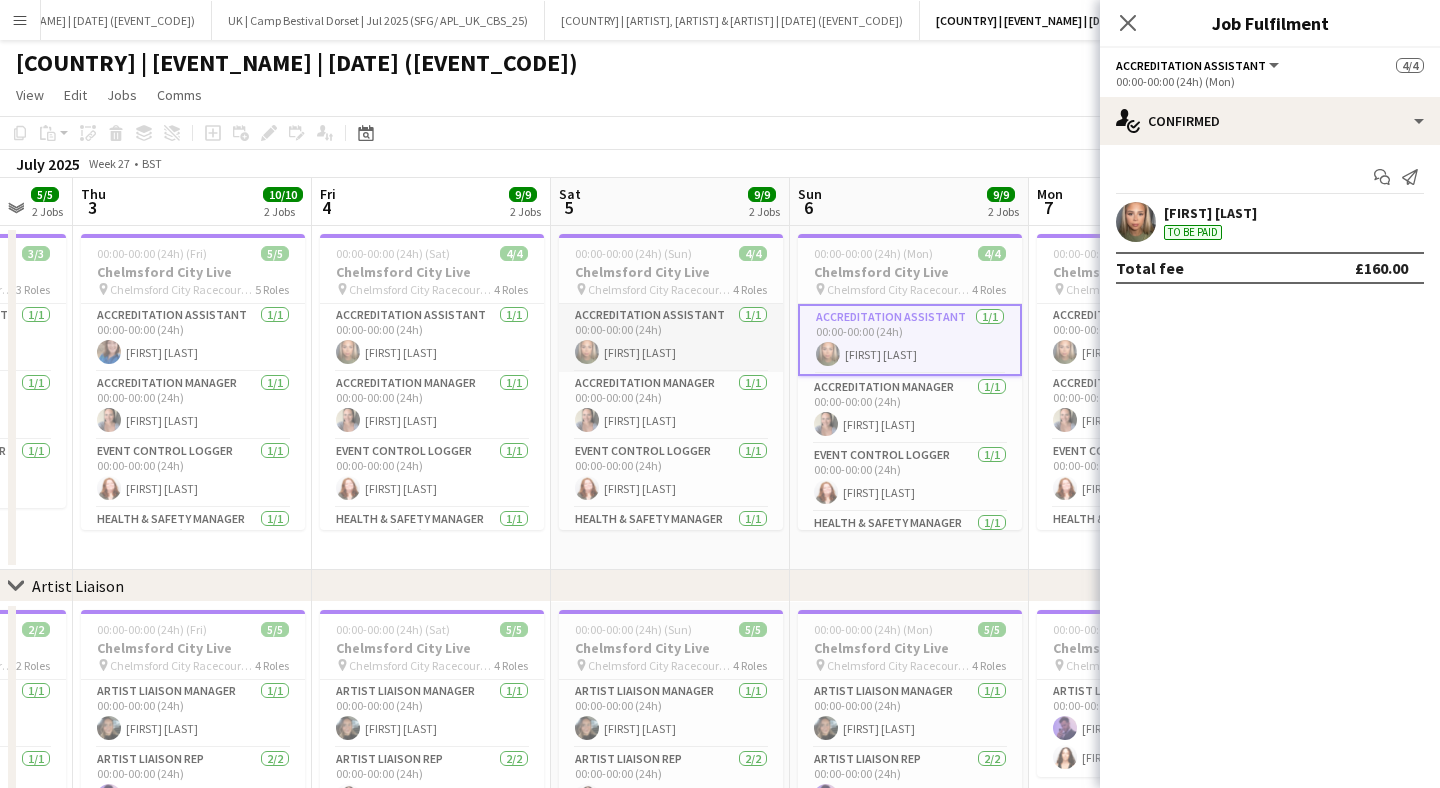 click on "Accreditation Assistant   1/1   00:00-00:00 (24h)
[FIRST] [LAST]" at bounding box center [671, 338] 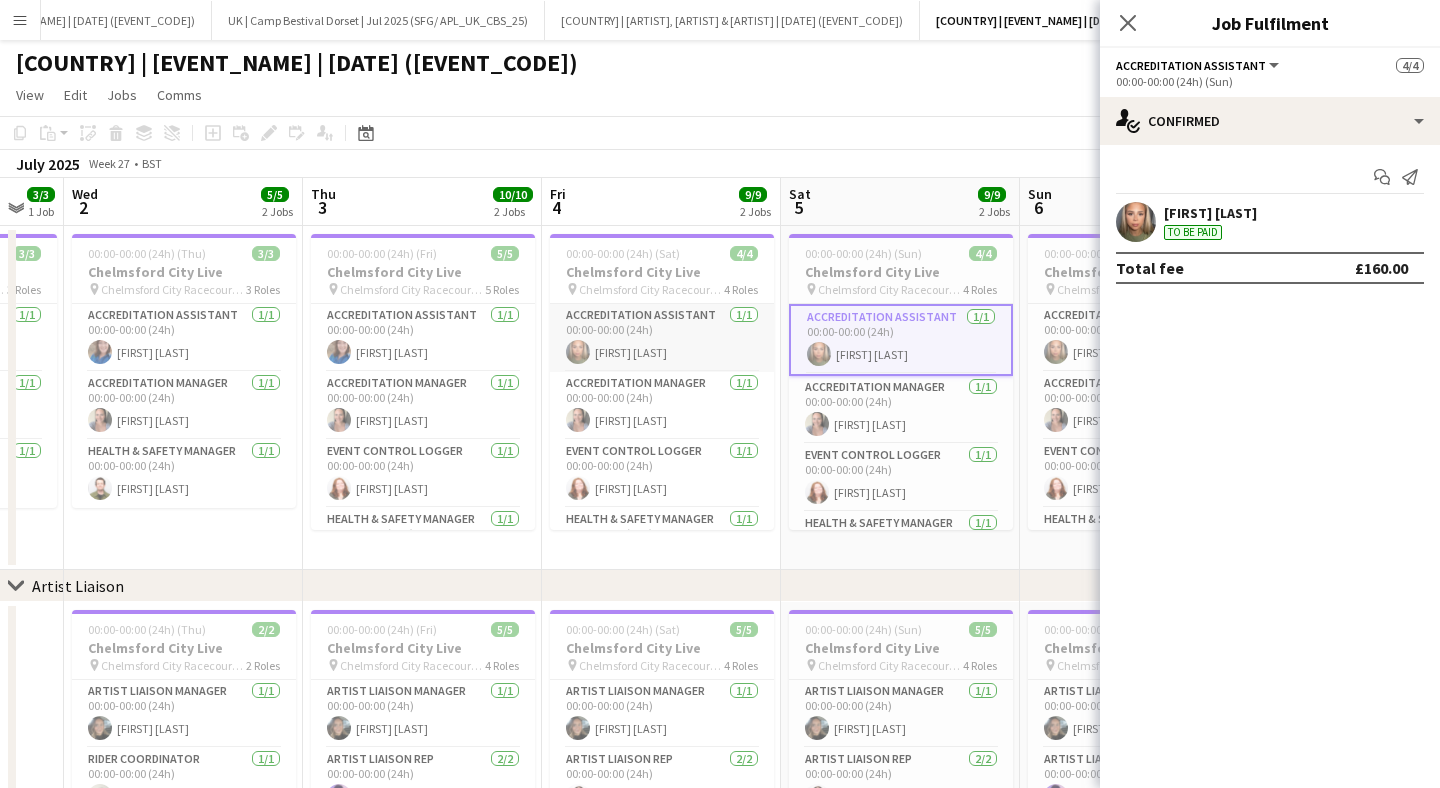 click on "Accreditation Assistant   1/1   00:00-00:00 (24h)
[FIRST] [LAST]" at bounding box center (662, 338) 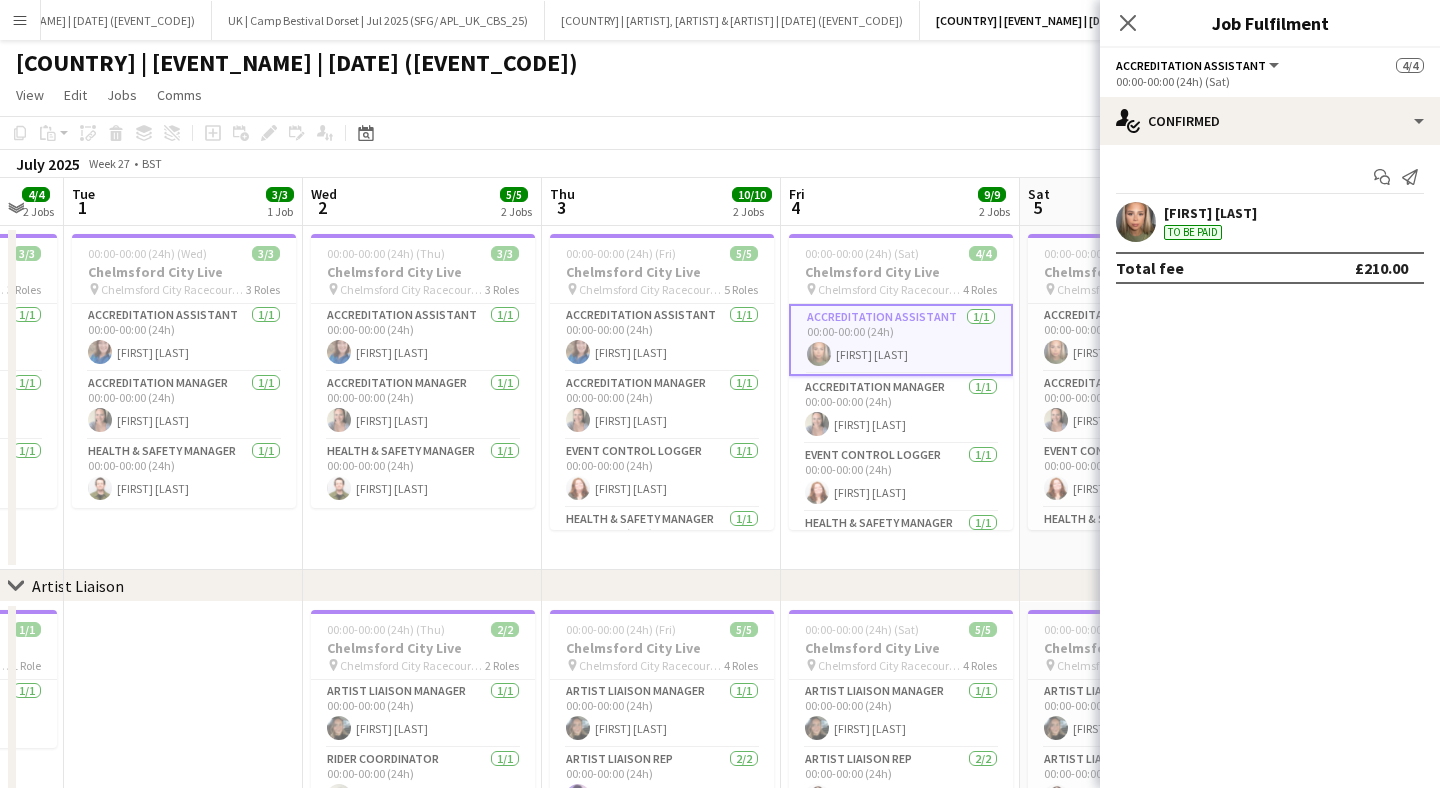 scroll, scrollTop: 0, scrollLeft: 502, axis: horizontal 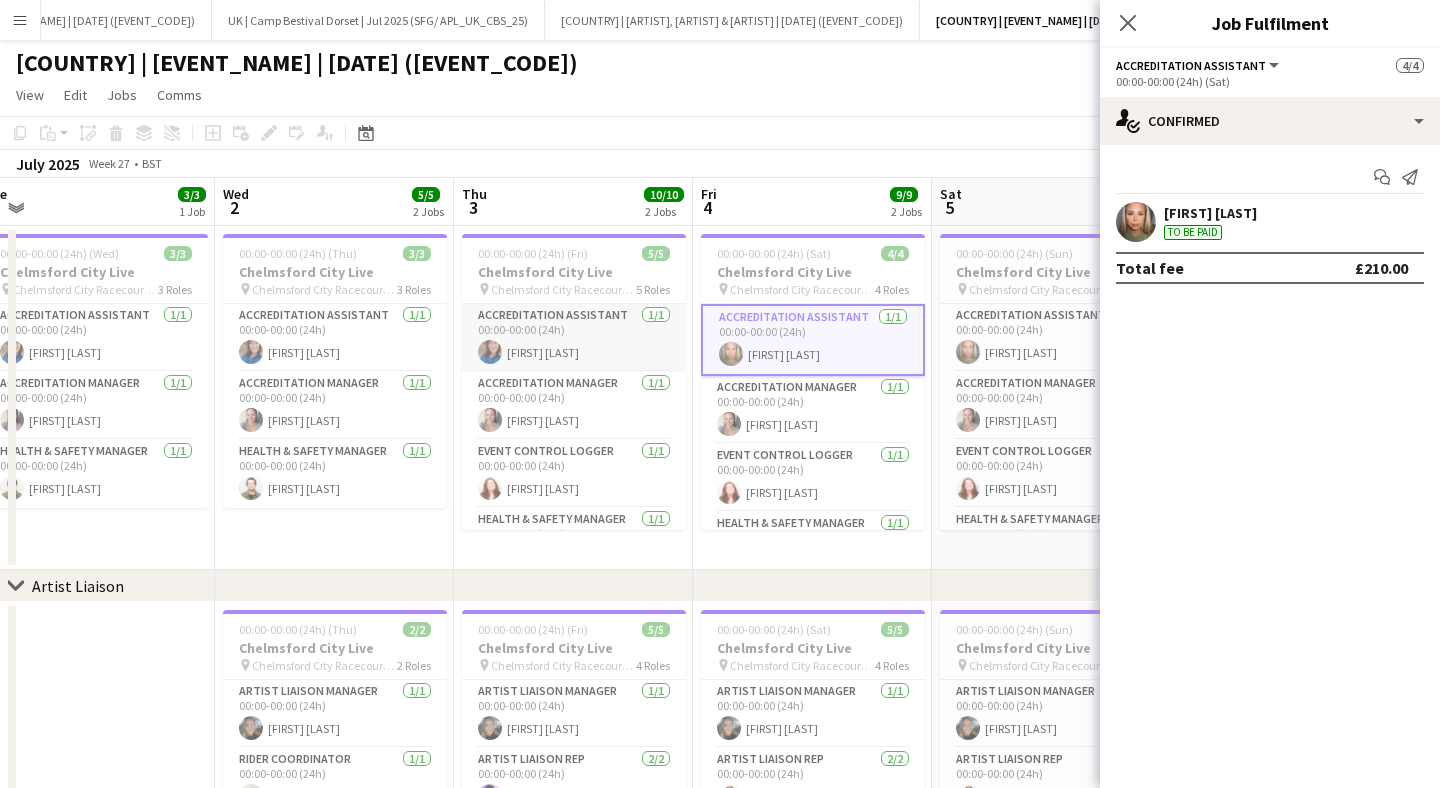 click on "Accreditation Assistant   1/1   00:00-00:00 (24h)
[FIRST] [LAST]" at bounding box center (574, 338) 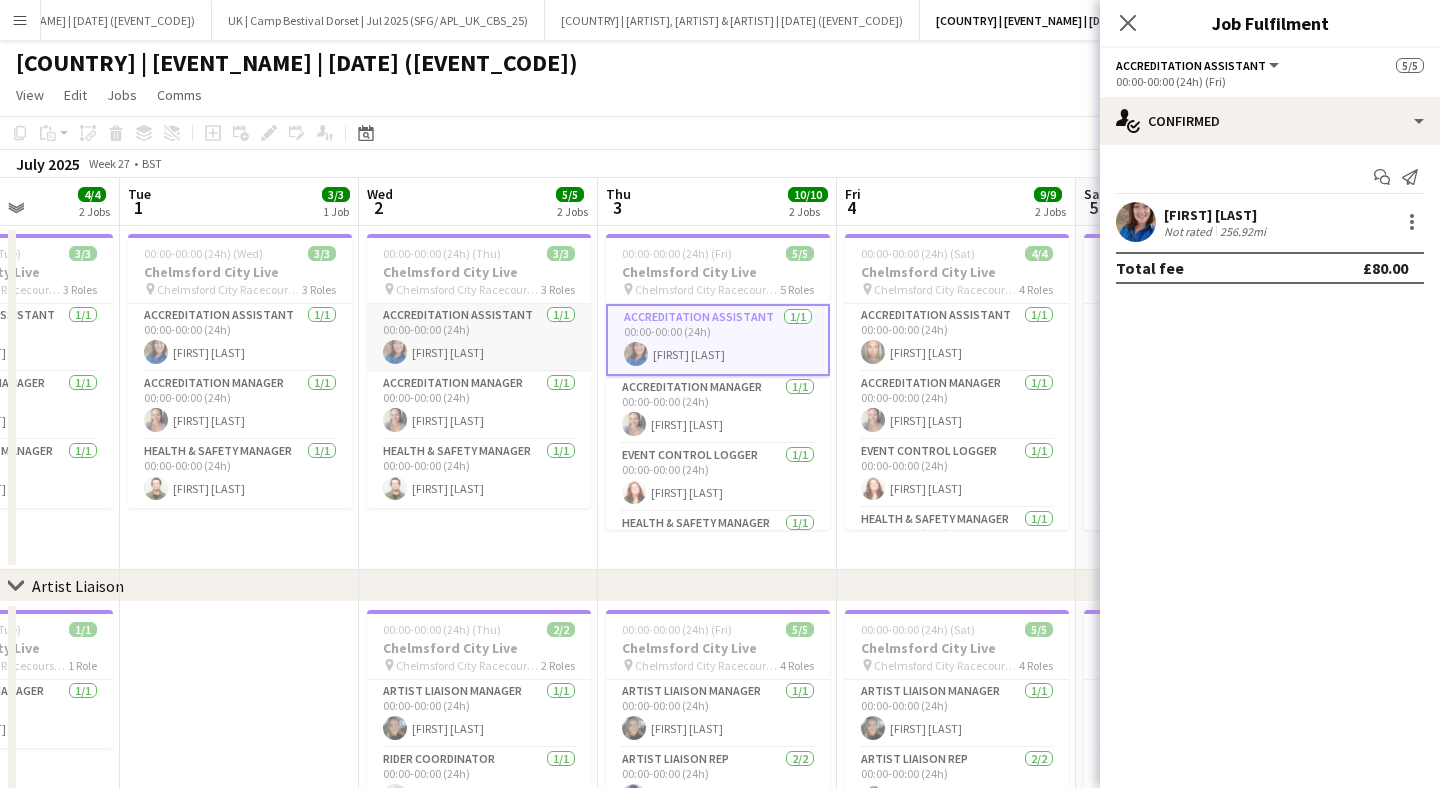 click on "Accreditation Assistant   1/1   00:00-00:00 (24h)
[FIRST] [LAST]" at bounding box center (479, 338) 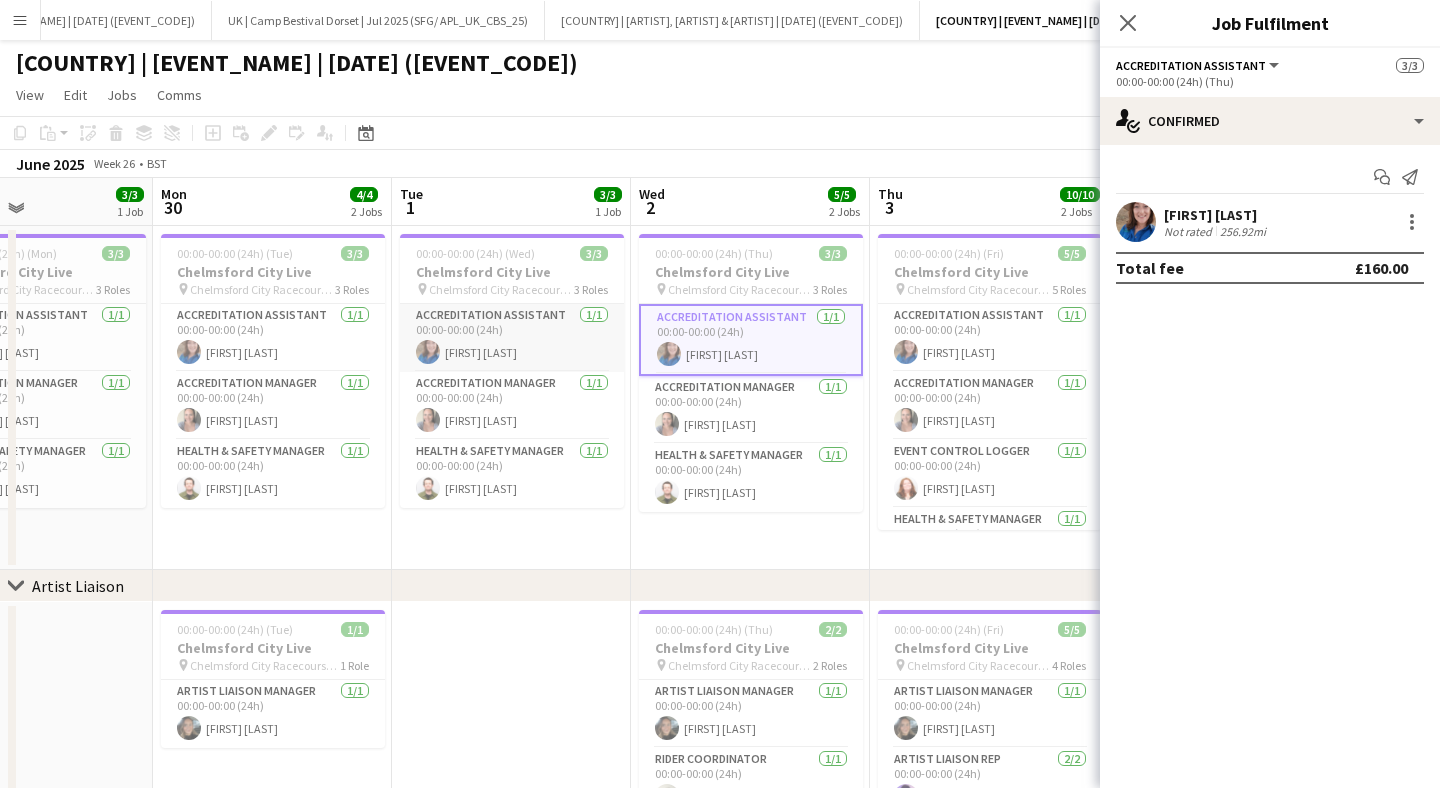 click on "Accreditation Assistant   1/1   00:00-00:00 (24h)
[FIRST] [LAST]" at bounding box center [512, 338] 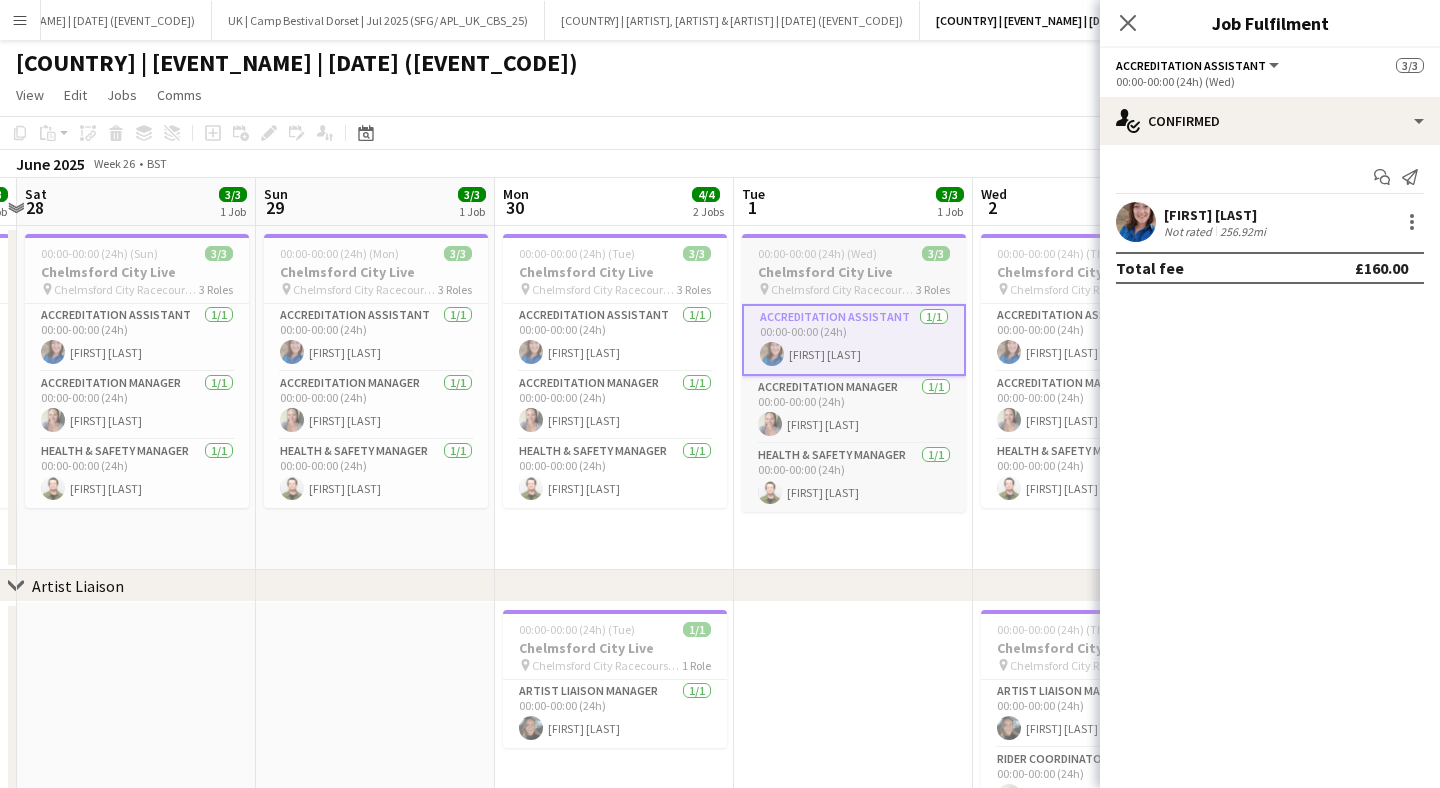 click at bounding box center (531, 352) 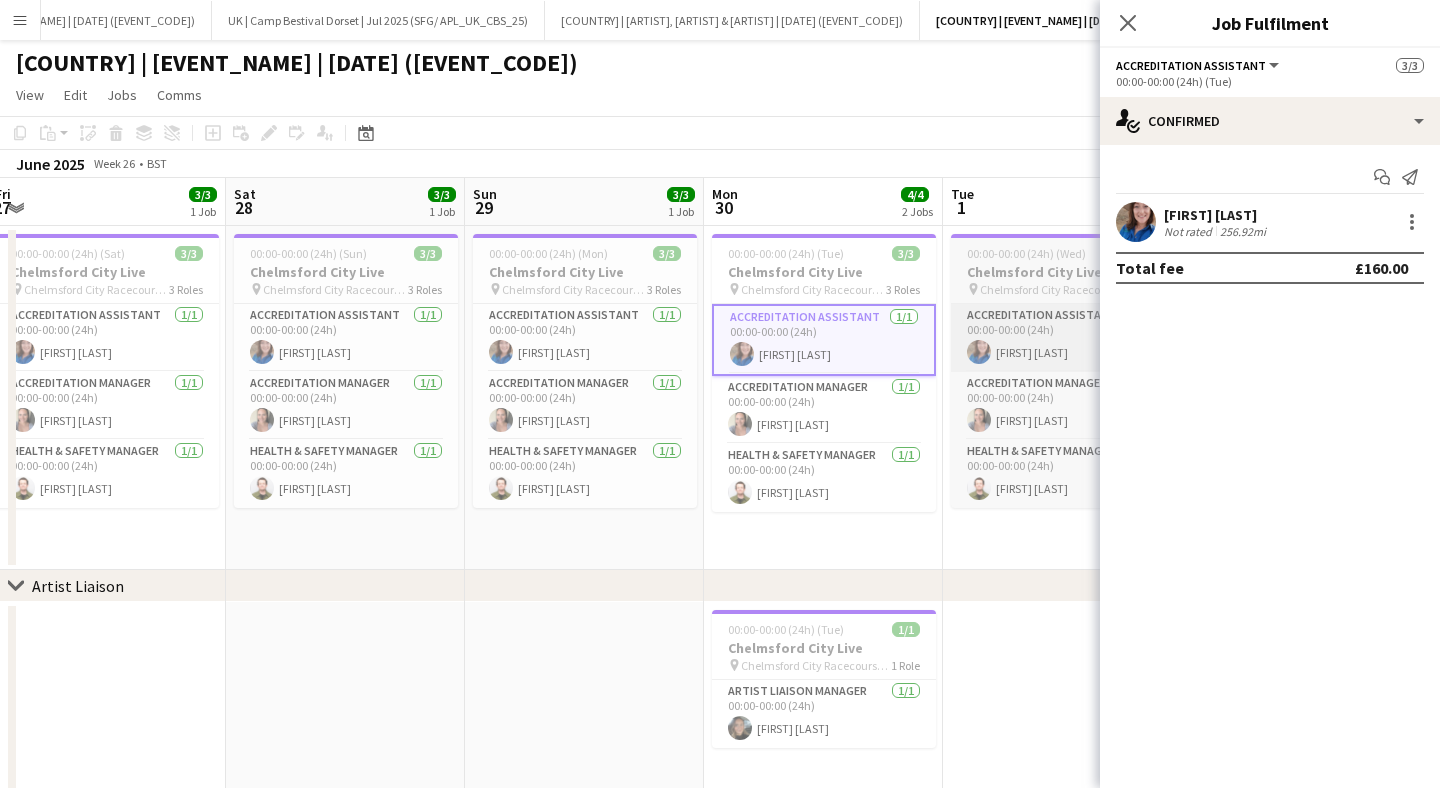 click on "Accreditation Assistant   1/1   00:00-00:00 (24h)
[FIRST] [LAST]" at bounding box center [585, 338] 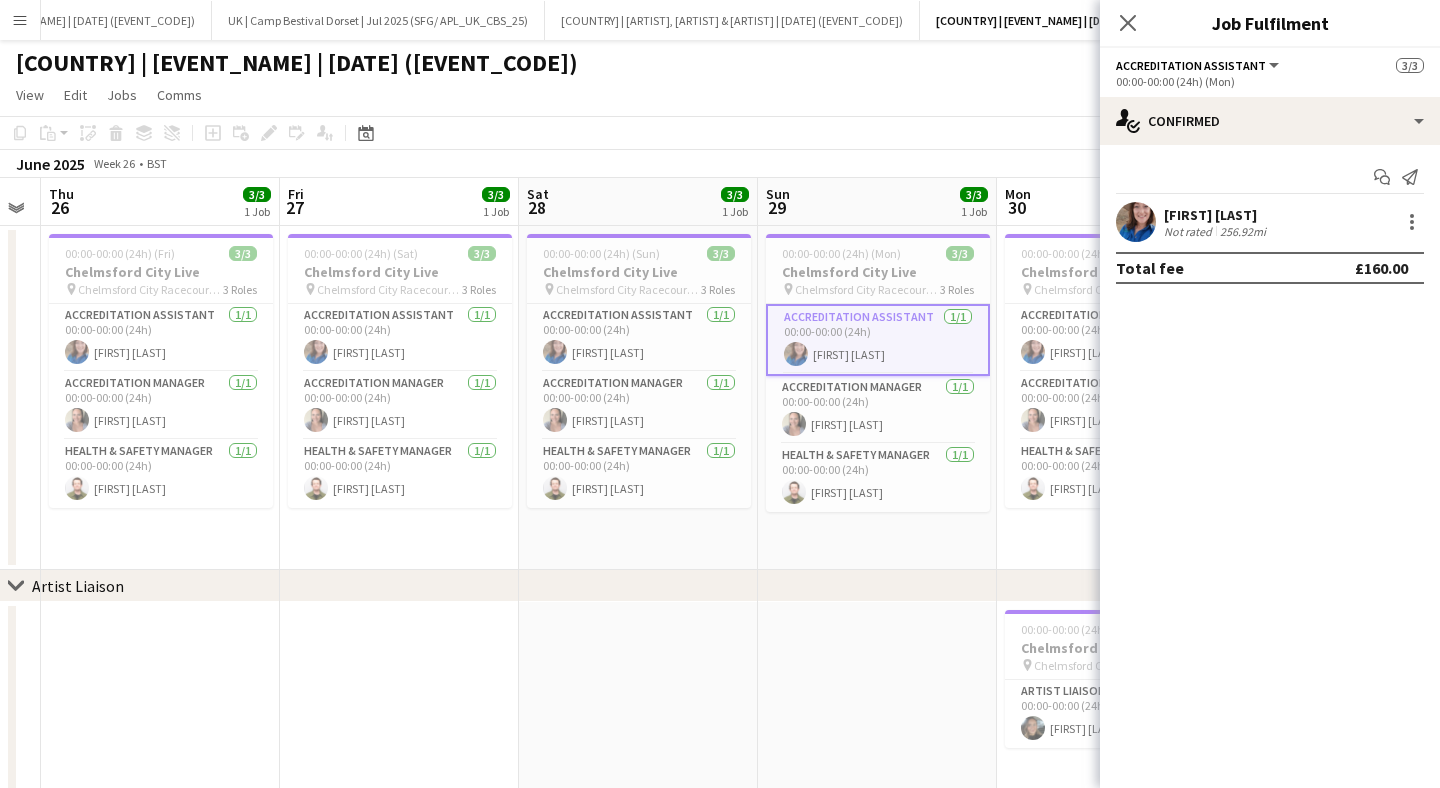 click on "Accreditation Assistant   1/1   00:00-00:00 (24h)
[FIRST] [LAST]" at bounding box center [639, 338] 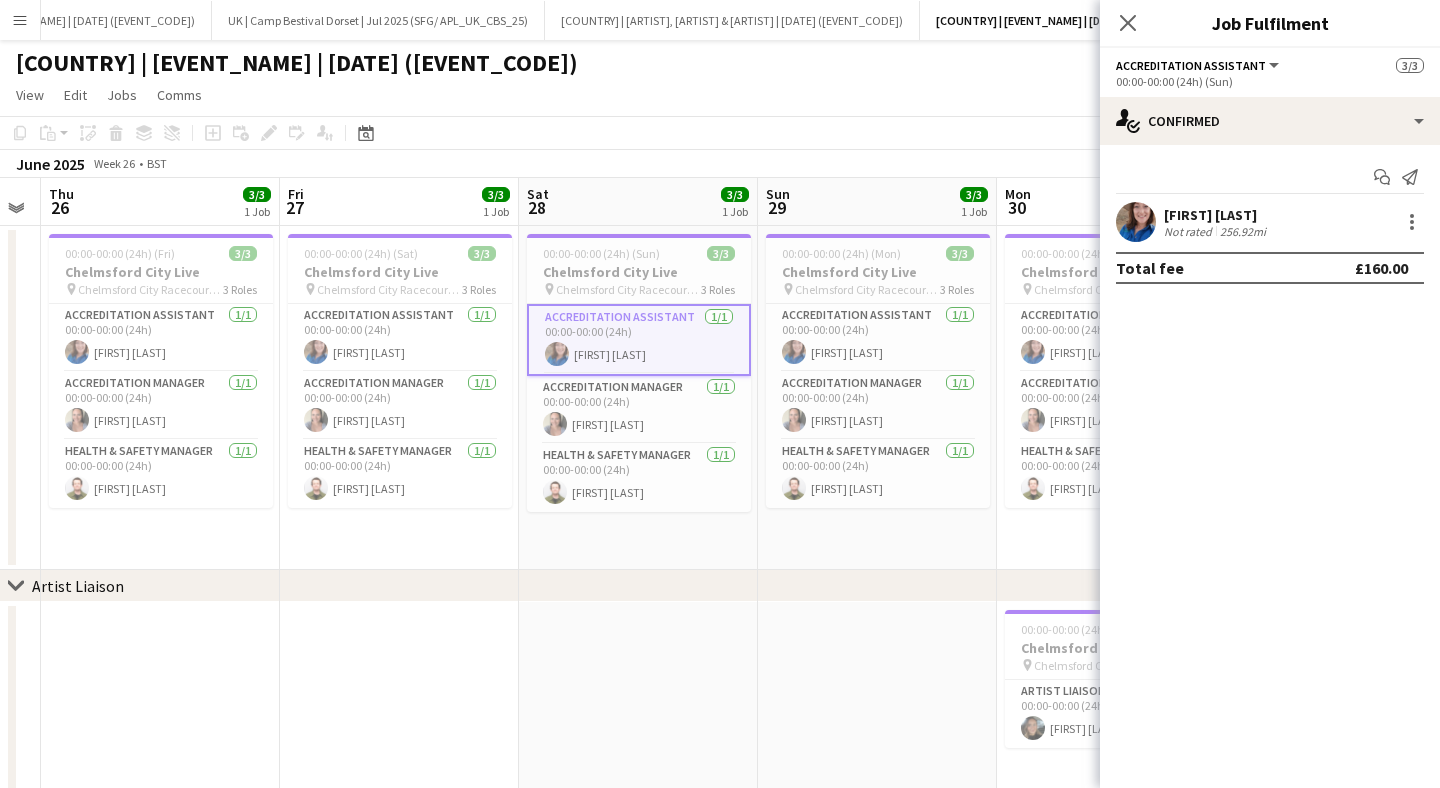 scroll, scrollTop: 0, scrollLeft: 505, axis: horizontal 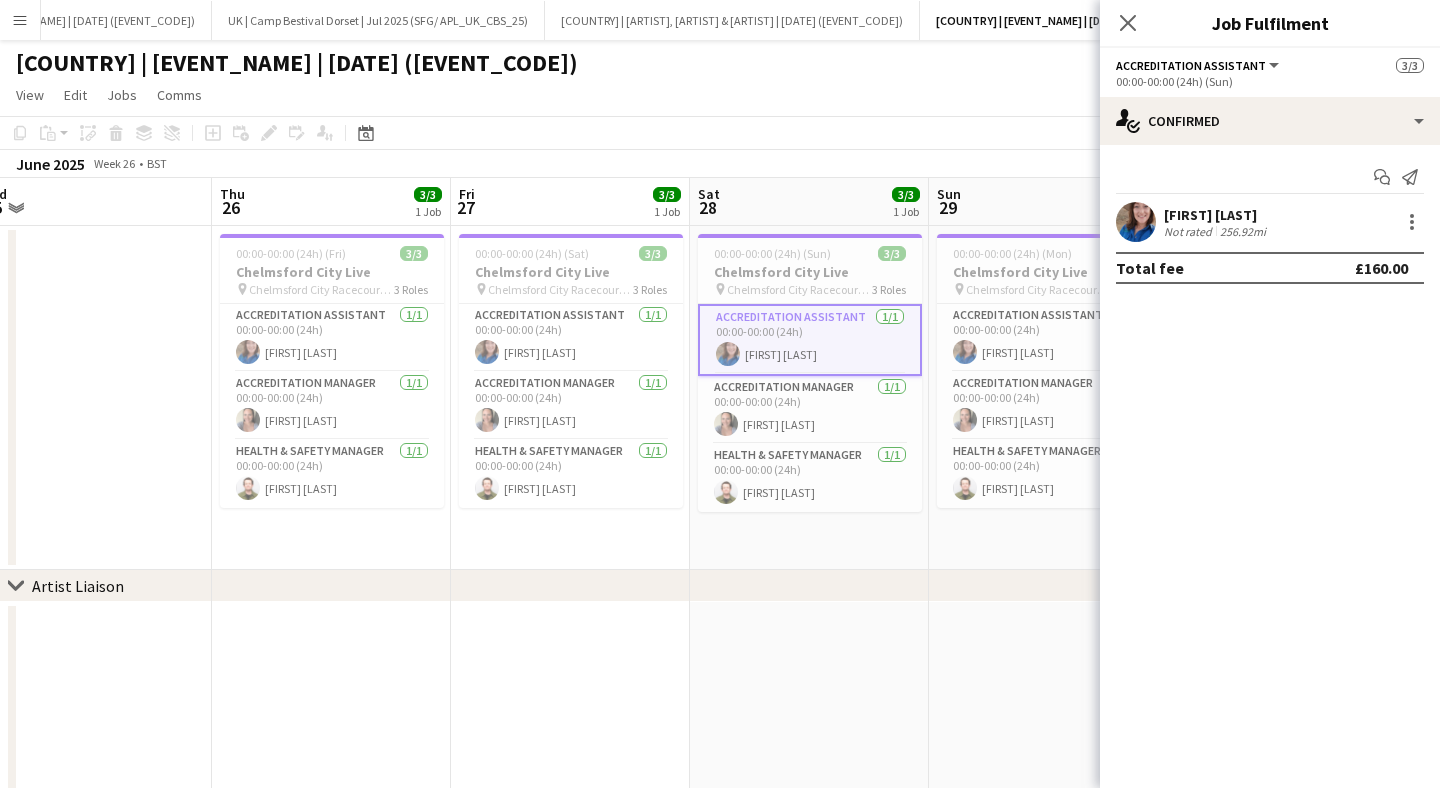 click on "Accreditation Assistant   1/1   00:00-00:00 (24h)
[FIRST] [LAST]" at bounding box center (571, 338) 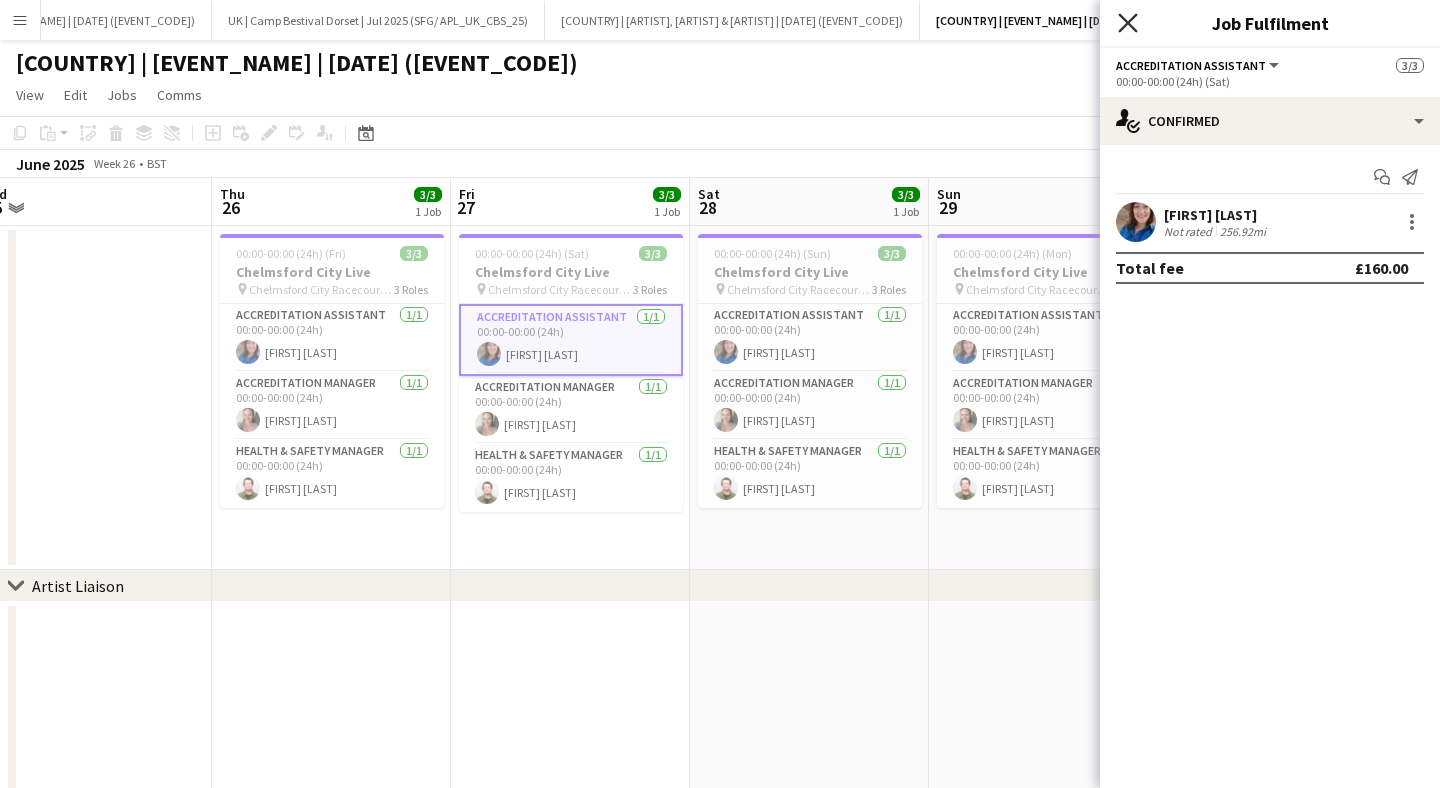 click 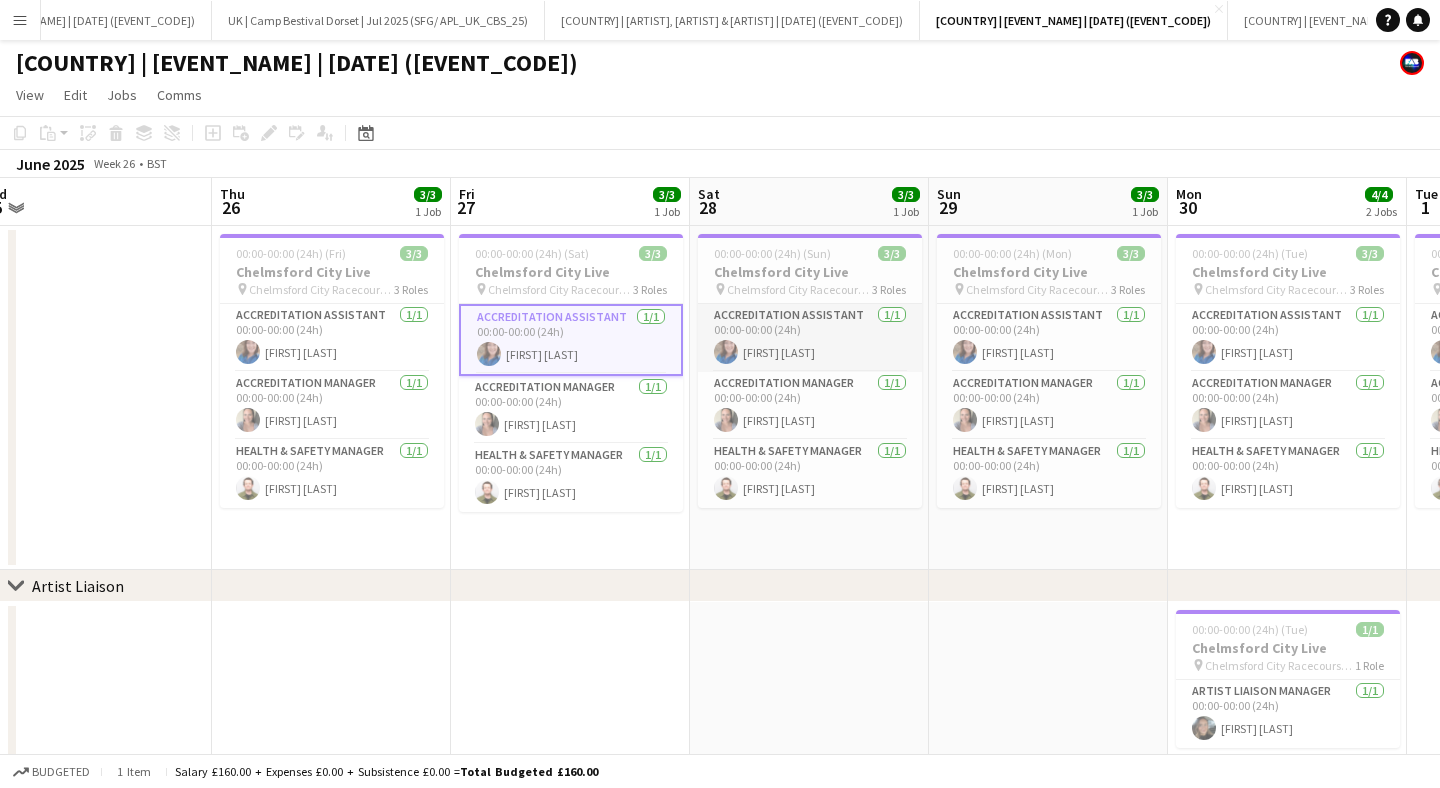 click on "Accreditation Assistant   1/1   00:00-00:00 (24h)
[FIRST] [LAST]" at bounding box center (810, 338) 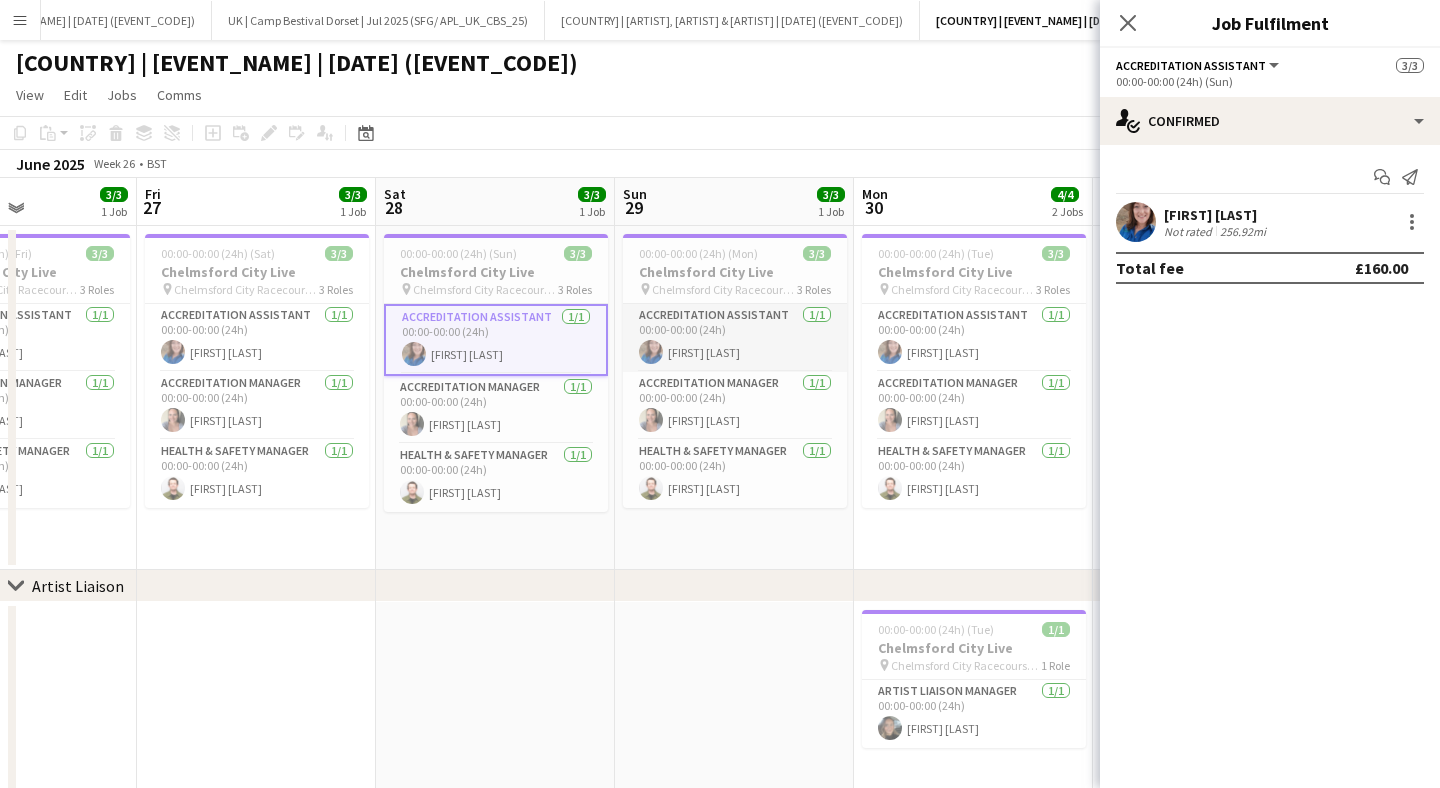 click on "Accreditation Assistant   1/1   00:00-00:00 (24h)
[FIRST] [LAST]" at bounding box center (735, 338) 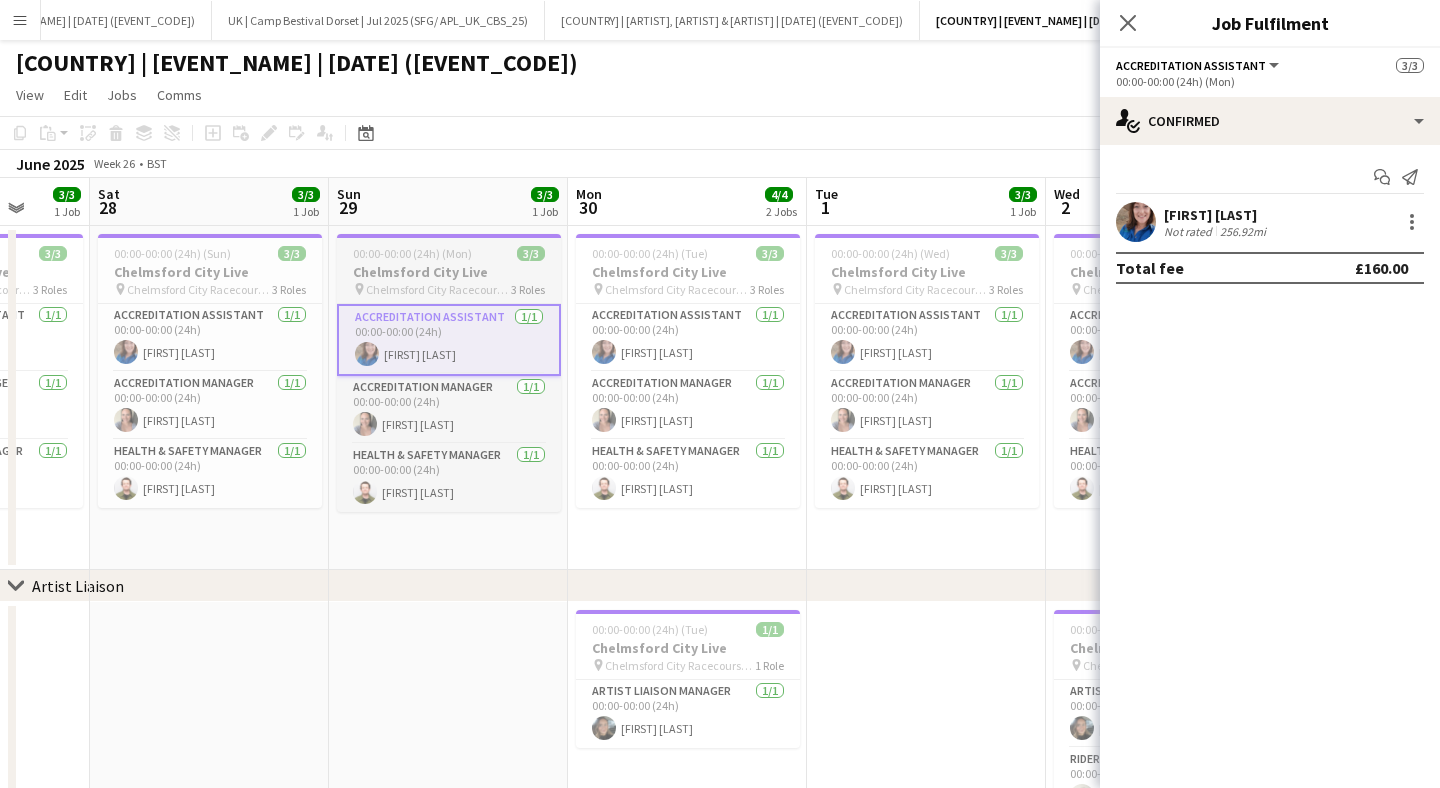 click on "Accreditation Assistant   1/1   00:00-00:00 (24h)
[FIRST] [LAST]" at bounding box center [688, 338] 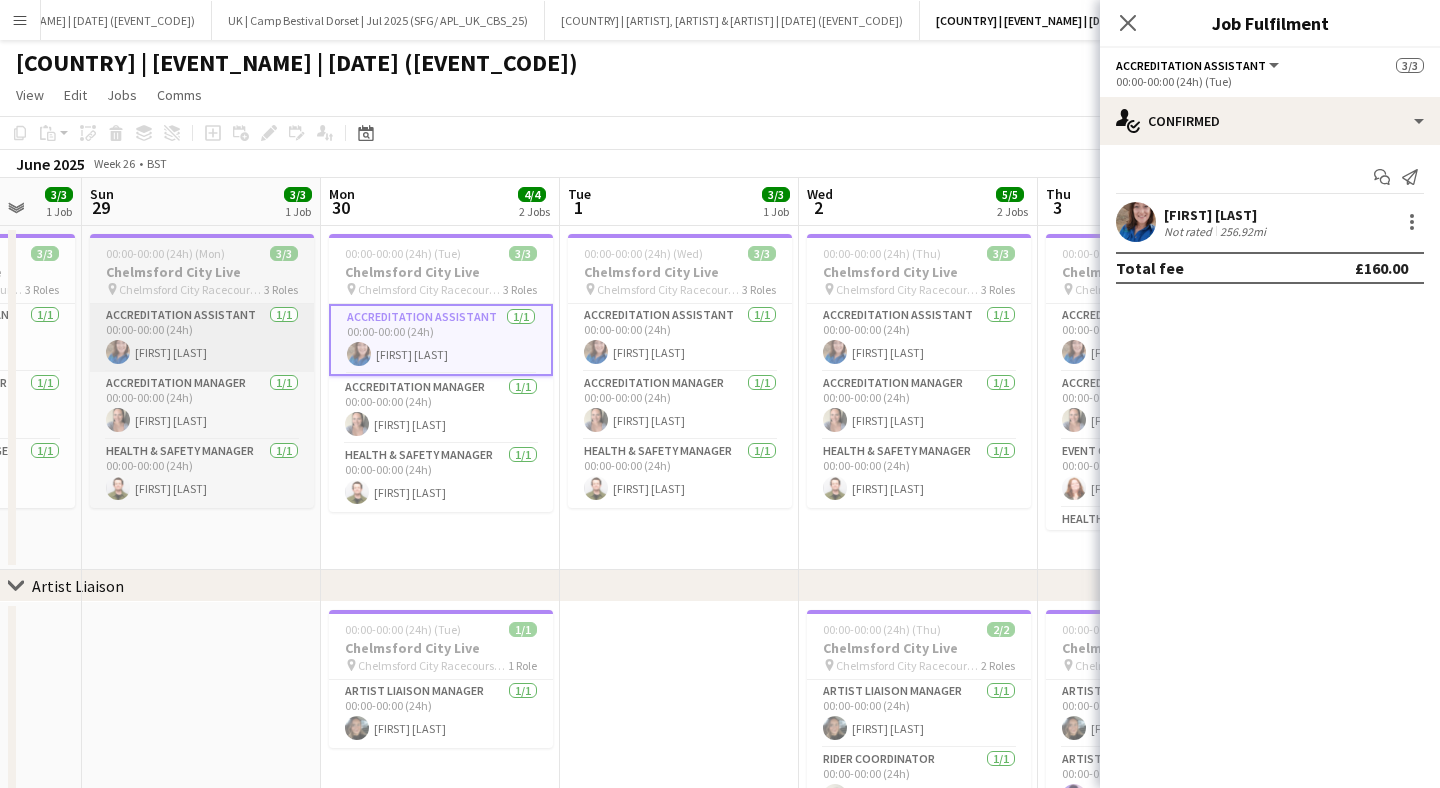 click on "Accreditation Assistant   1/1   00:00-00:00 (24h)
[FIRST] [LAST]" at bounding box center (680, 338) 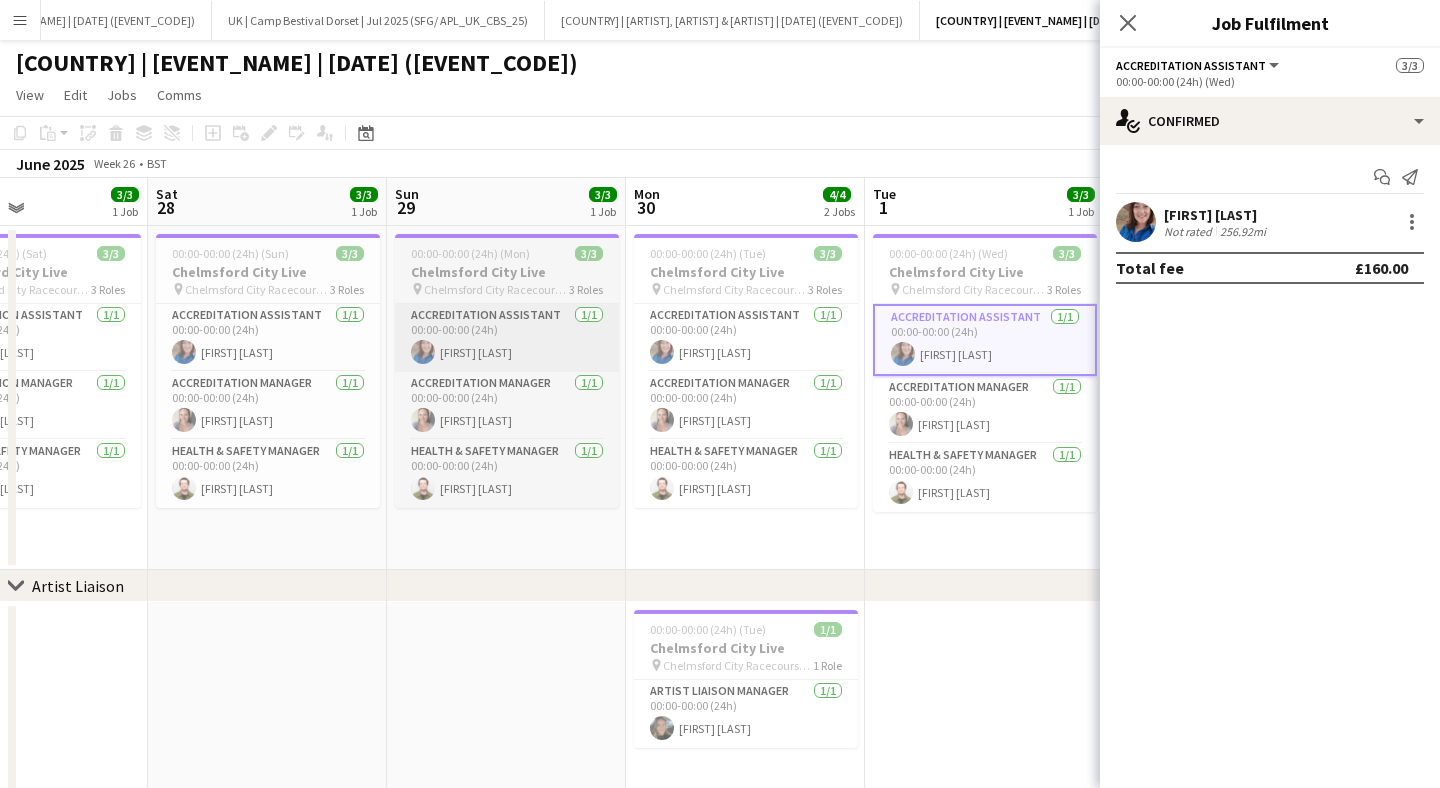 scroll, scrollTop: 0, scrollLeft: 596, axis: horizontal 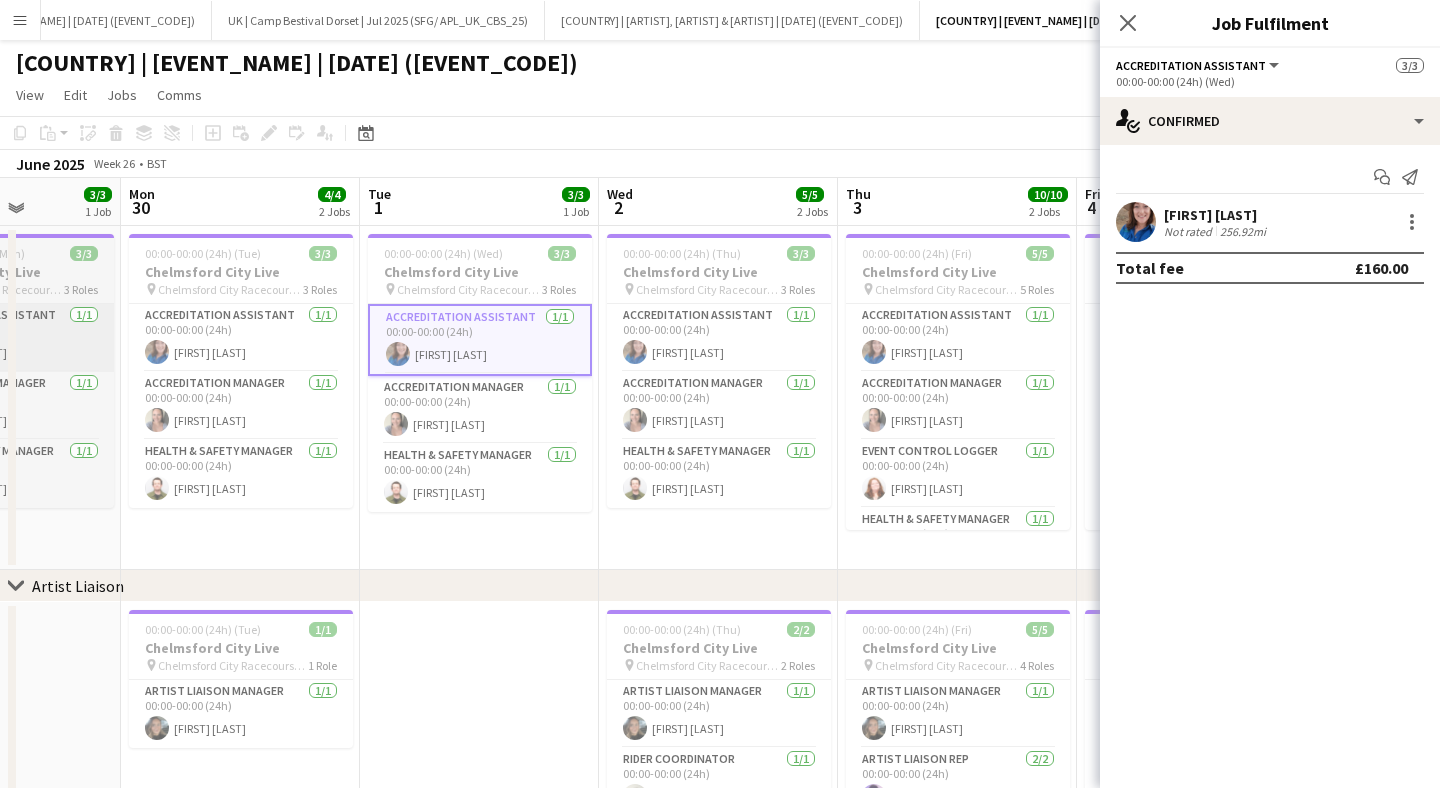 click on "Accreditation Assistant   1/1   00:00-00:00 (24h)
[FIRST] [LAST]" at bounding box center [719, 338] 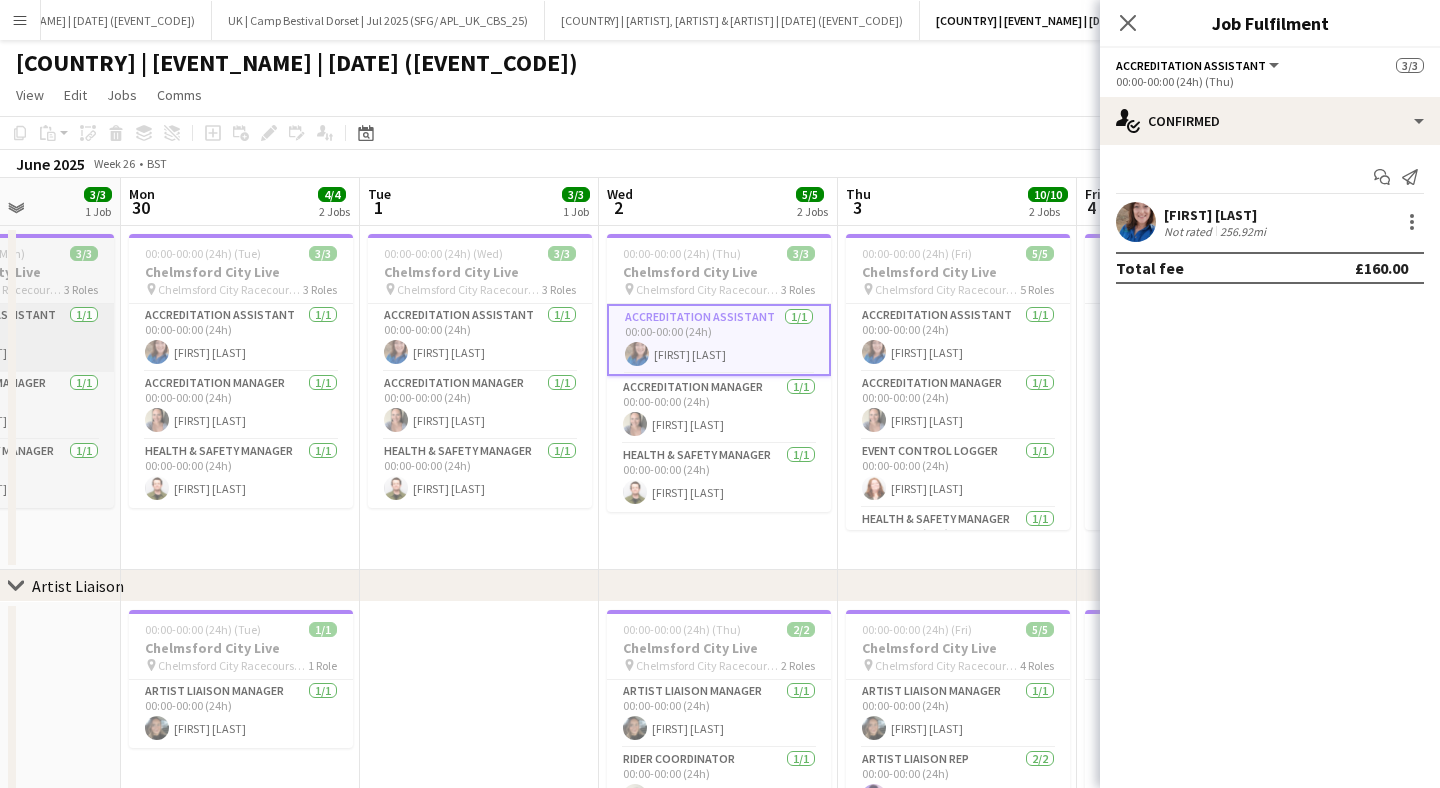 scroll, scrollTop: 0, scrollLeft: 465, axis: horizontal 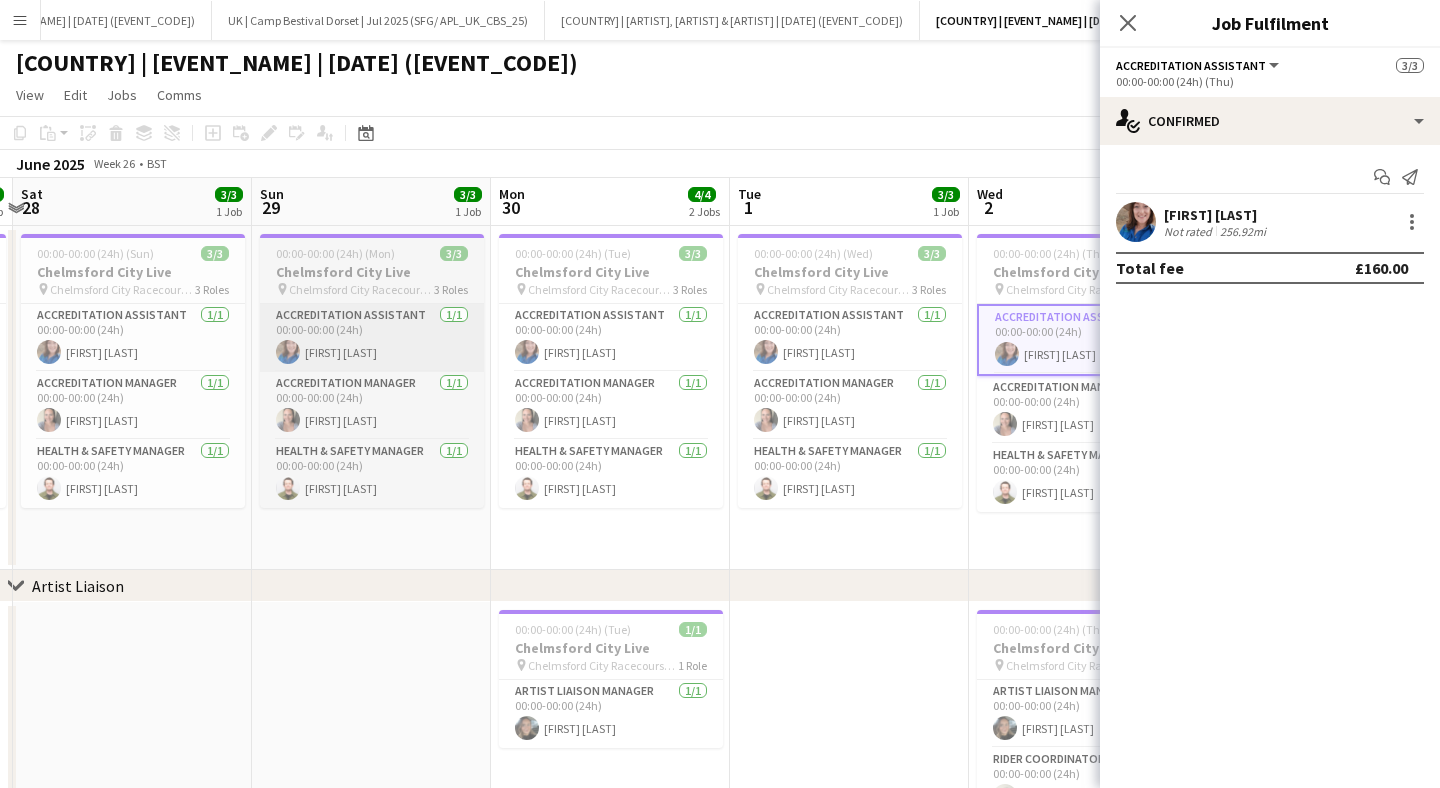 click on "Accreditation Assistant   1/1   00:00-00:00 (24h)
[FIRST] [LAST]" at bounding box center (611, 338) 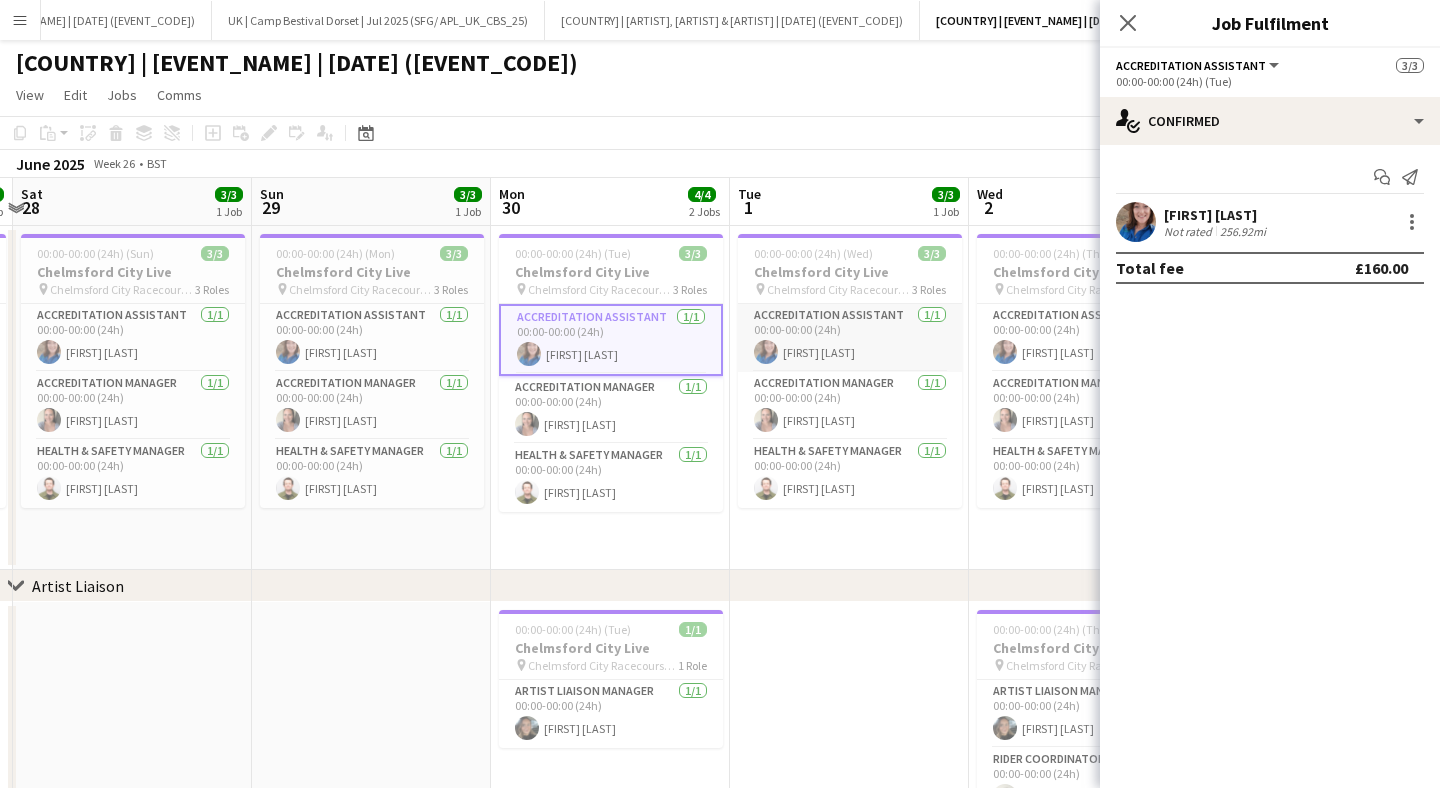 click on "Accreditation Assistant   1/1   00:00-00:00 (24h)
[FIRST] [LAST]" at bounding box center [850, 338] 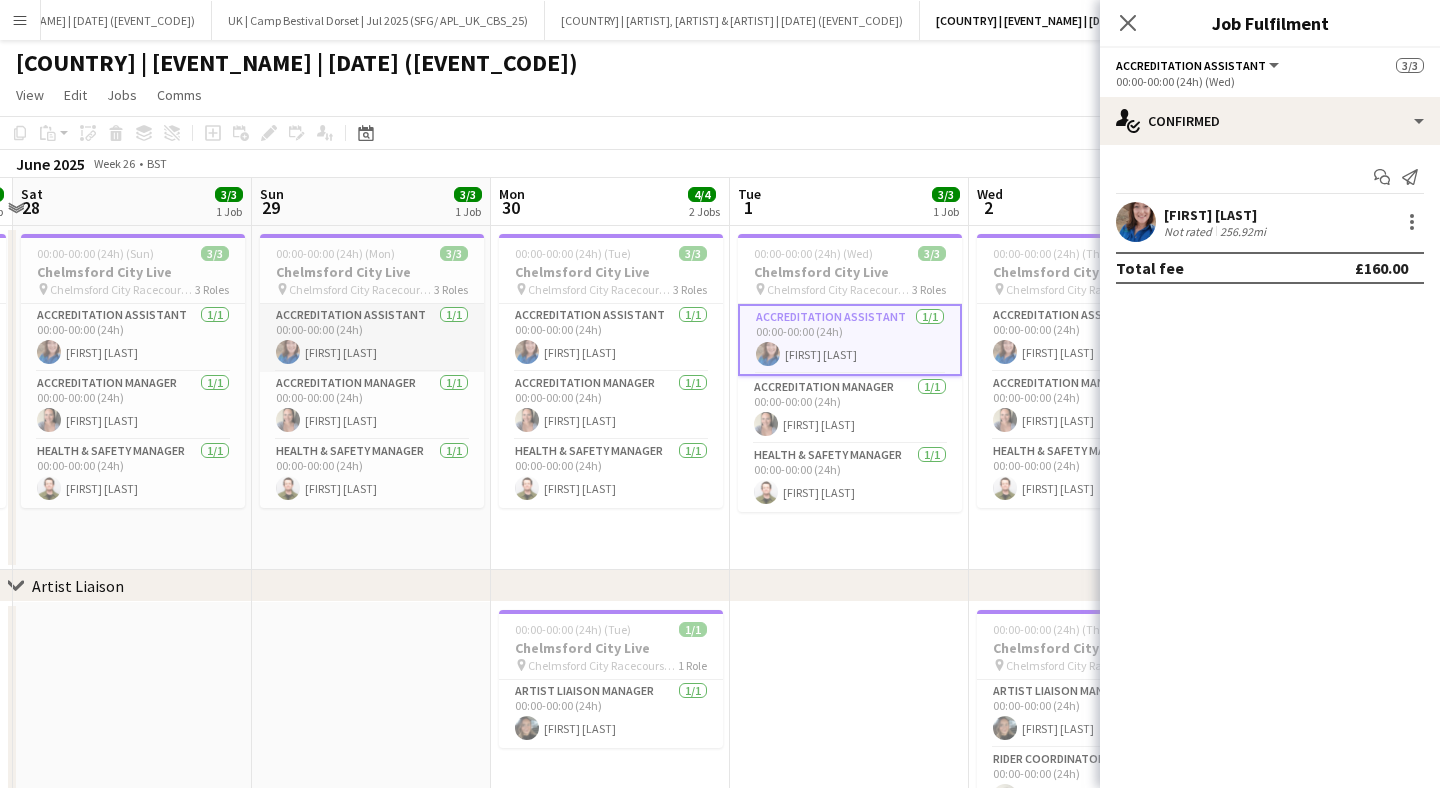 click on "Accreditation Assistant   1/1   00:00-00:00 (24h)
[FIRST] [LAST]" at bounding box center (372, 338) 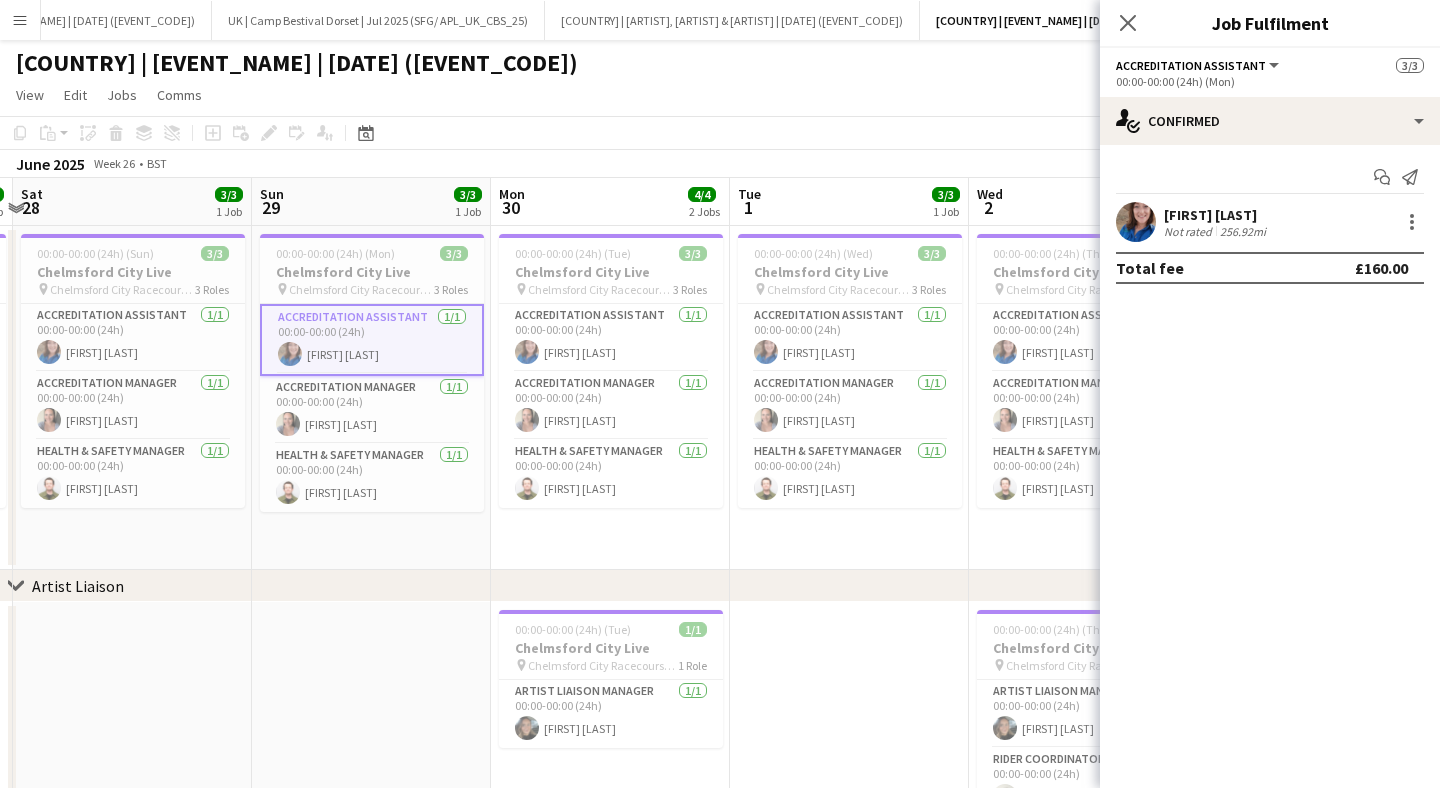 scroll, scrollTop: 0, scrollLeft: 591, axis: horizontal 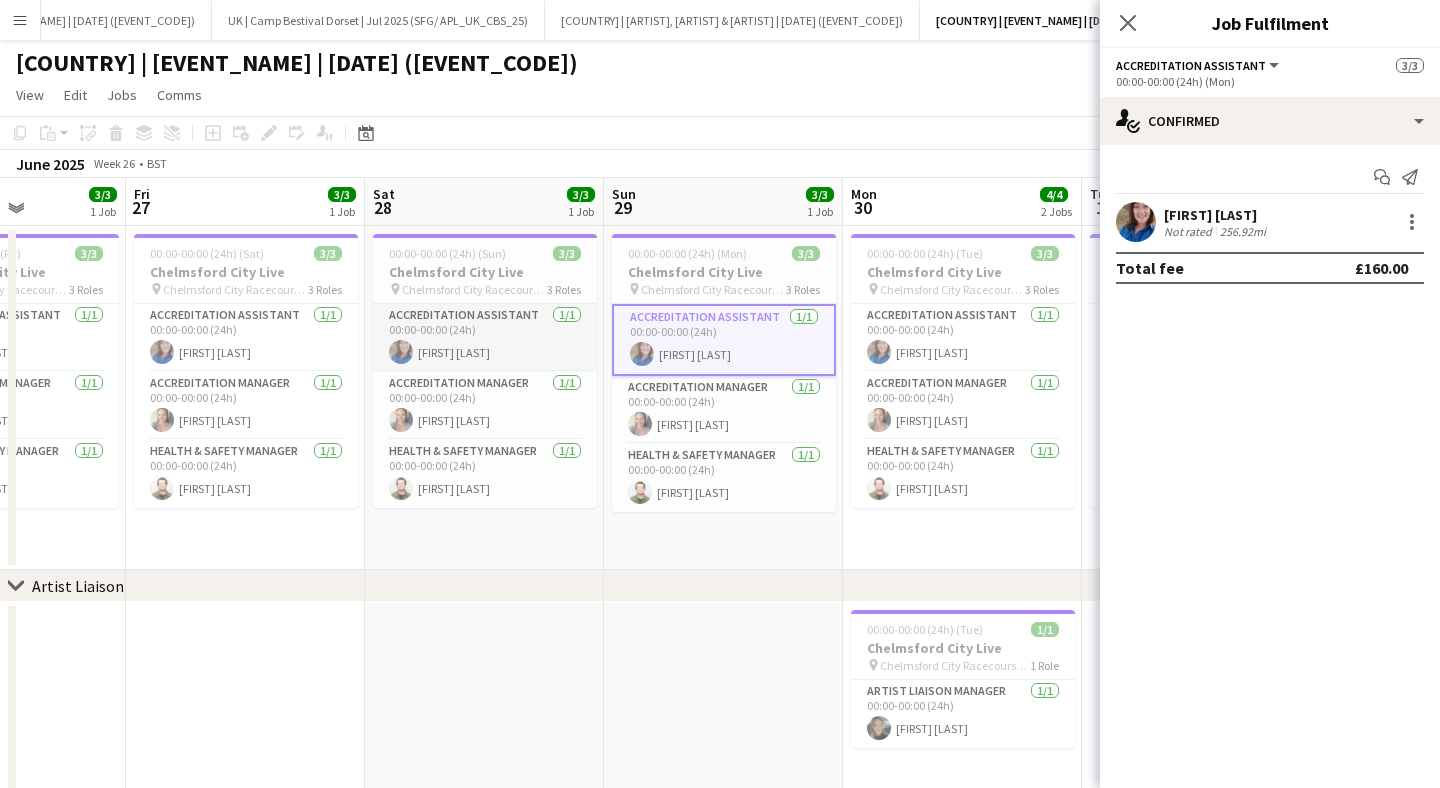 click on "Accreditation Assistant   1/1   00:00-00:00 (24h)
[FIRST] [LAST]" at bounding box center [485, 338] 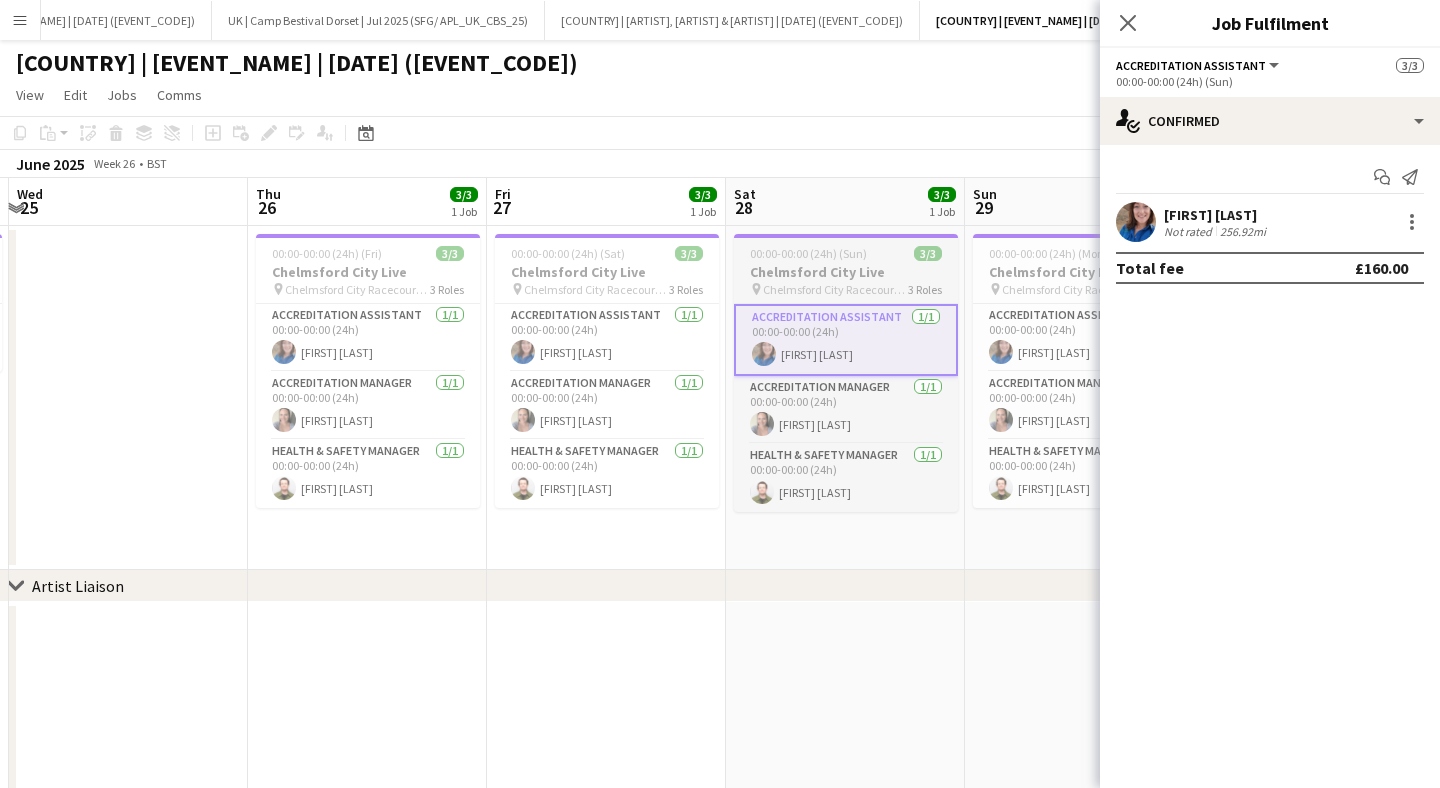 scroll, scrollTop: 0, scrollLeft: 637, axis: horizontal 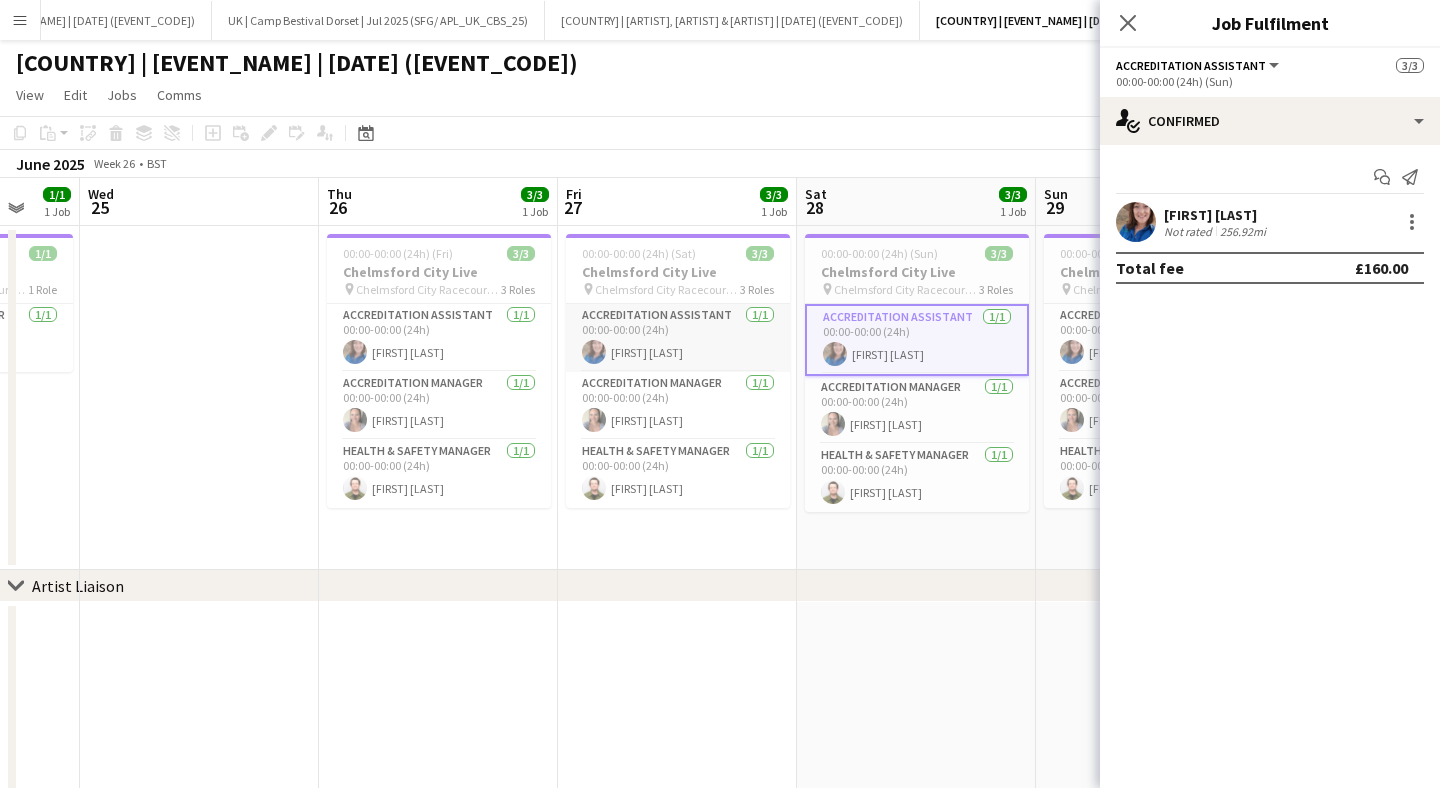 click on "Accreditation Assistant   1/1   00:00-00:00 (24h)
[FIRST] [LAST]" at bounding box center (678, 338) 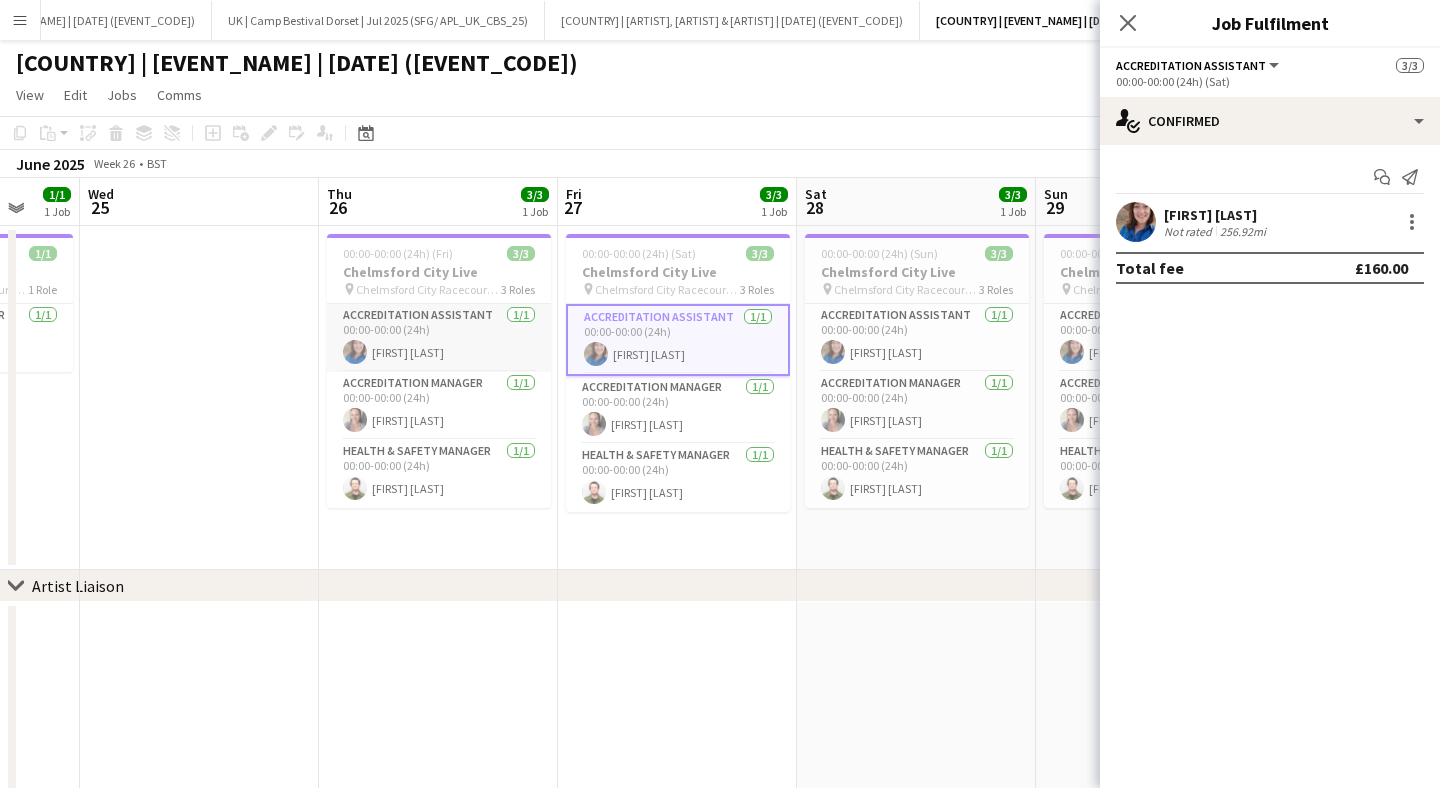 click on "Accreditation Assistant   1/1   00:00-00:00 (24h)
[FIRST] [LAST]" at bounding box center [439, 338] 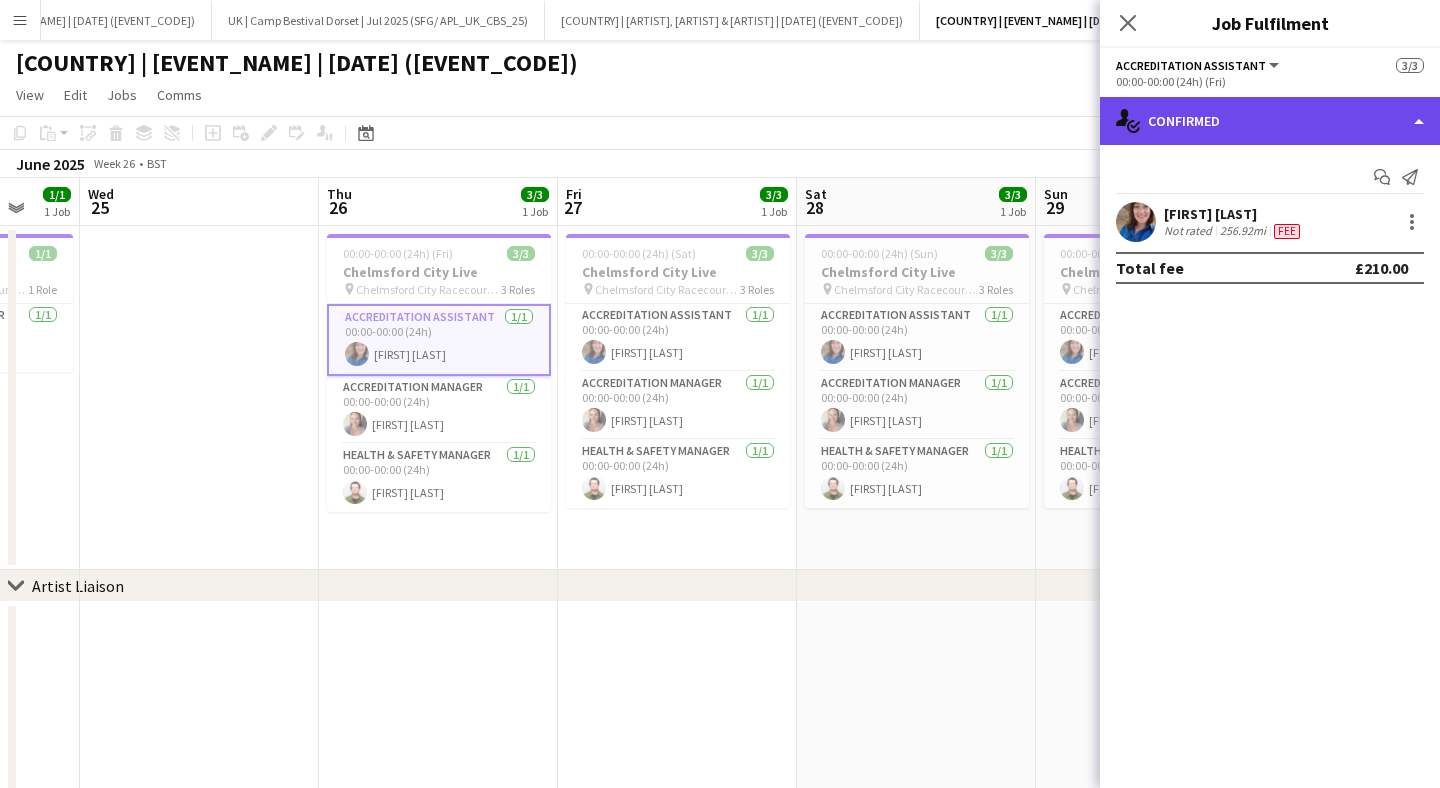 click on "single-neutral-actions-check-2
Confirmed" 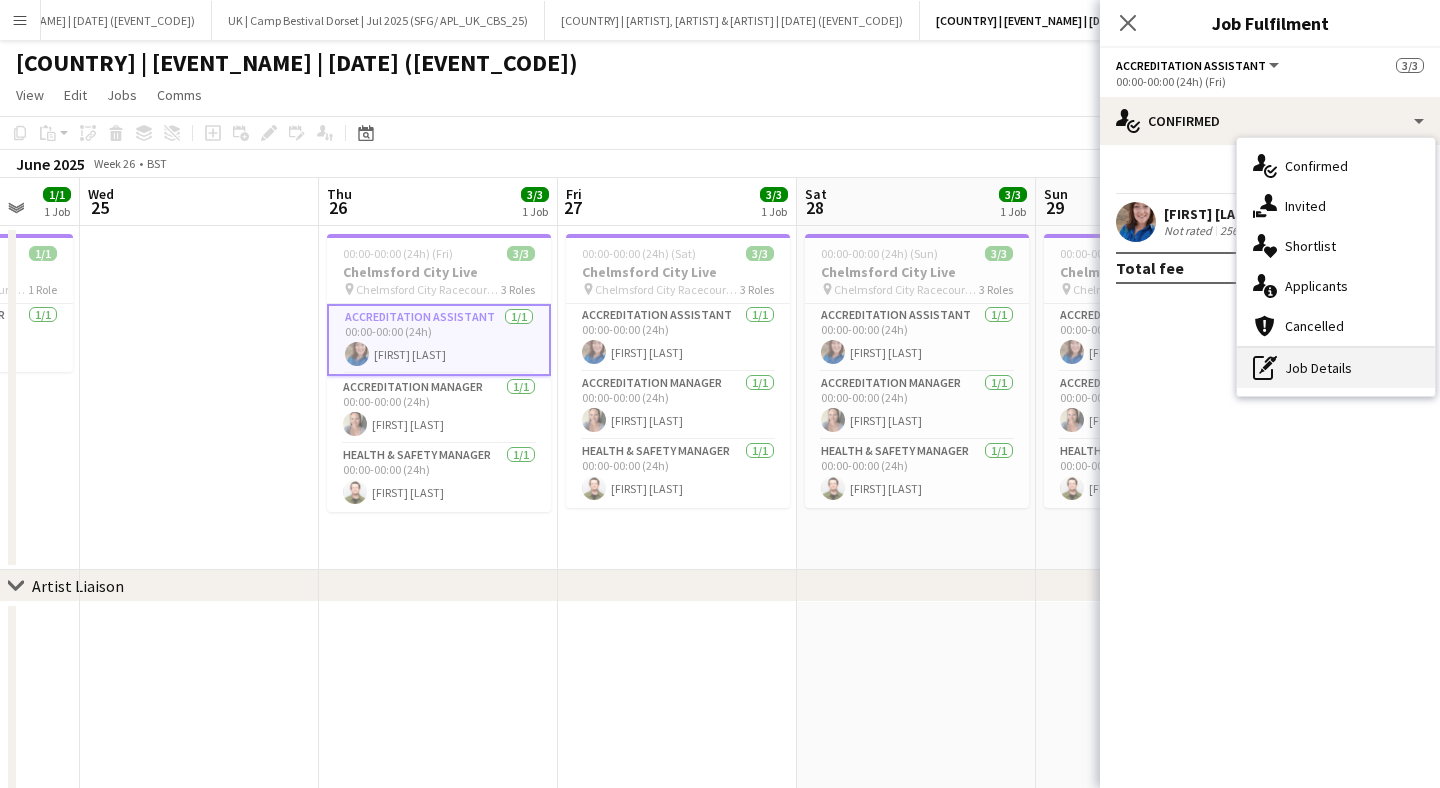 click on "pen-write" 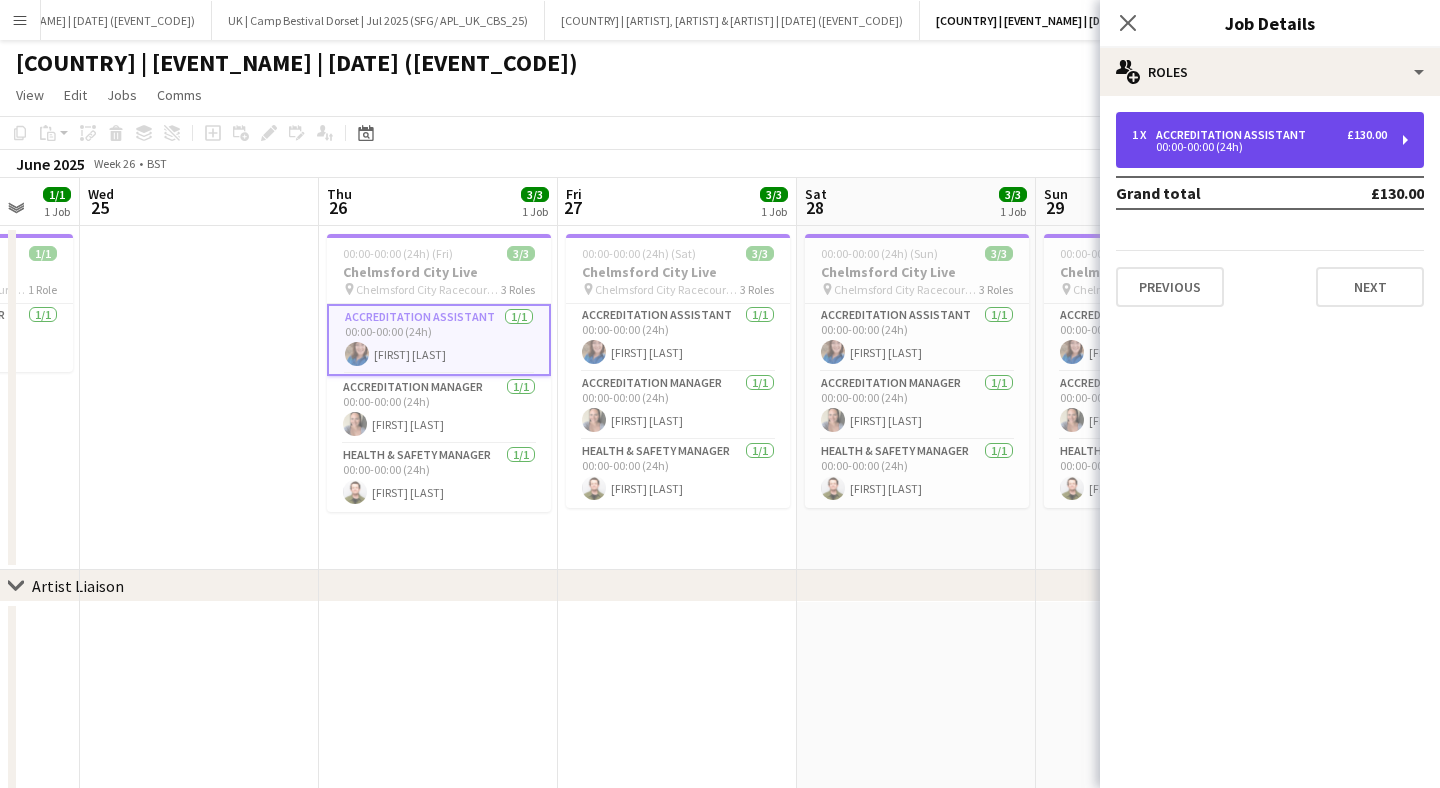 click on "Accreditation Assistant" at bounding box center (1235, 135) 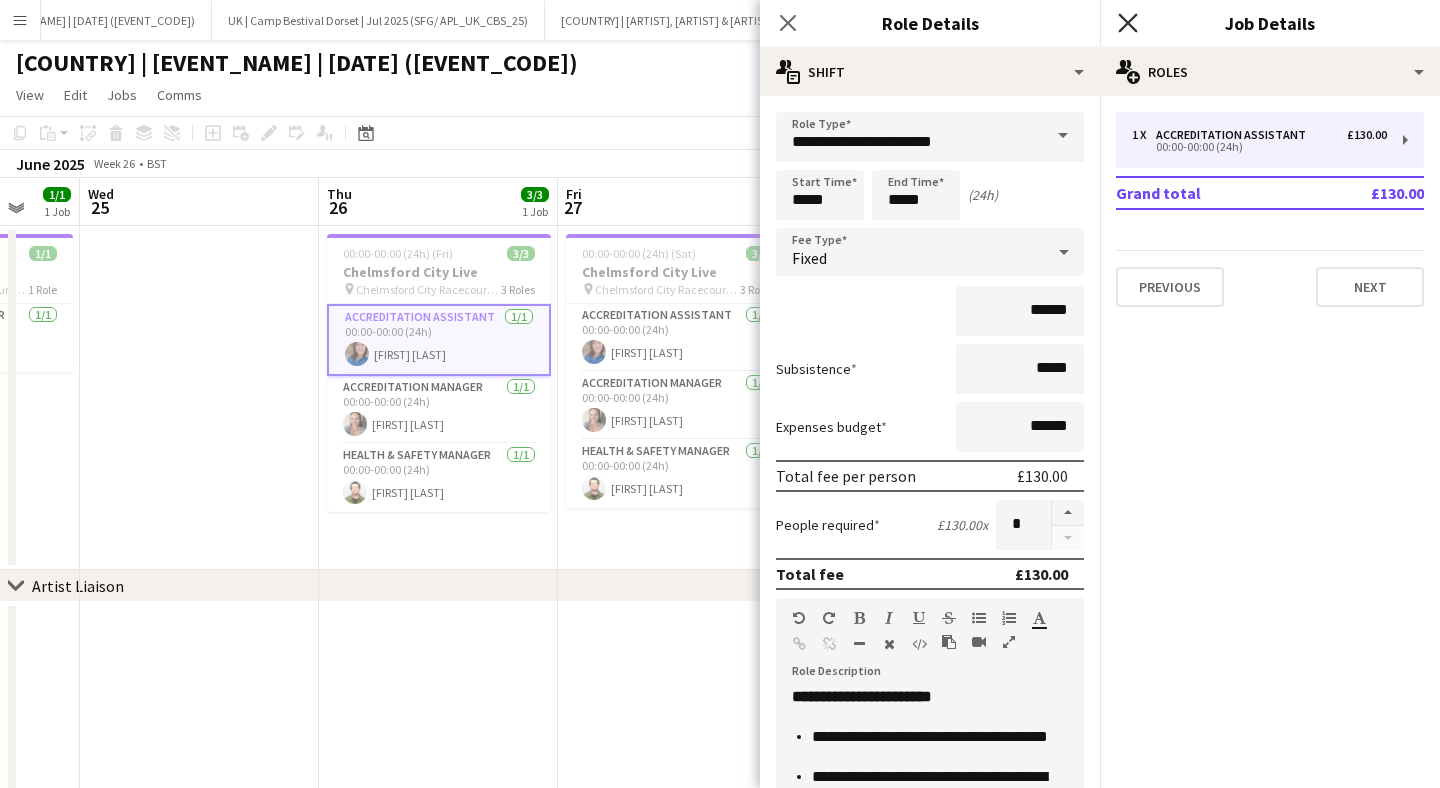click on "Close pop-in" 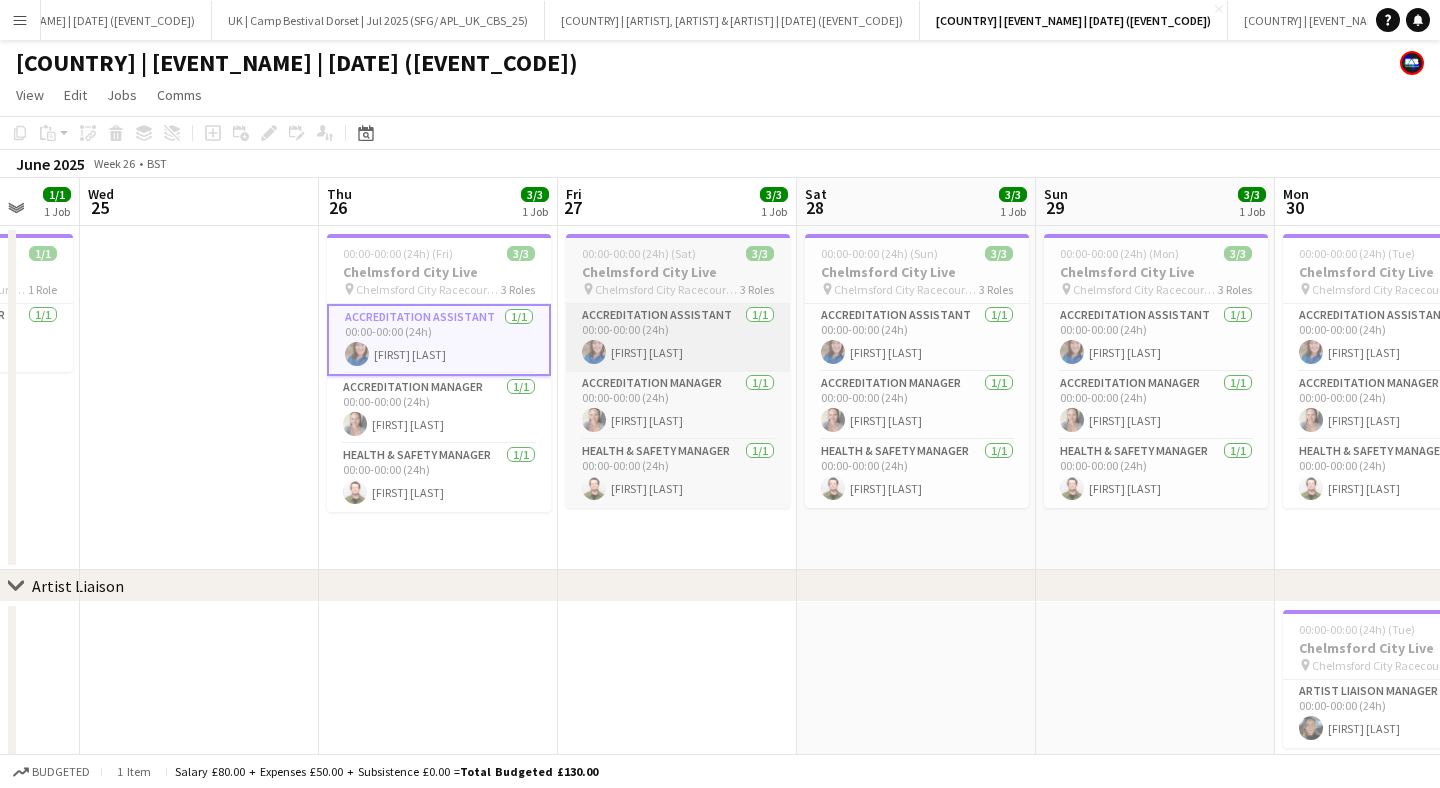 click on "Accreditation Assistant   1/1   00:00-00:00 (24h)
[FIRST] [LAST]" at bounding box center (678, 338) 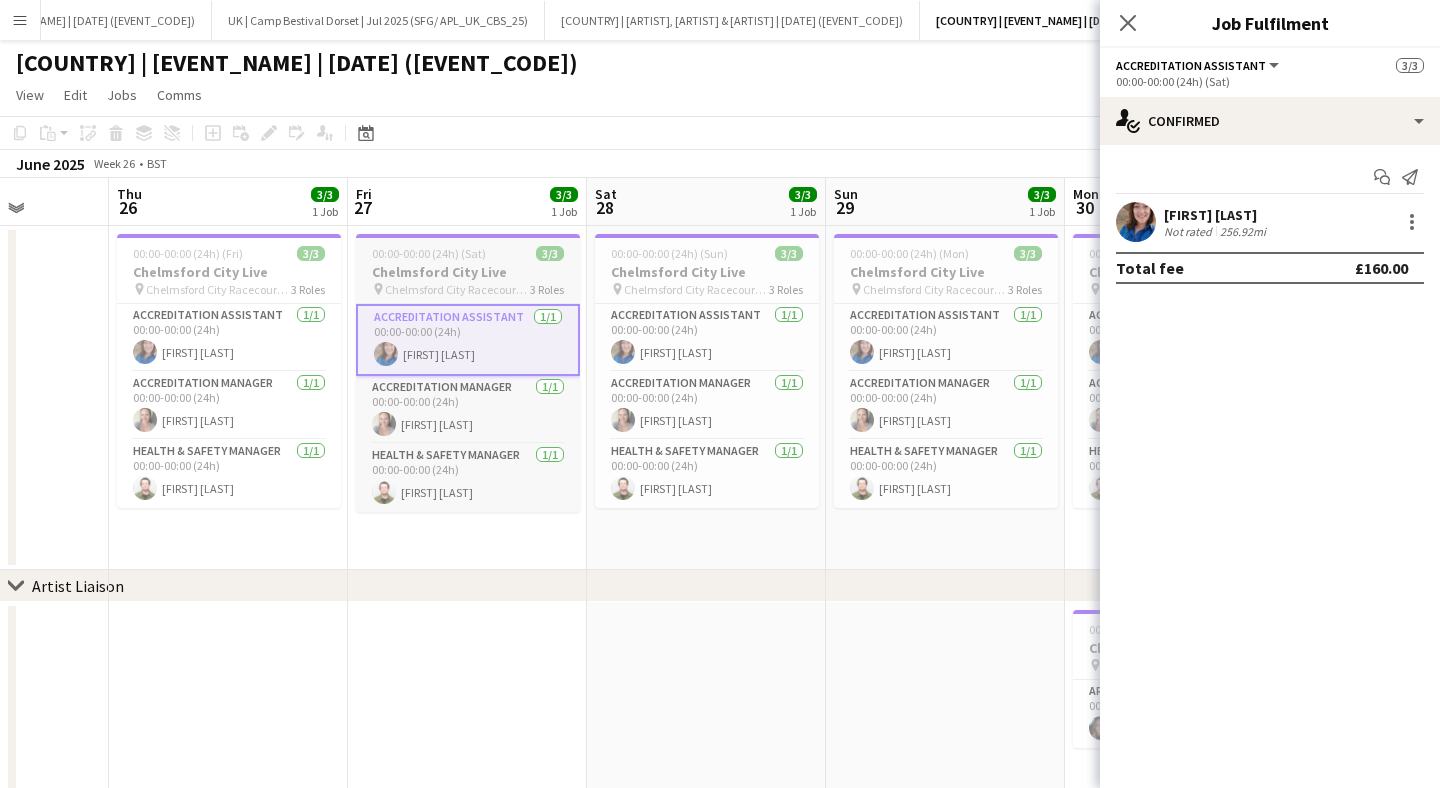 scroll, scrollTop: 0, scrollLeft: 903, axis: horizontal 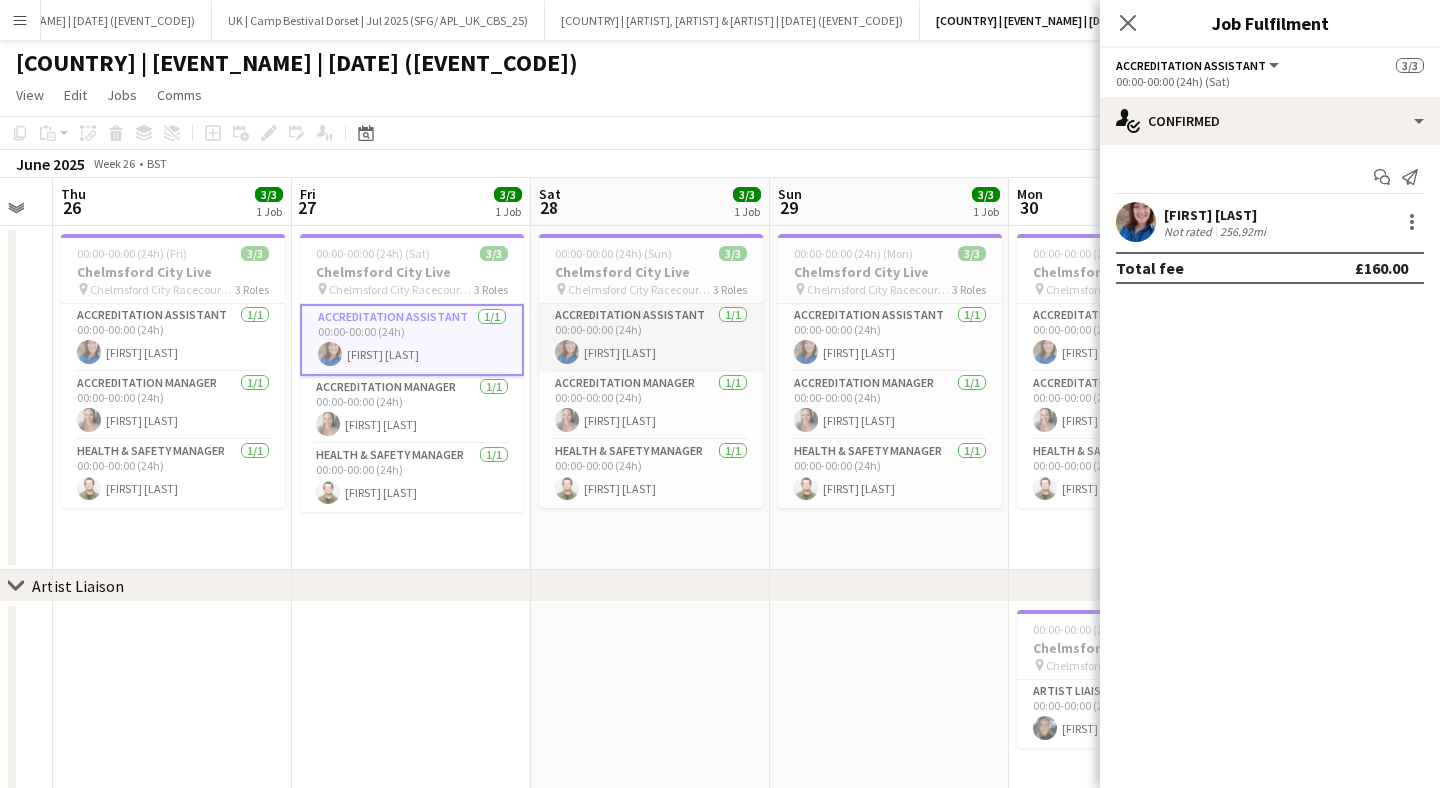 click on "Accreditation Assistant   1/1   00:00-00:00 (24h)
[FIRST] [LAST]" at bounding box center [651, 338] 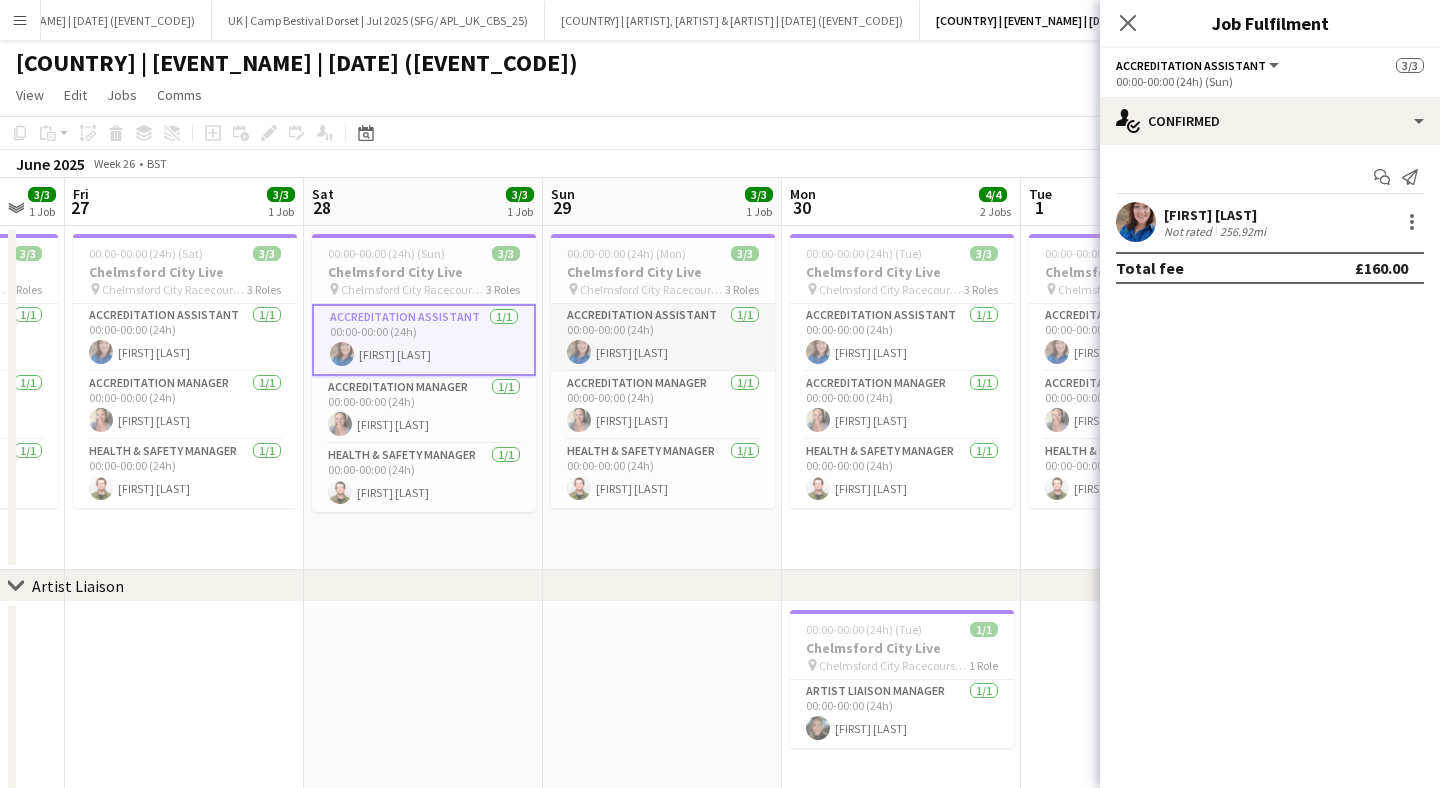 click on "Accreditation Assistant   1/1   00:00-00:00 (24h)
[FIRST] [LAST]" at bounding box center [663, 338] 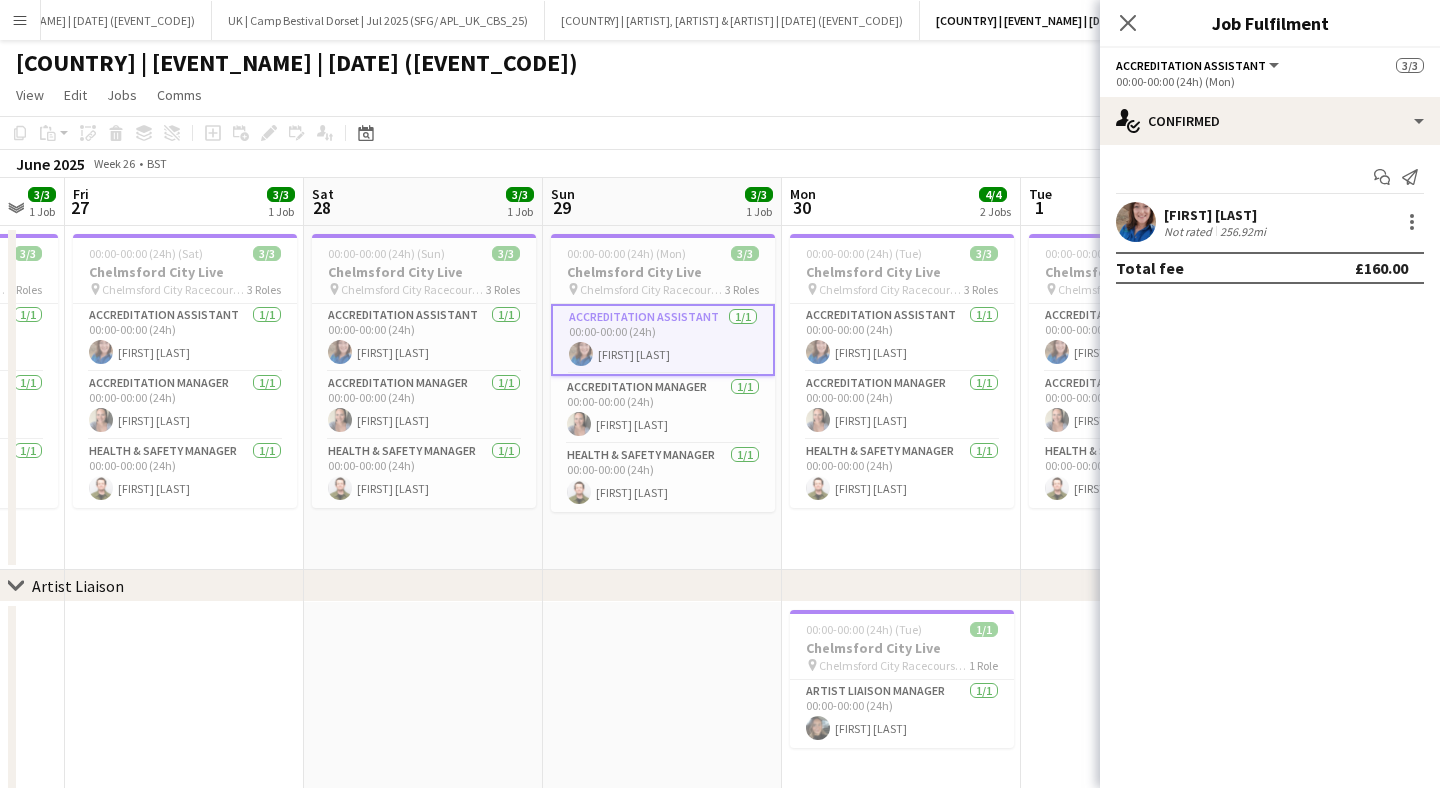 scroll, scrollTop: 0, scrollLeft: 1004, axis: horizontal 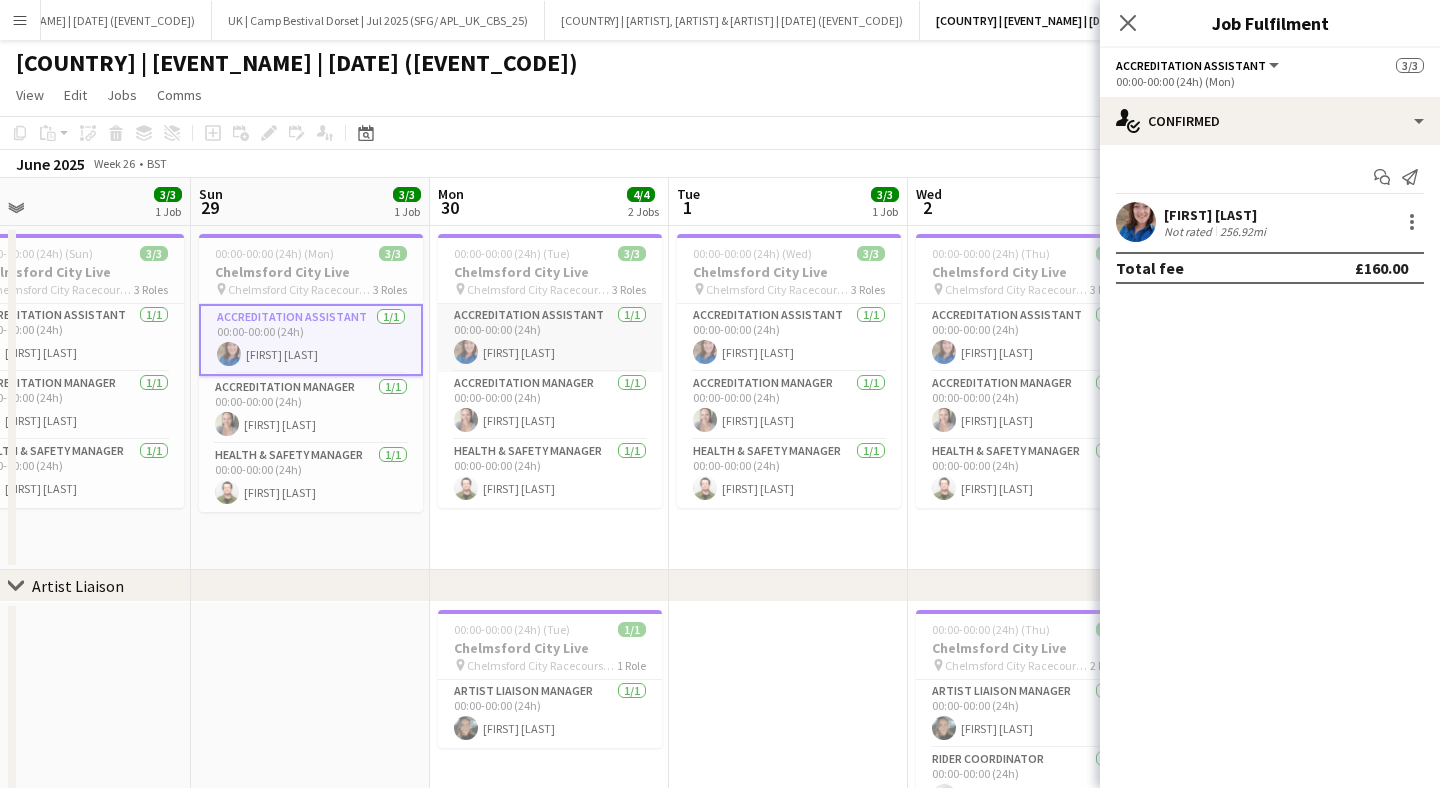 click on "Accreditation Assistant   1/1   00:00-00:00 (24h)
[FIRST] [LAST]" at bounding box center [550, 338] 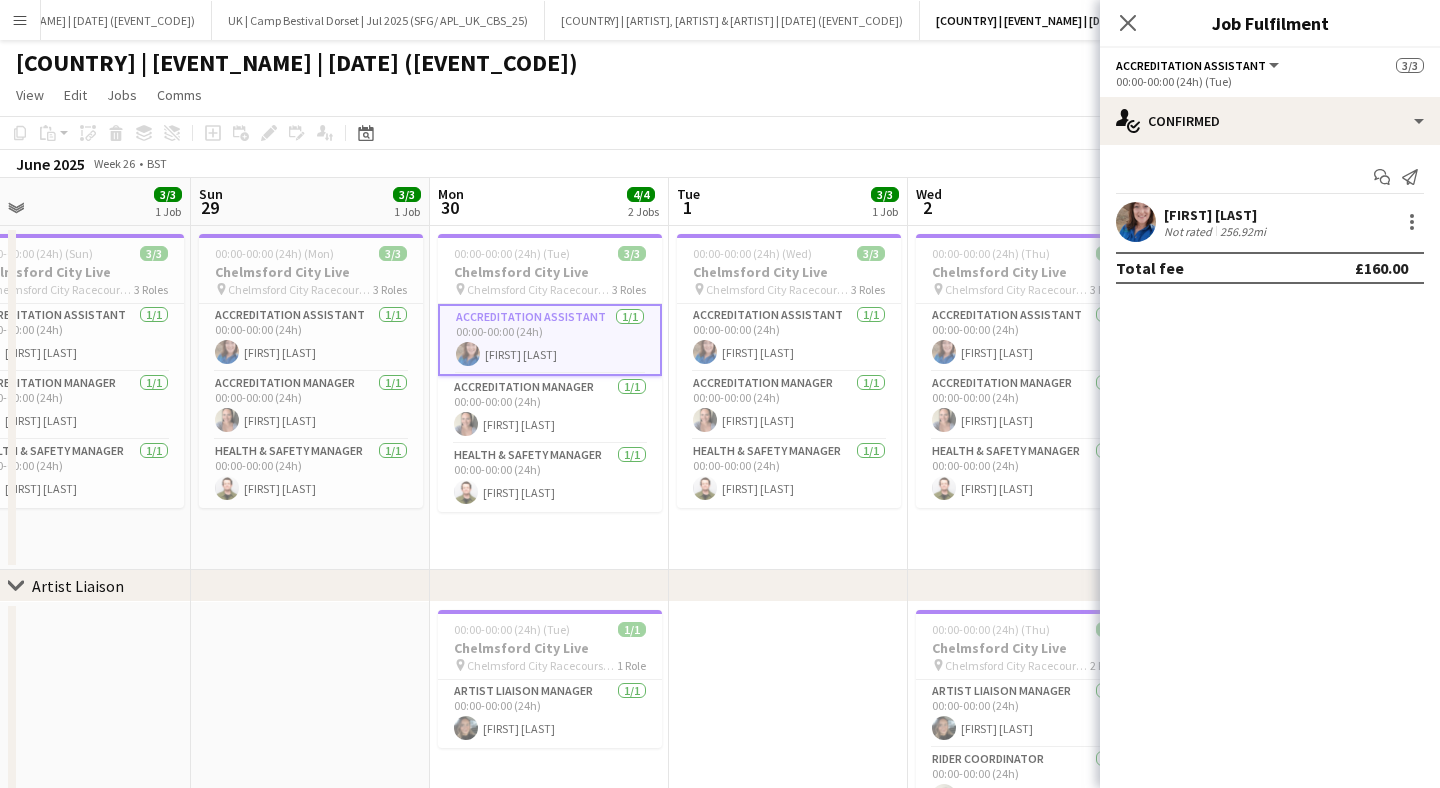 click on "00:00-00:00 (24h) ([DAY])   3/3   Chelmsford City Live
pin
Chelmsford City Racecourse | [CITY], [COUNTRY]   3 Roles   Accreditation Assistant   1/1   00:00-00:00 (24h)
[FIRST] [LAST]  Accreditation Manager   1/1   00:00-00:00 (24h)
[FIRST] [LAST]  Health & Safety Manager   1/1   00:00-00:00 (24h)
[FIRST] [LAST]" at bounding box center [788, 398] 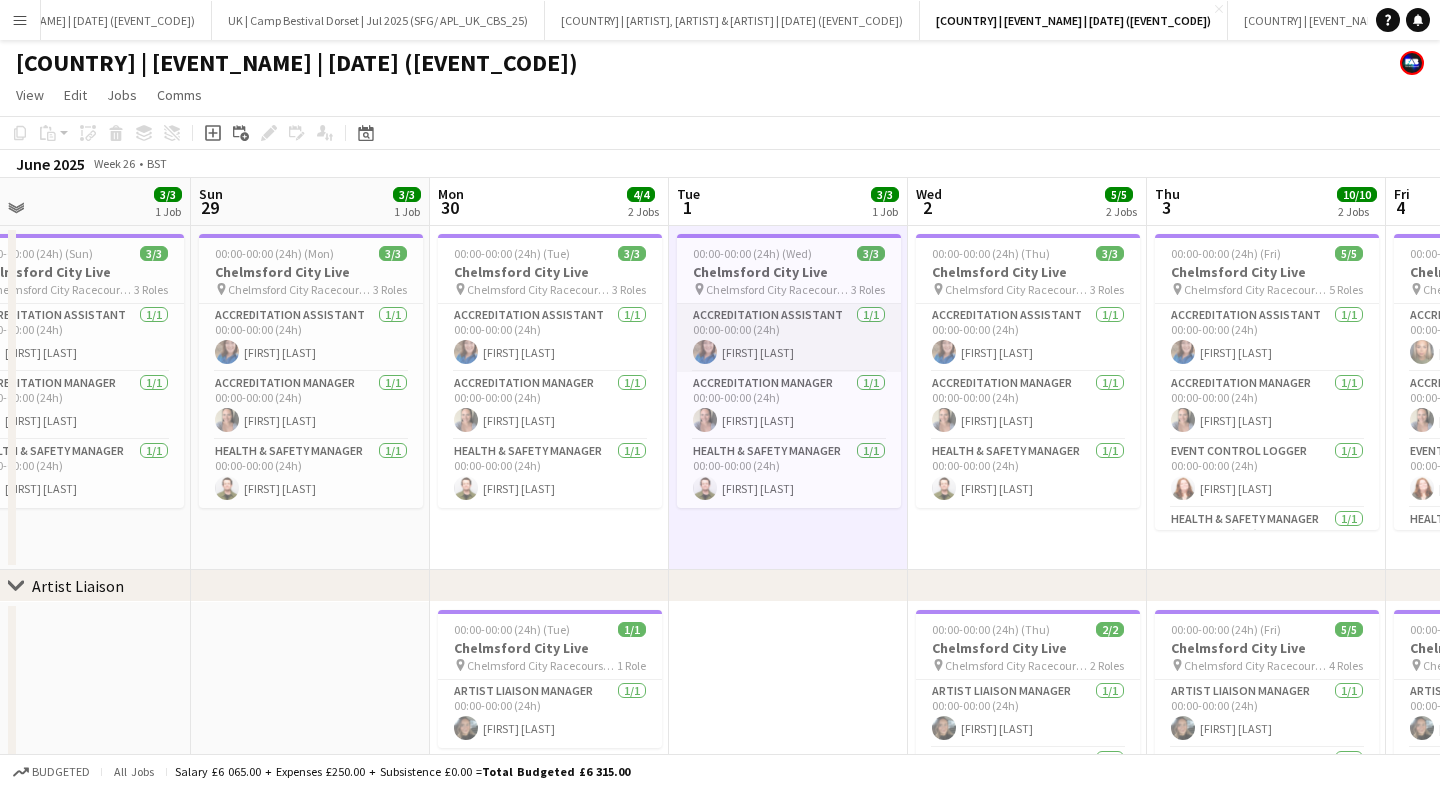 click on "Accreditation Assistant   1/1   00:00-00:00 (24h)
[FIRST] [LAST]" at bounding box center (789, 338) 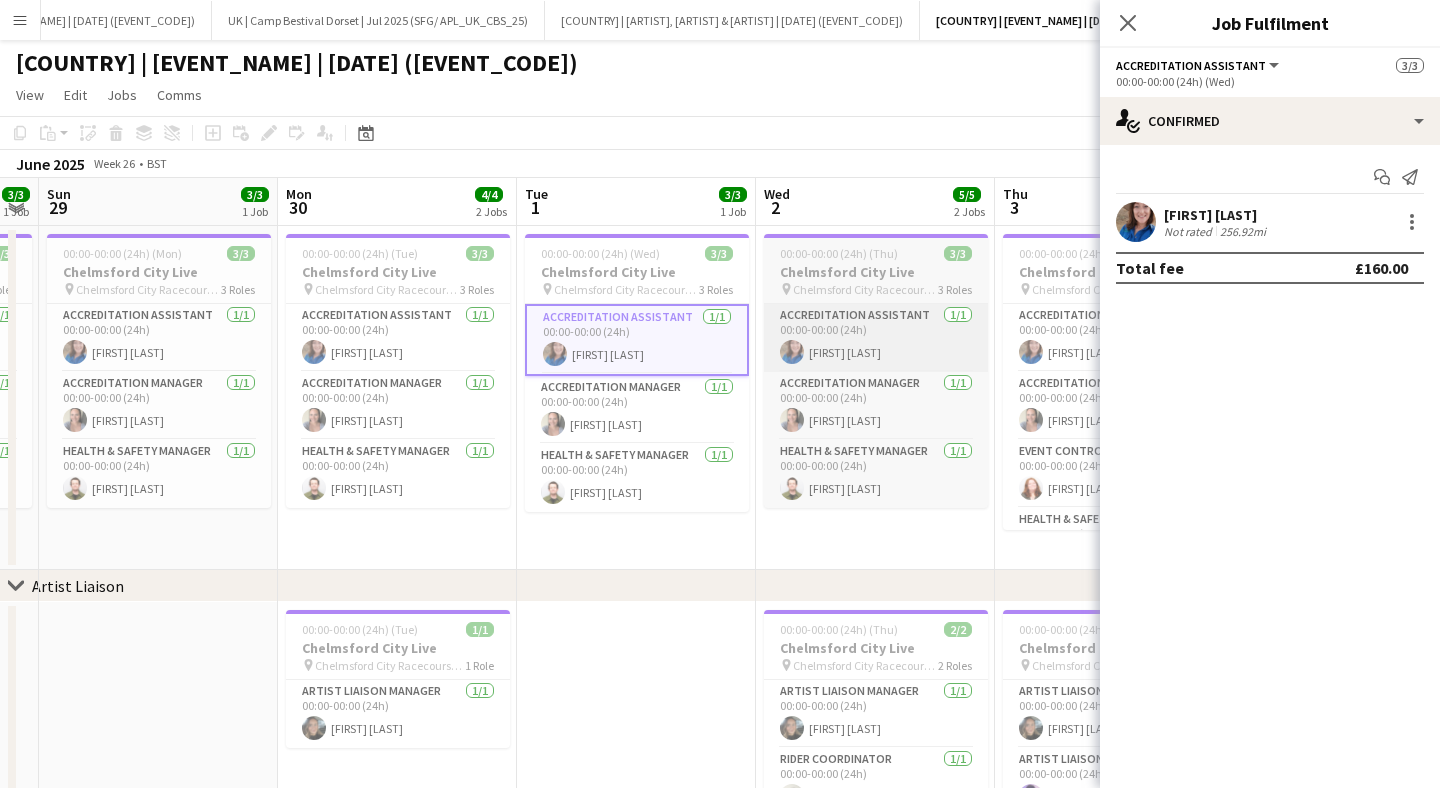 click on "Accreditation Assistant   1/1   00:00-00:00 (24h)
[FIRST] [LAST]" at bounding box center (876, 338) 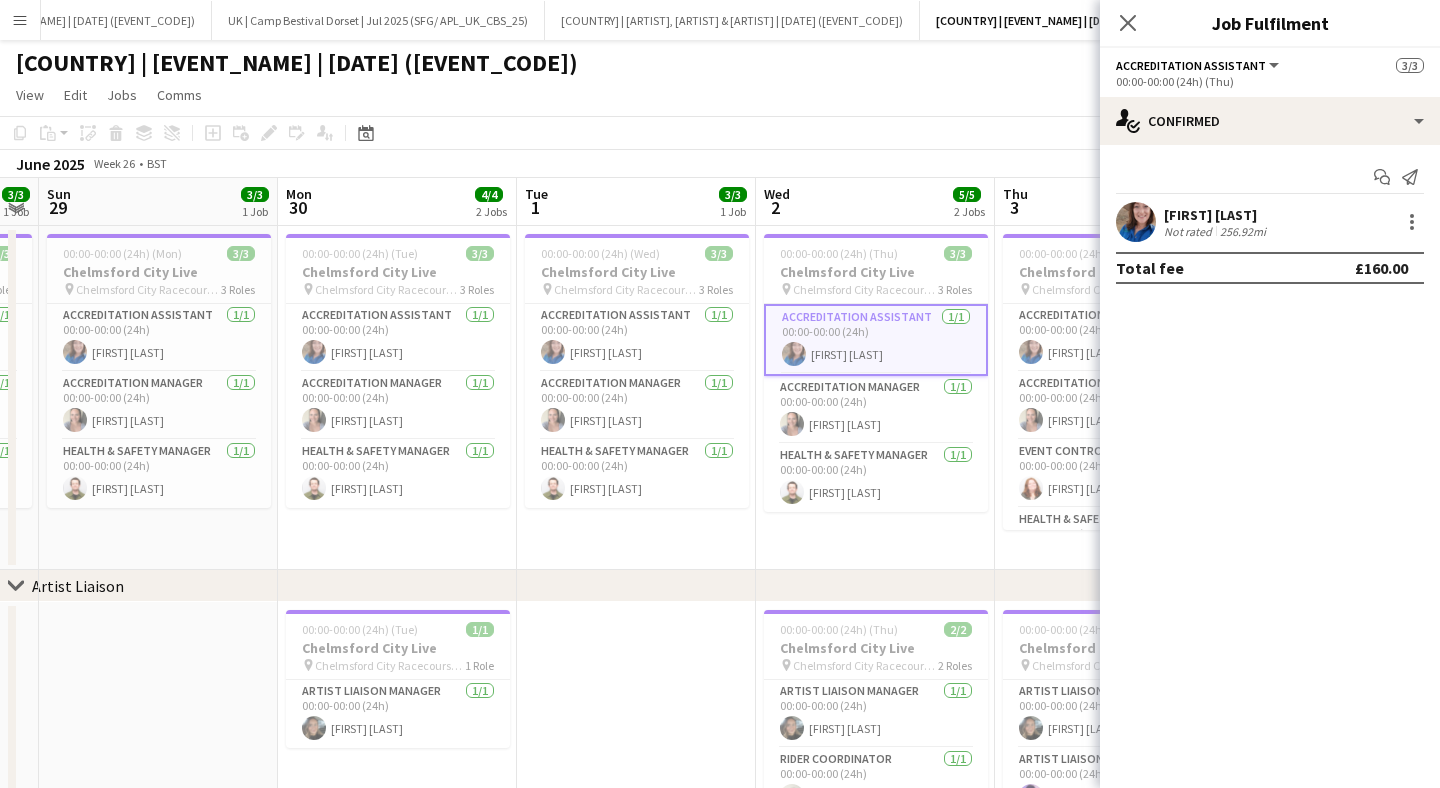 scroll, scrollTop: 0, scrollLeft: 964, axis: horizontal 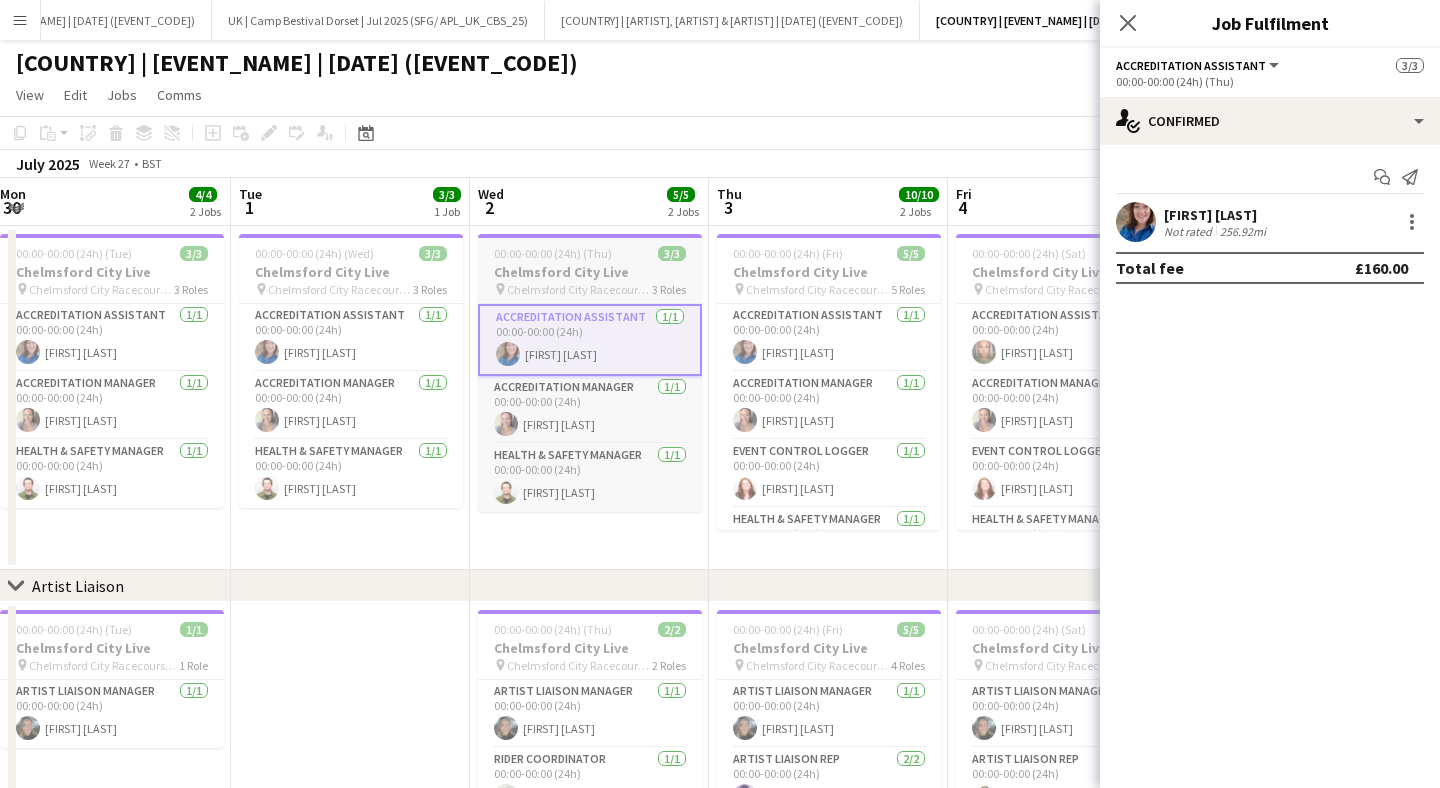 click on "Accreditation Assistant   1/1   00:00-00:00 (24h)
[FIRST] [LAST]" at bounding box center [829, 338] 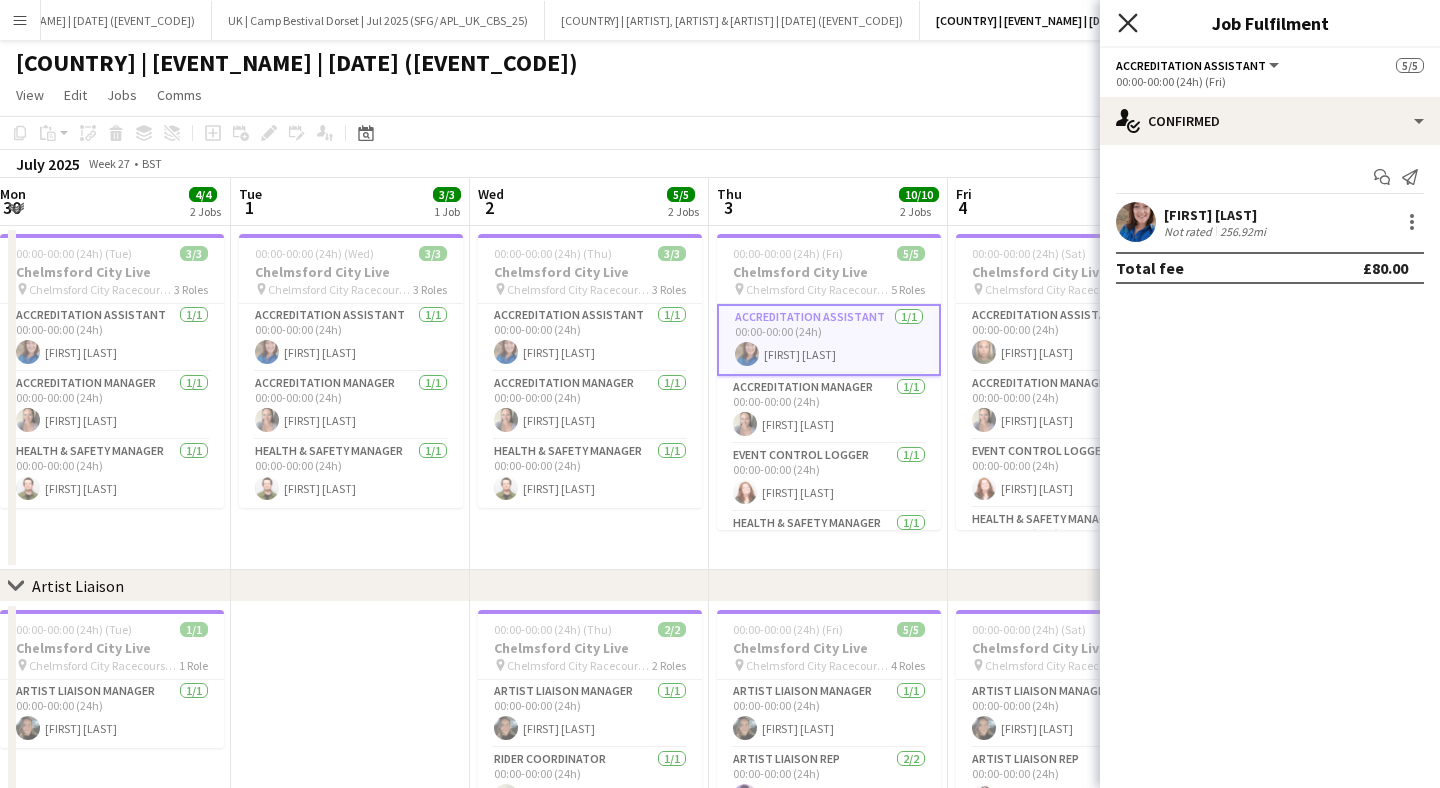 click 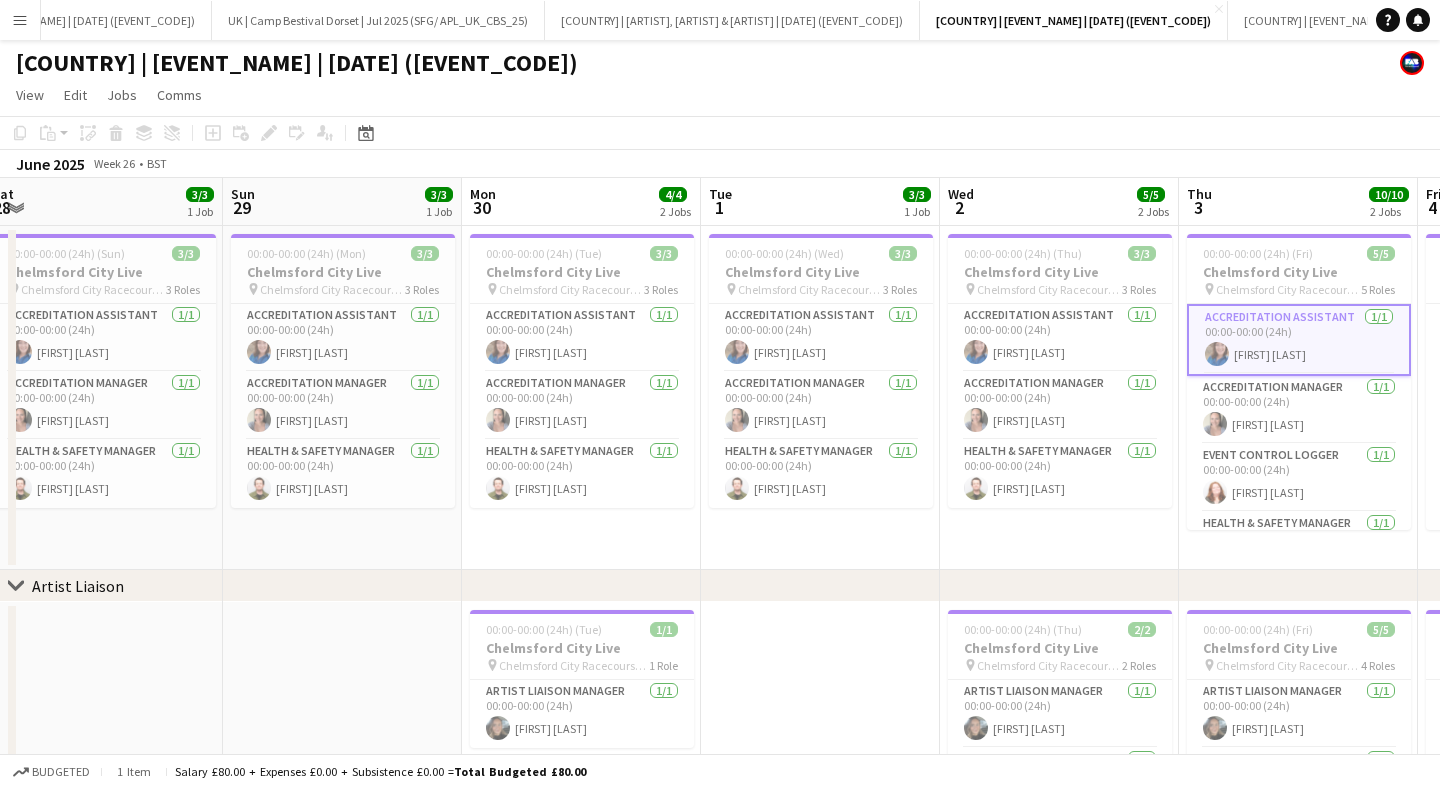 scroll, scrollTop: 0, scrollLeft: 430, axis: horizontal 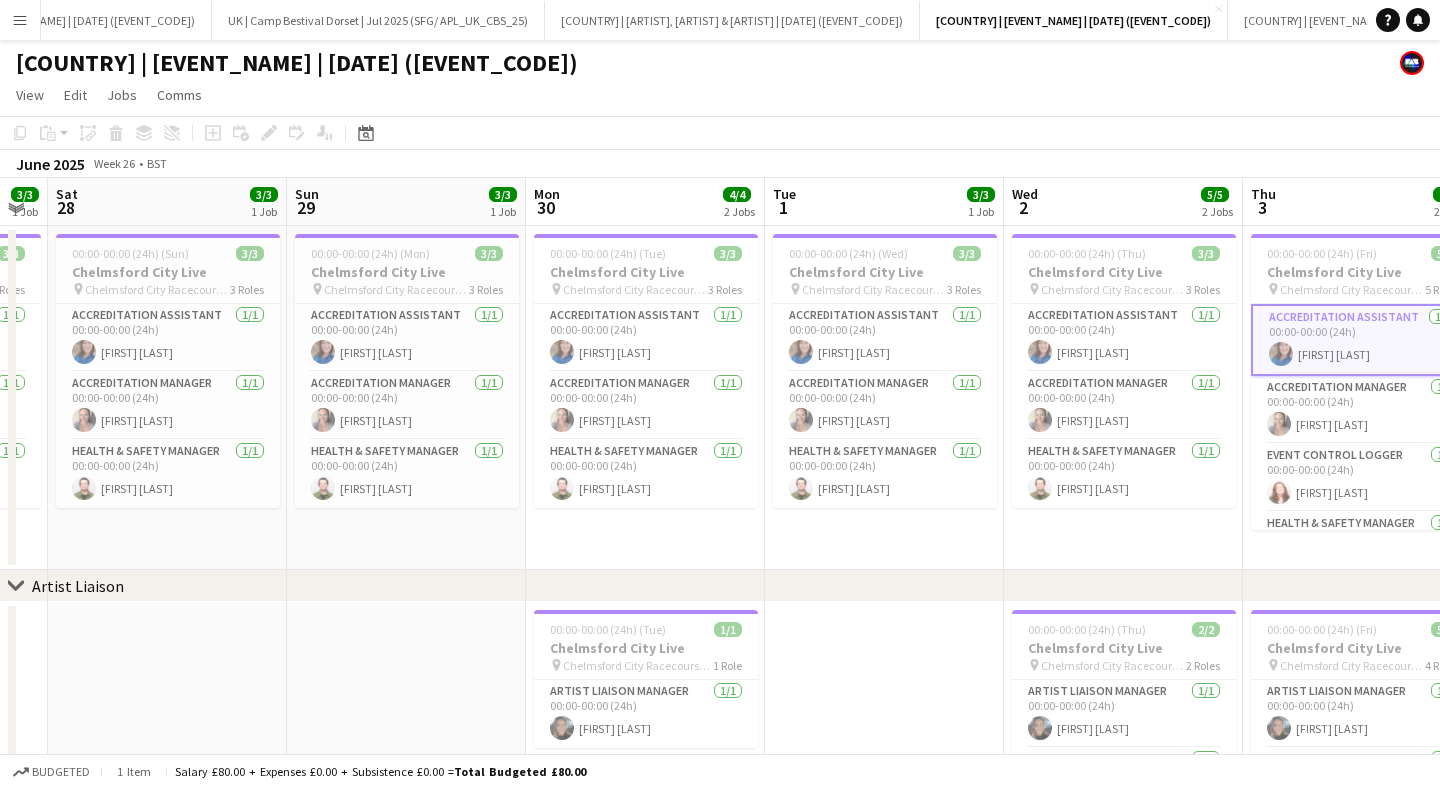 click on "Menu" at bounding box center (20, 20) 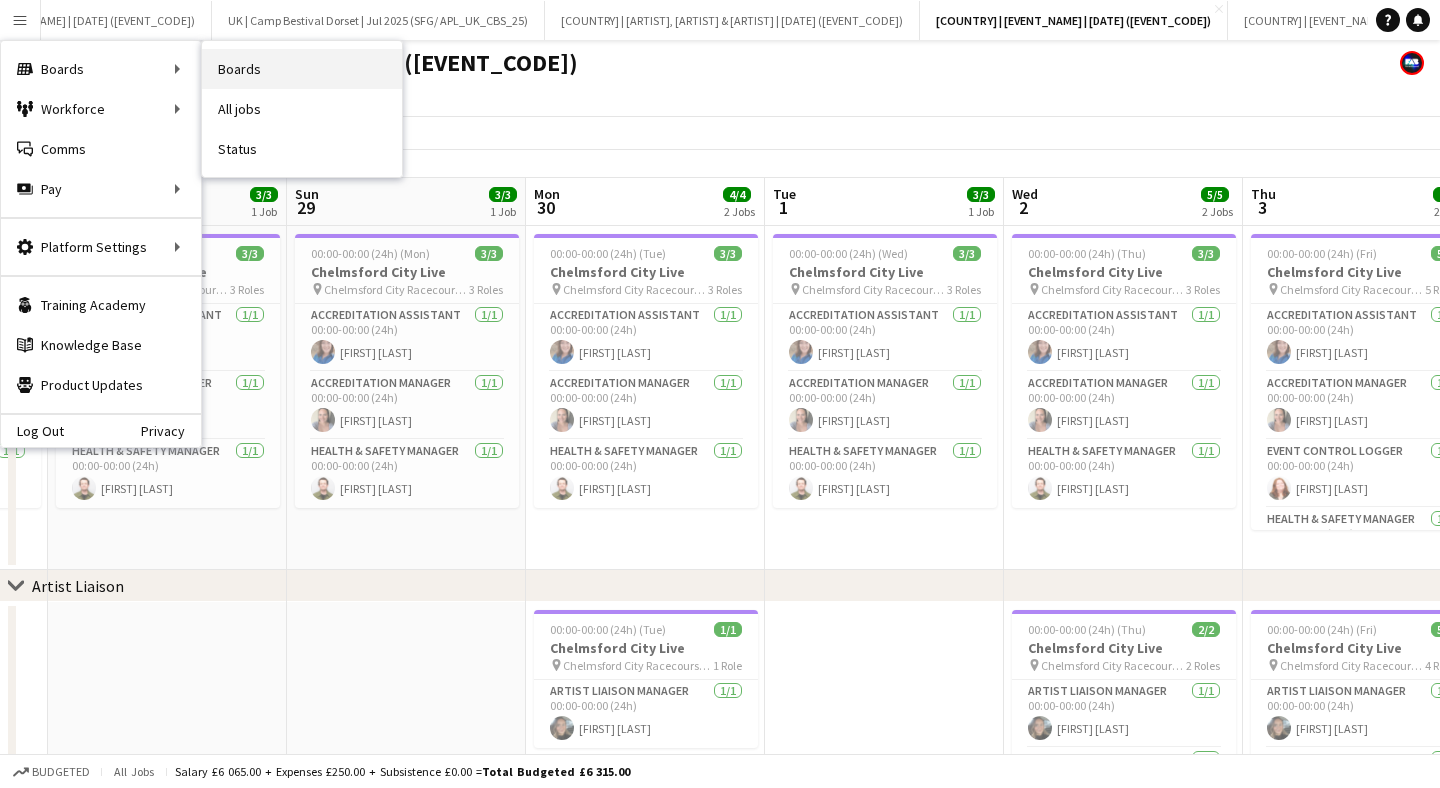 click on "Boards" at bounding box center (302, 69) 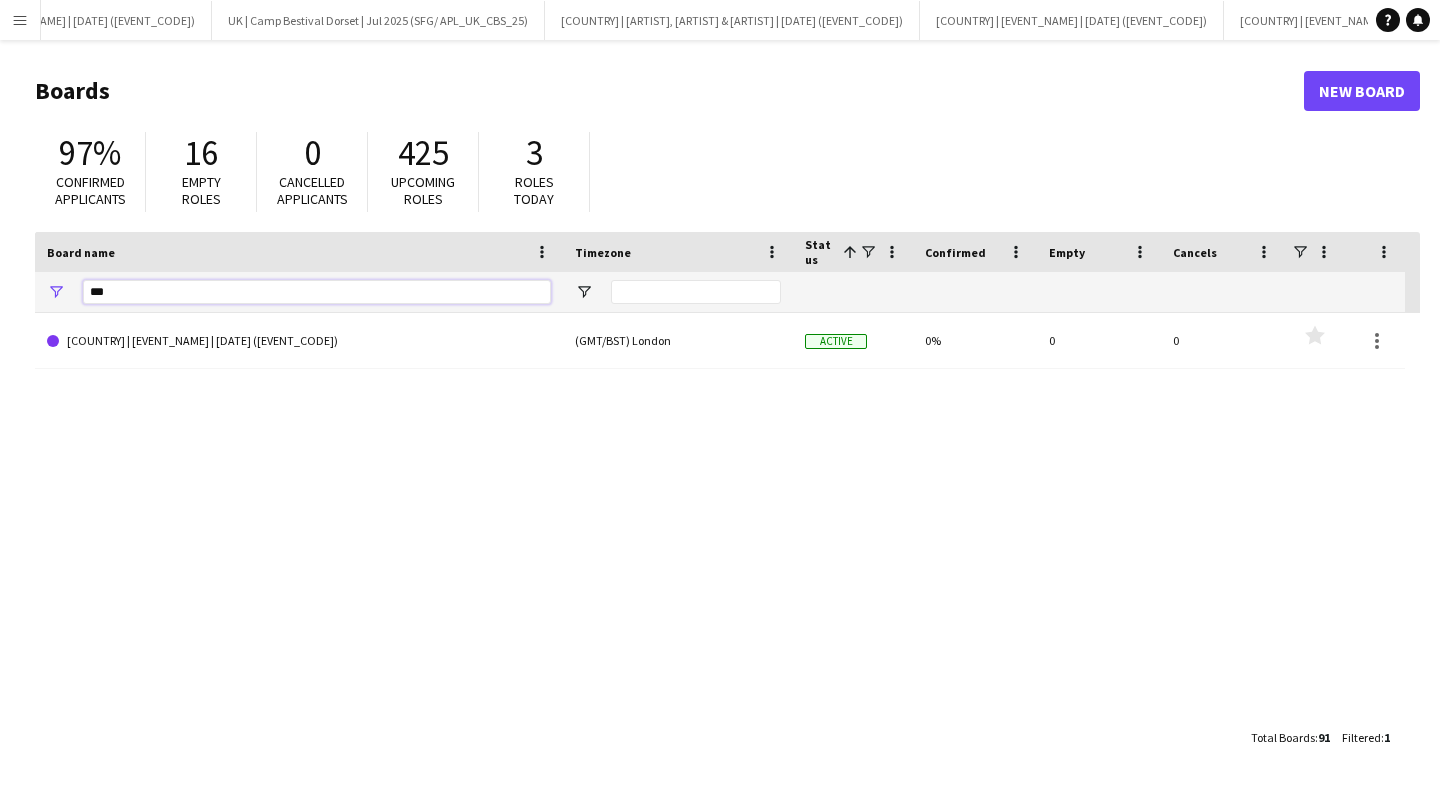 click on "***" at bounding box center (317, 292) 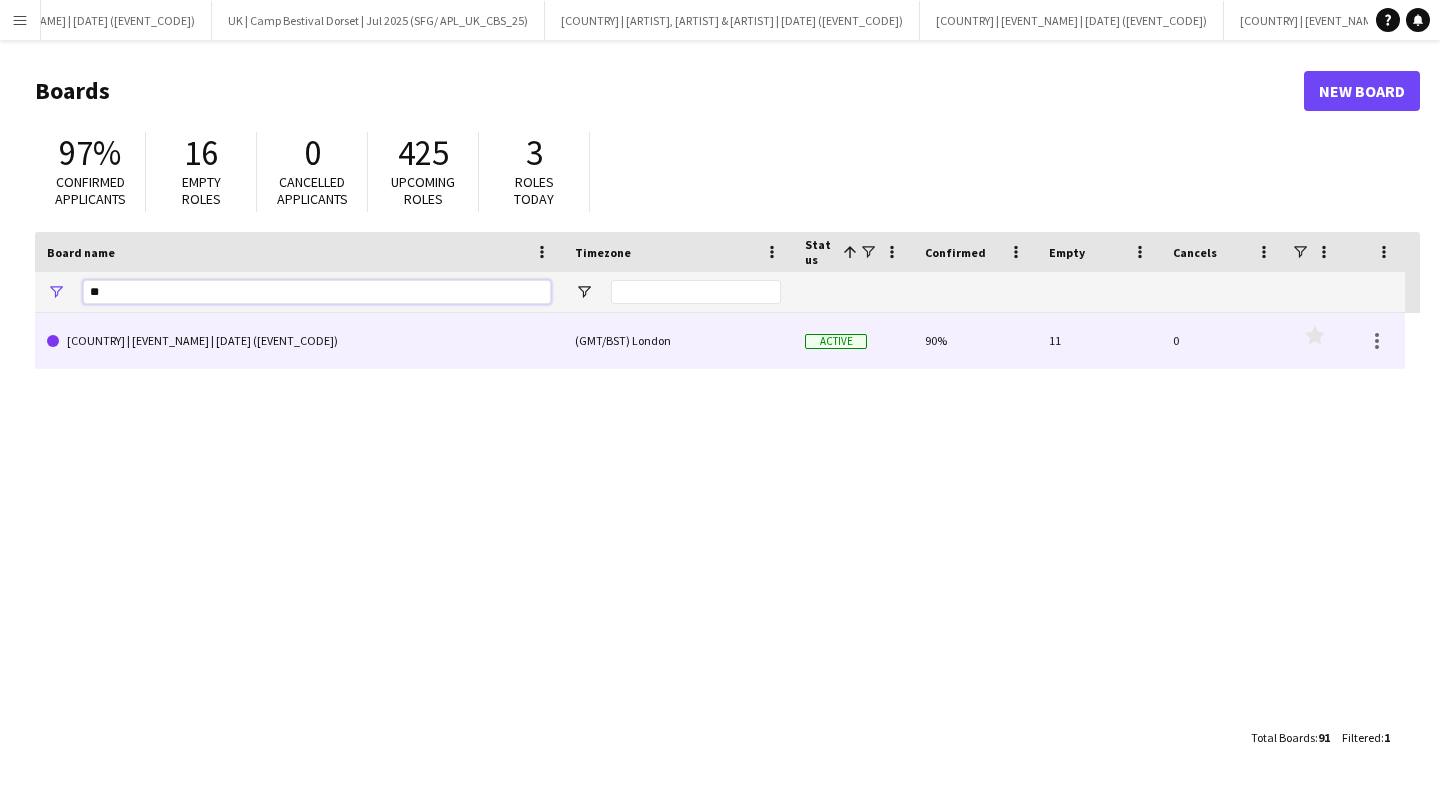 type on "**" 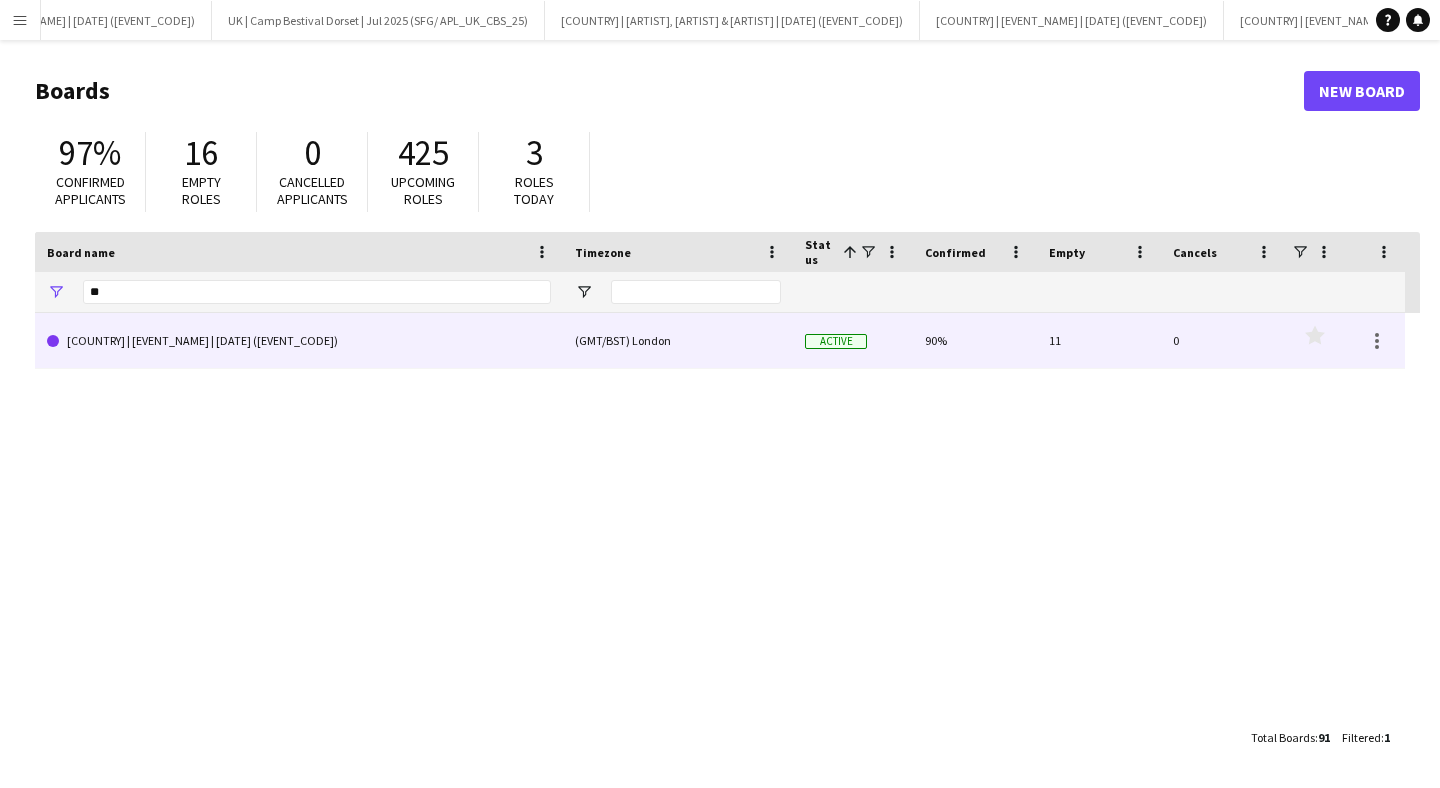 click on "[COUNTRY] | [EVENT_NAME] | [DATE] ([EVENT_CODE])" 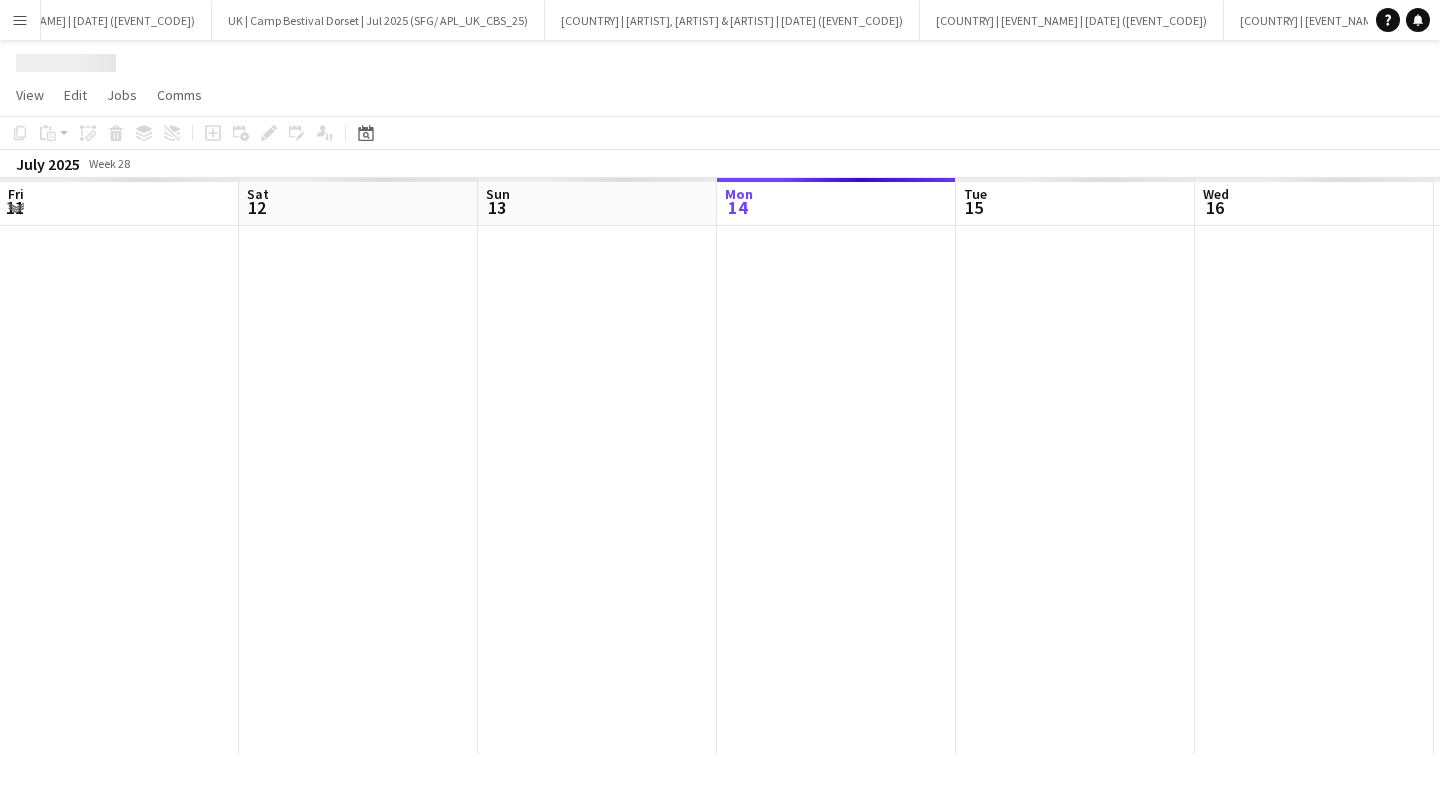 scroll, scrollTop: 0, scrollLeft: 478, axis: horizontal 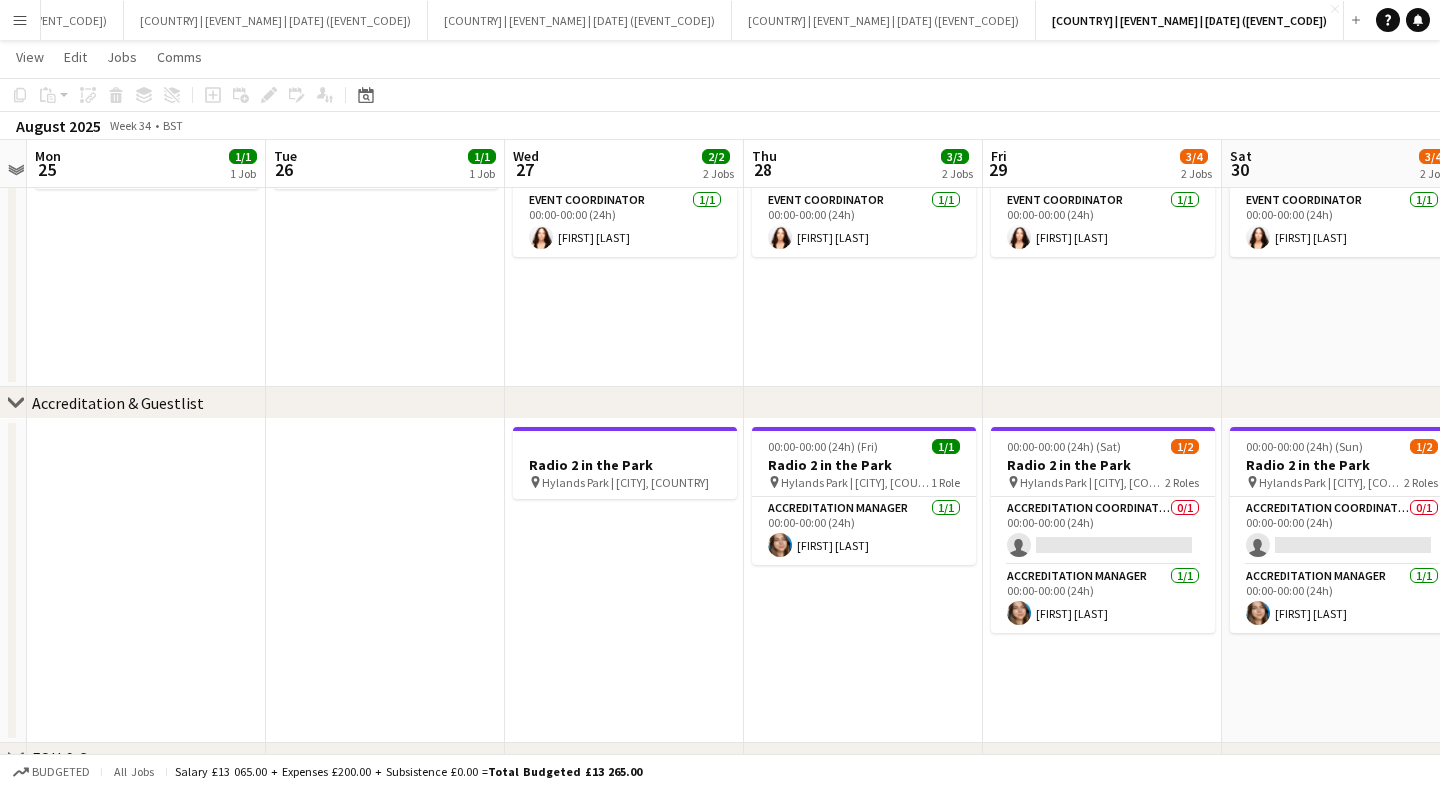 click on "00:00-00:00 (24h) (Fri)" at bounding box center (823, 446) 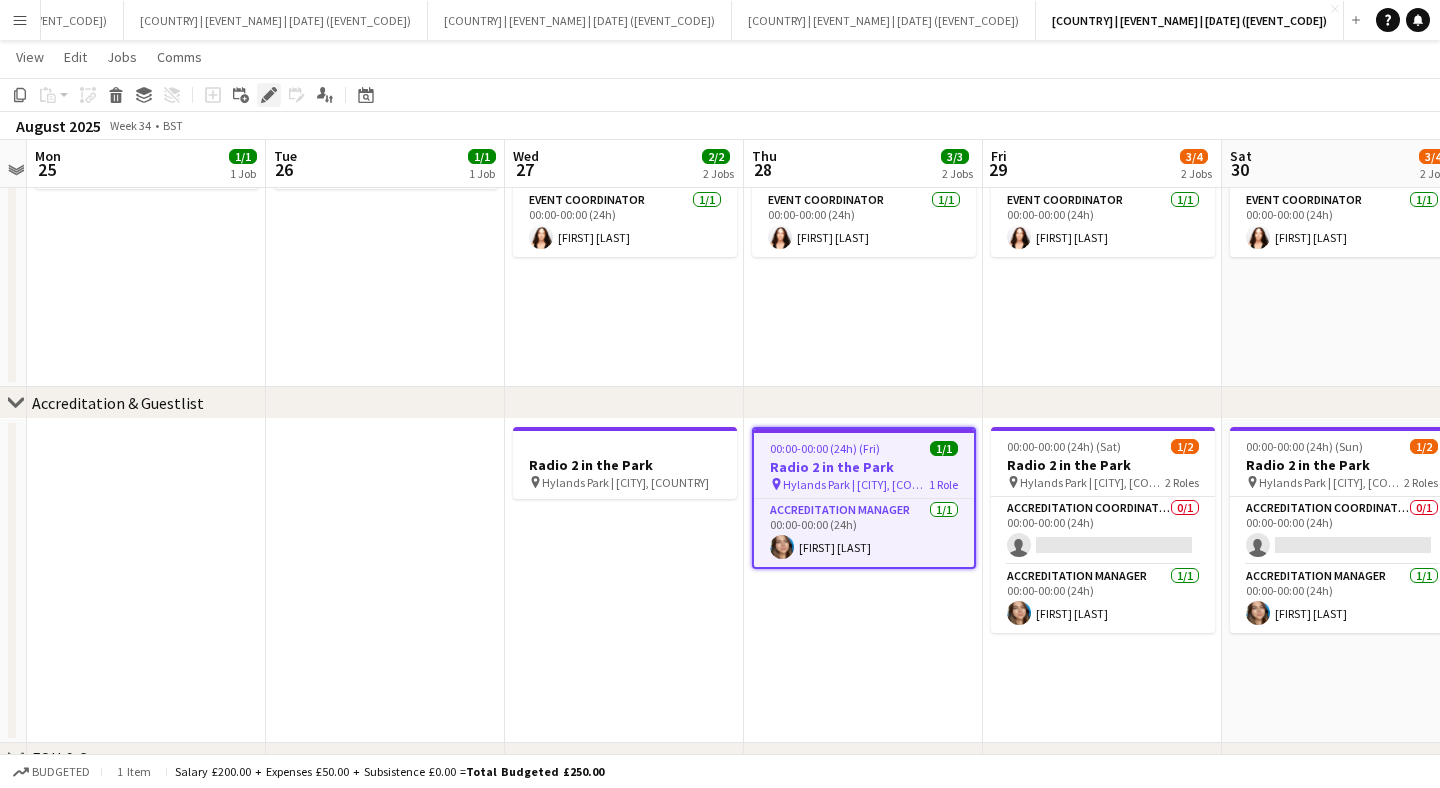click on "Edit" at bounding box center [269, 95] 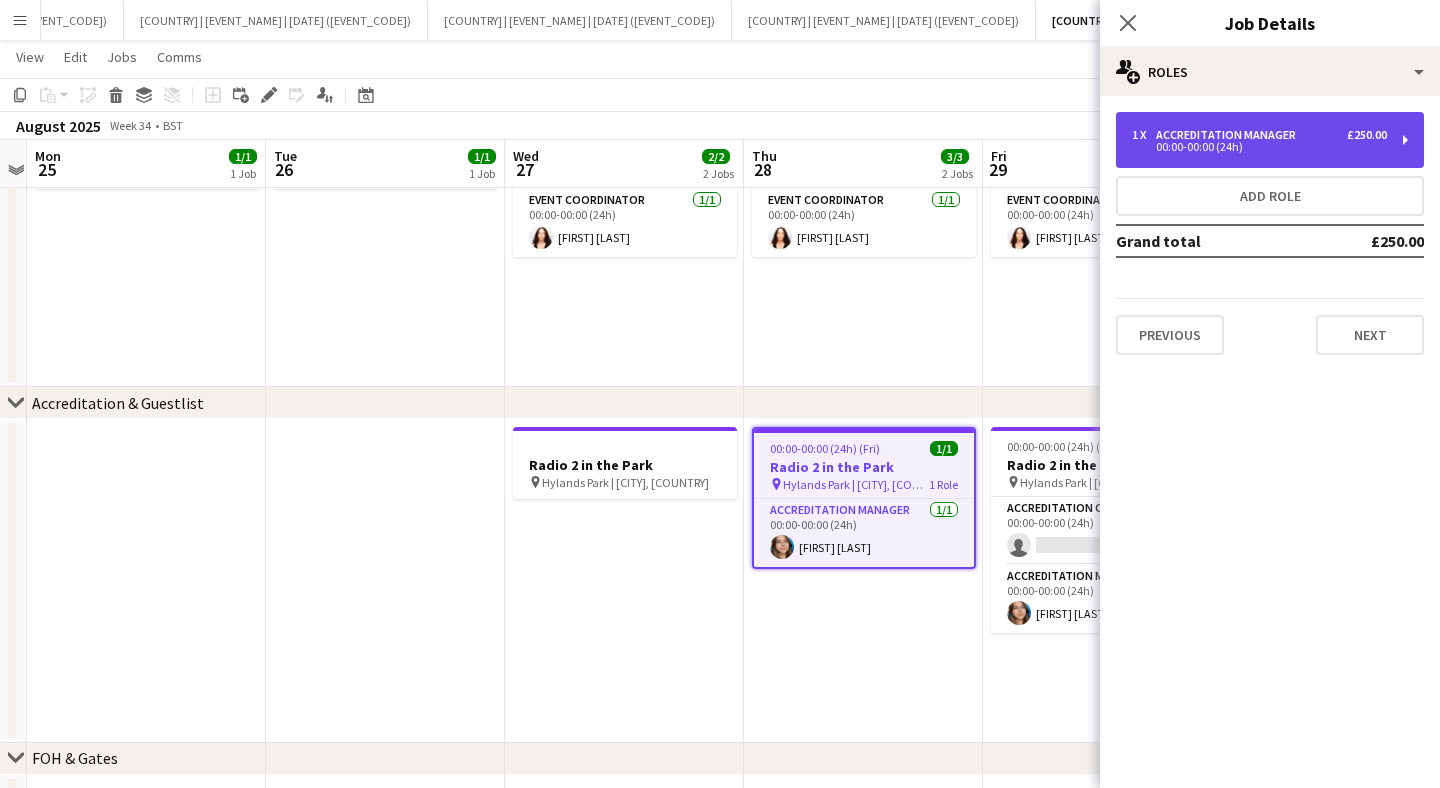 click on "00:00-00:00 (24h)" at bounding box center (1259, 147) 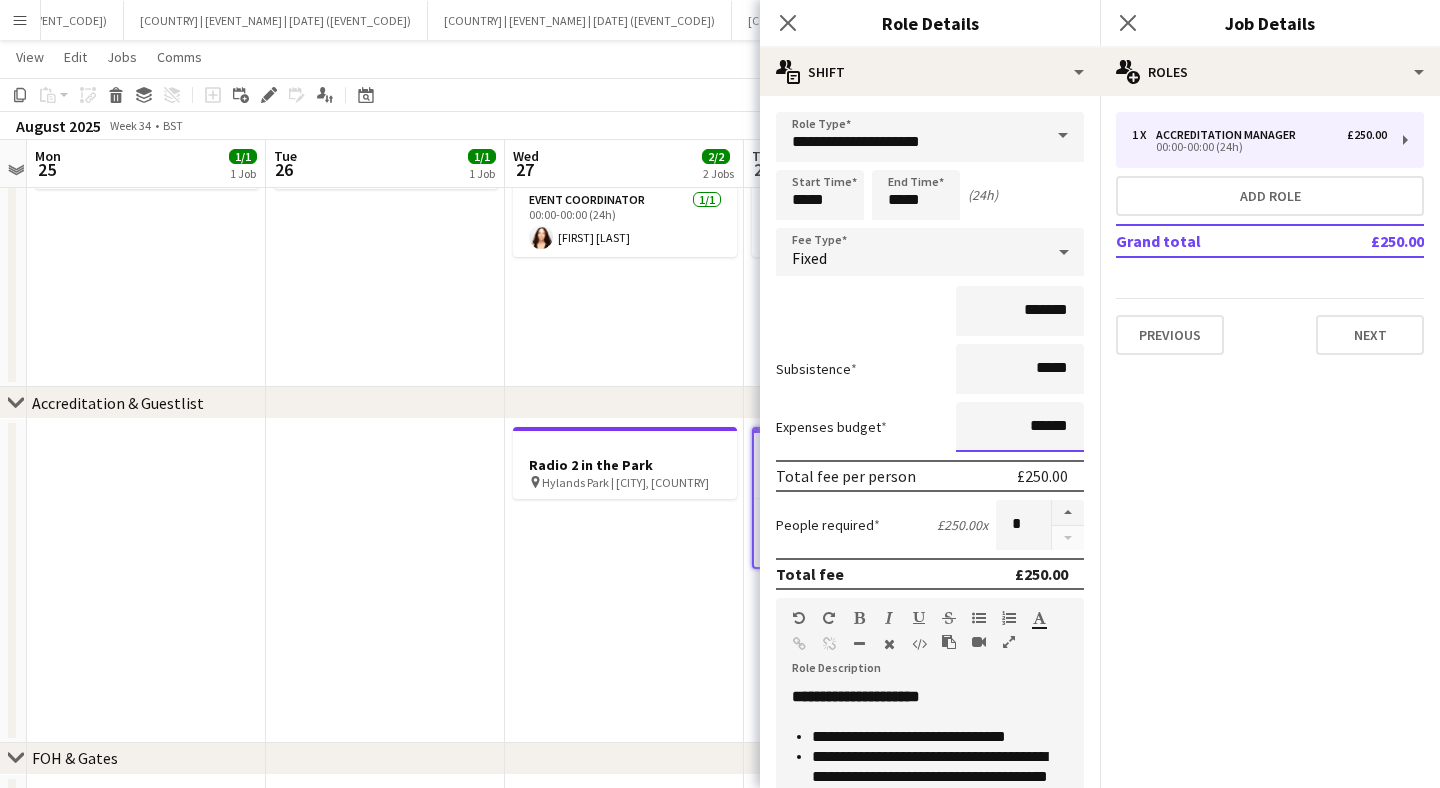 click on "******" at bounding box center (1020, 427) 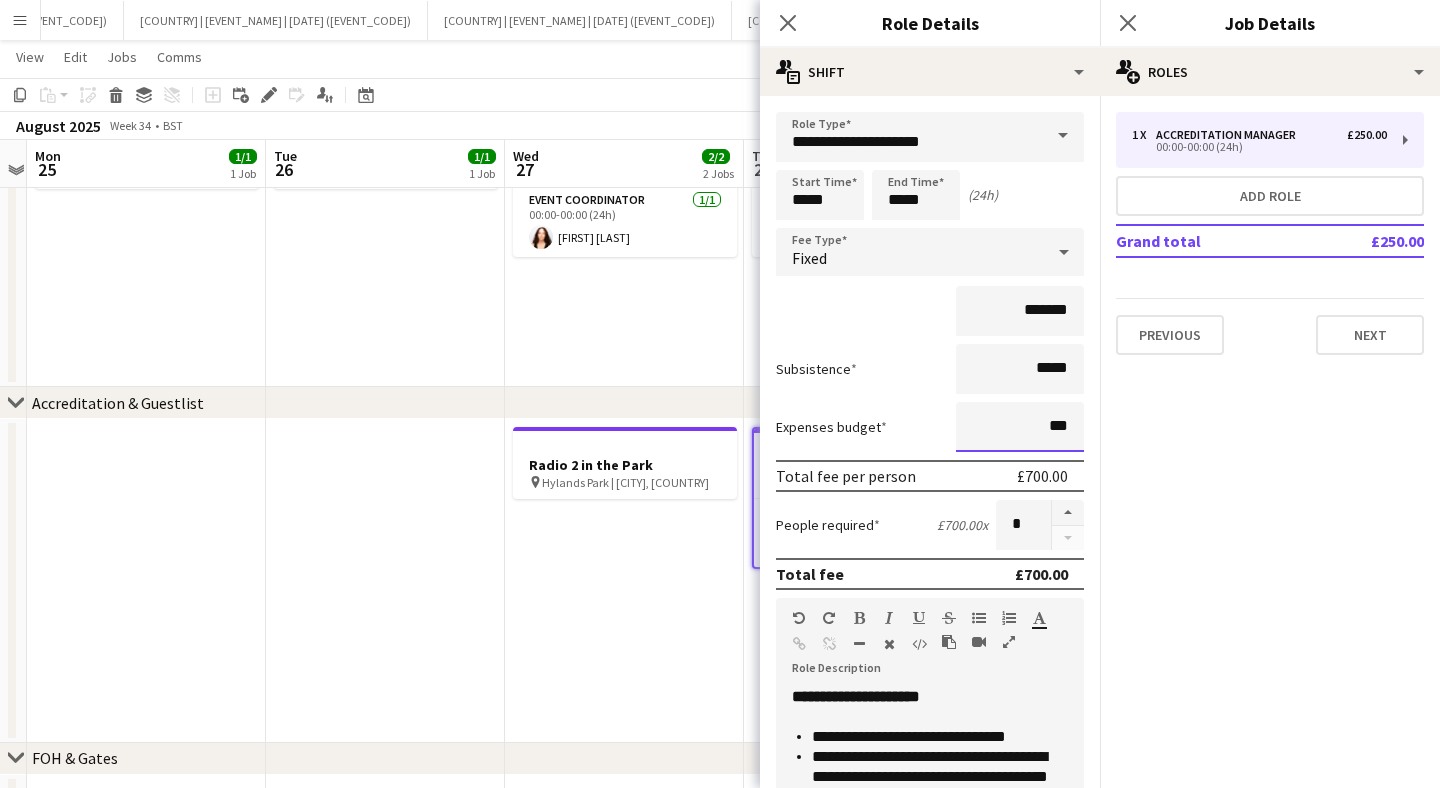 type on "**" 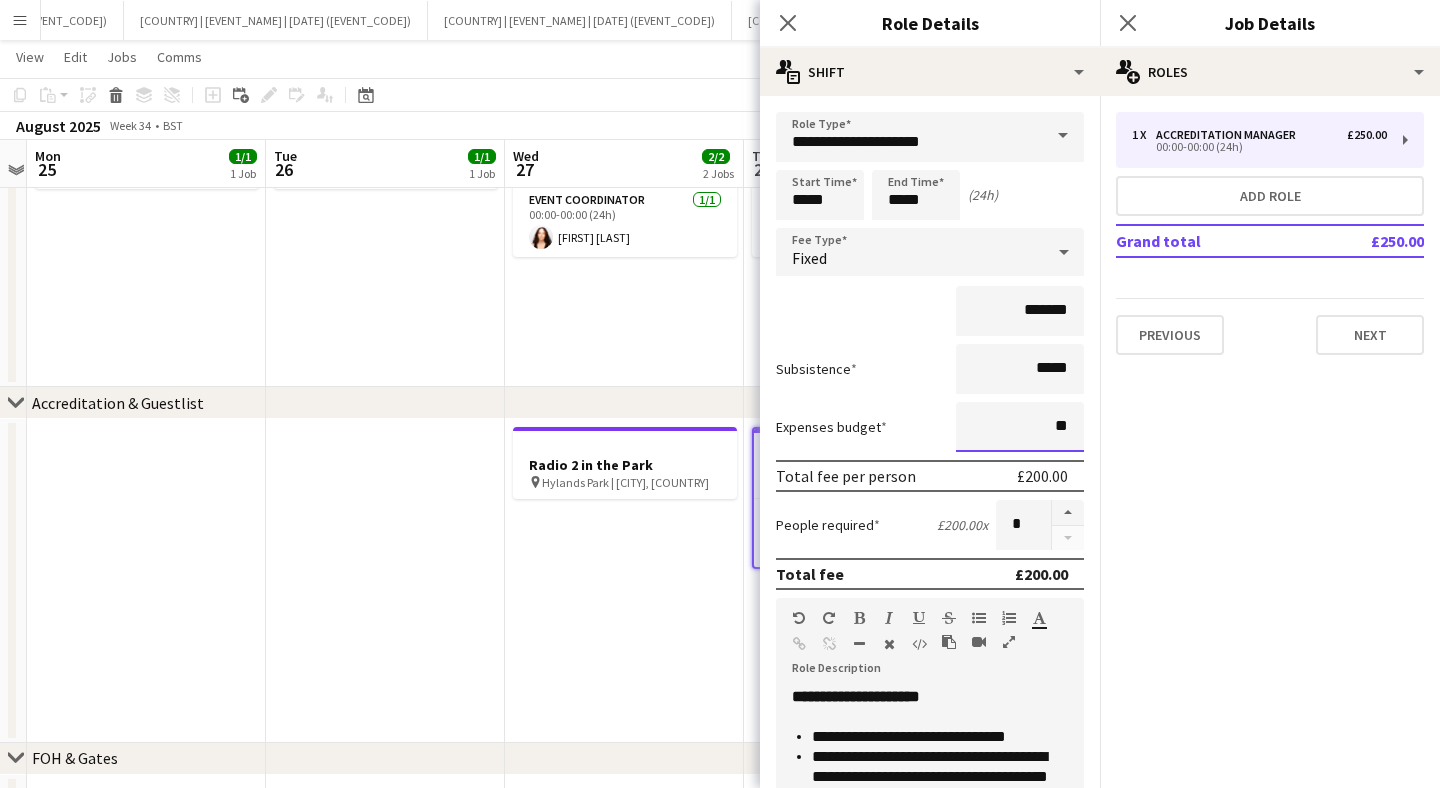 type on "**" 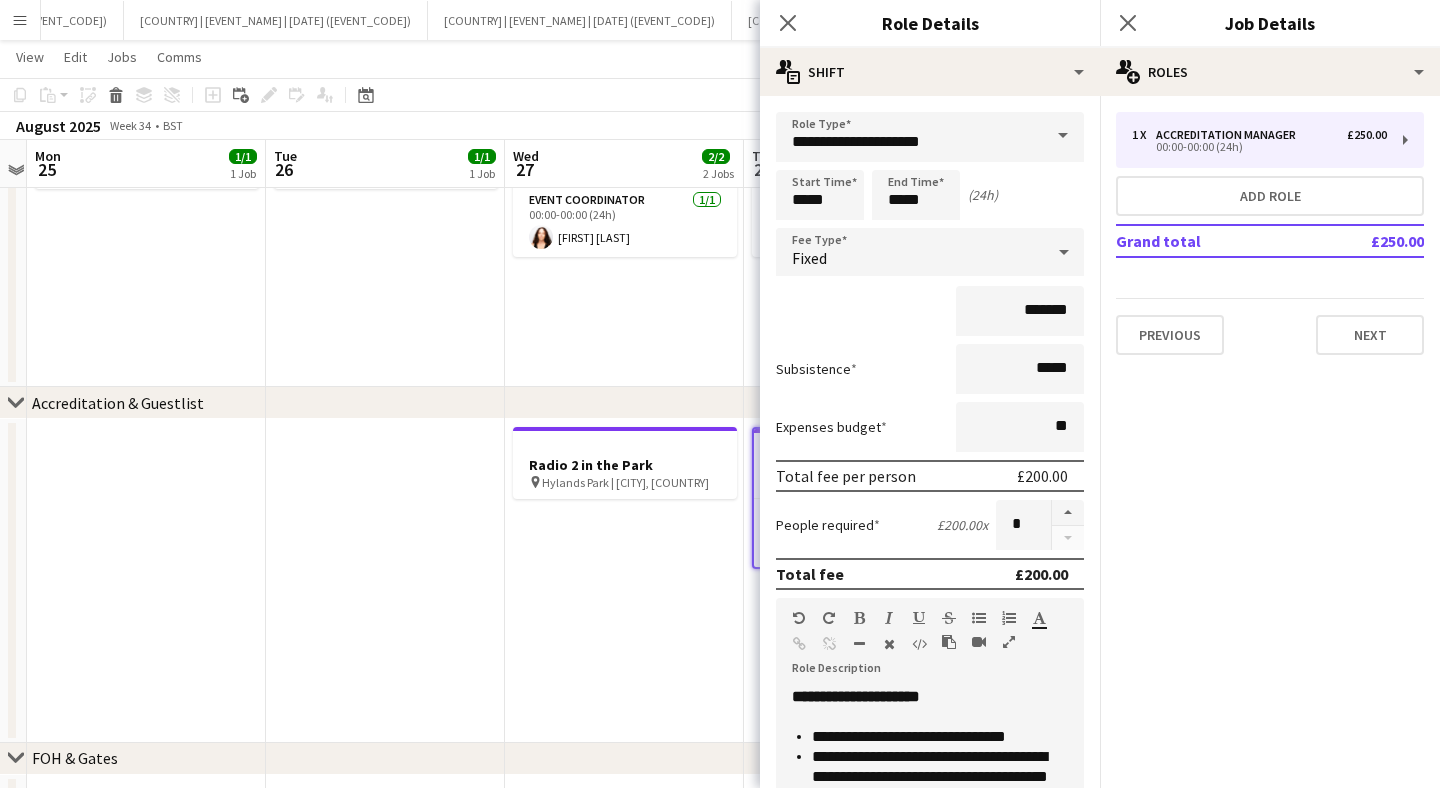 click on "Expenses budget  **" at bounding box center [930, 427] 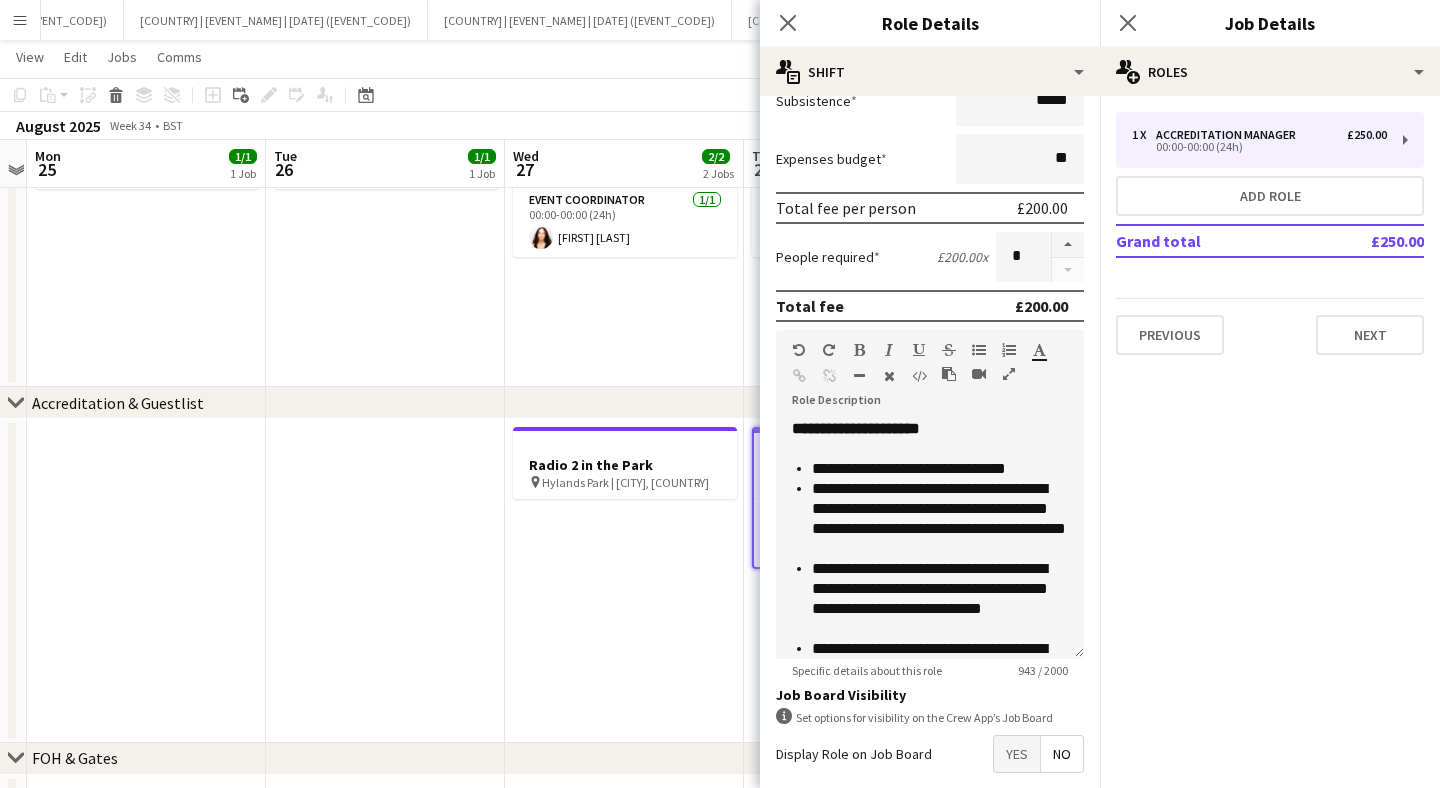 scroll, scrollTop: 366, scrollLeft: 0, axis: vertical 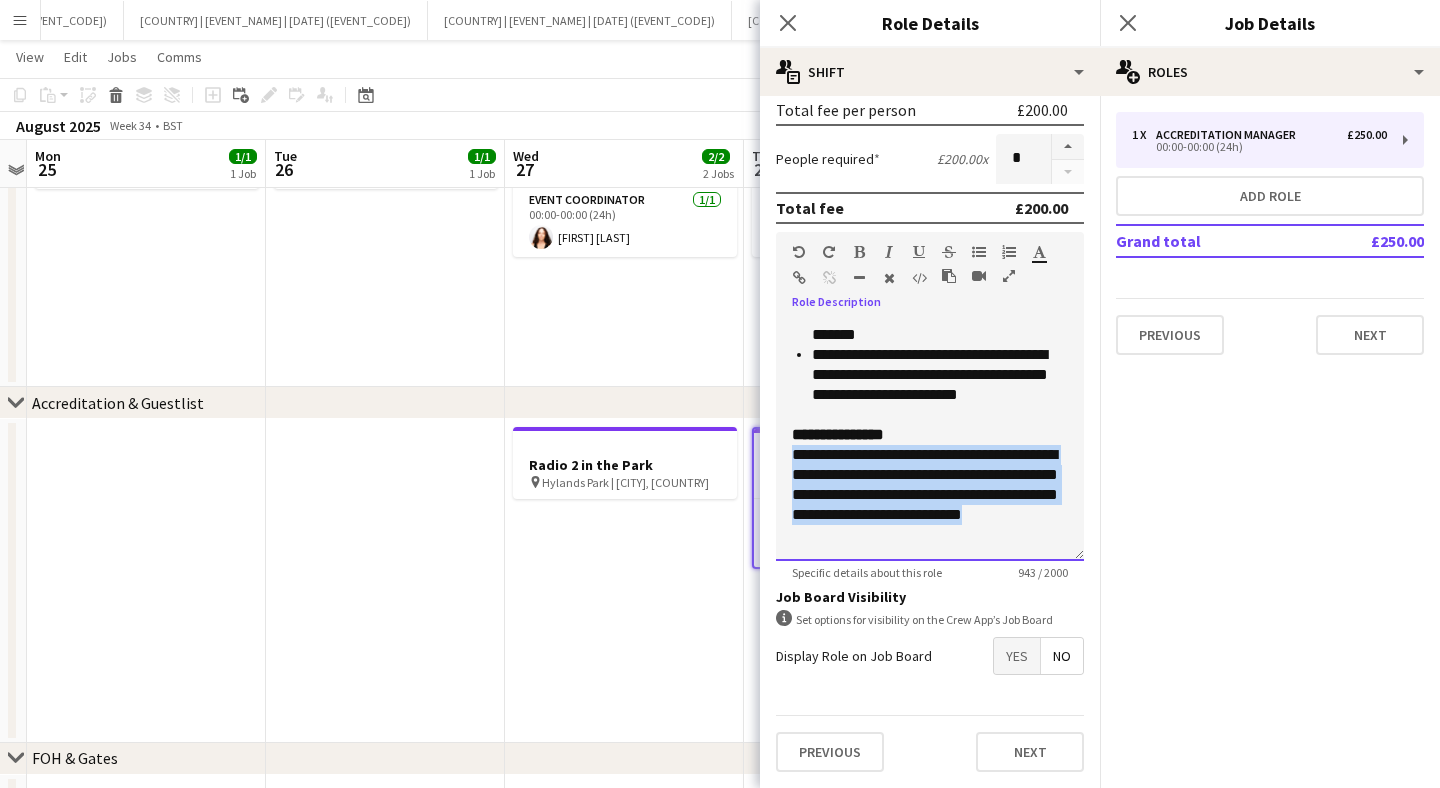 drag, startPoint x: 901, startPoint y: 524, endPoint x: 752, endPoint y: 452, distance: 165.48413 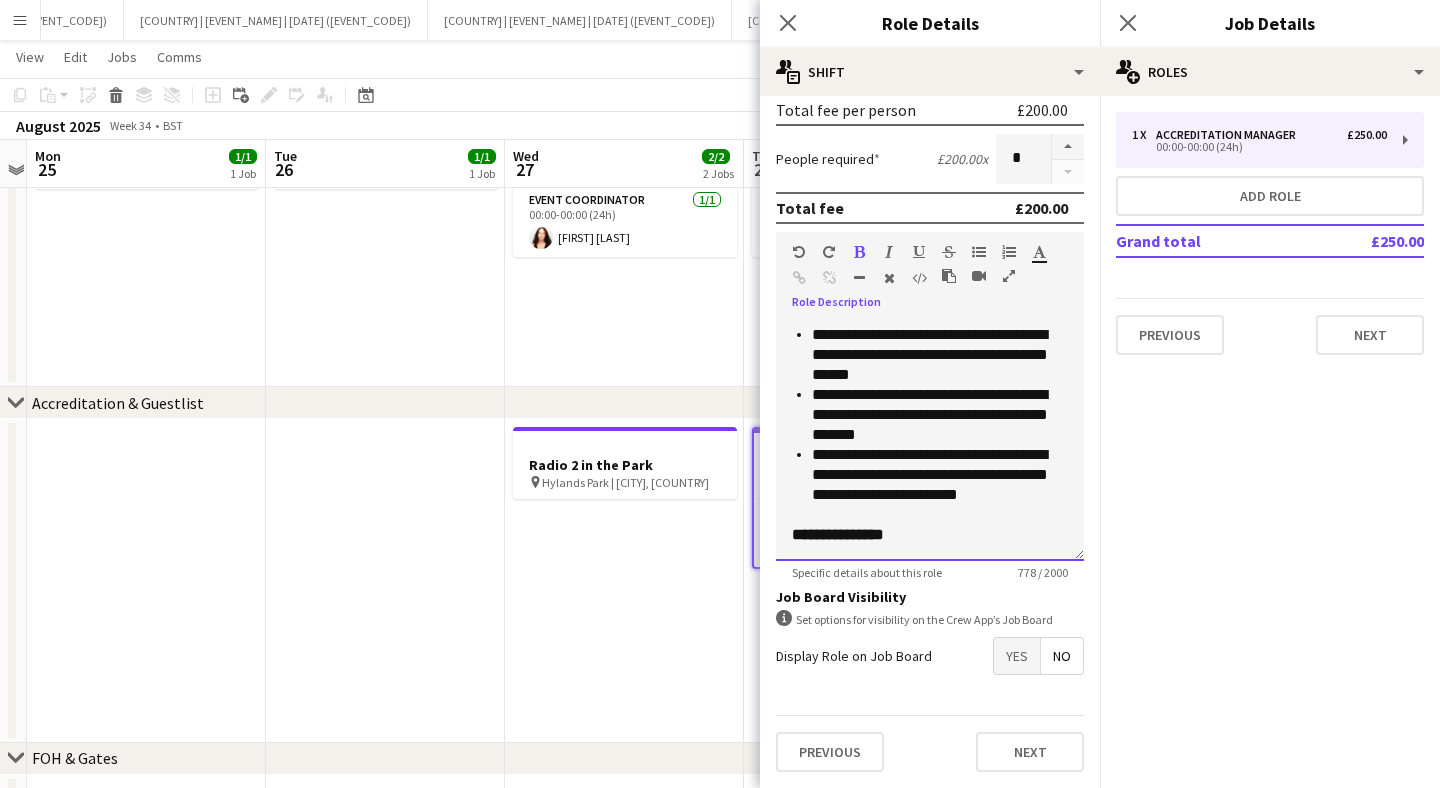 scroll, scrollTop: 336, scrollLeft: 0, axis: vertical 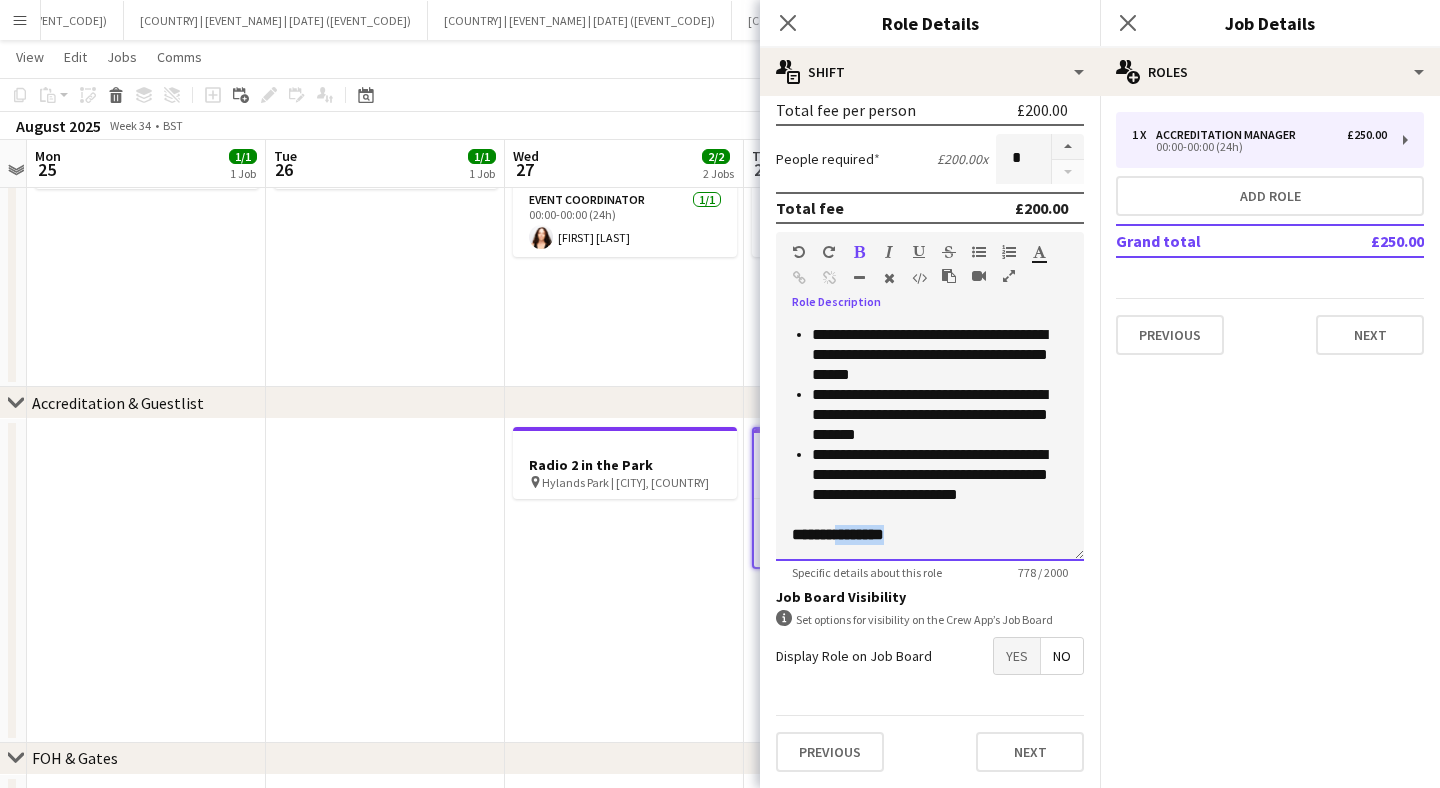 click on "**********" at bounding box center (838, 534) 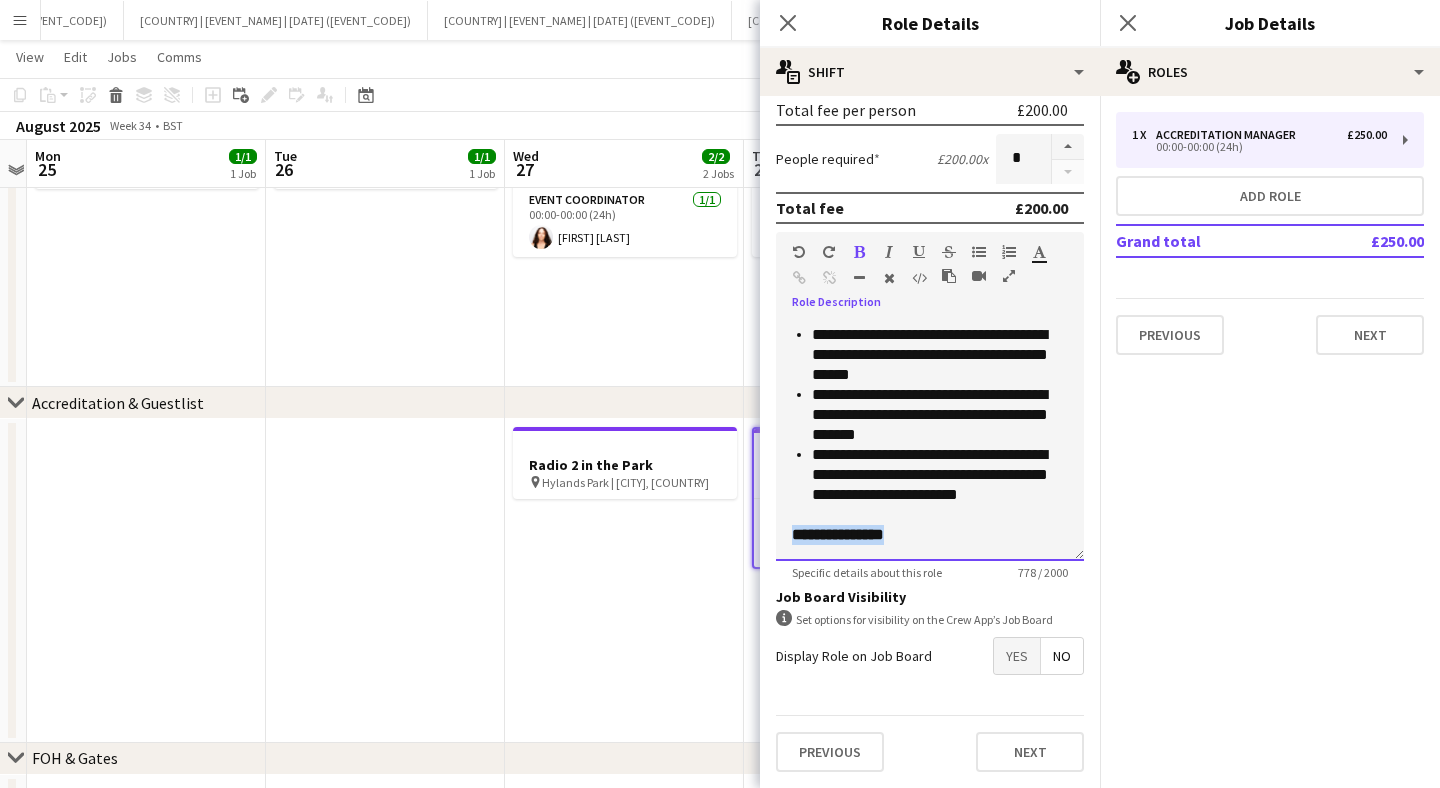 click on "**********" at bounding box center (838, 534) 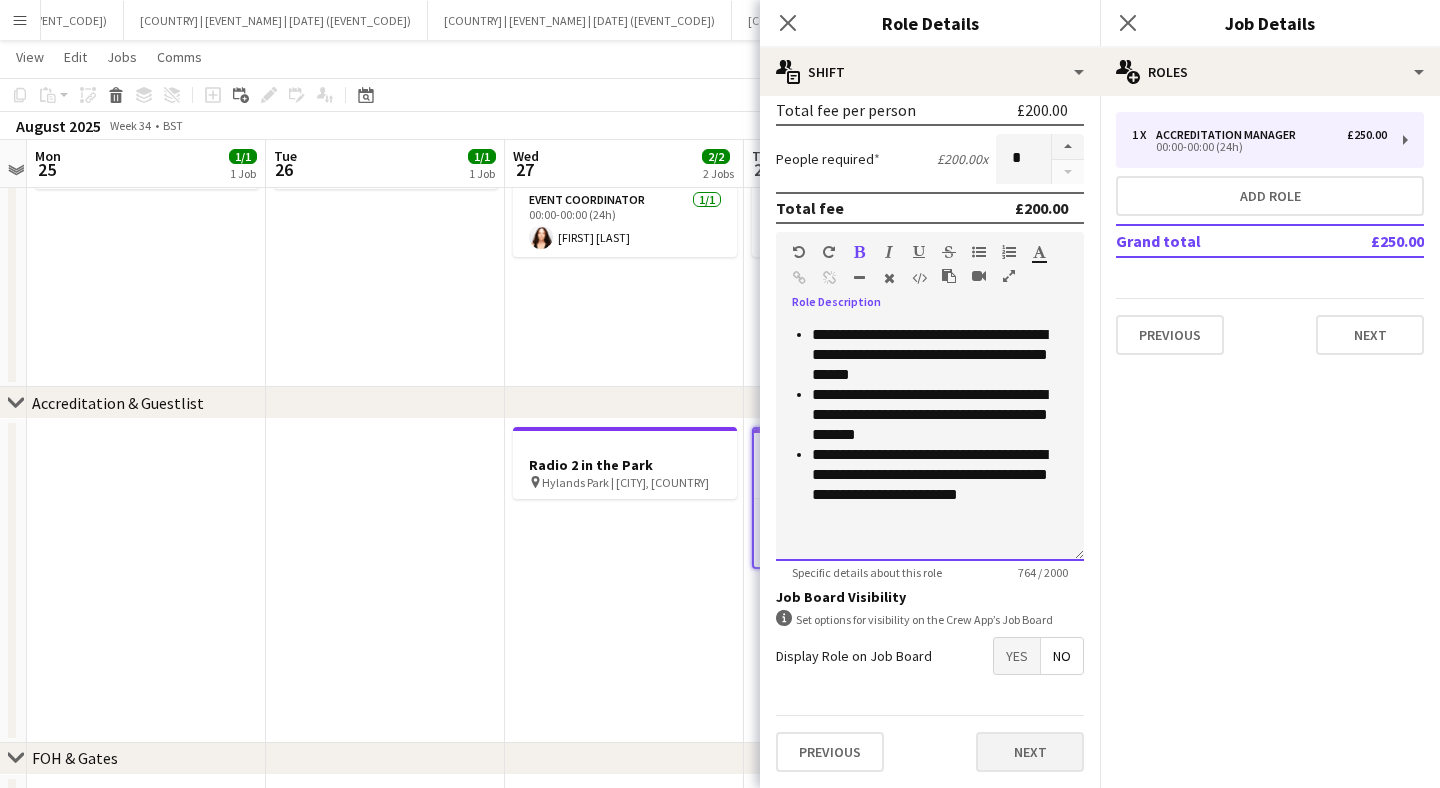 scroll, scrollTop: 316, scrollLeft: 0, axis: vertical 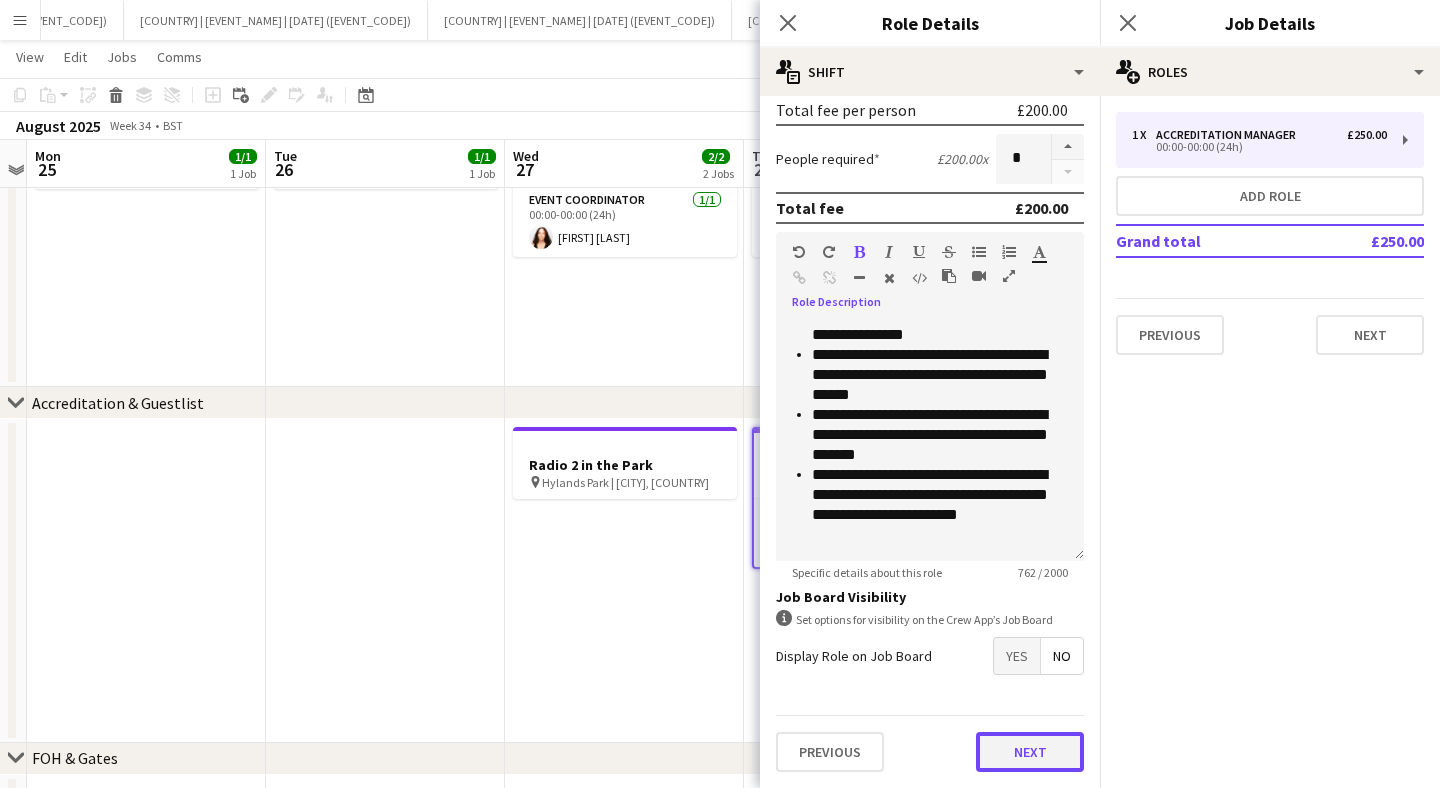 click on "Next" at bounding box center [1030, 752] 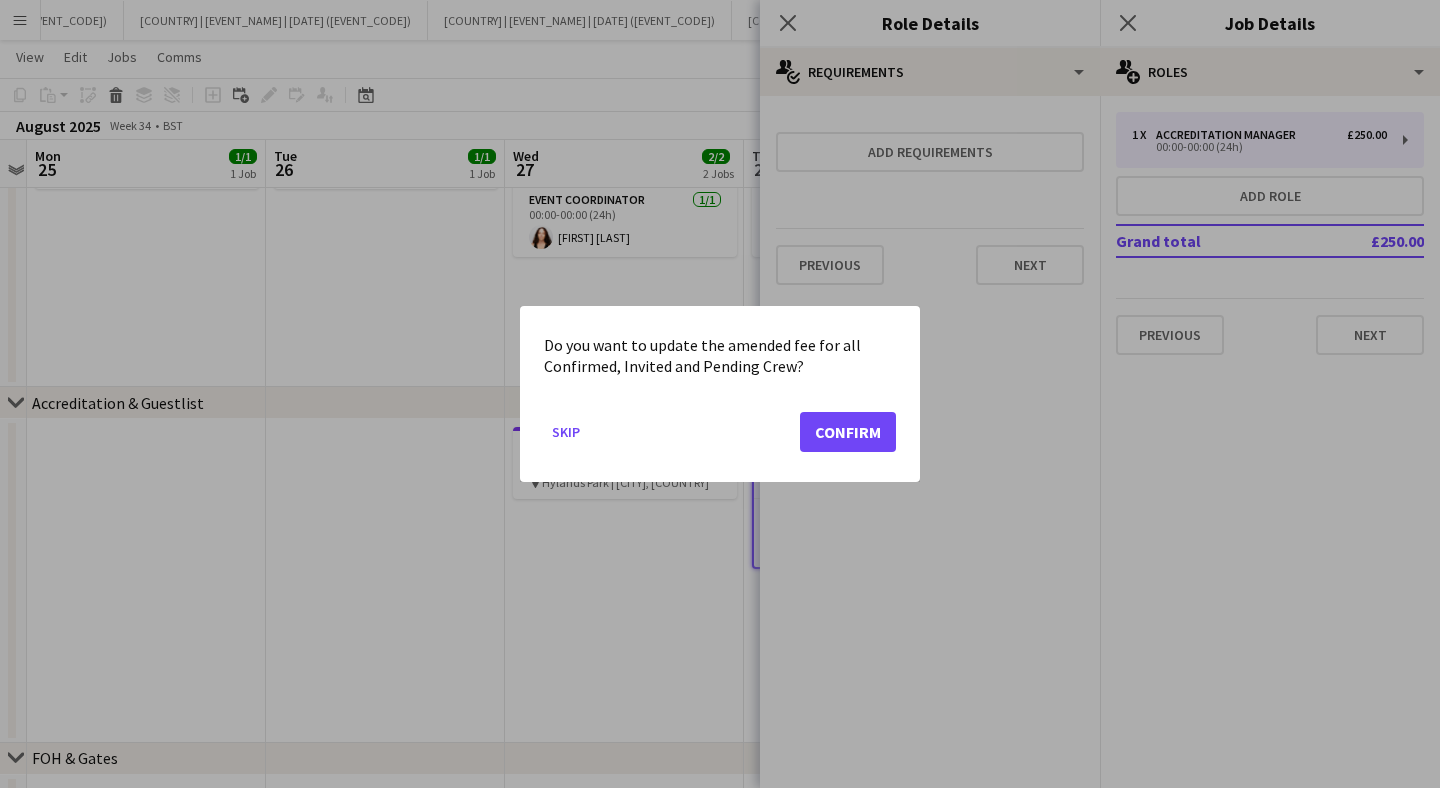 scroll, scrollTop: 0, scrollLeft: 0, axis: both 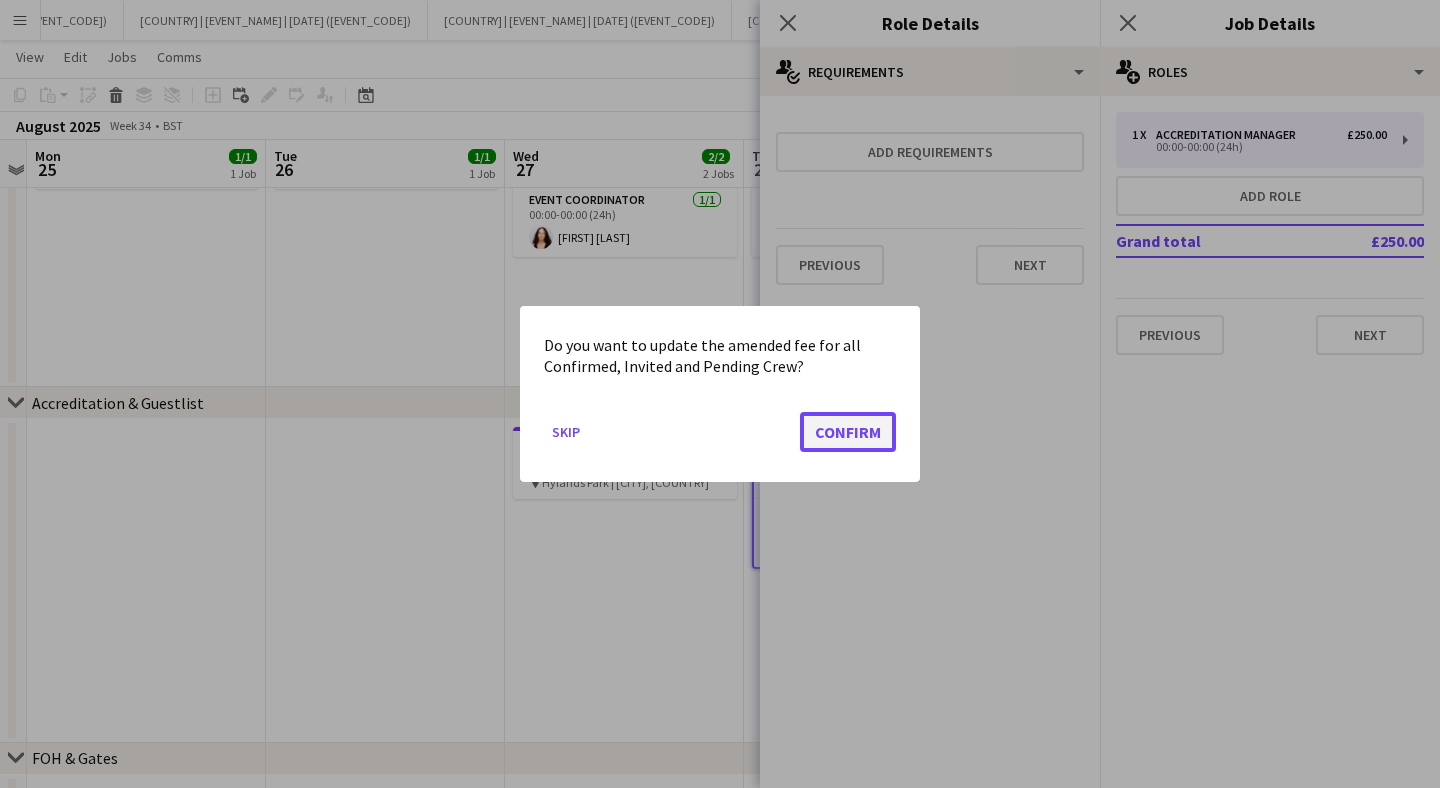 click on "Confirm" 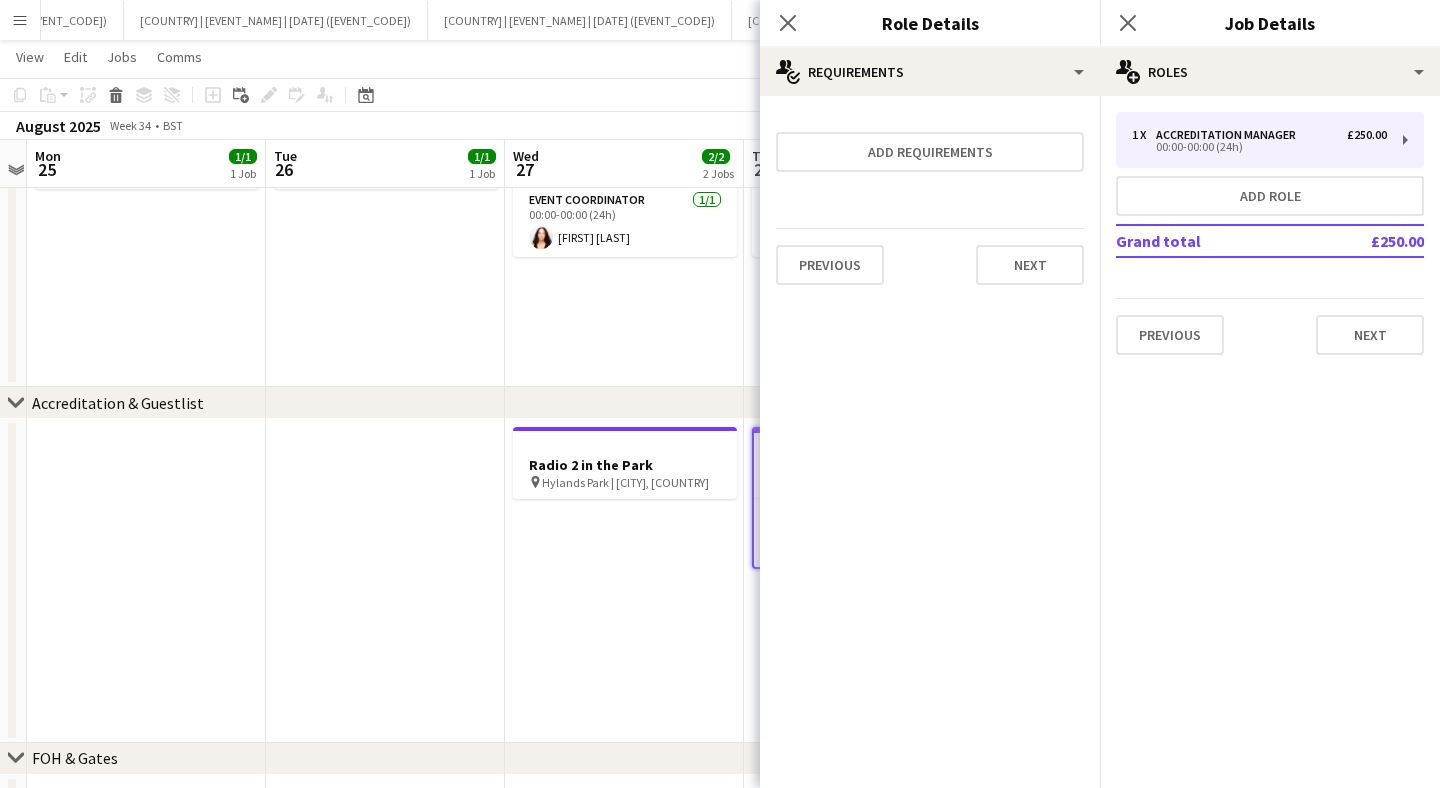 scroll, scrollTop: 273, scrollLeft: 0, axis: vertical 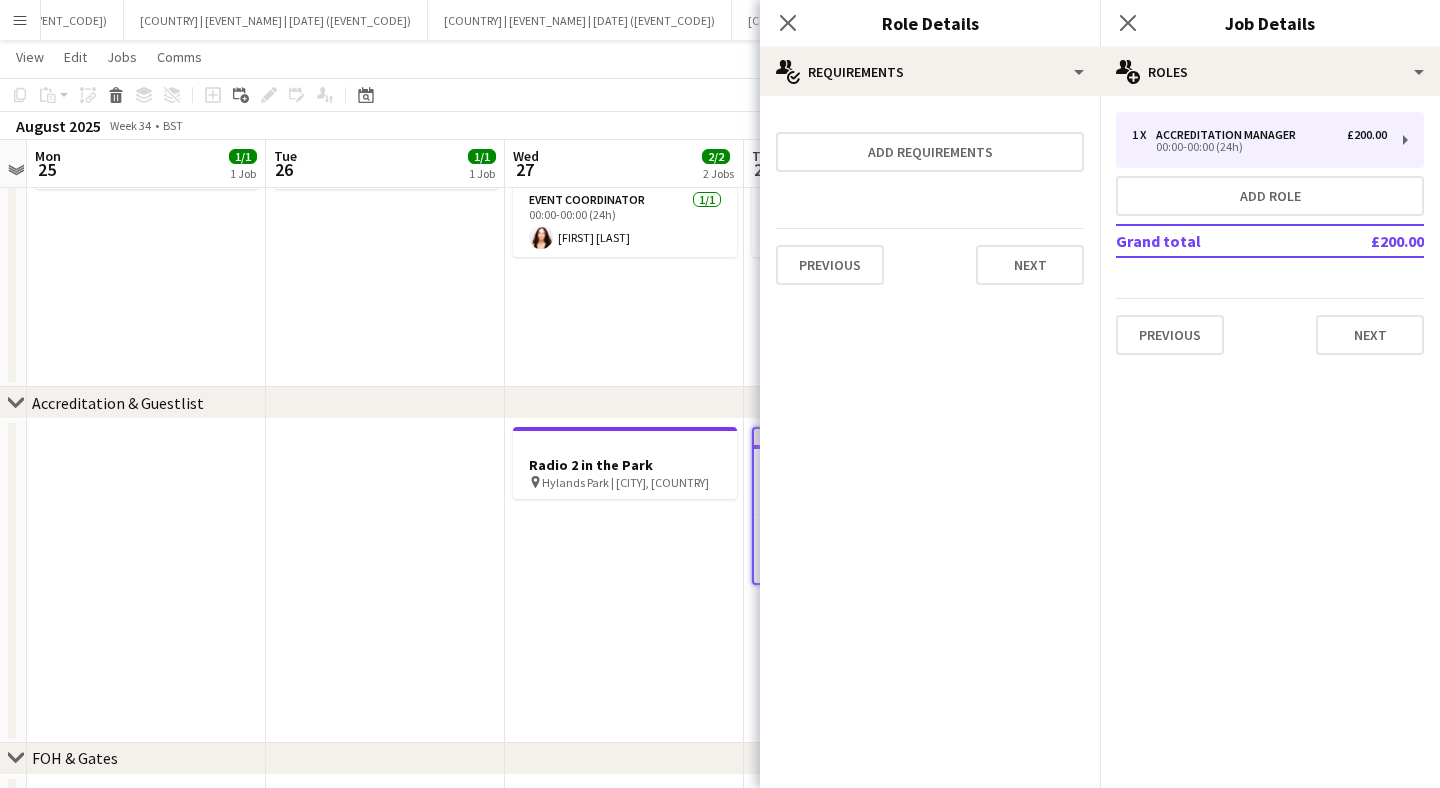 click on "Previous   Next" at bounding box center (930, 264) 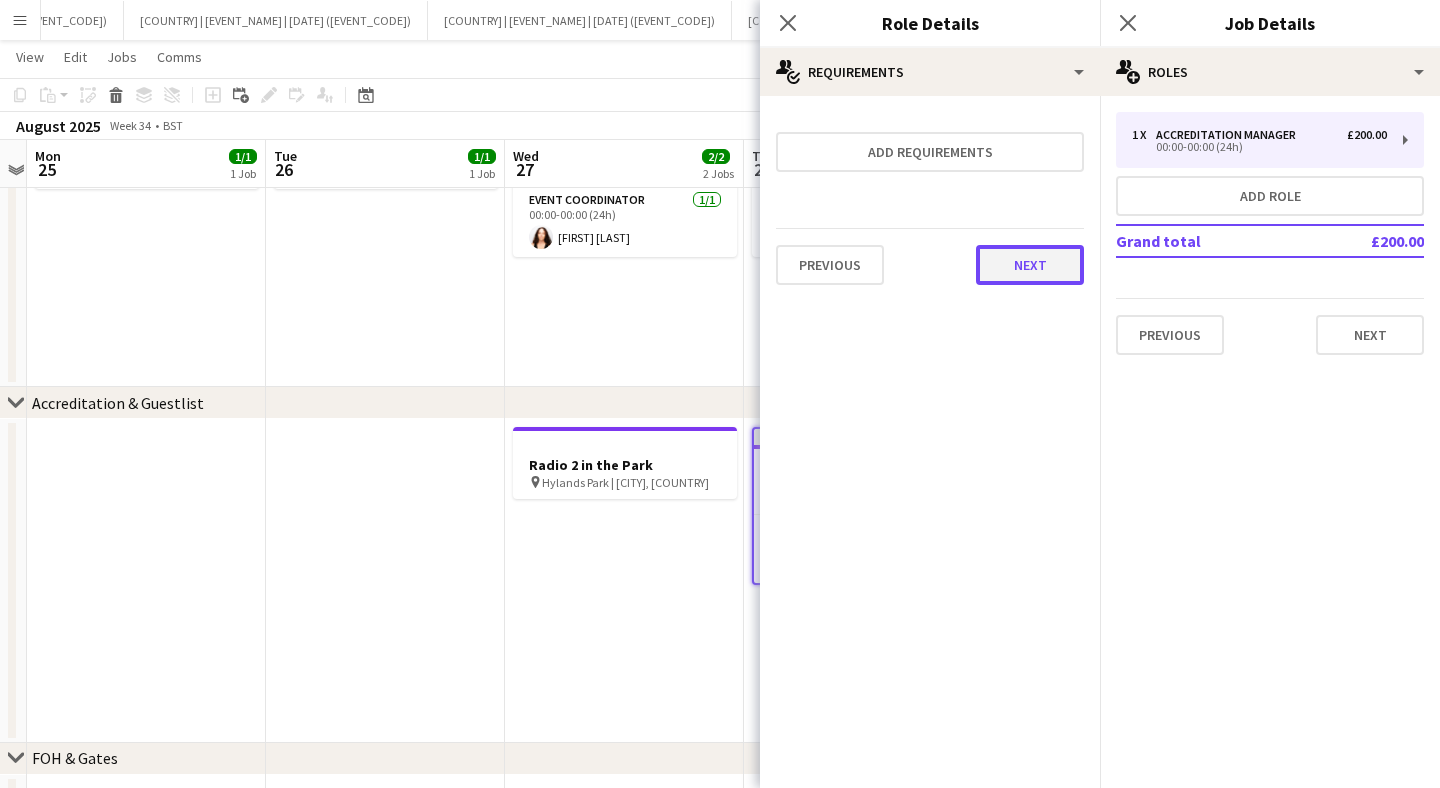 click on "Next" at bounding box center (1030, 265) 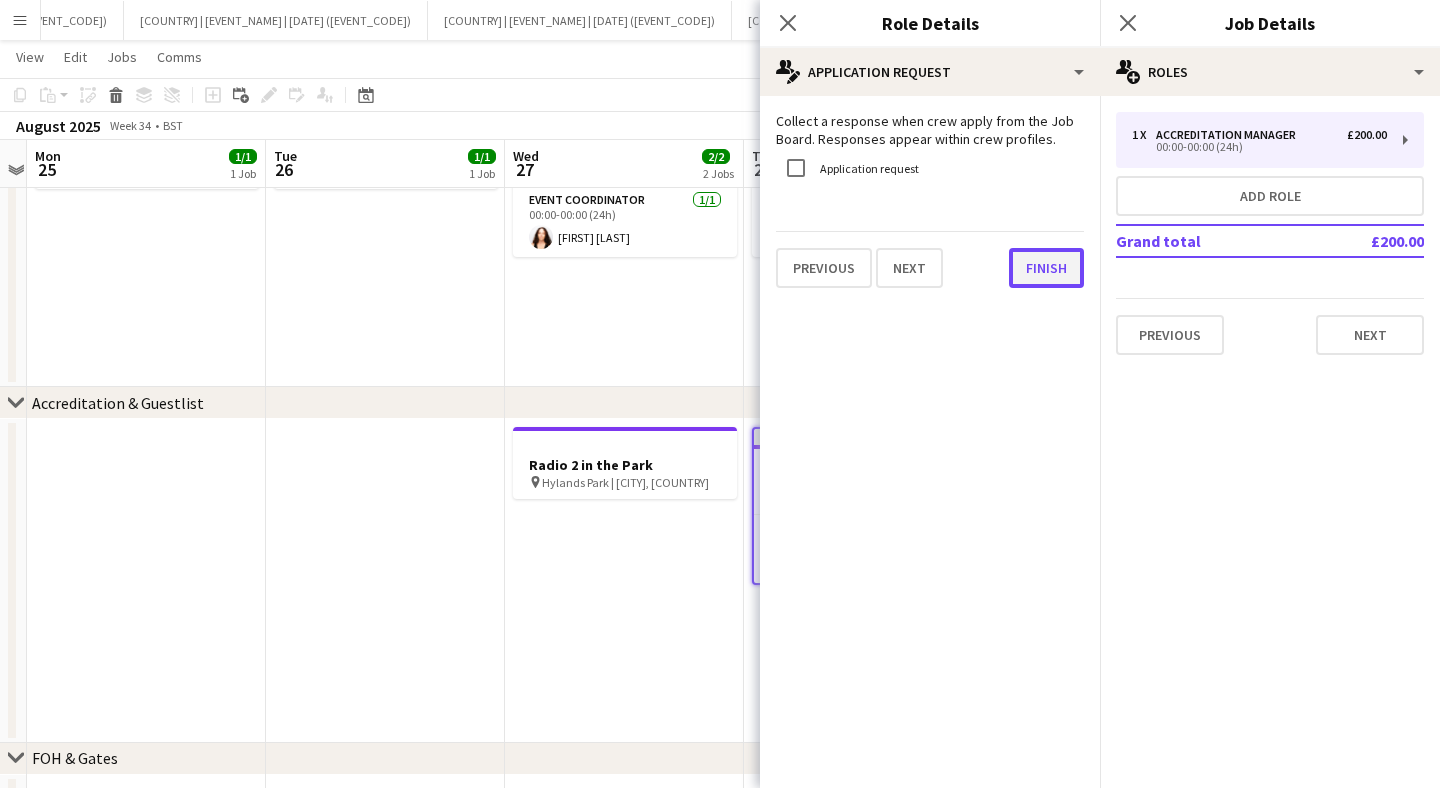 click on "Finish" at bounding box center (1046, 268) 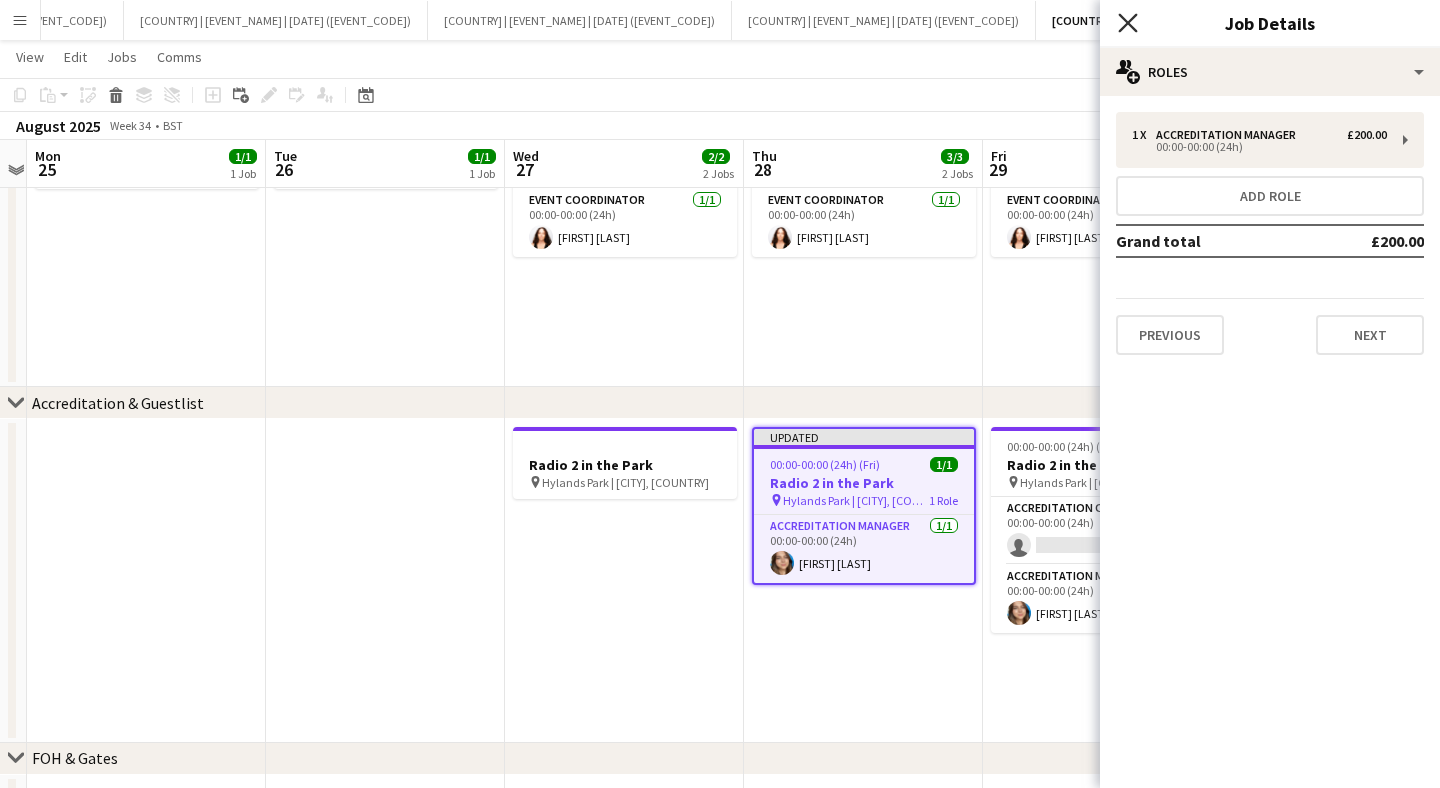 click on "Close pop-in" 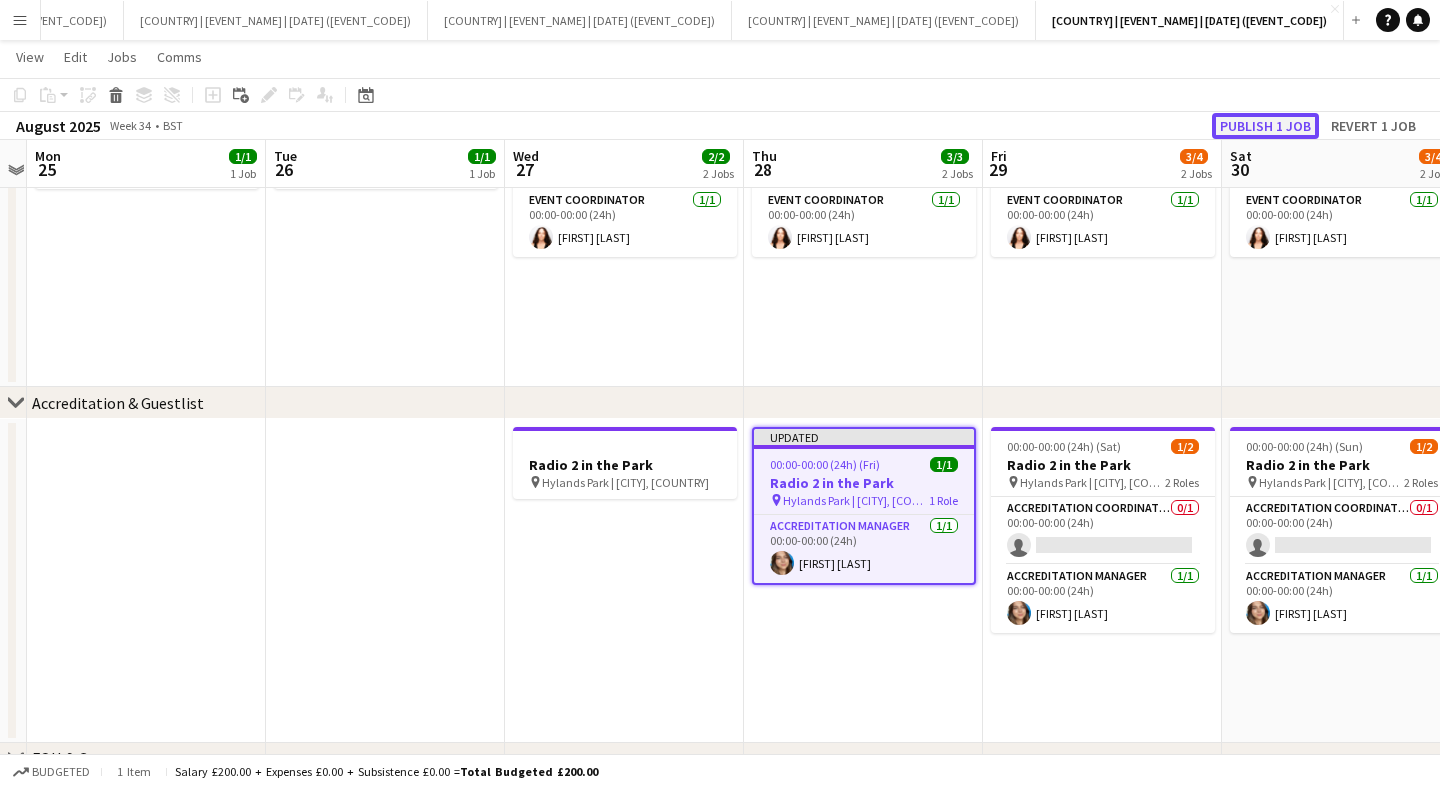click on "Publish 1 job" 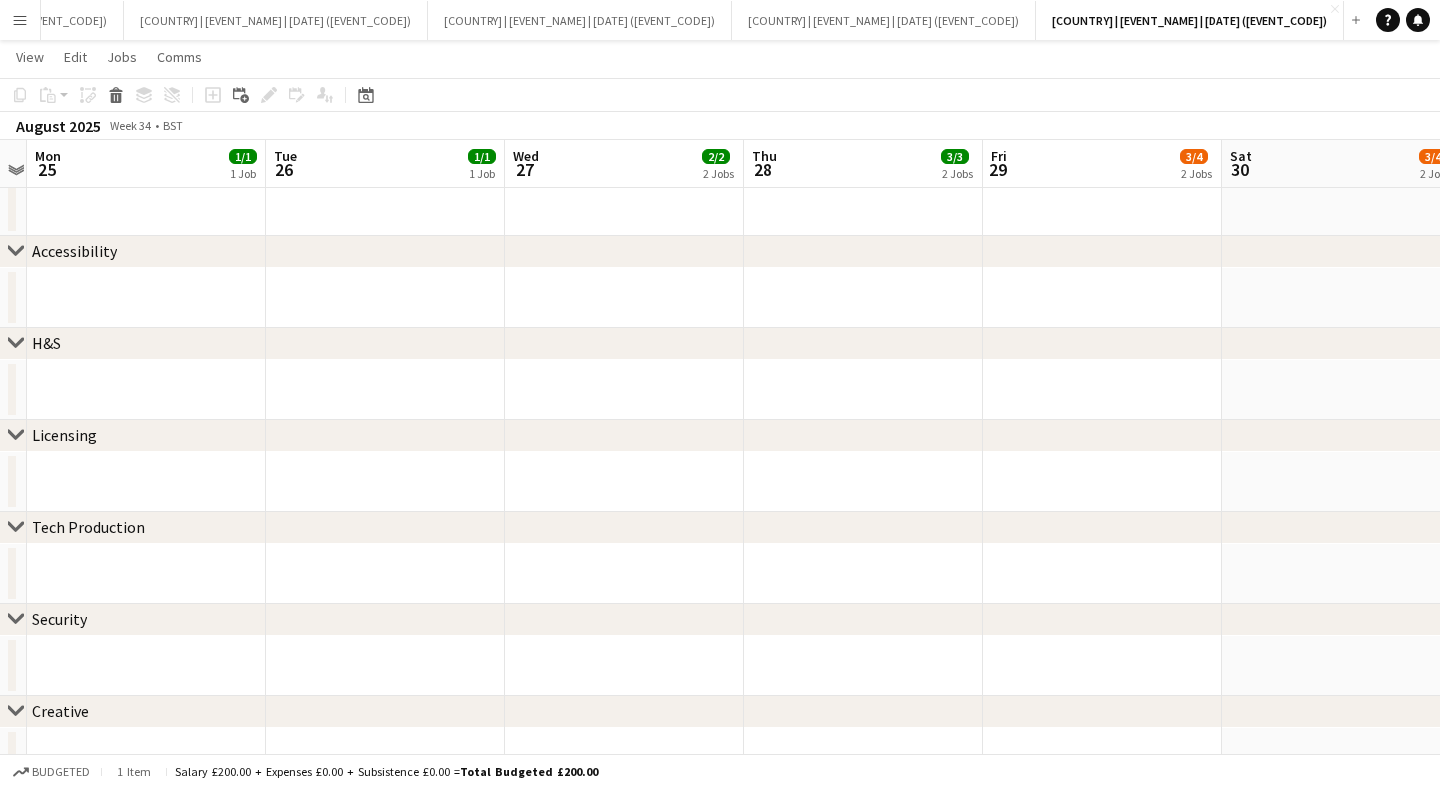 scroll, scrollTop: 905, scrollLeft: 0, axis: vertical 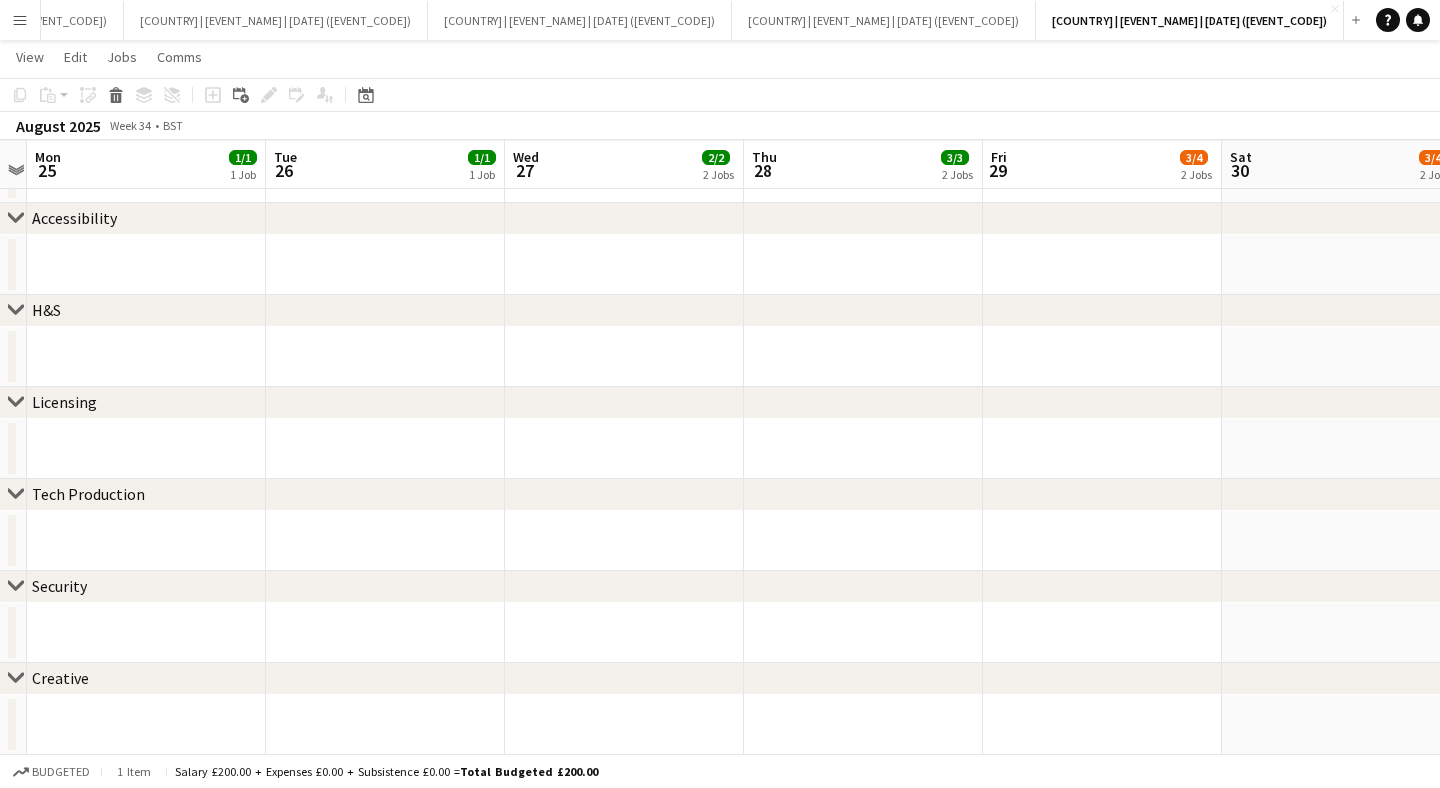 click at bounding box center [385, 541] 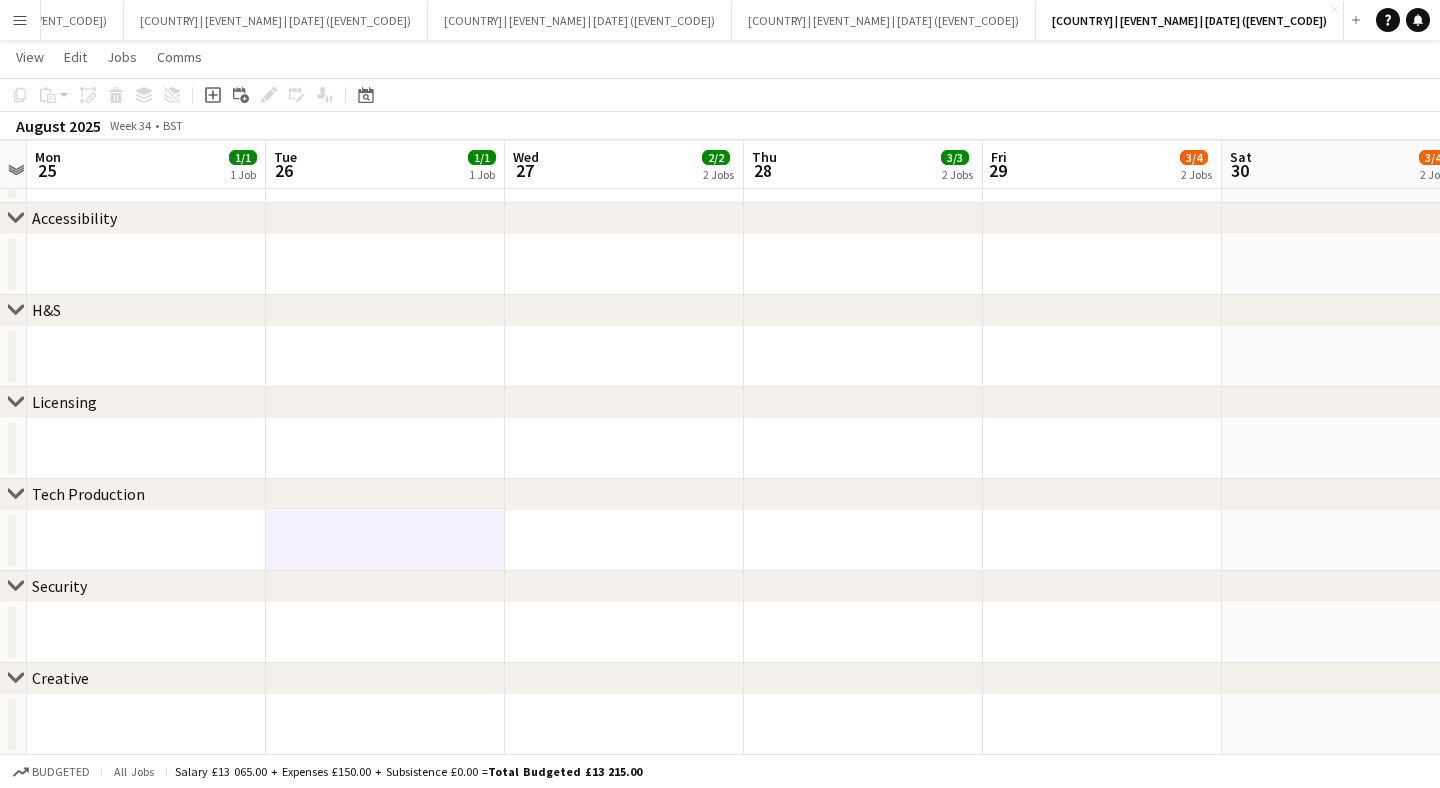 click at bounding box center [624, 541] 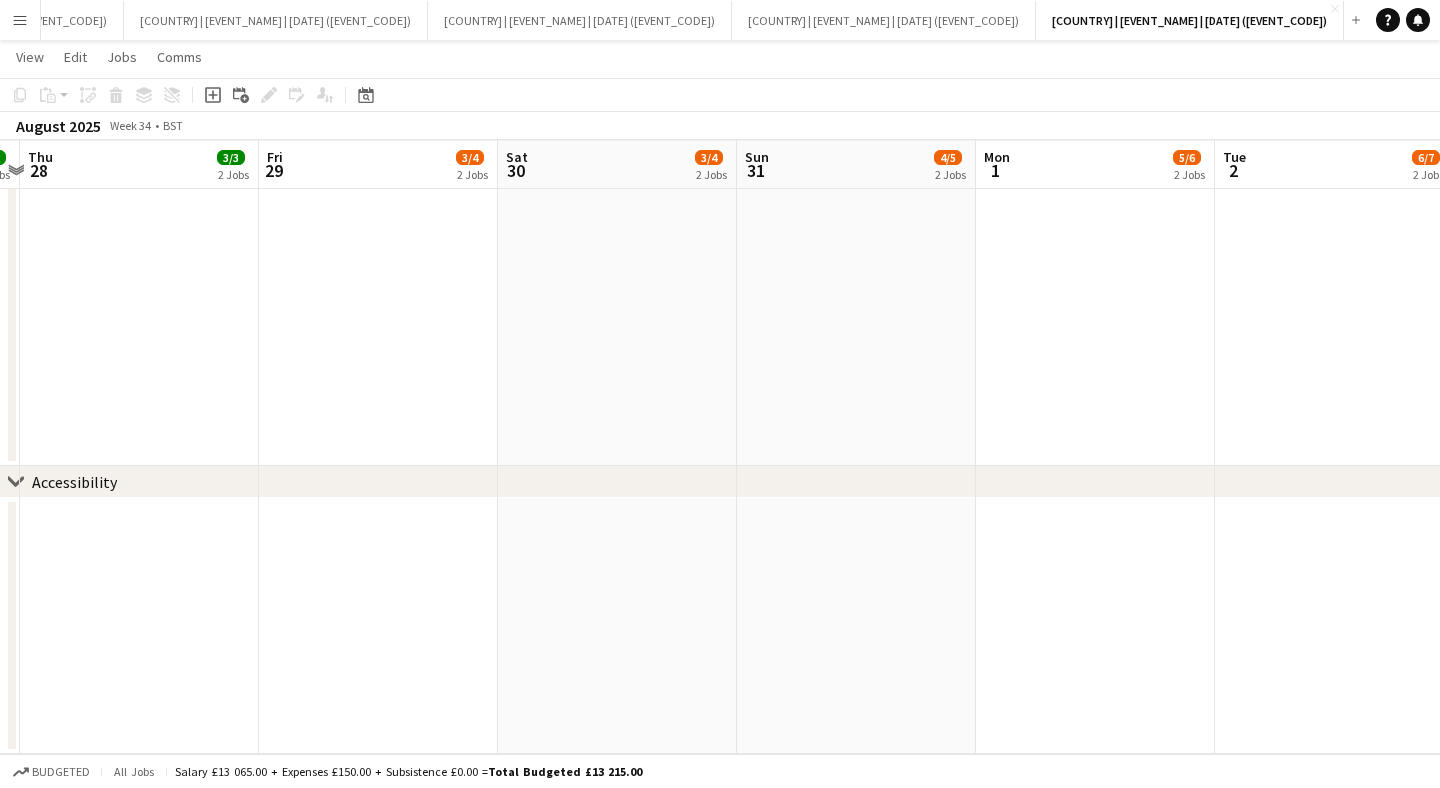 scroll, scrollTop: 0, scrollLeft: 649, axis: horizontal 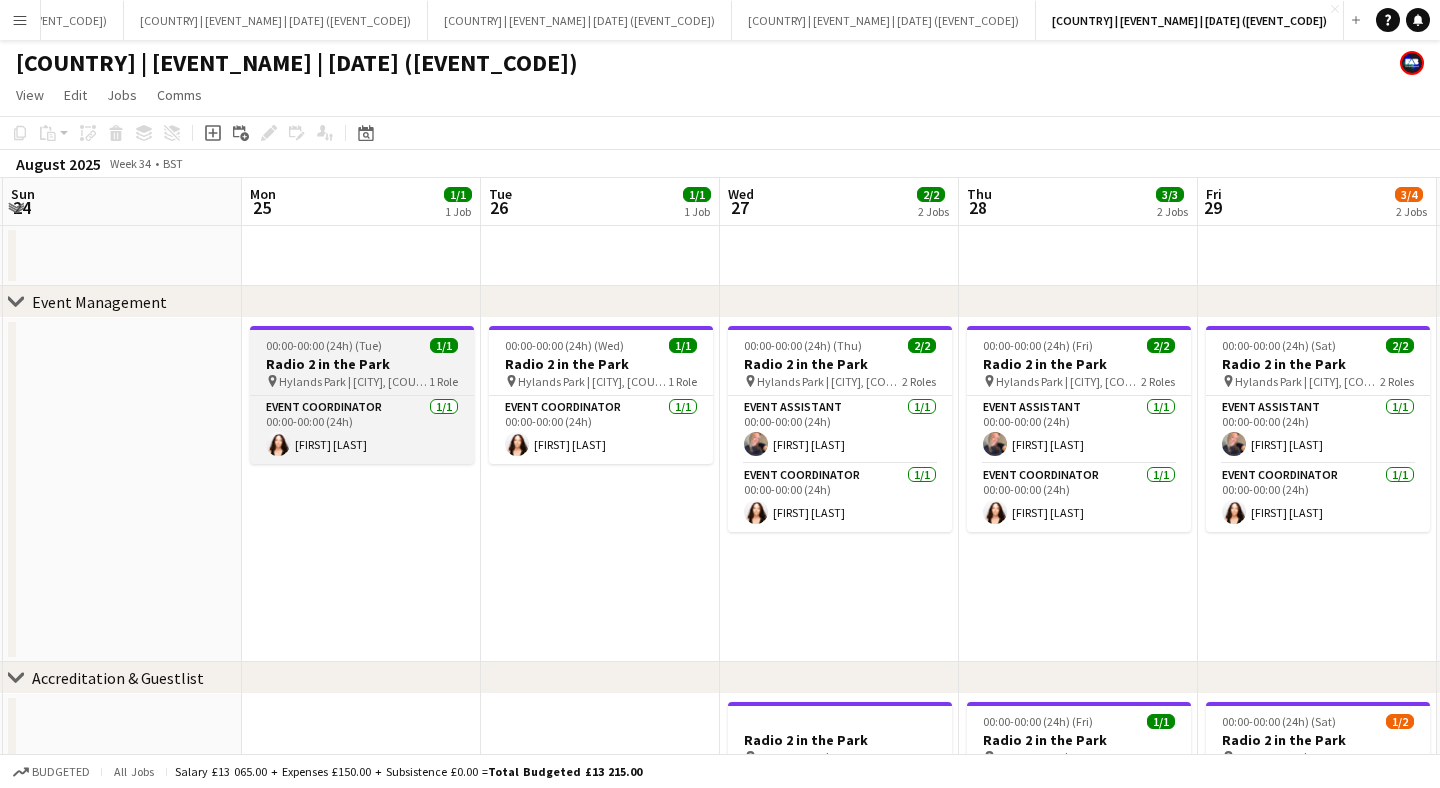 click on "Radio 2 in the Park" at bounding box center (362, 364) 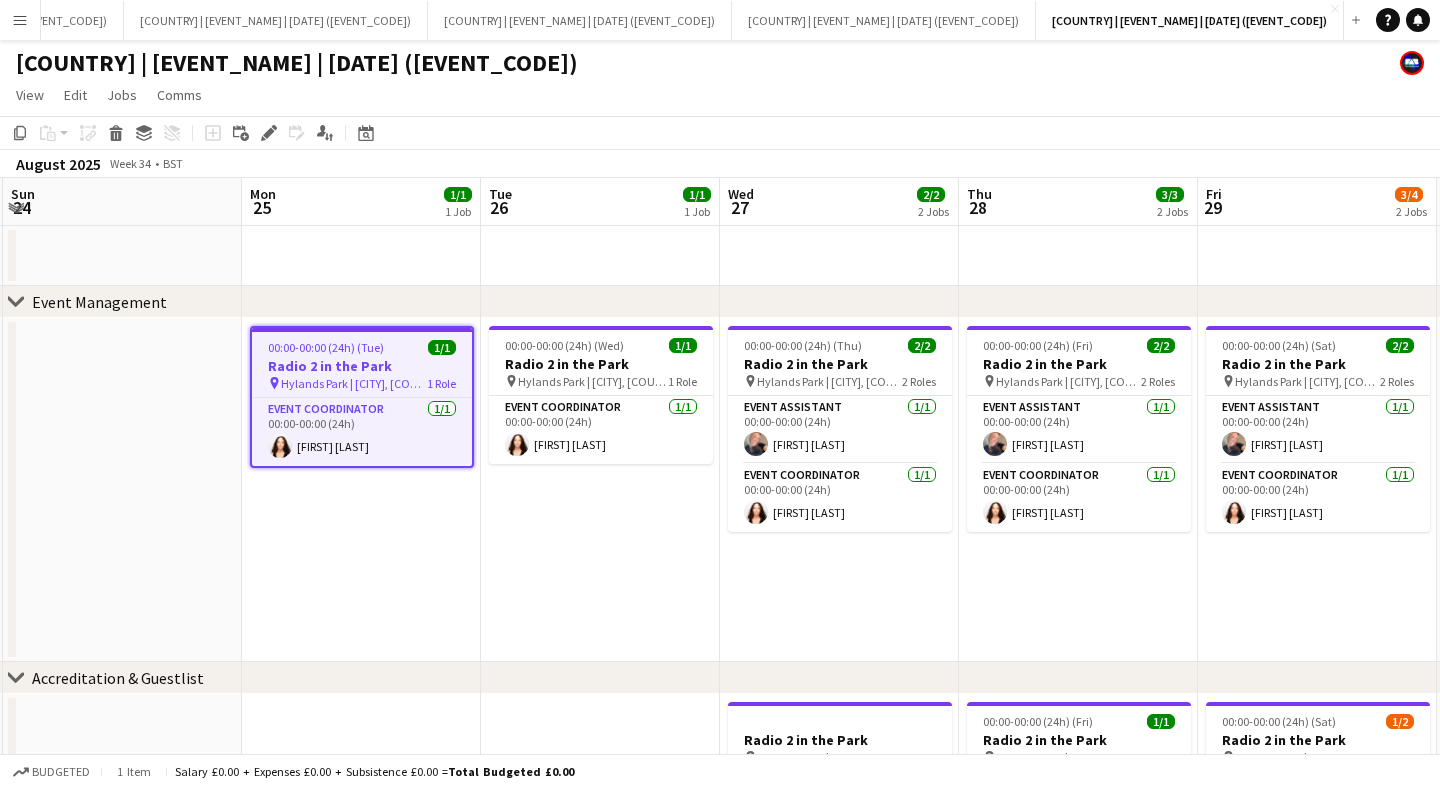 scroll, scrollTop: 0, scrollLeft: 638, axis: horizontal 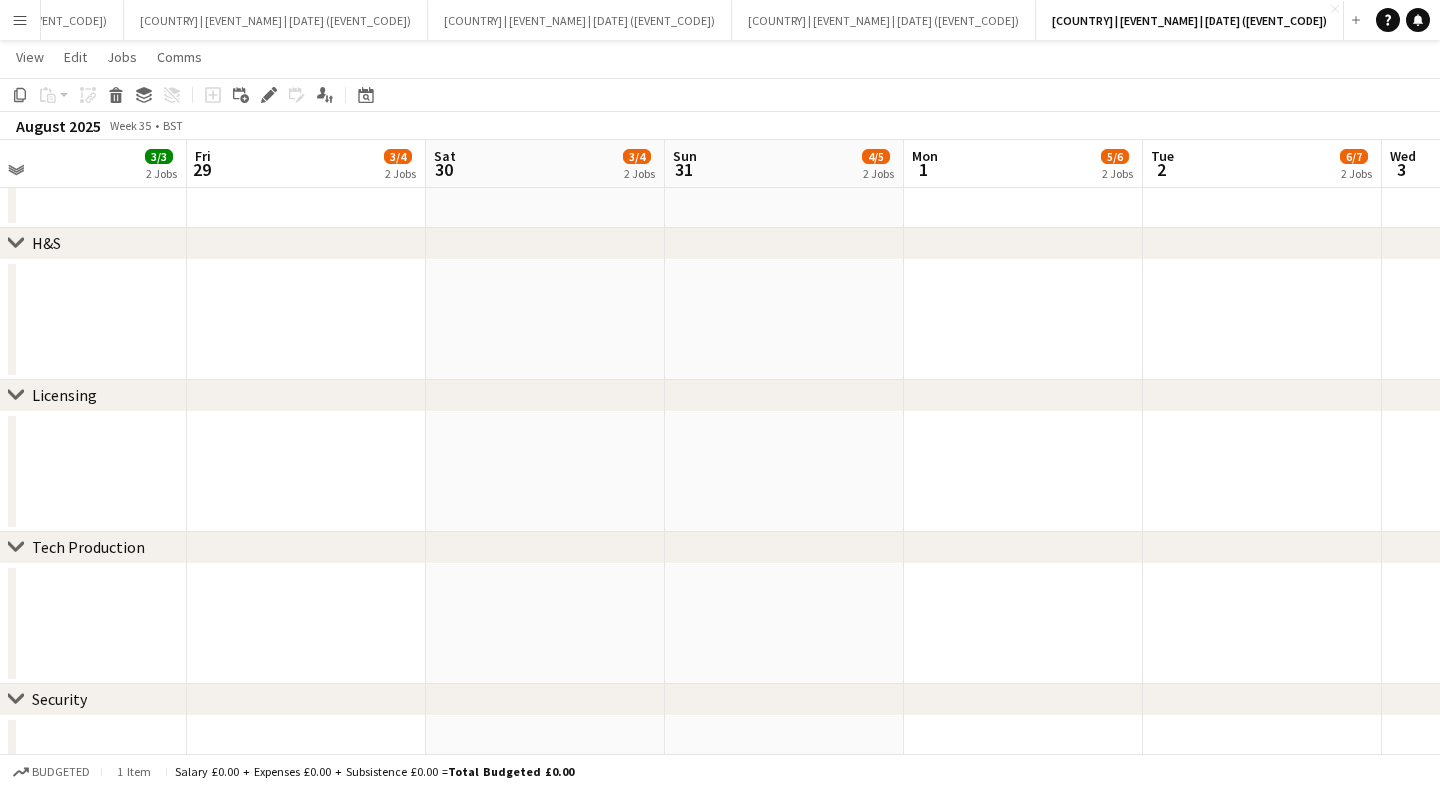 click at bounding box center [306, 624] 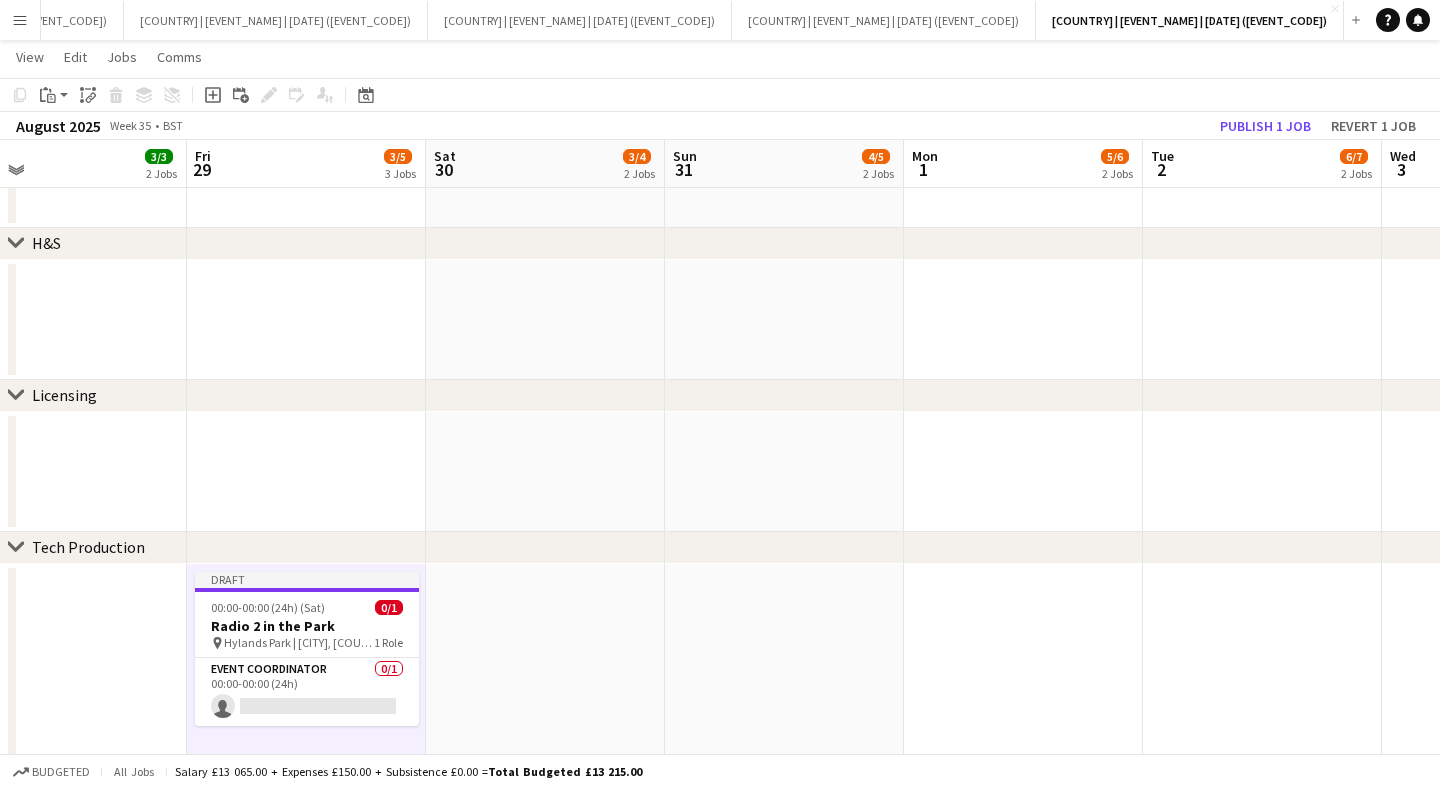 click on "Draft" at bounding box center [307, 580] 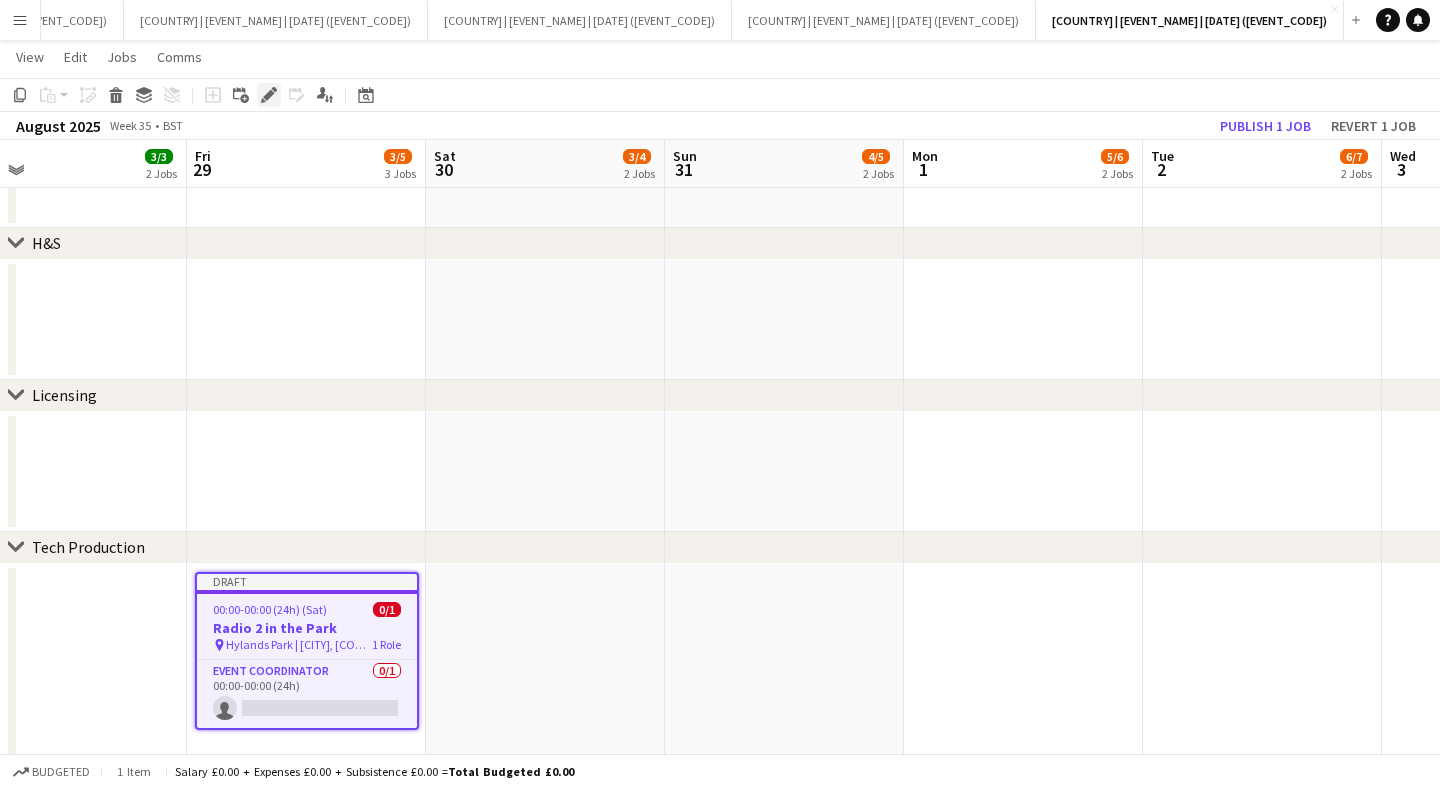 click on "Edit" at bounding box center (269, 95) 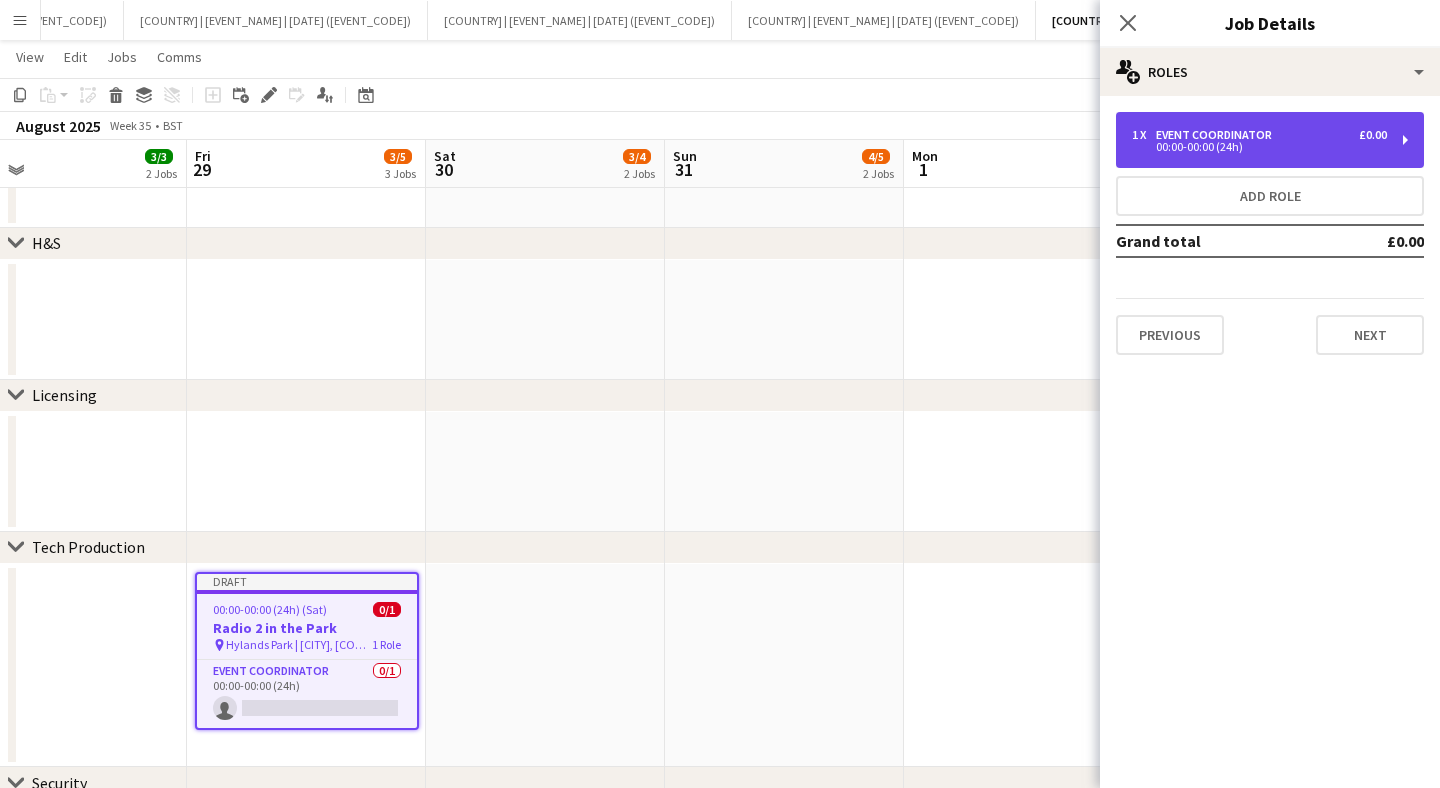 click on "00:00-00:00 (24h)" at bounding box center (1259, 147) 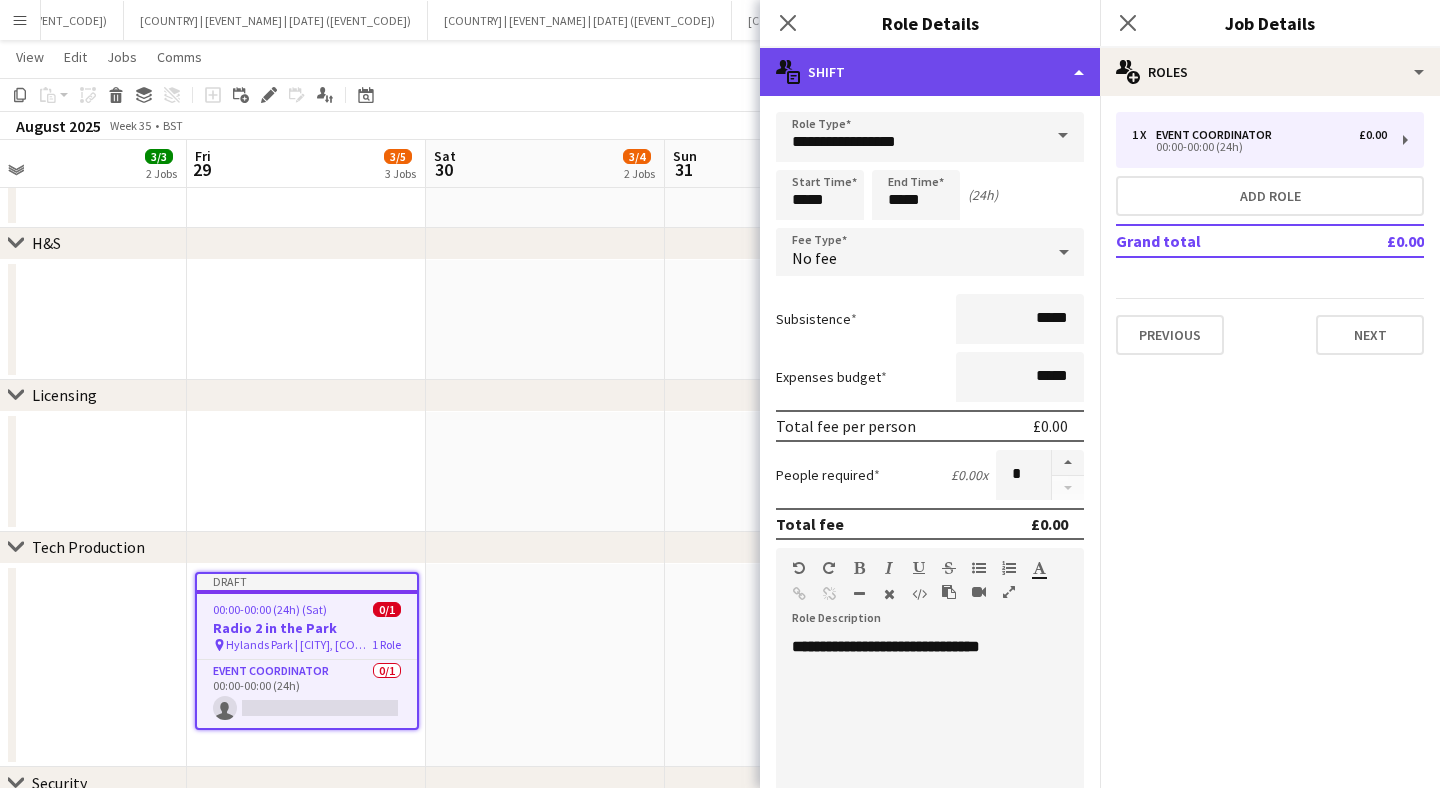 click on "multiple-actions-text
Shift" 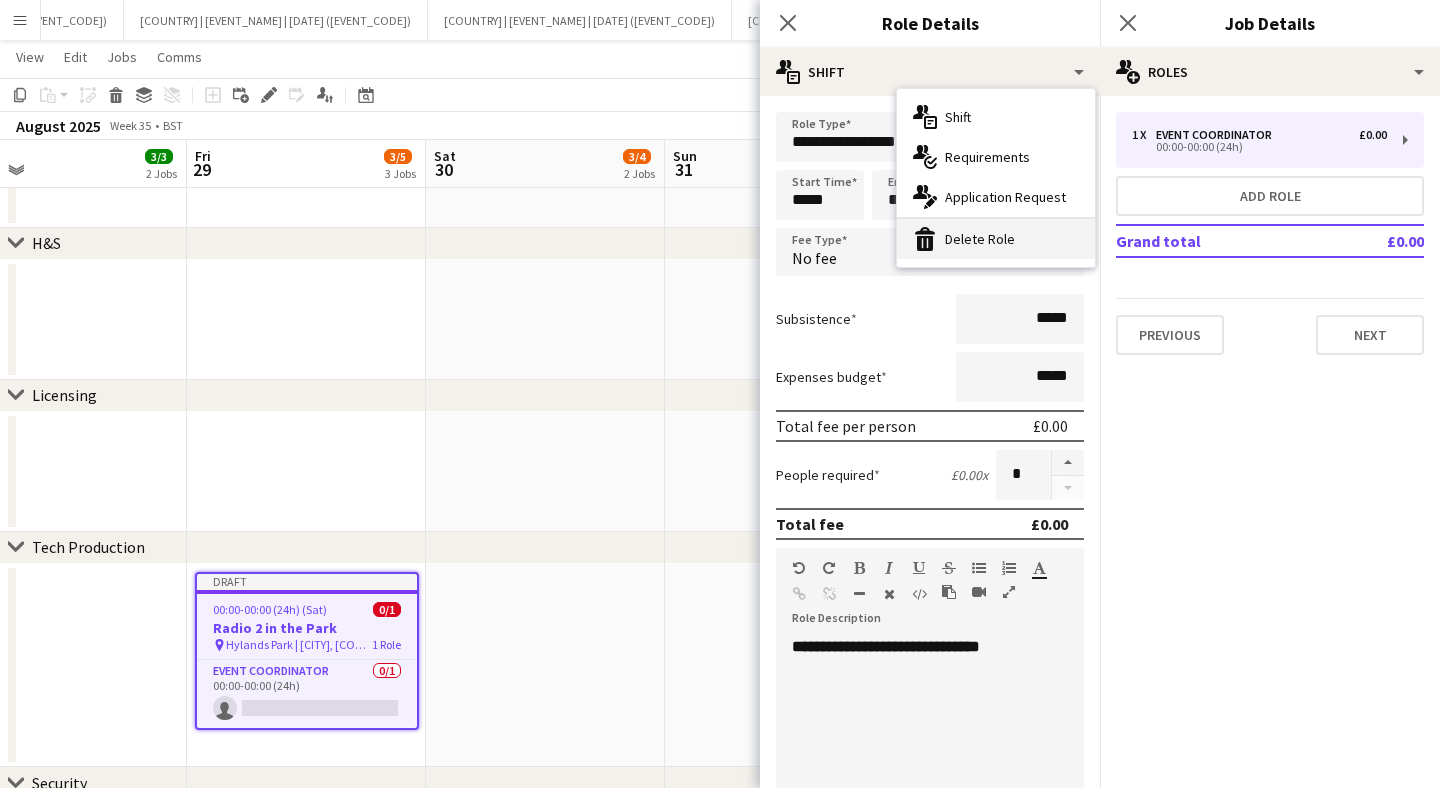 click on "bin-2
Delete Role" at bounding box center (996, 239) 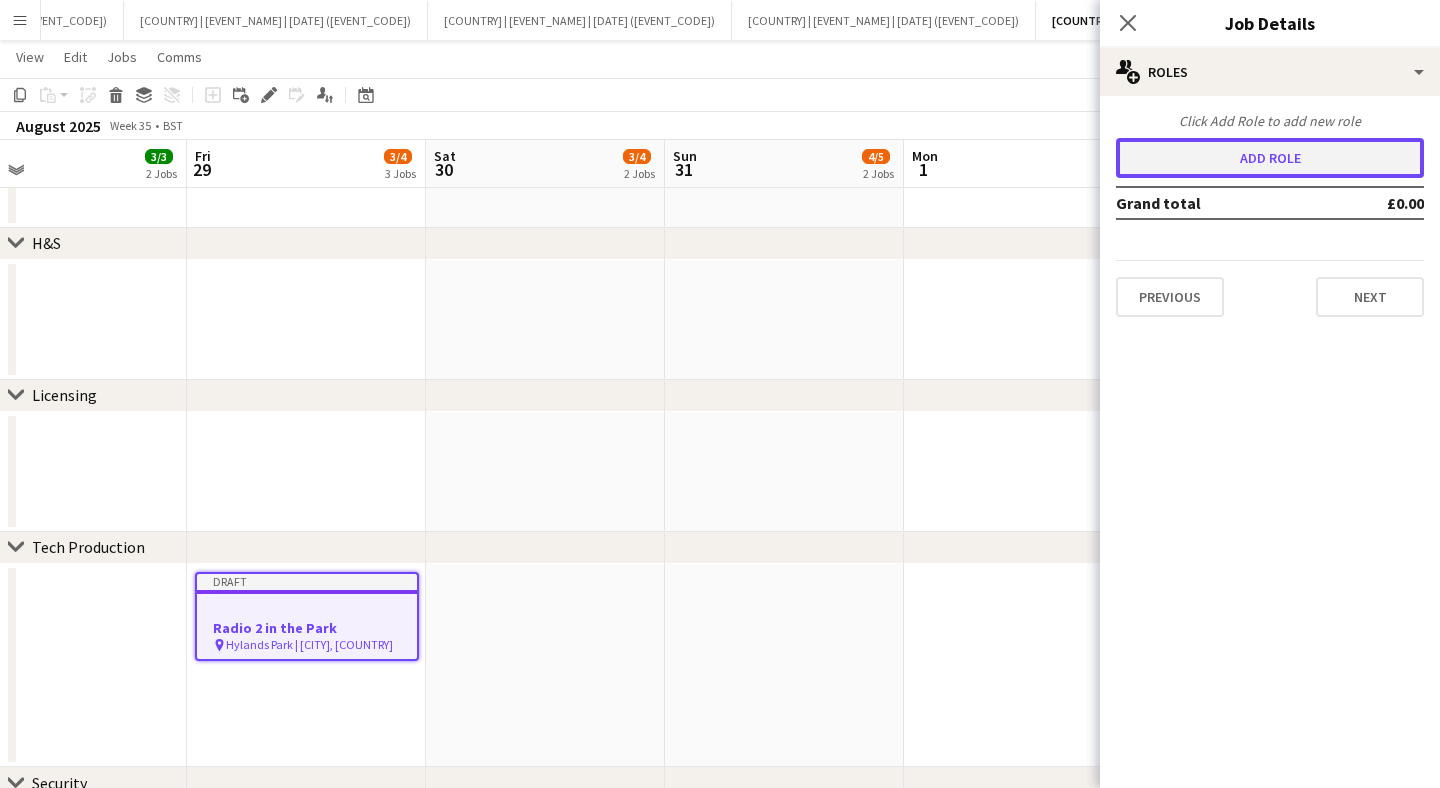 click on "Add role" at bounding box center [1270, 158] 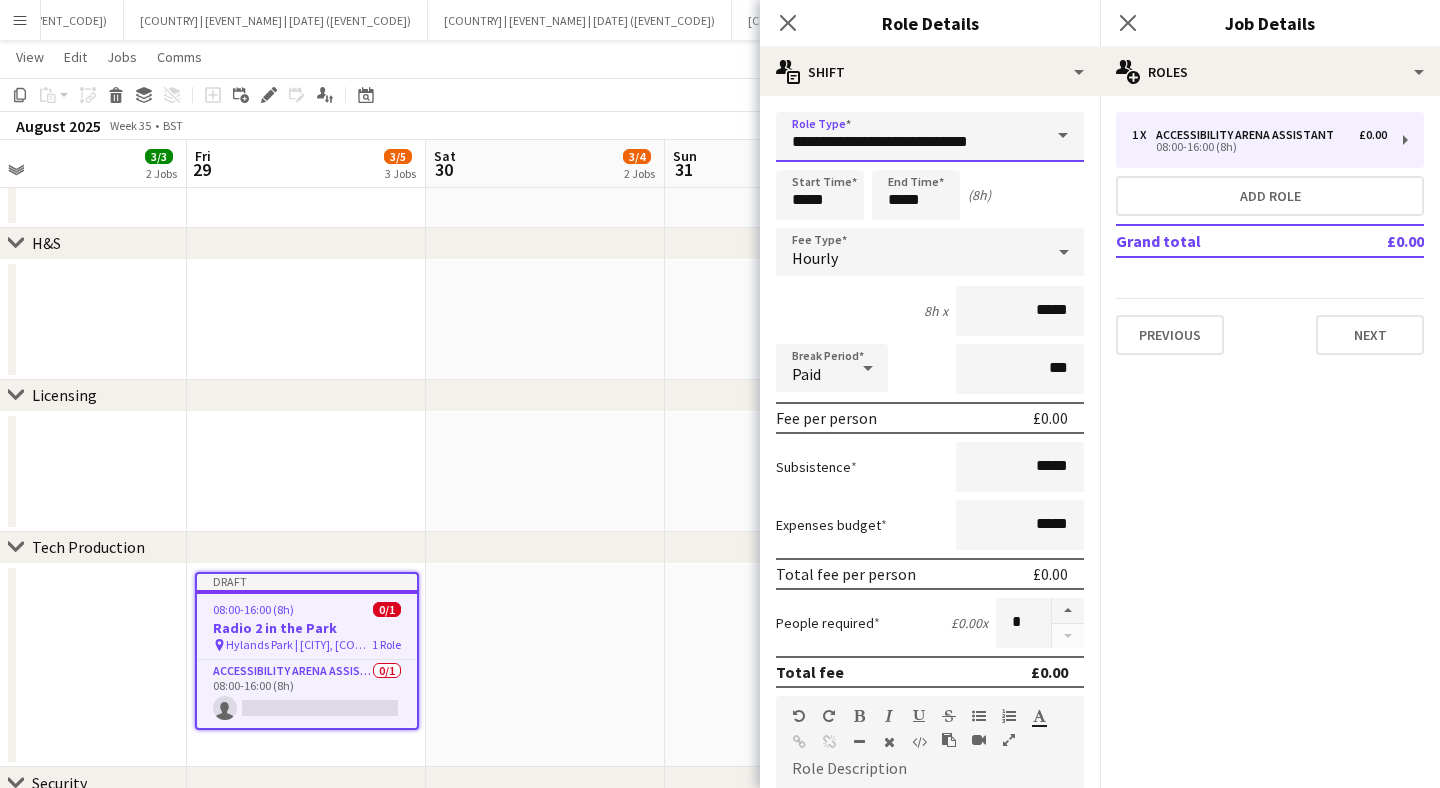 click on "**********" at bounding box center [930, 137] 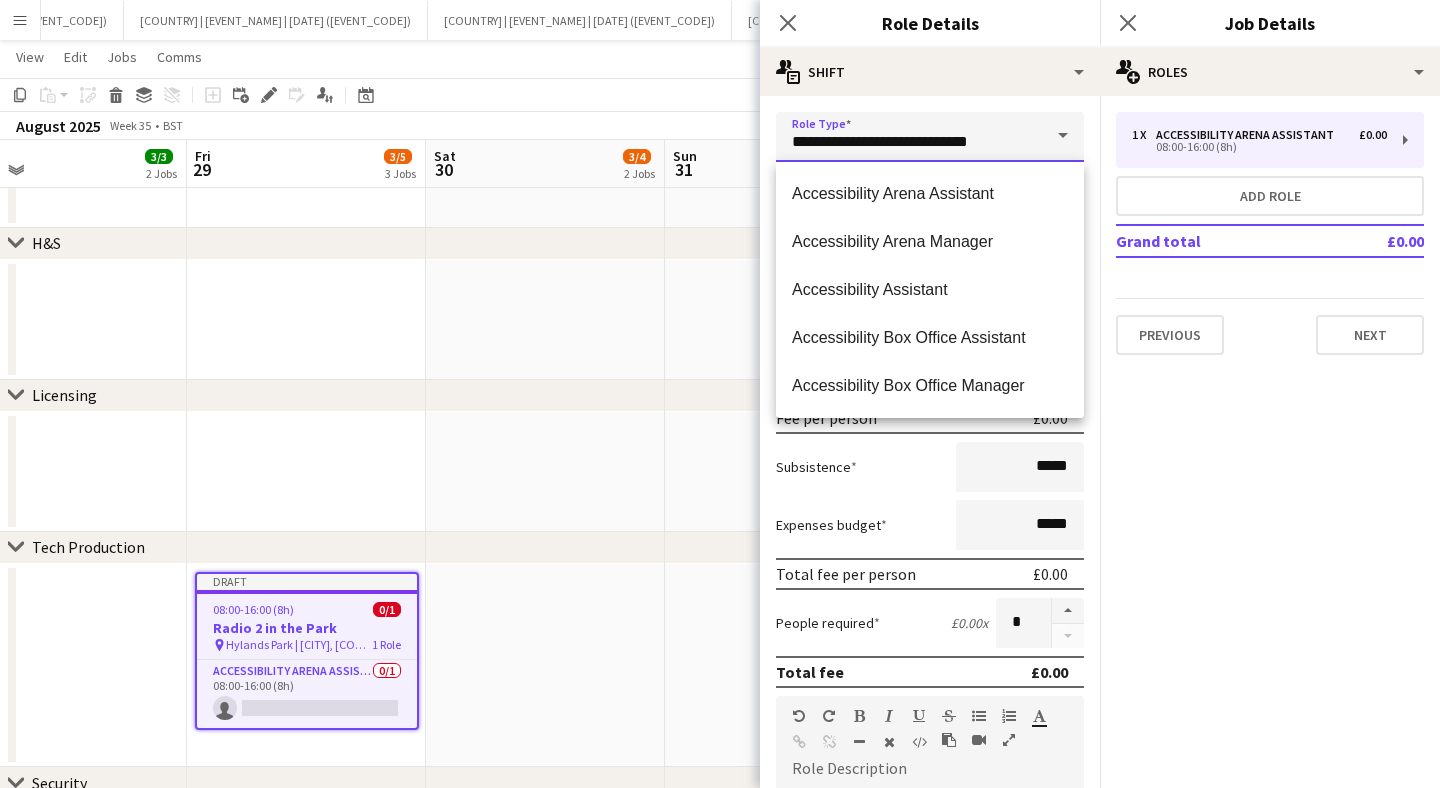 click on "**********" at bounding box center (930, 137) 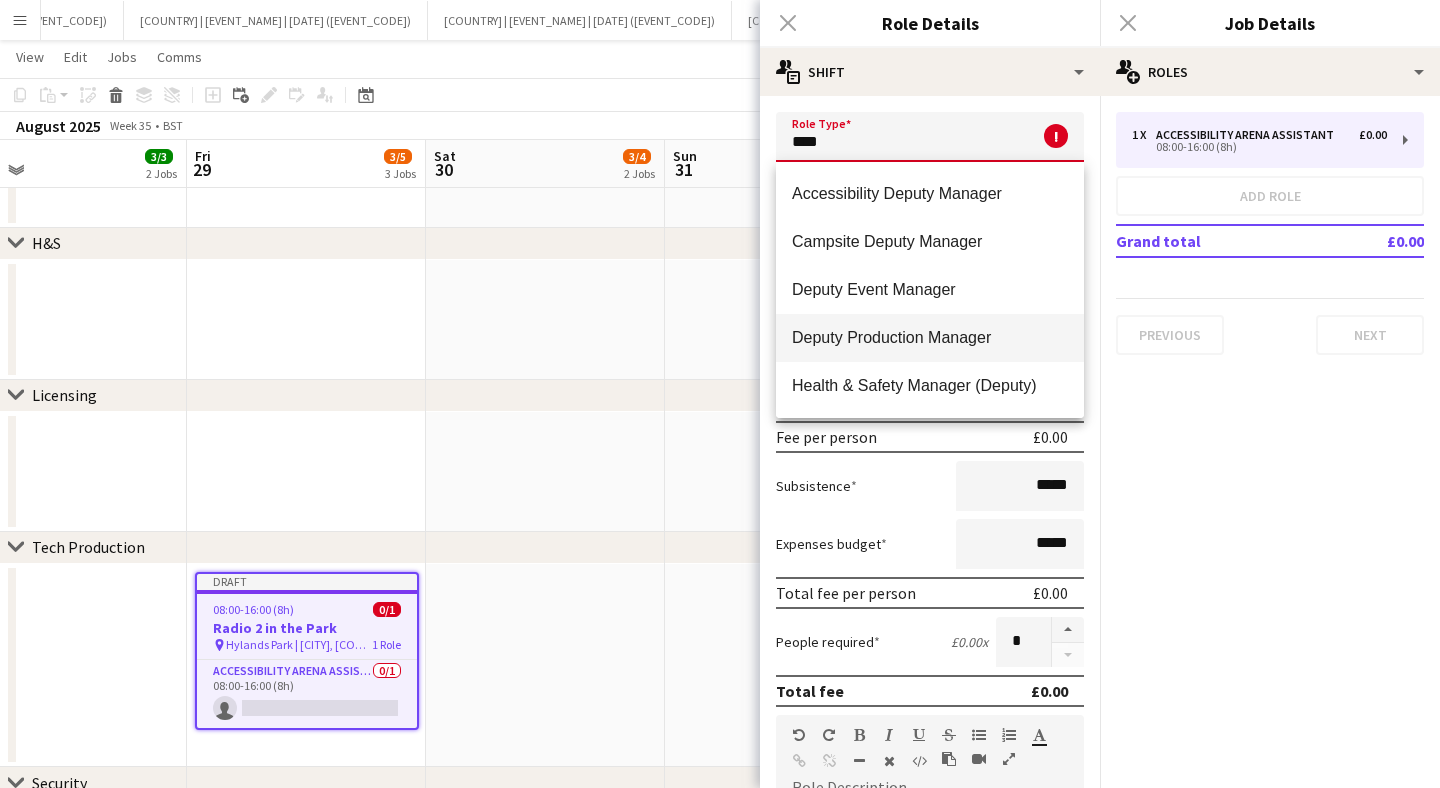 click on "Deputy Production Manager" at bounding box center [930, 337] 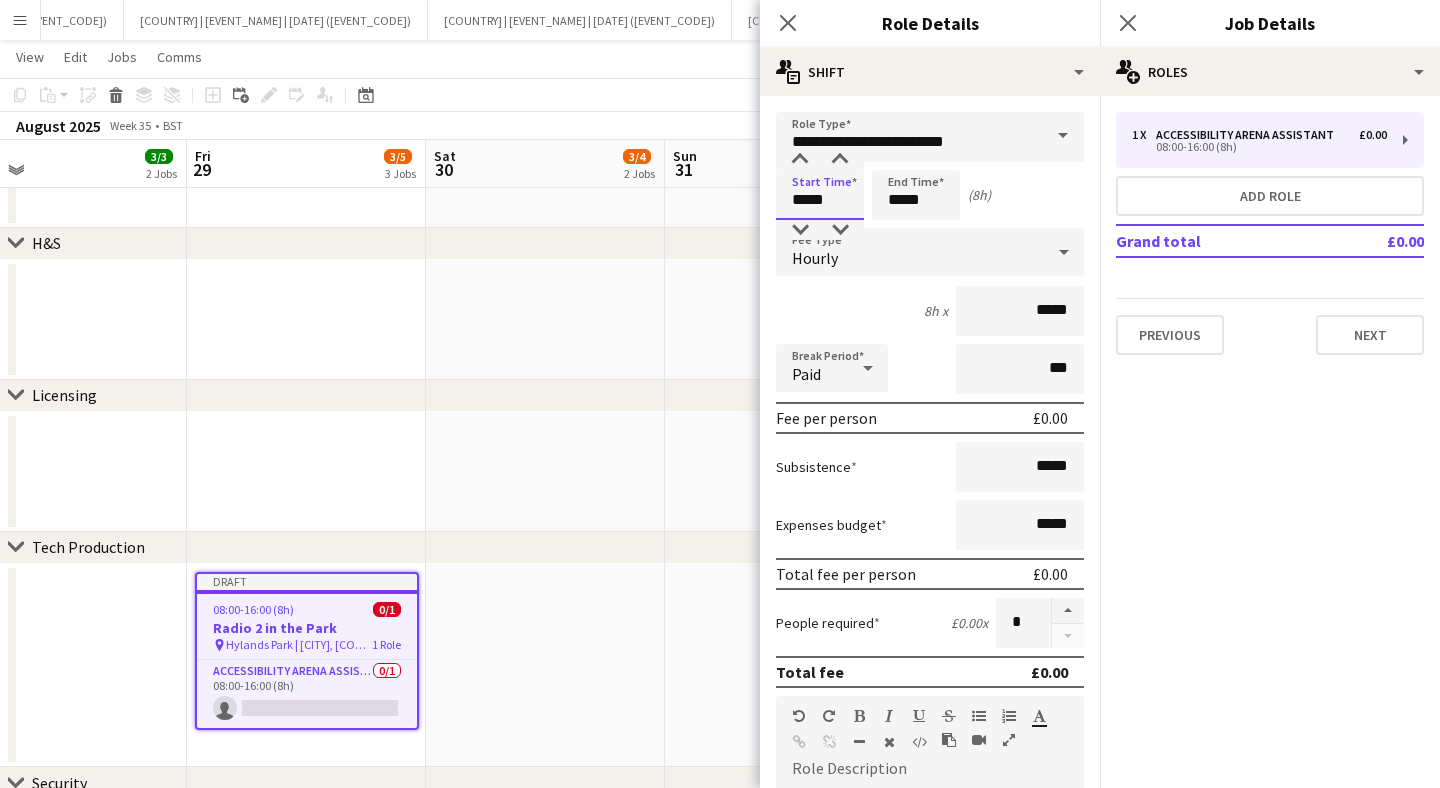 click on "*****" at bounding box center [820, 195] 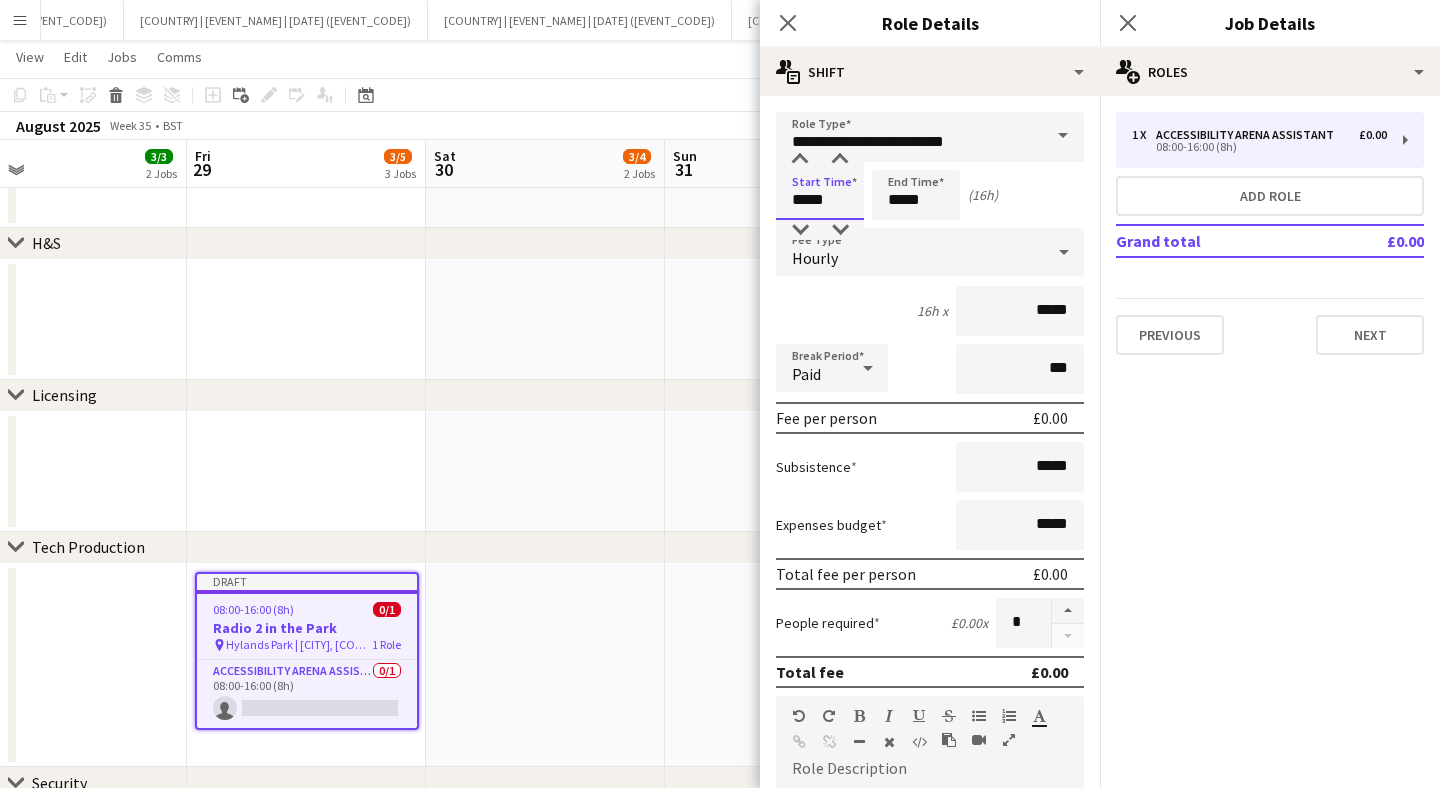 type on "*****" 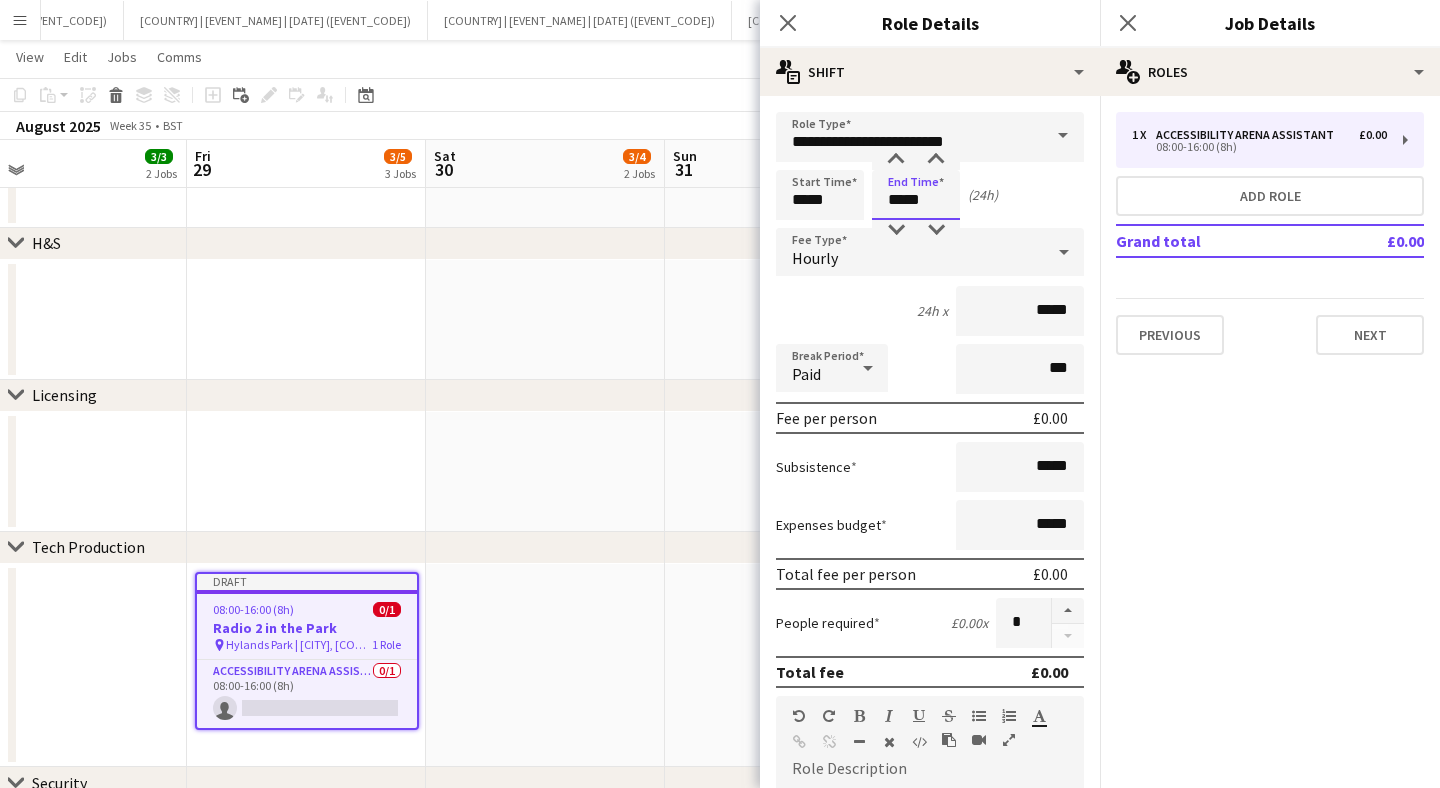 type on "*****" 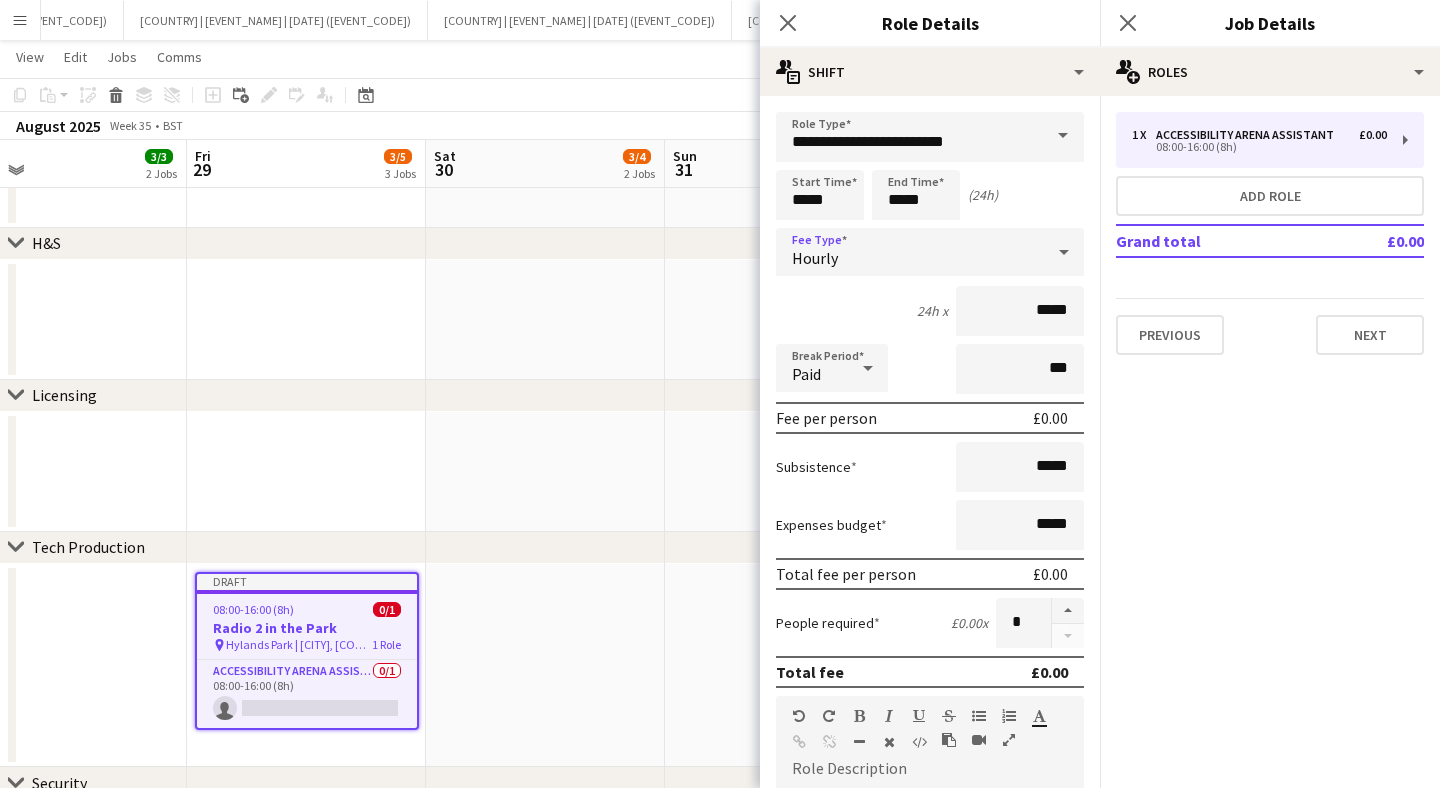 click on "Hourly" at bounding box center (910, 252) 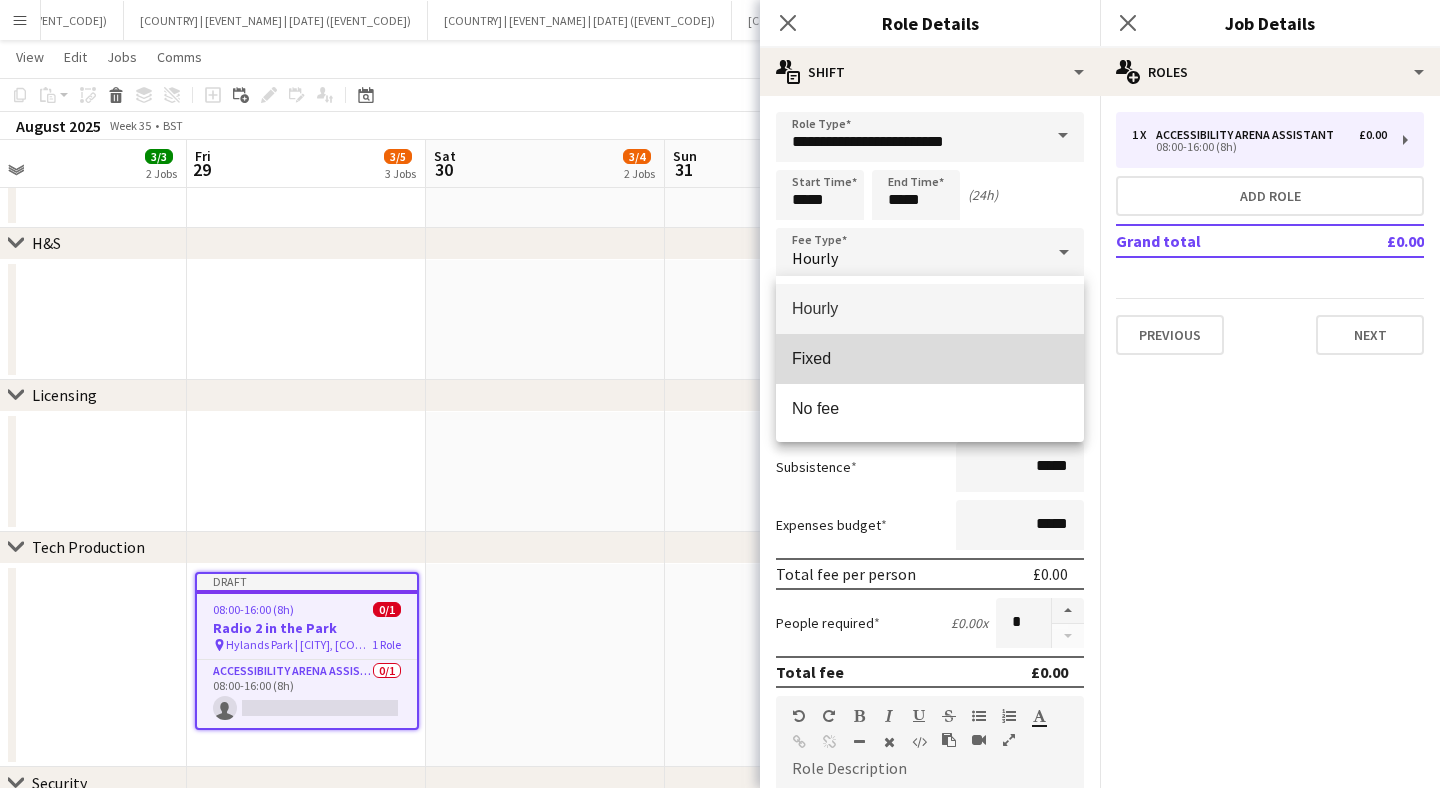click on "Fixed" at bounding box center [930, 358] 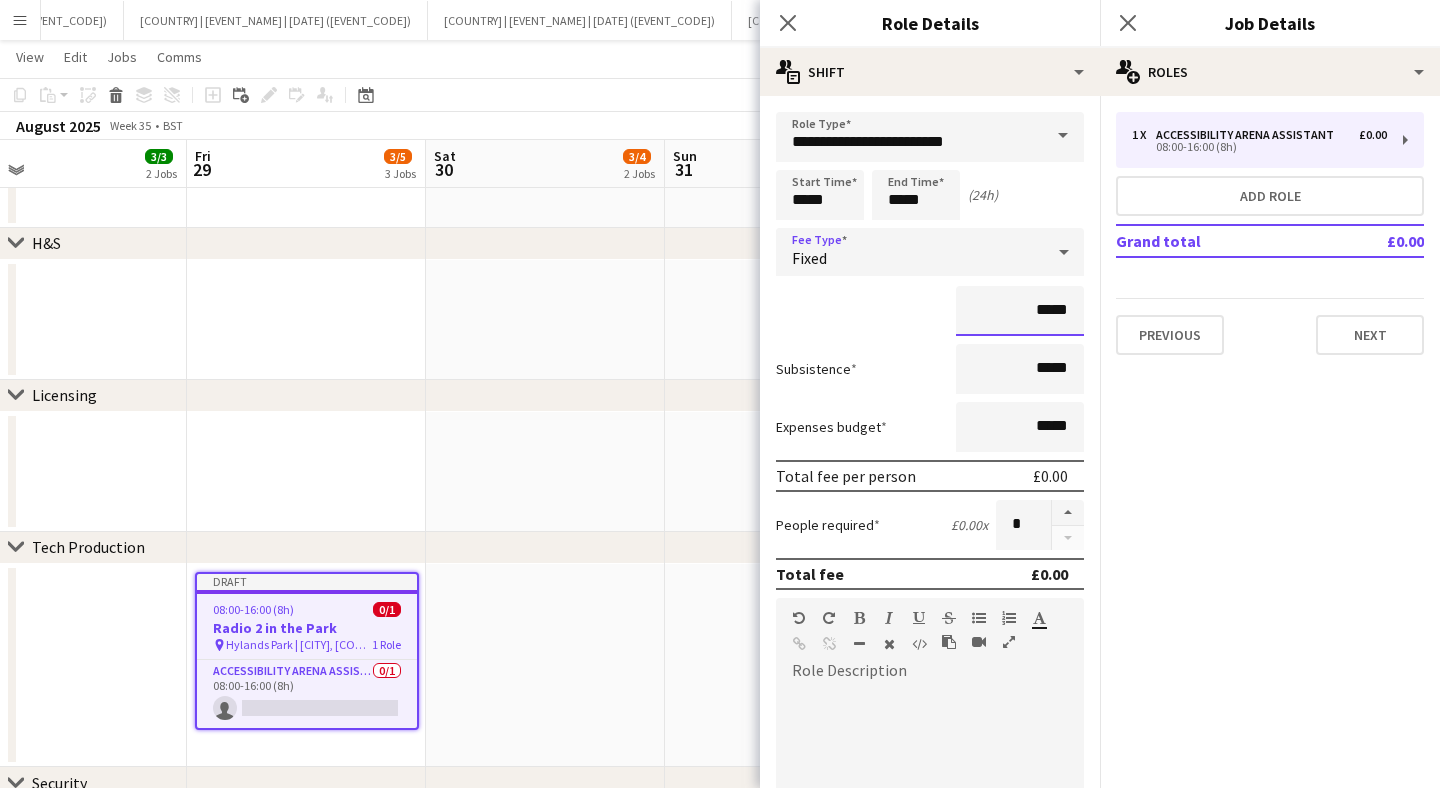 click on "*****" at bounding box center (1020, 311) 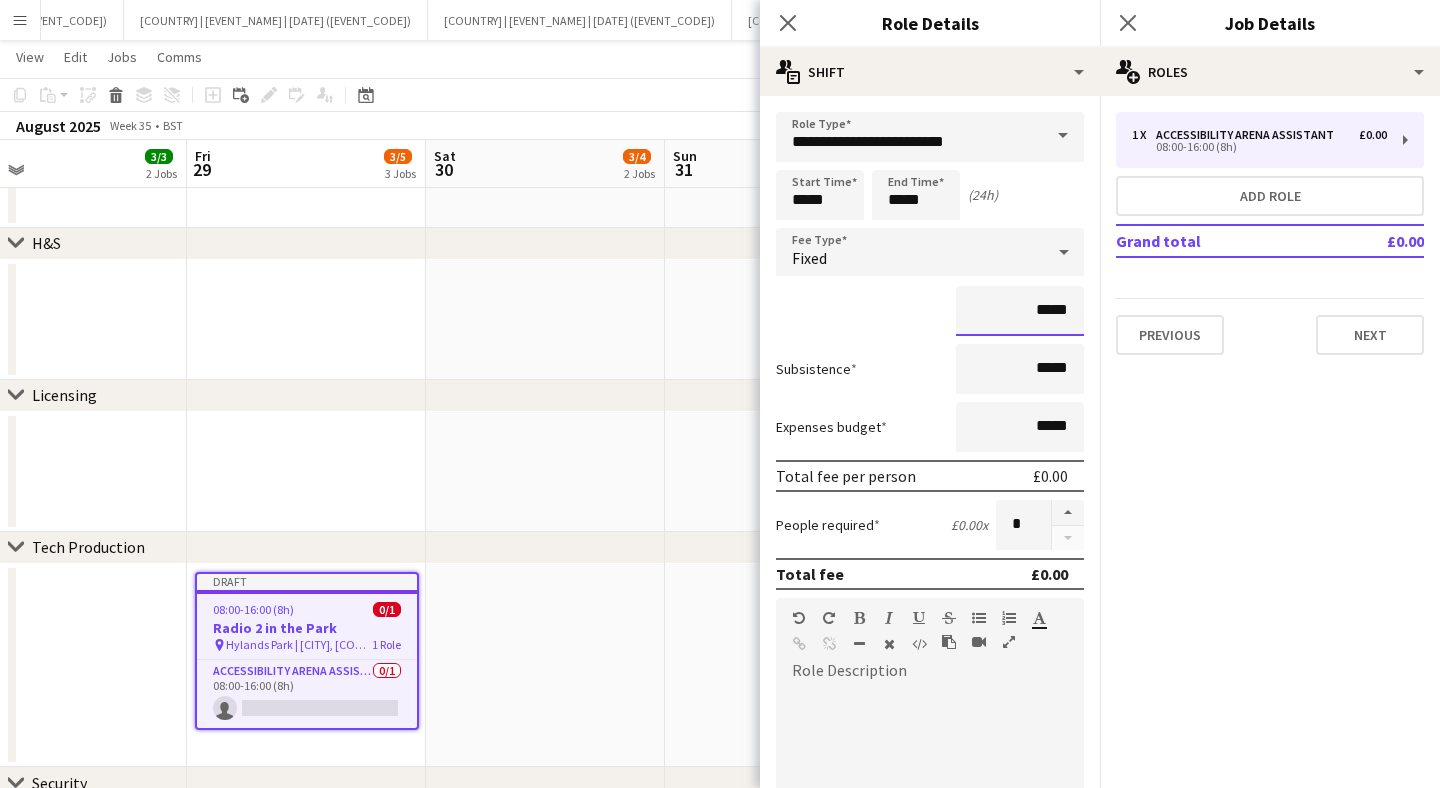 click on "*****" at bounding box center [1020, 311] 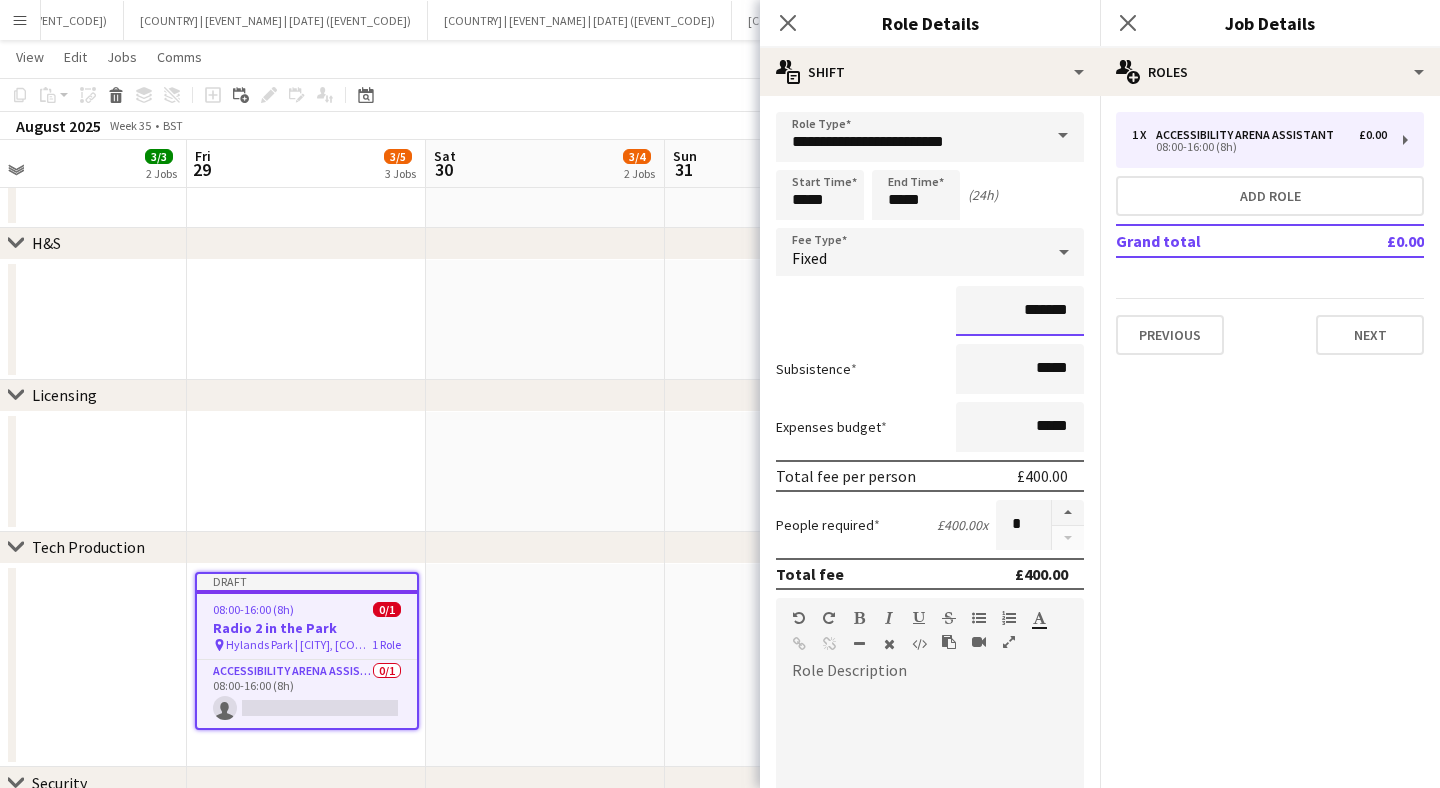 scroll, scrollTop: 322, scrollLeft: 0, axis: vertical 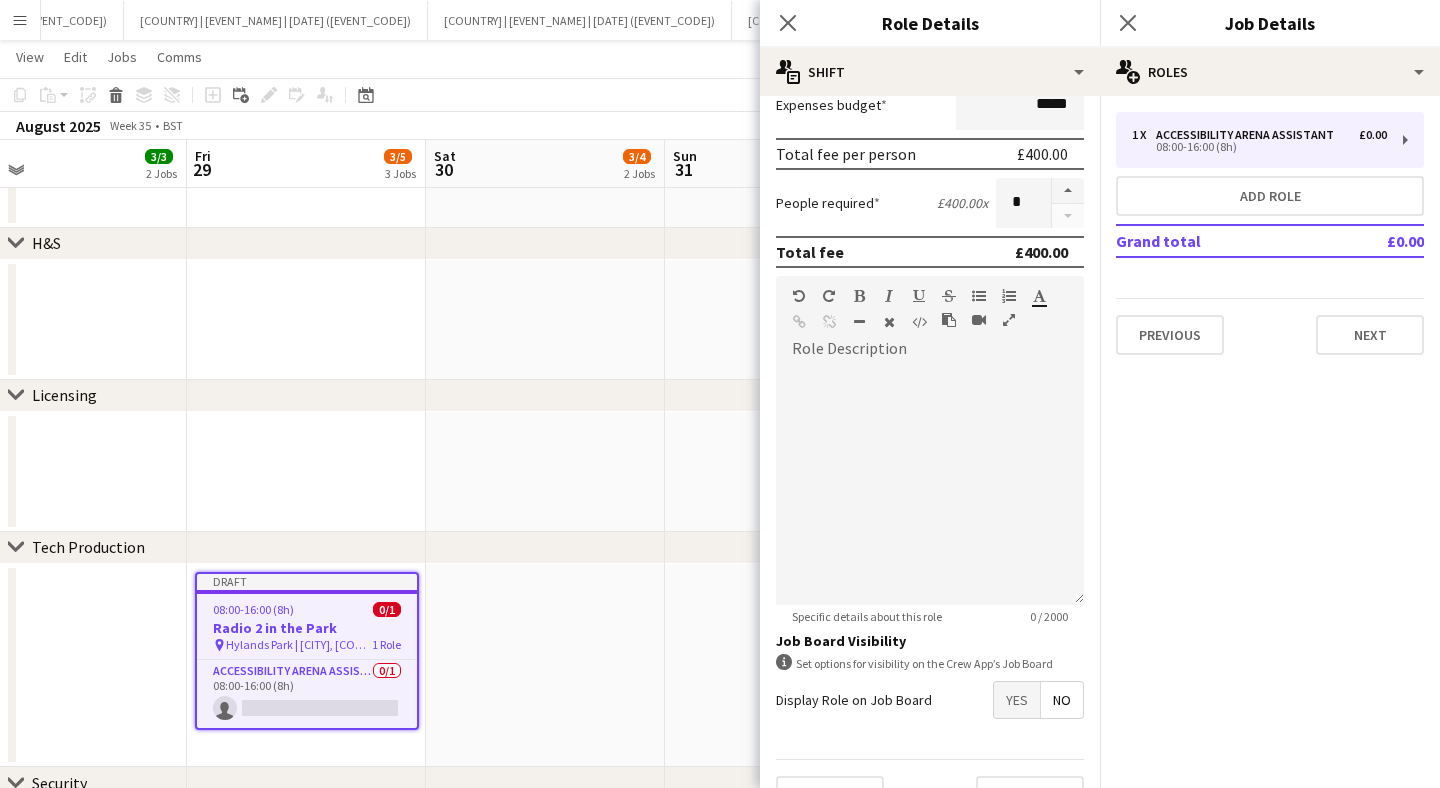 type on "*******" 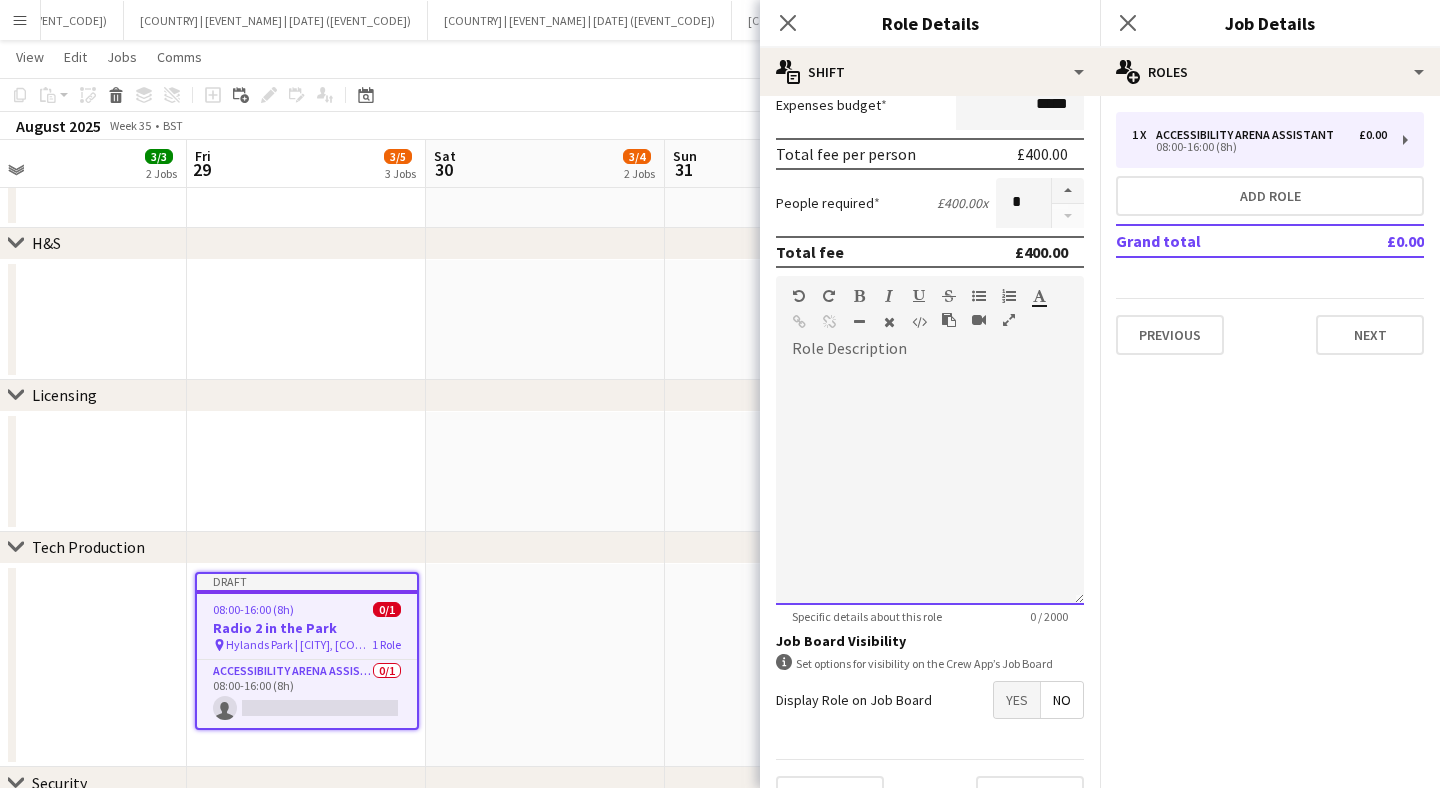 click at bounding box center (930, 485) 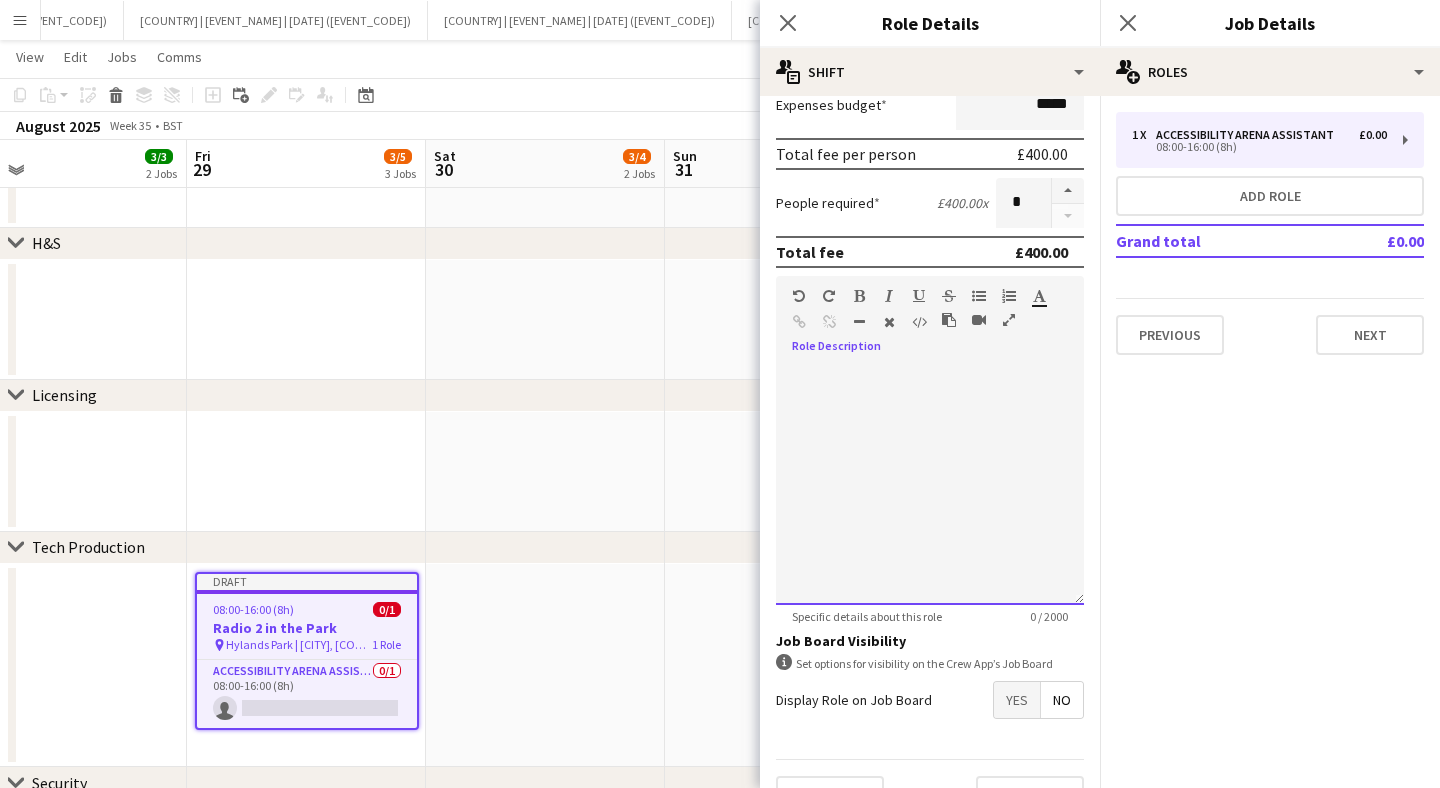 type 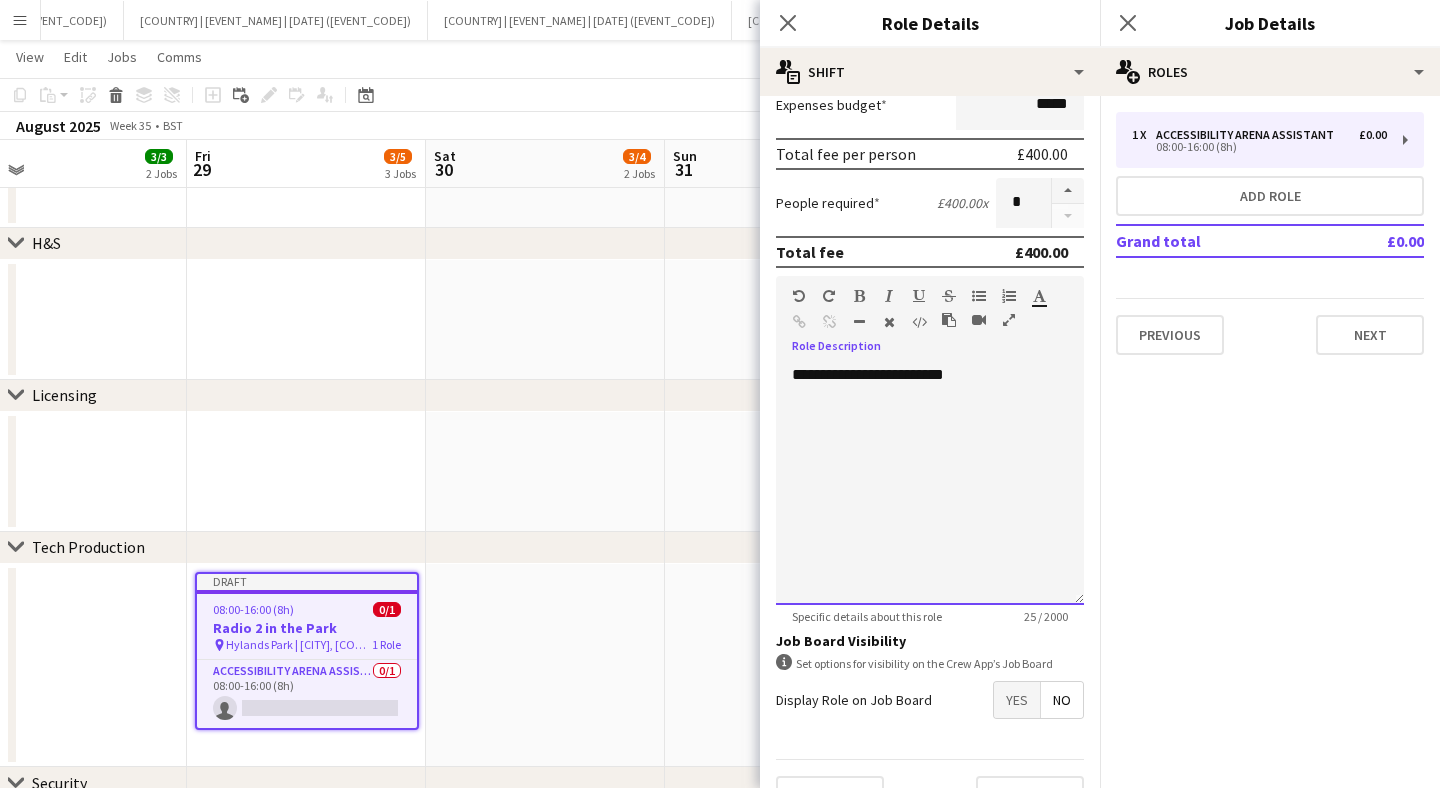 click on "**********" at bounding box center [930, 478] 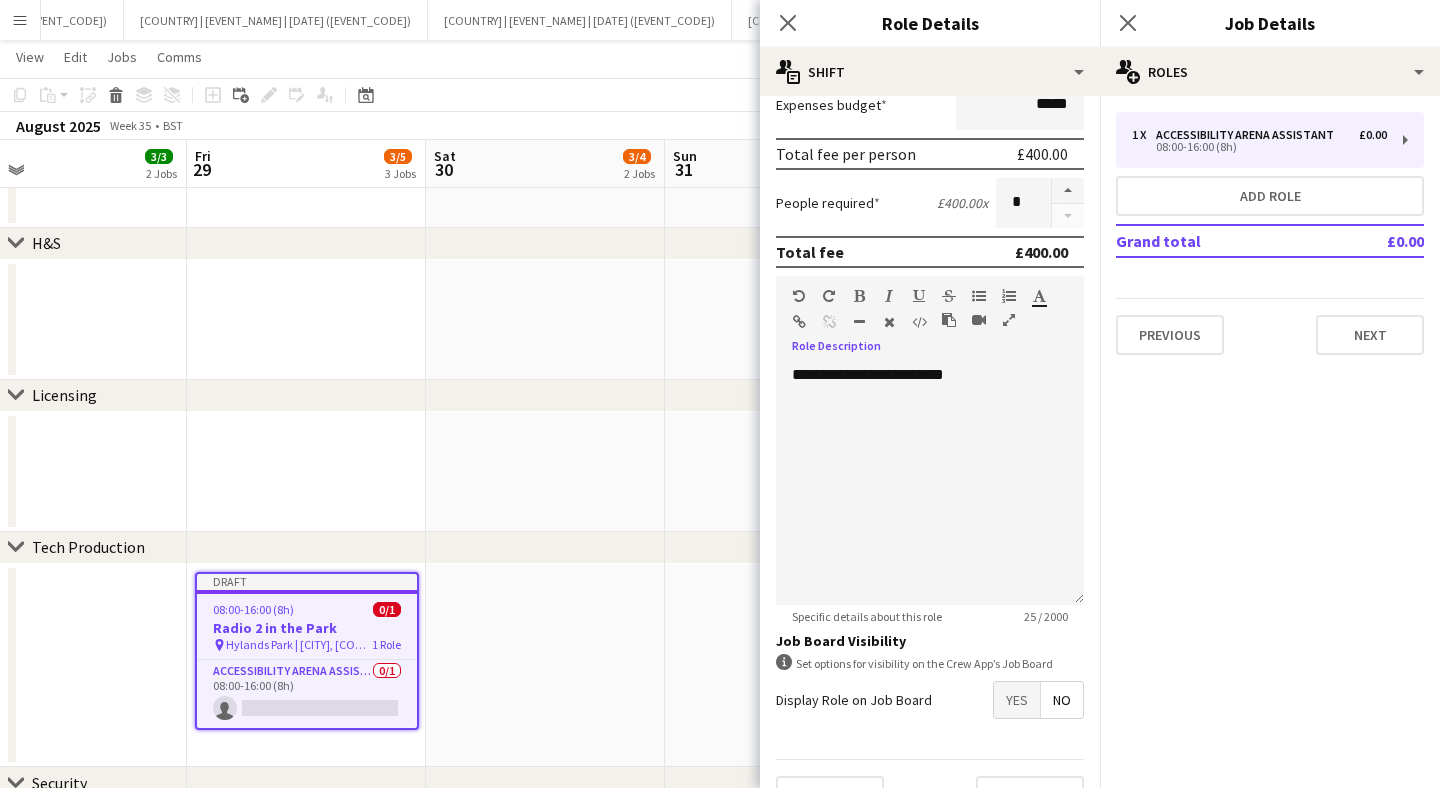 click at bounding box center (859, 296) 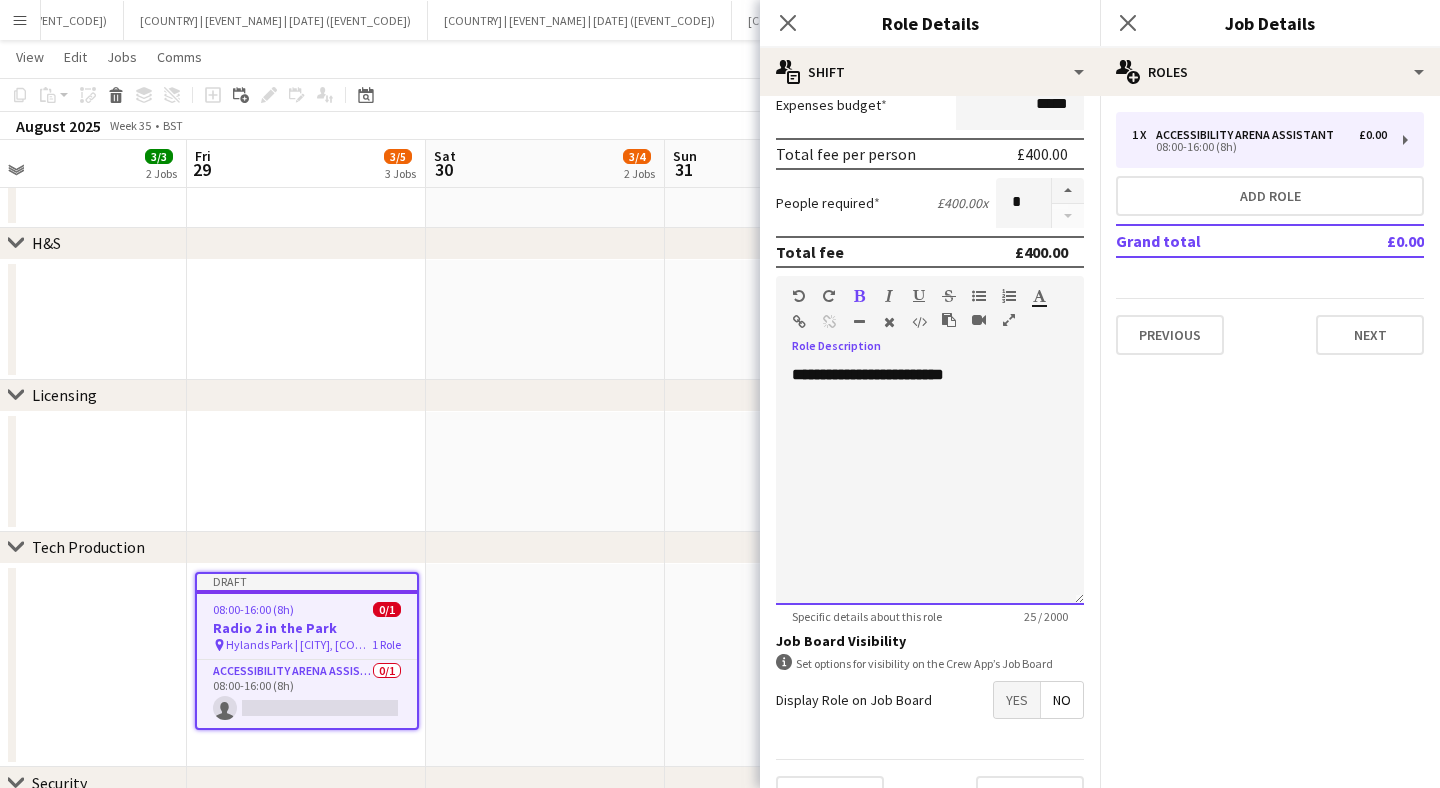 click on "**********" at bounding box center (930, 485) 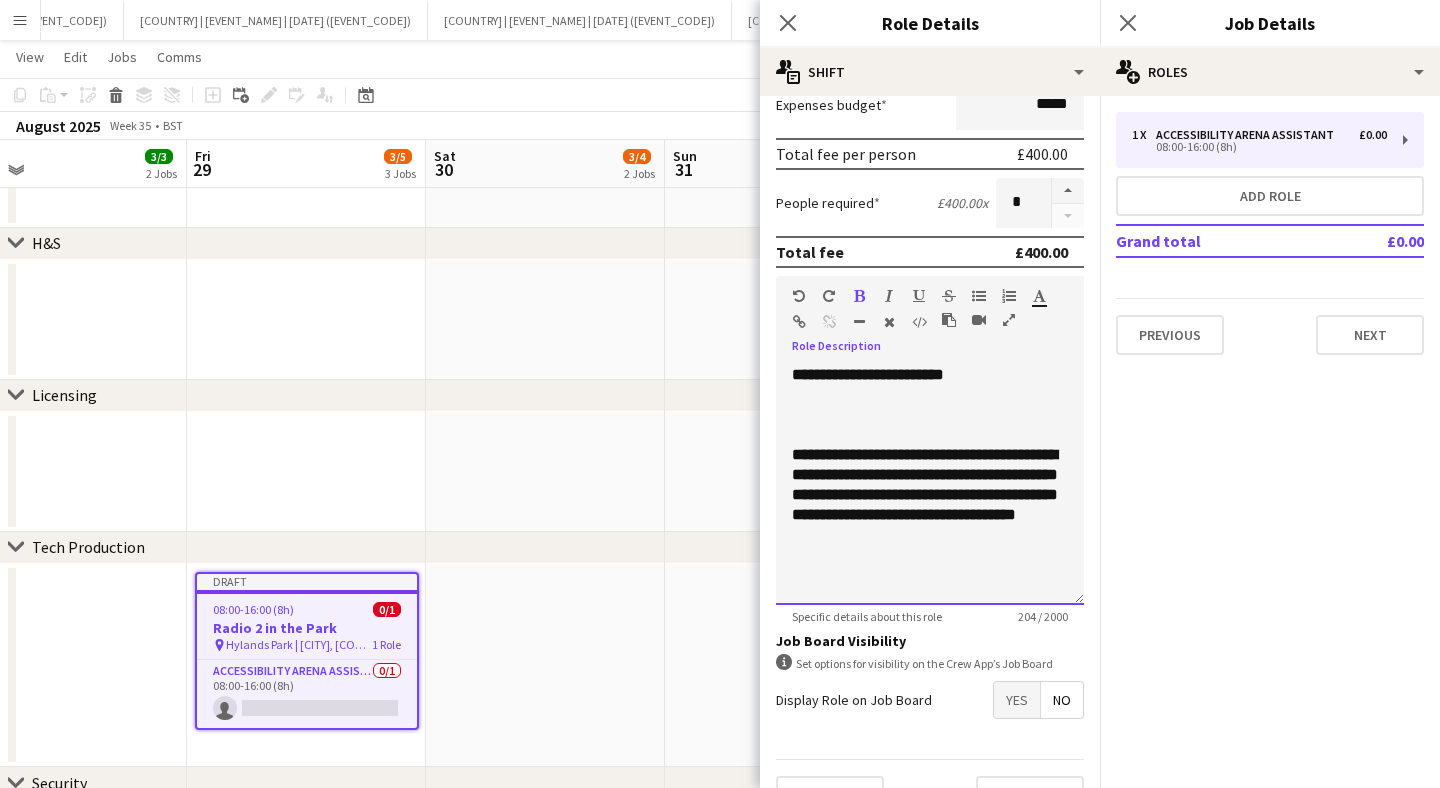 drag, startPoint x: 1001, startPoint y: 578, endPoint x: 755, endPoint y: 456, distance: 274.5906 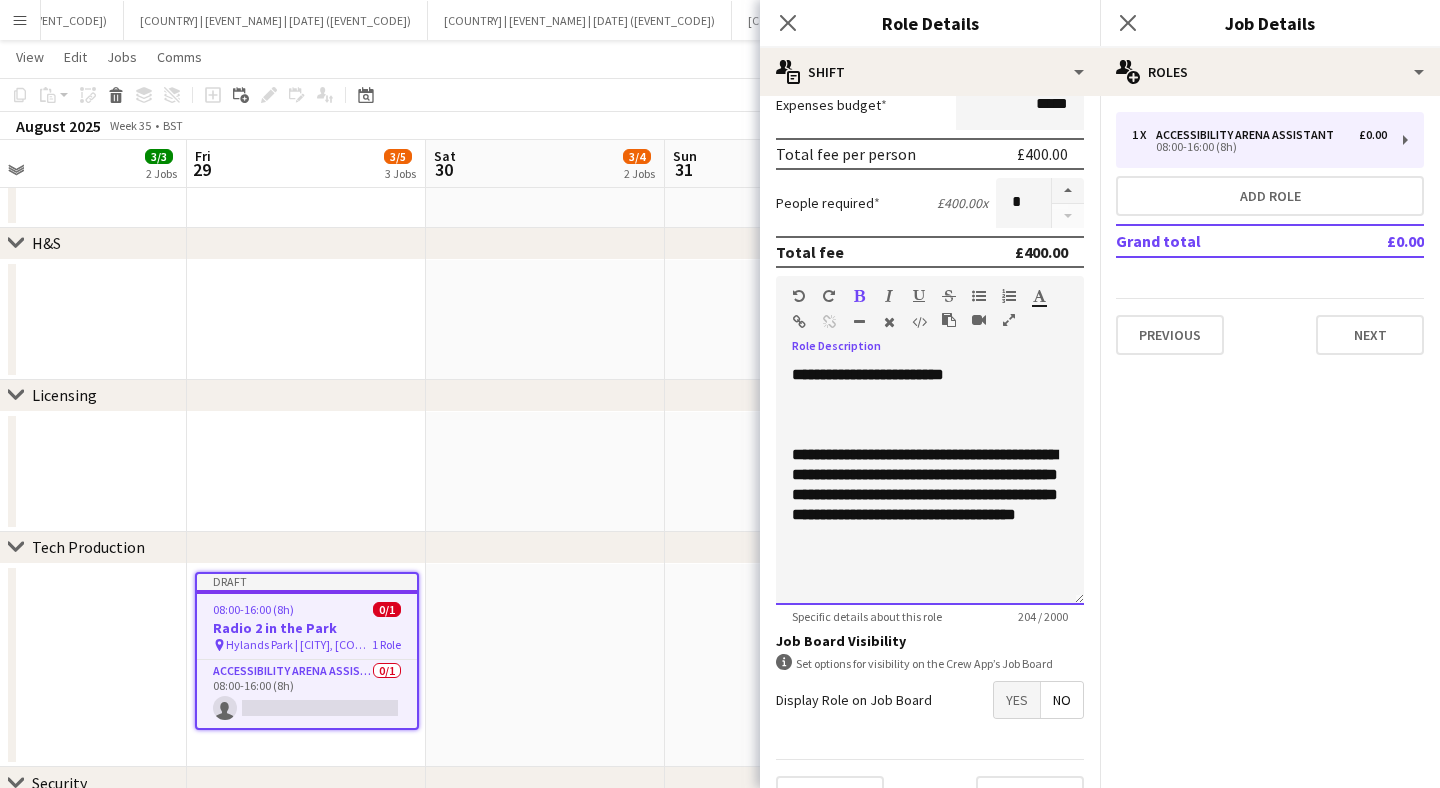 click on "Menu
Boards
Boards   Boards   All jobs   Status
Workforce
Workforce   My Workforce   Recruiting
Comms
Comms
Pay
Pay   Approvals   Payments   Reports   Invoices
Platform Settings
Platform Settings   App settings   Your settings   Profiles
Training Academy
Training Academy
Knowledge Base
Knowledge Base
Product Updates
Product Updates   Log Out   Privacy   [COUNTRY] | [EVENT_NAME] | [DATE] ([EVENT_CODE])
Close
[COUNTRY] | [EVENT_NAME] | [DATE] ([EVENT_CODE])
Close
[COUNTRY] | [EVENT_NAME] | [DATE] ([EVENT_CODE])
Close
[COUNTRY] | [EVENT_NAME] | [DATE] ([EVENT_CODE])
Close" at bounding box center (720, -193) 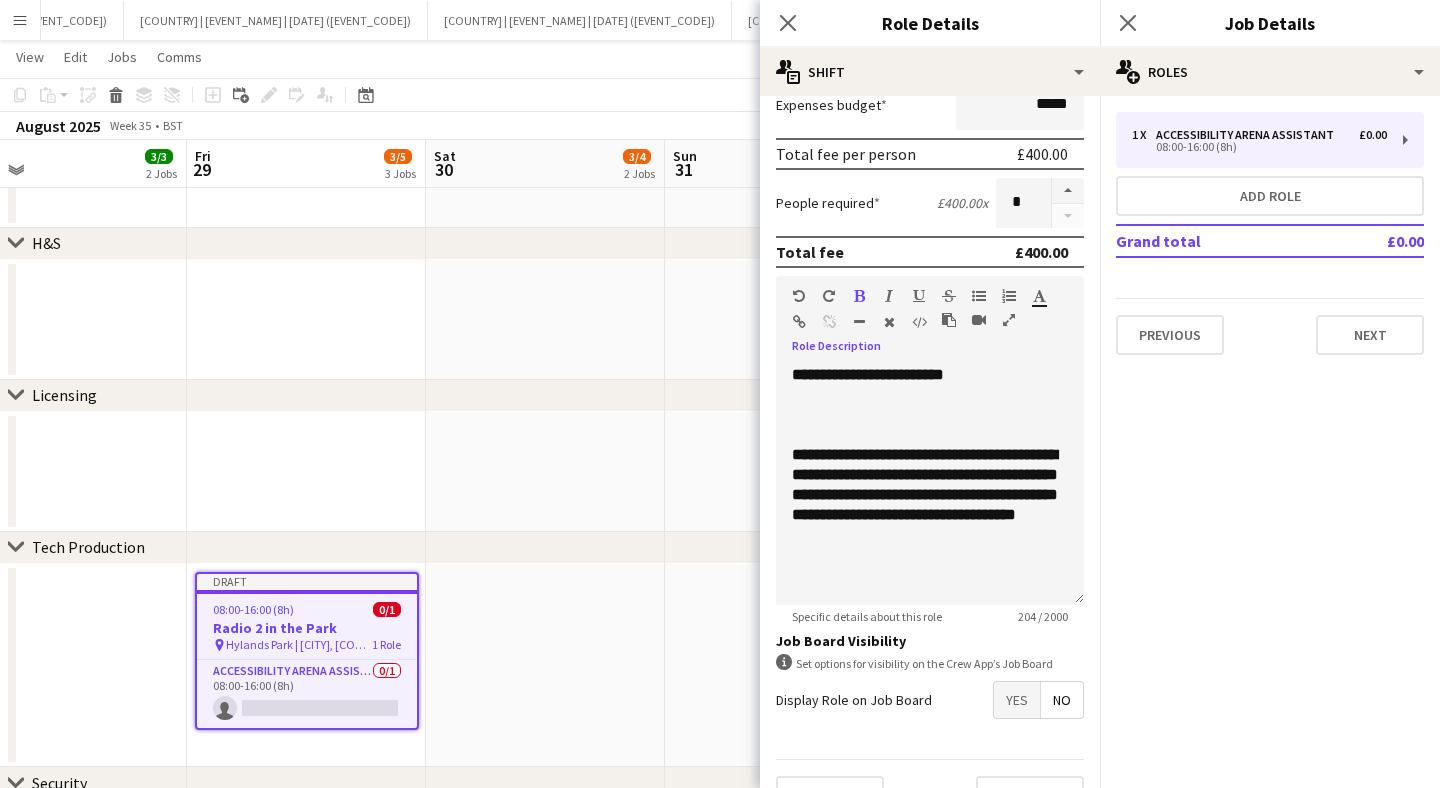 click at bounding box center [859, 296] 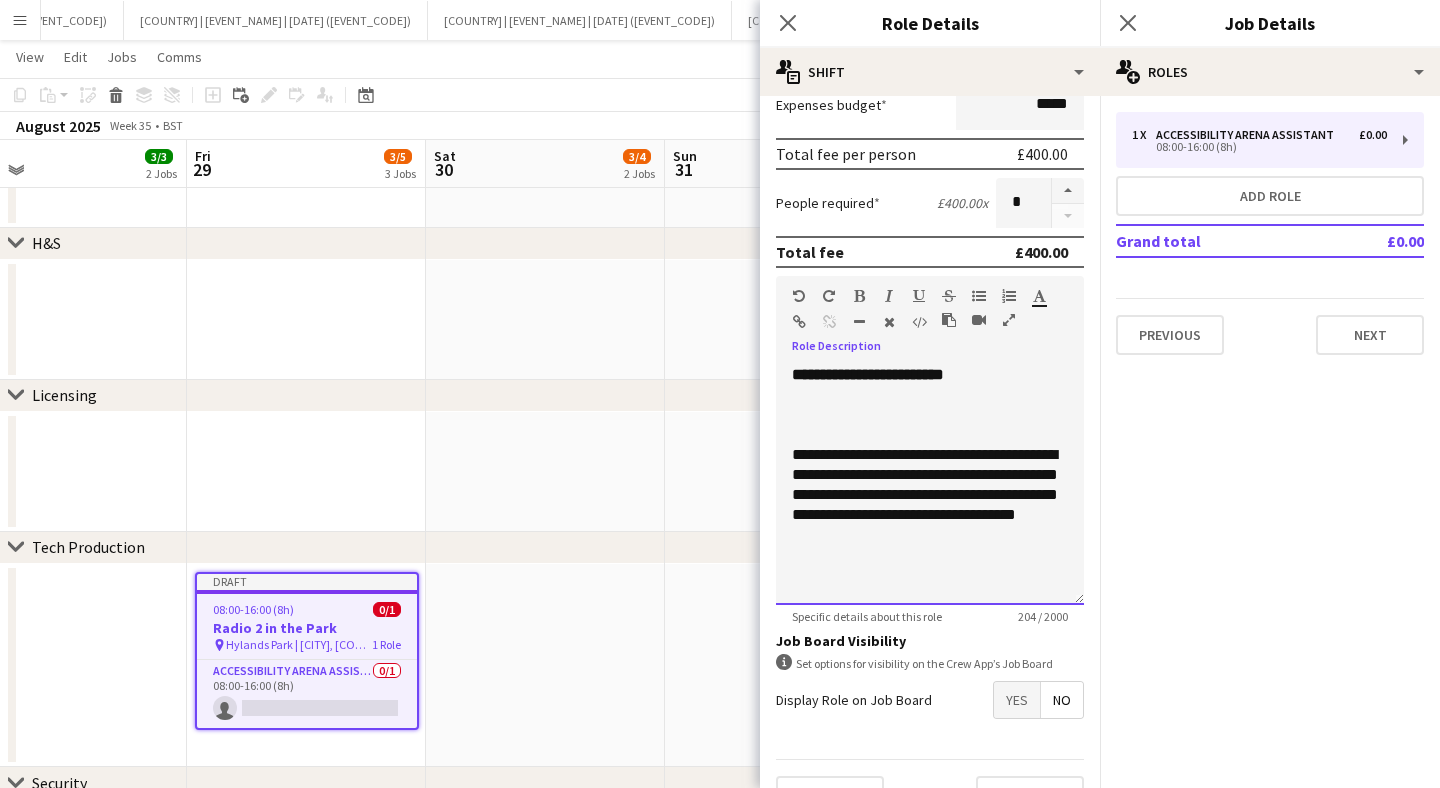 click on "**********" at bounding box center (930, 495) 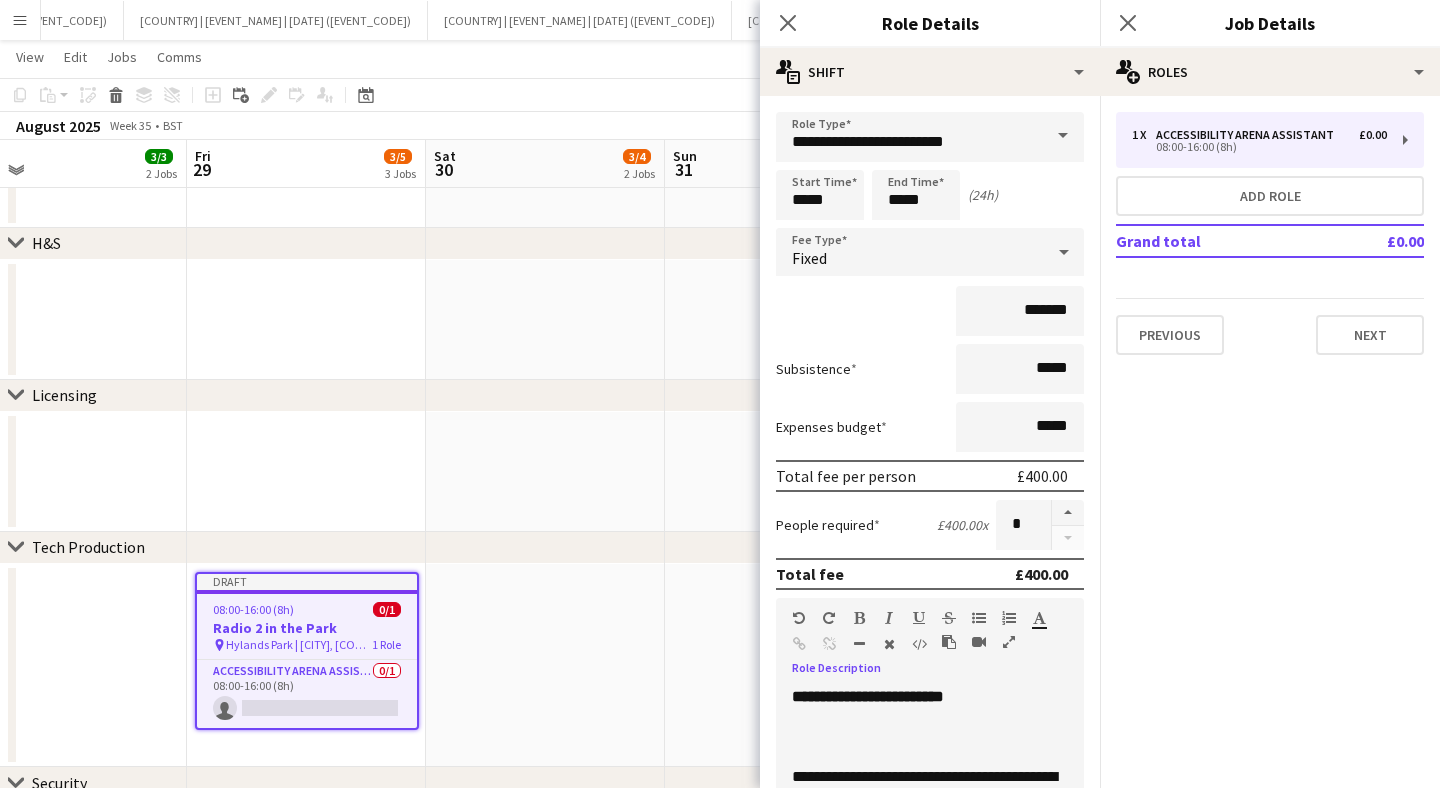 scroll, scrollTop: 366, scrollLeft: 0, axis: vertical 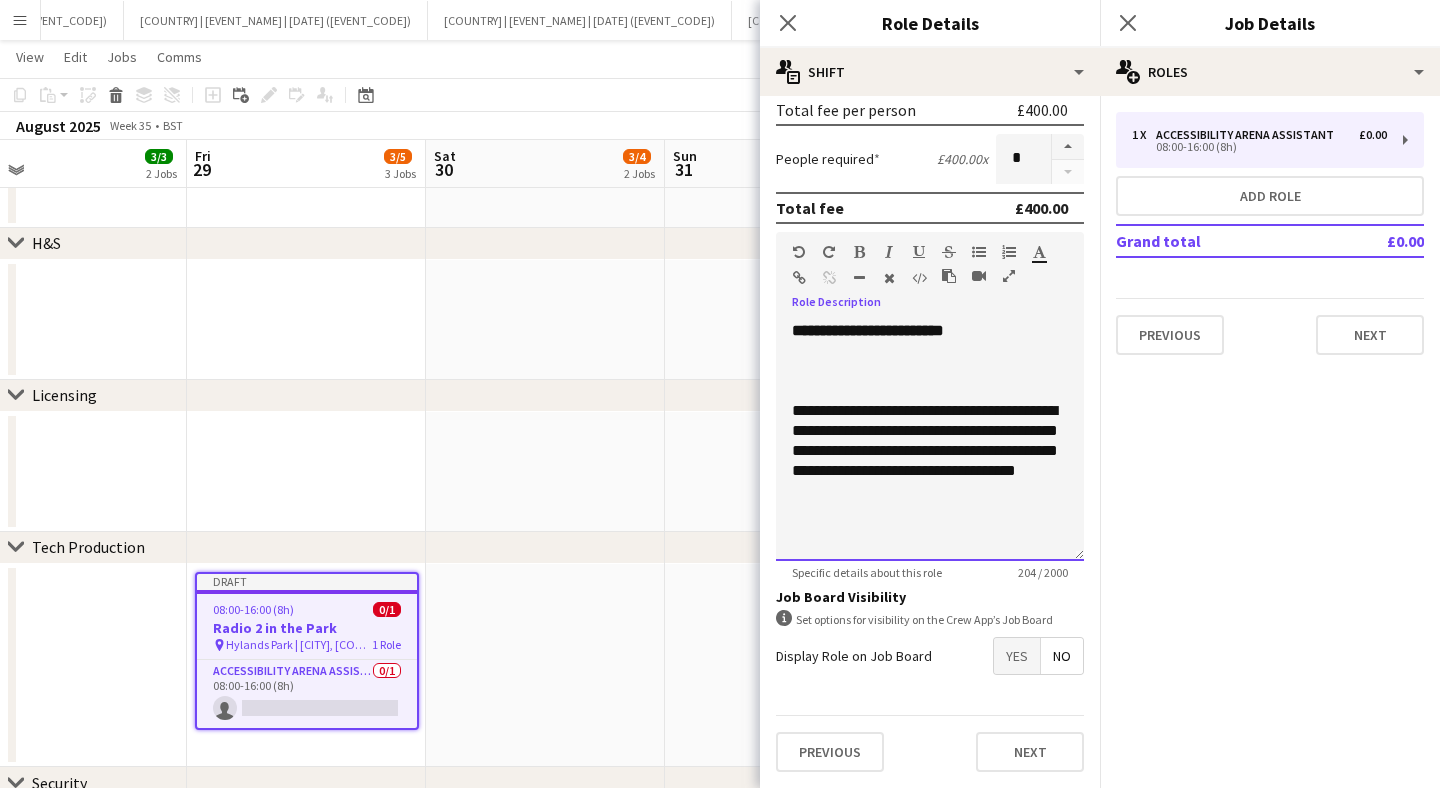 drag, startPoint x: 1028, startPoint y: 530, endPoint x: 725, endPoint y: 408, distance: 326.63895 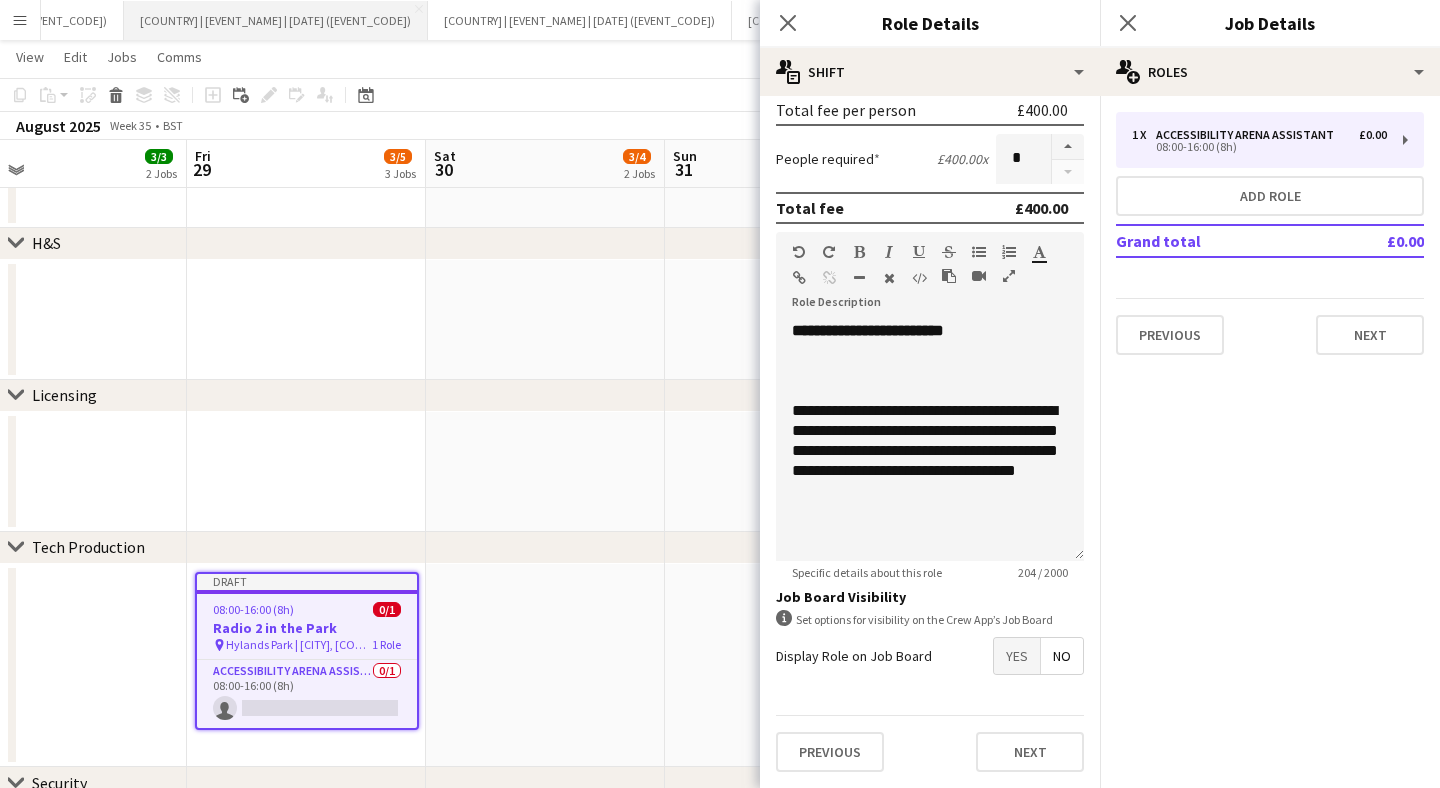 click on "[COUNTRY] | [EVENT_NAME] | [DATE] ([EVENT_CODE])
Close" at bounding box center (276, 20) 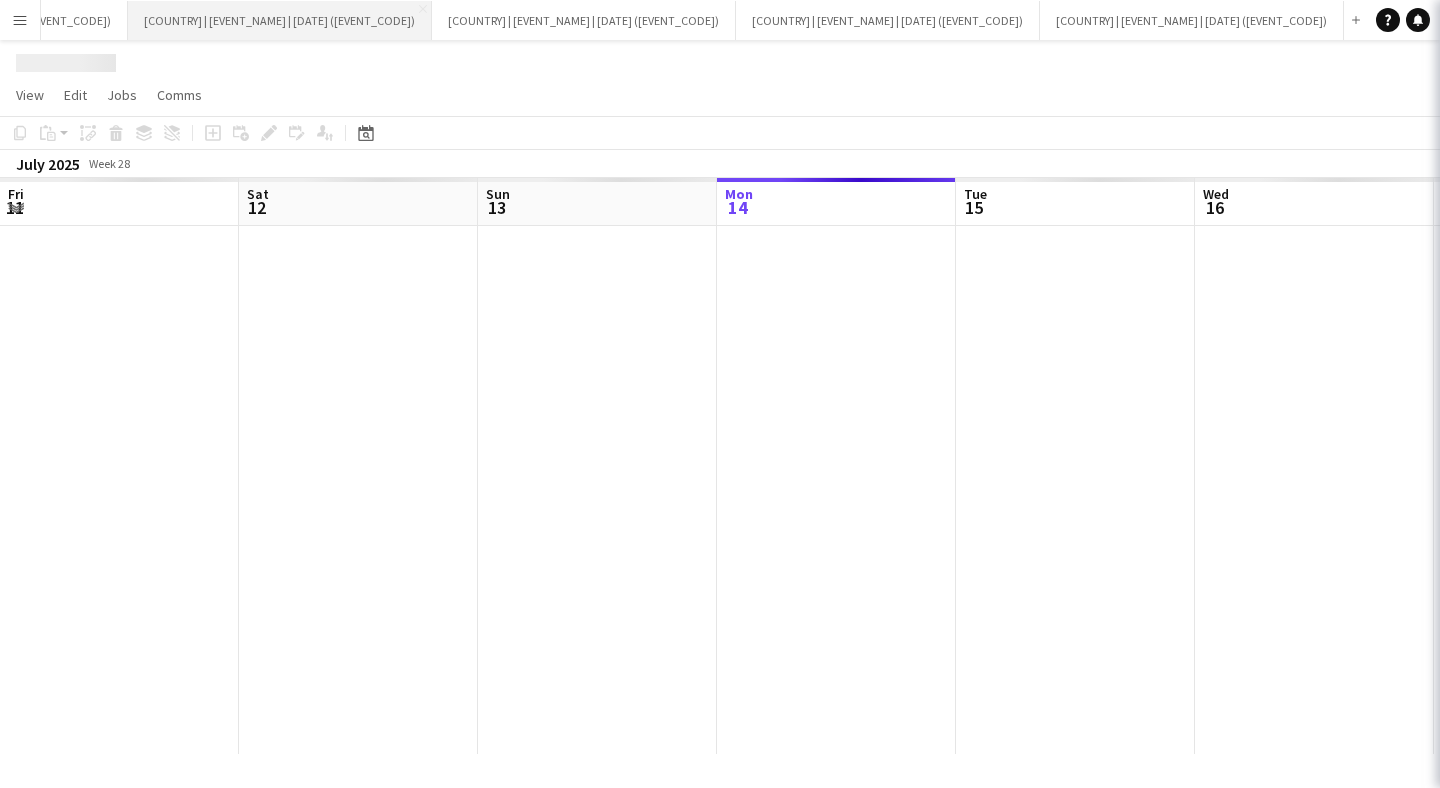 scroll, scrollTop: 0, scrollLeft: 0, axis: both 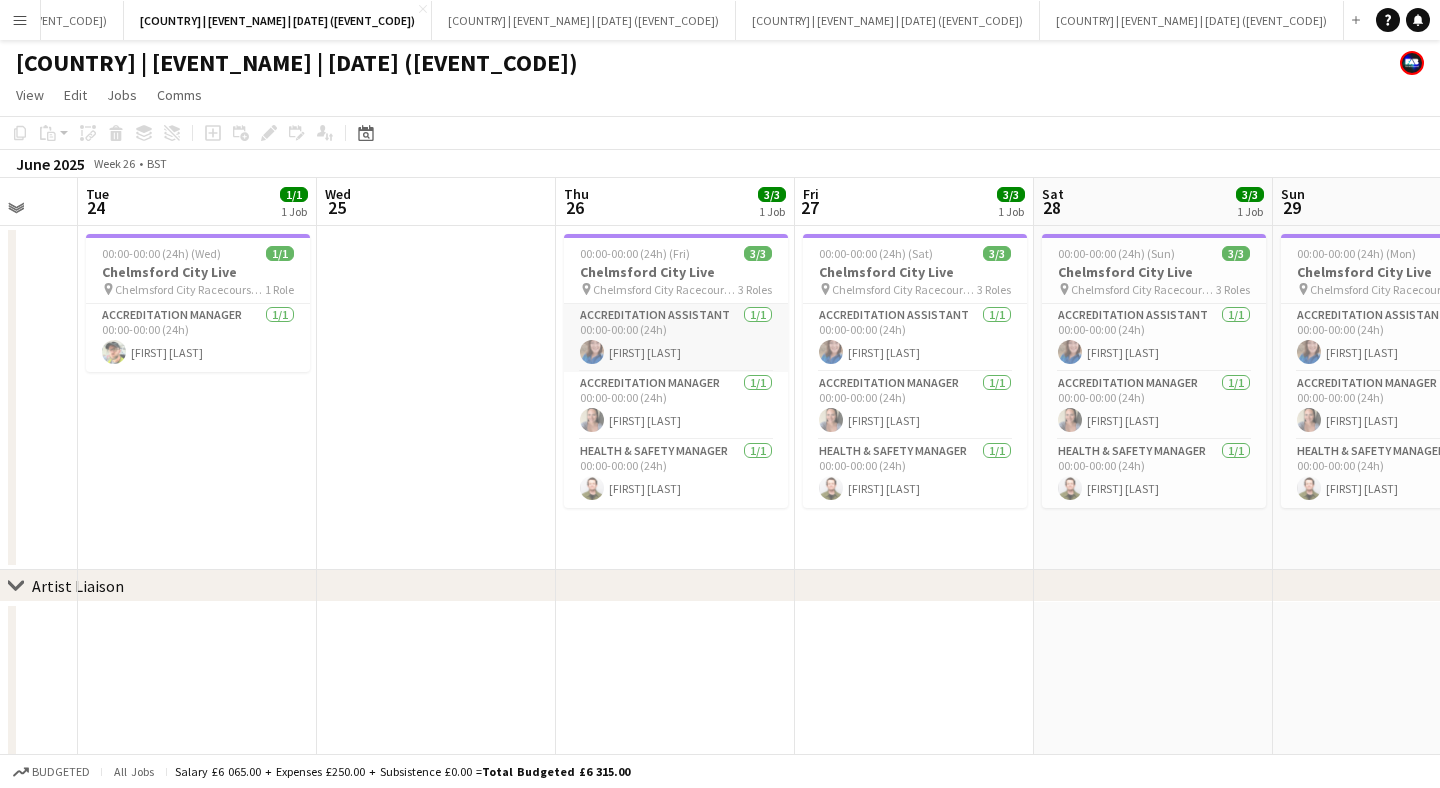 click on "Accreditation Assistant   1/1   00:00-00:00 (24h)
[FIRST] [LAST]" at bounding box center [676, 338] 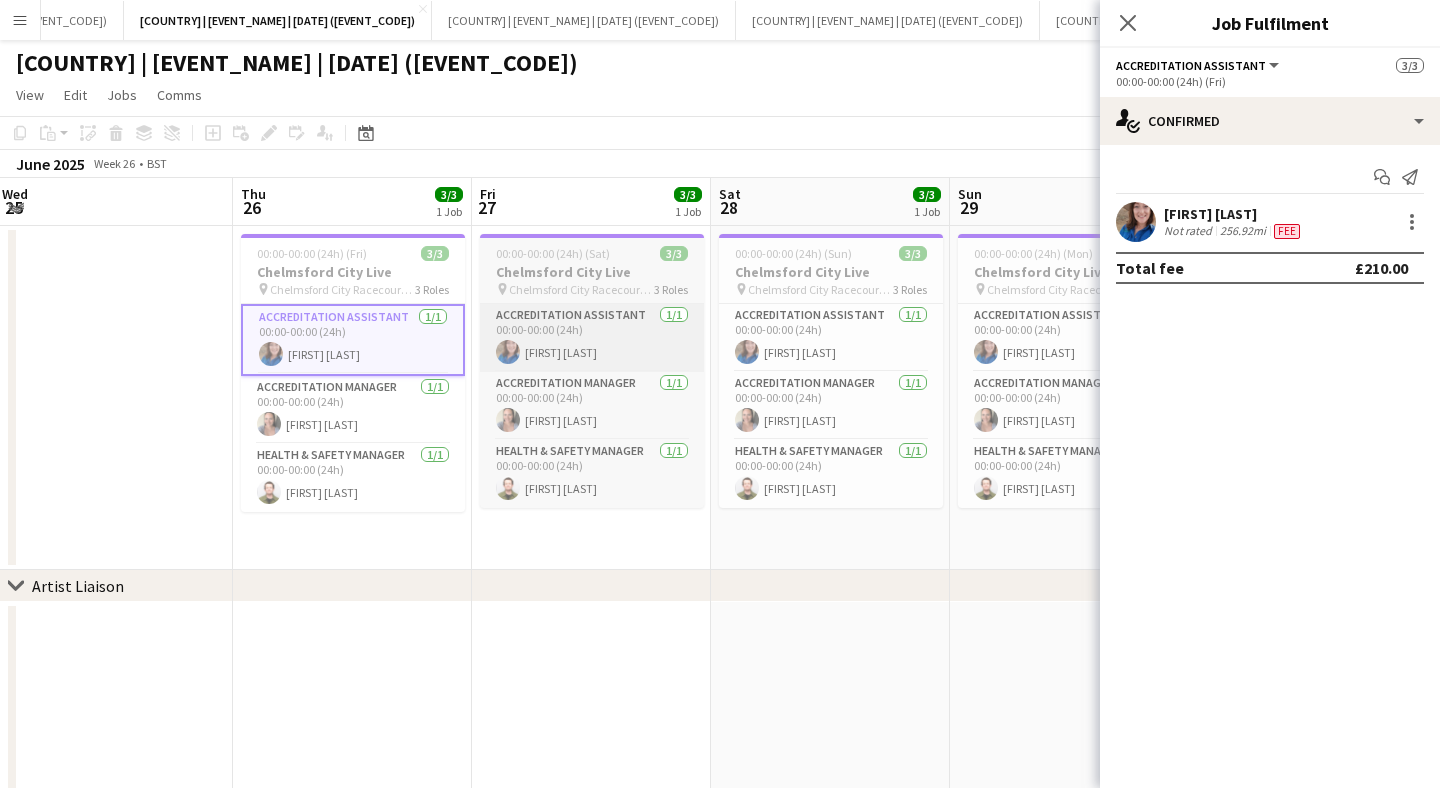 scroll, scrollTop: 0, scrollLeft: 973, axis: horizontal 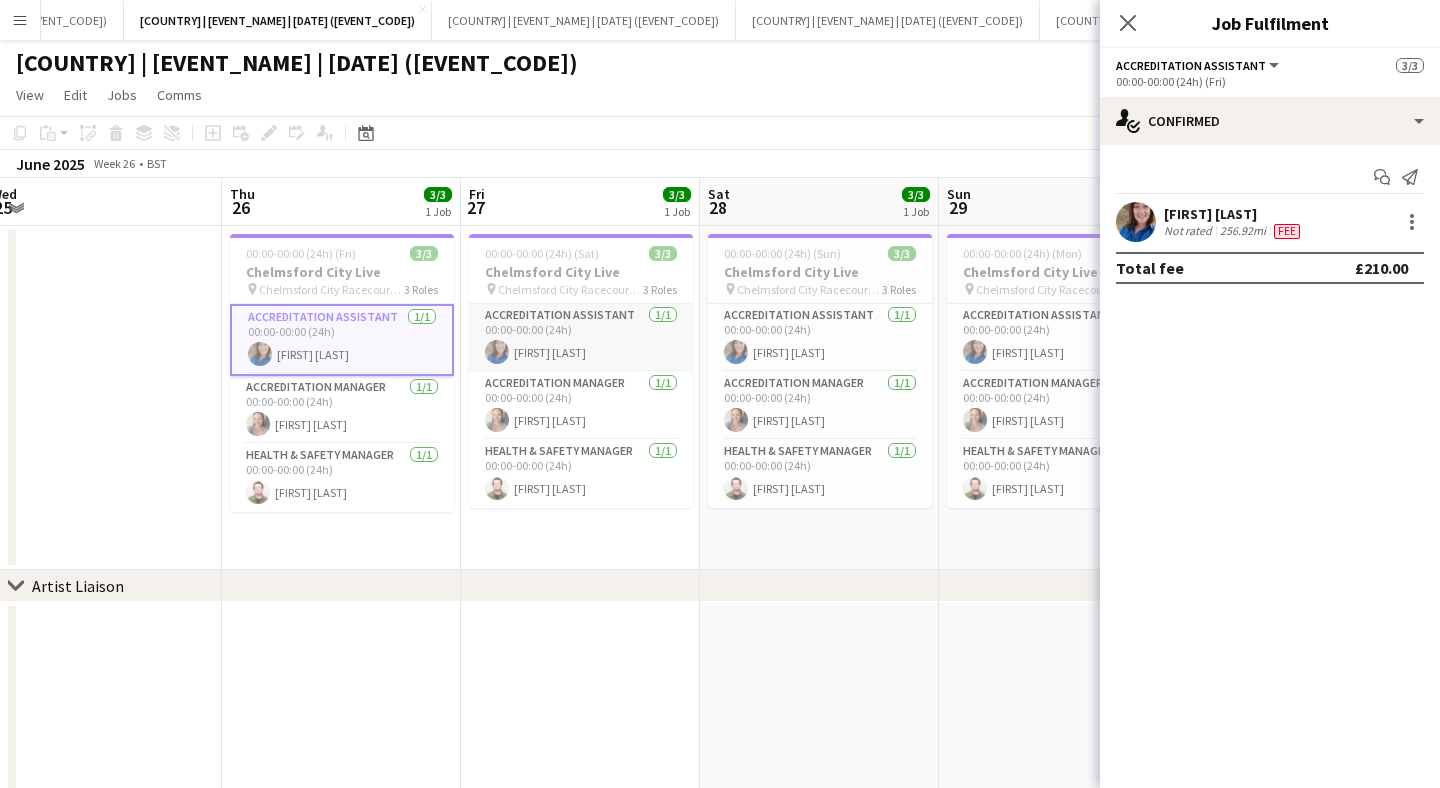 click on "Accreditation Assistant   1/1   00:00-00:00 (24h)
[FIRST] [LAST]" at bounding box center (581, 338) 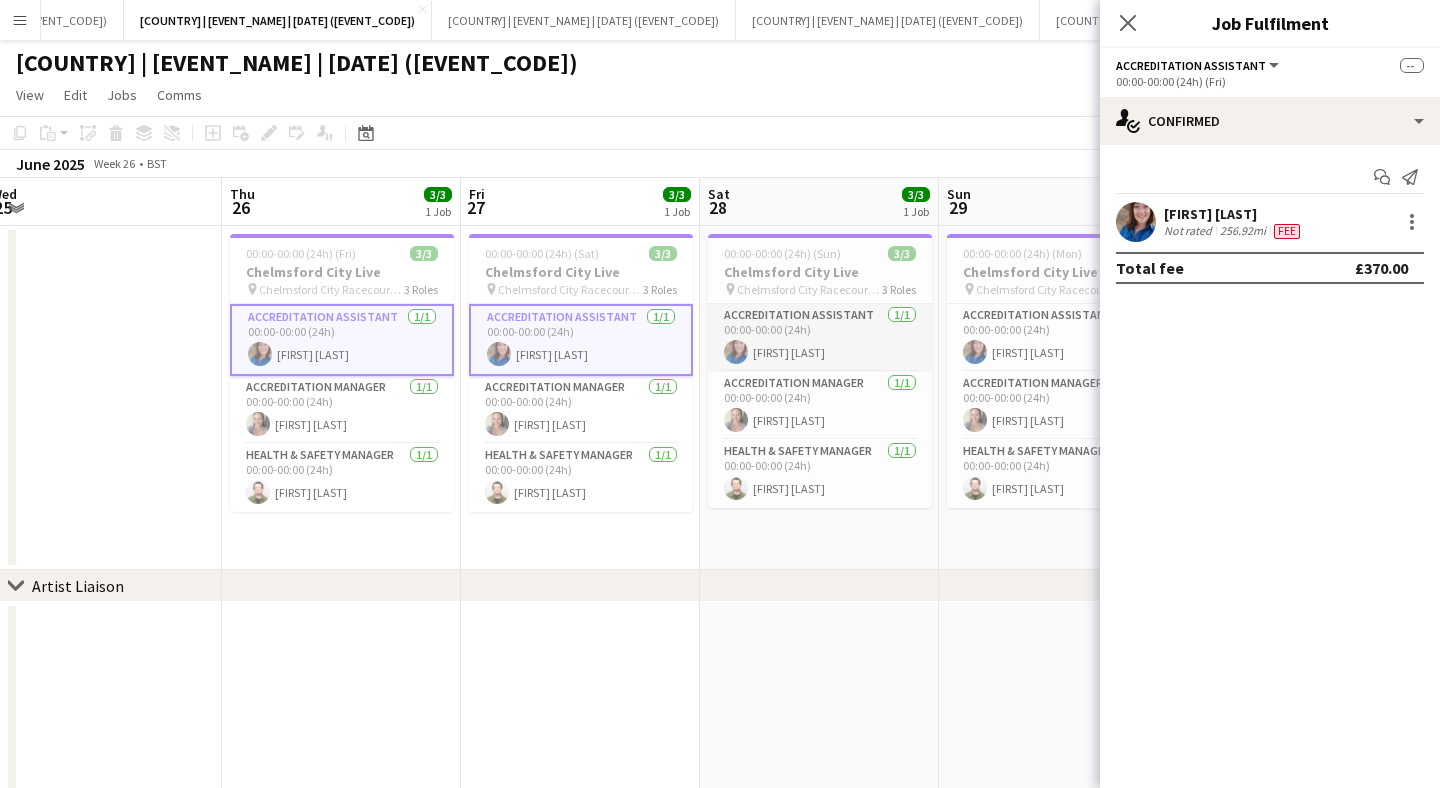 click on "Accreditation Assistant   1/1   00:00-00:00 (24h)
[FIRST] [LAST]" at bounding box center (820, 338) 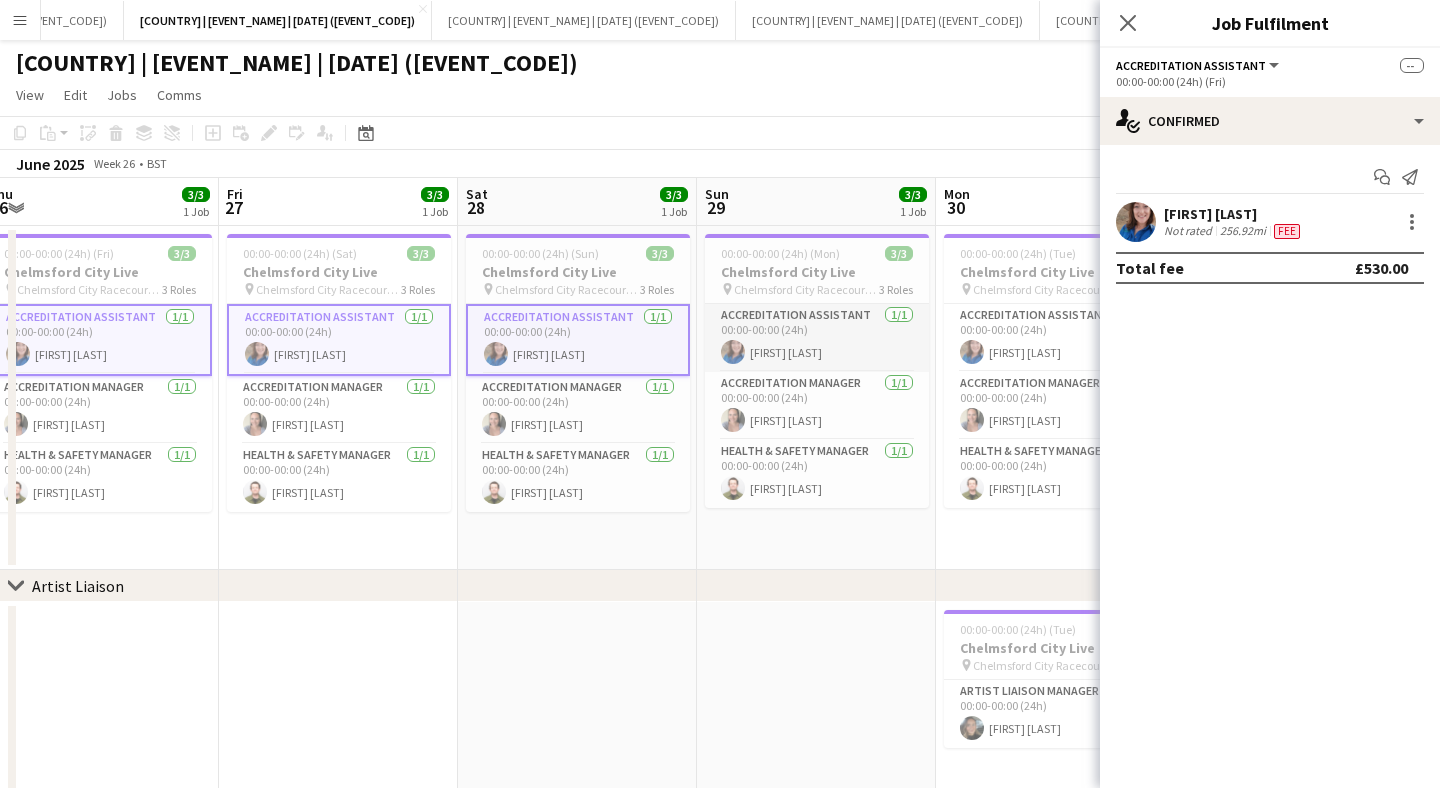 click on "Accreditation Assistant   1/1   00:00-00:00 (24h)
[FIRST] [LAST]" at bounding box center [817, 338] 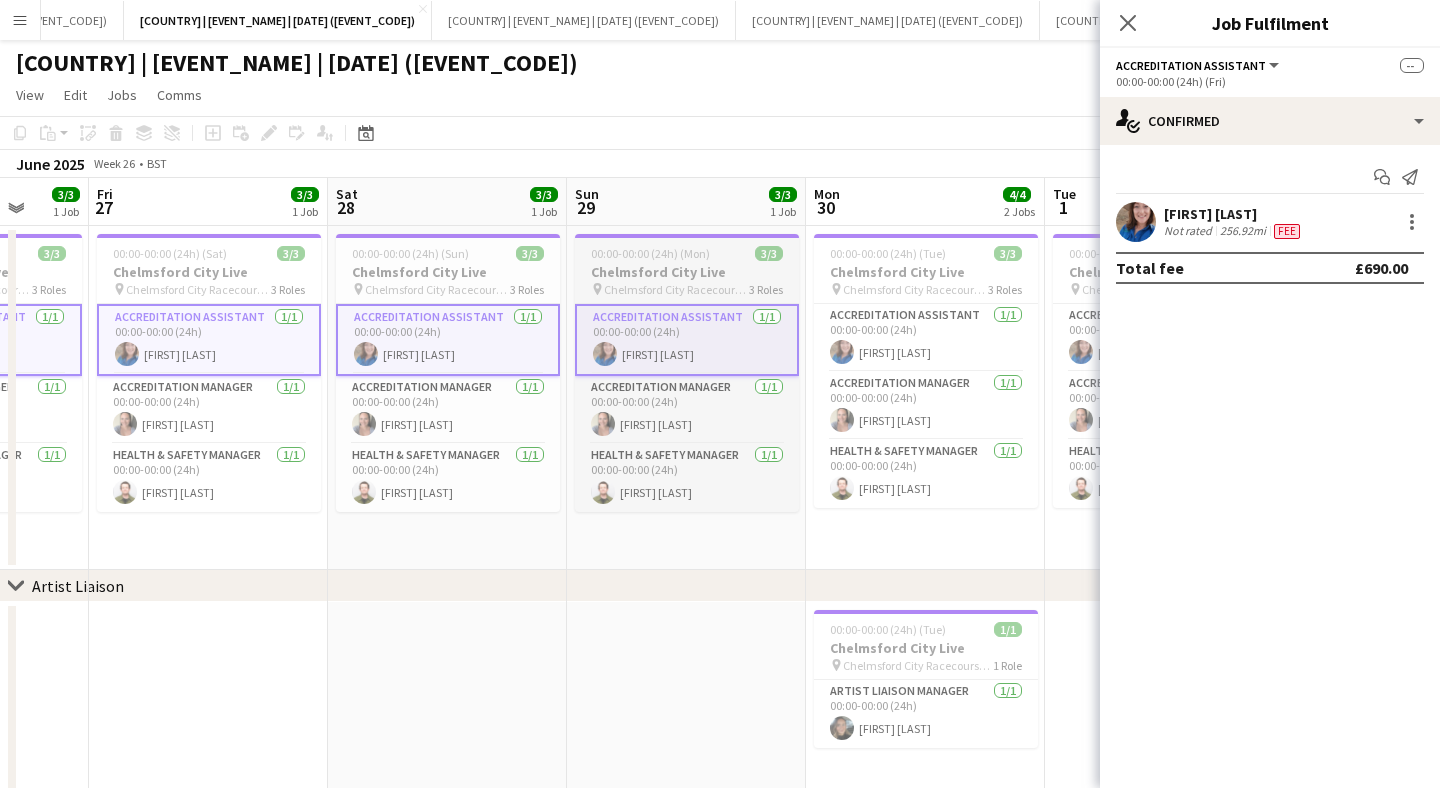 scroll, scrollTop: 0, scrollLeft: 896, axis: horizontal 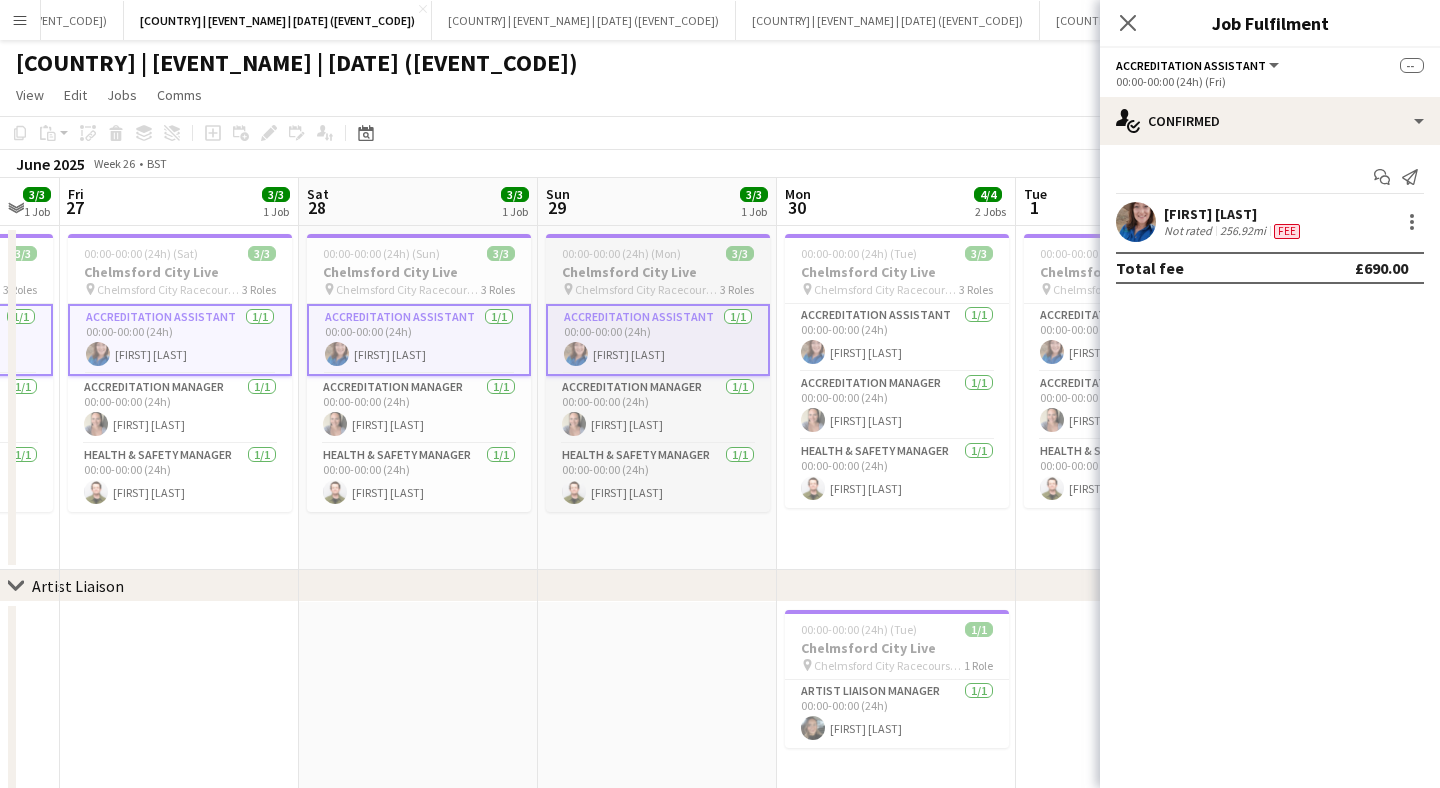 click on "Accreditation Assistant   1/1   00:00-00:00 (24h)
[FIRST] [LAST]" at bounding box center [897, 338] 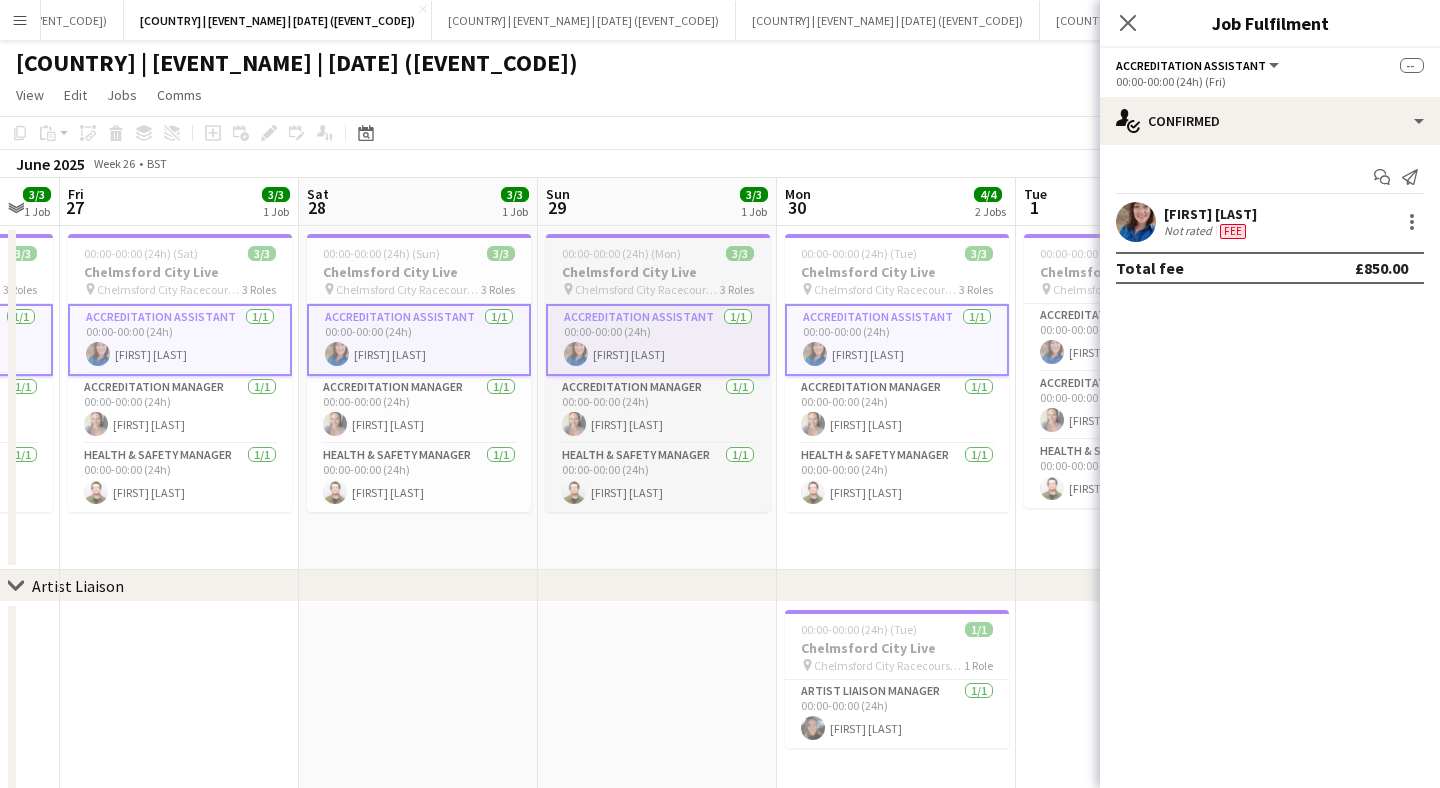 click on "Accreditation Assistant   1/1   00:00-00:00 (24h)
[FIRST] [LAST]" at bounding box center (897, 340) 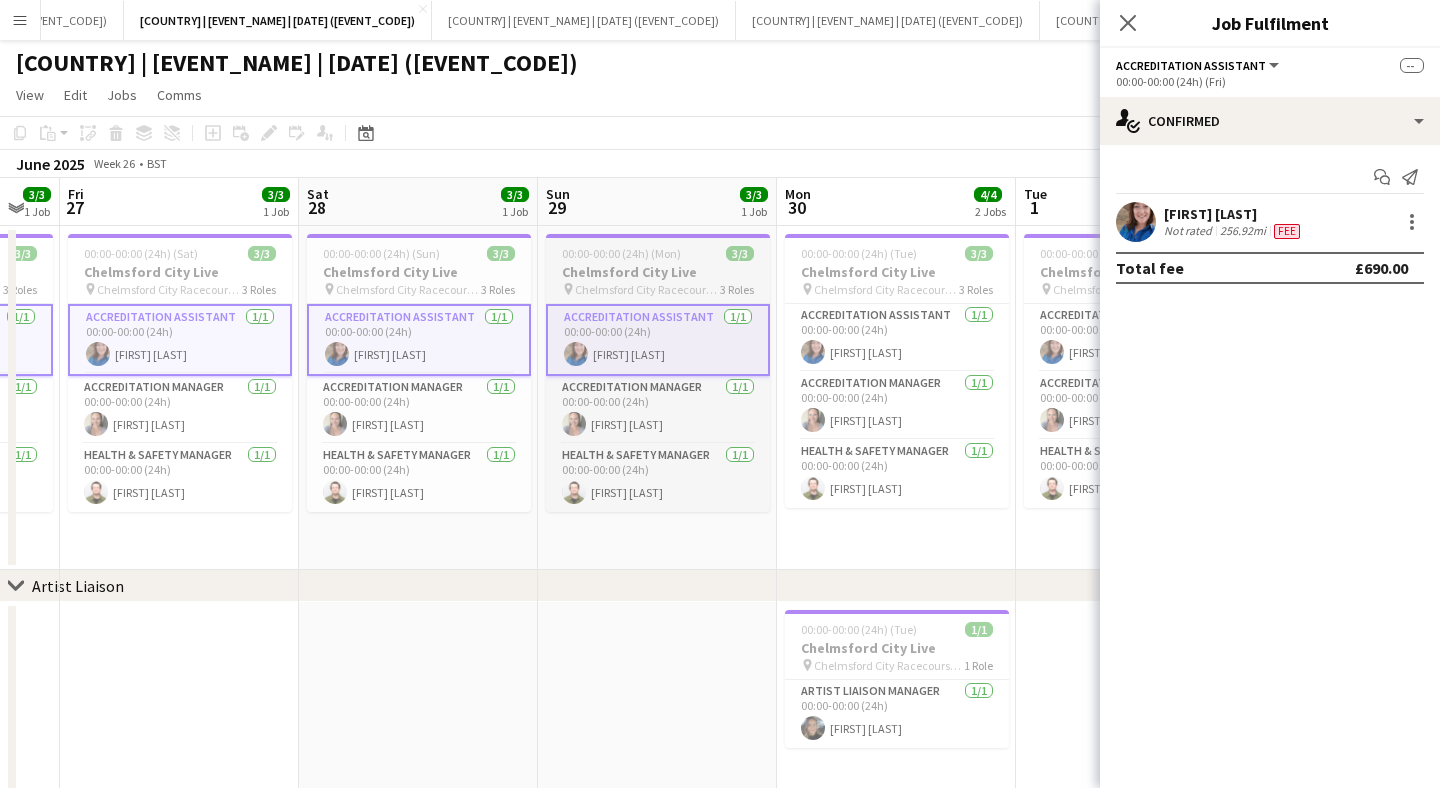 click on "Accreditation Assistant   1/1   00:00-00:00 (24h)
[FIRST] [LAST]" at bounding box center [897, 338] 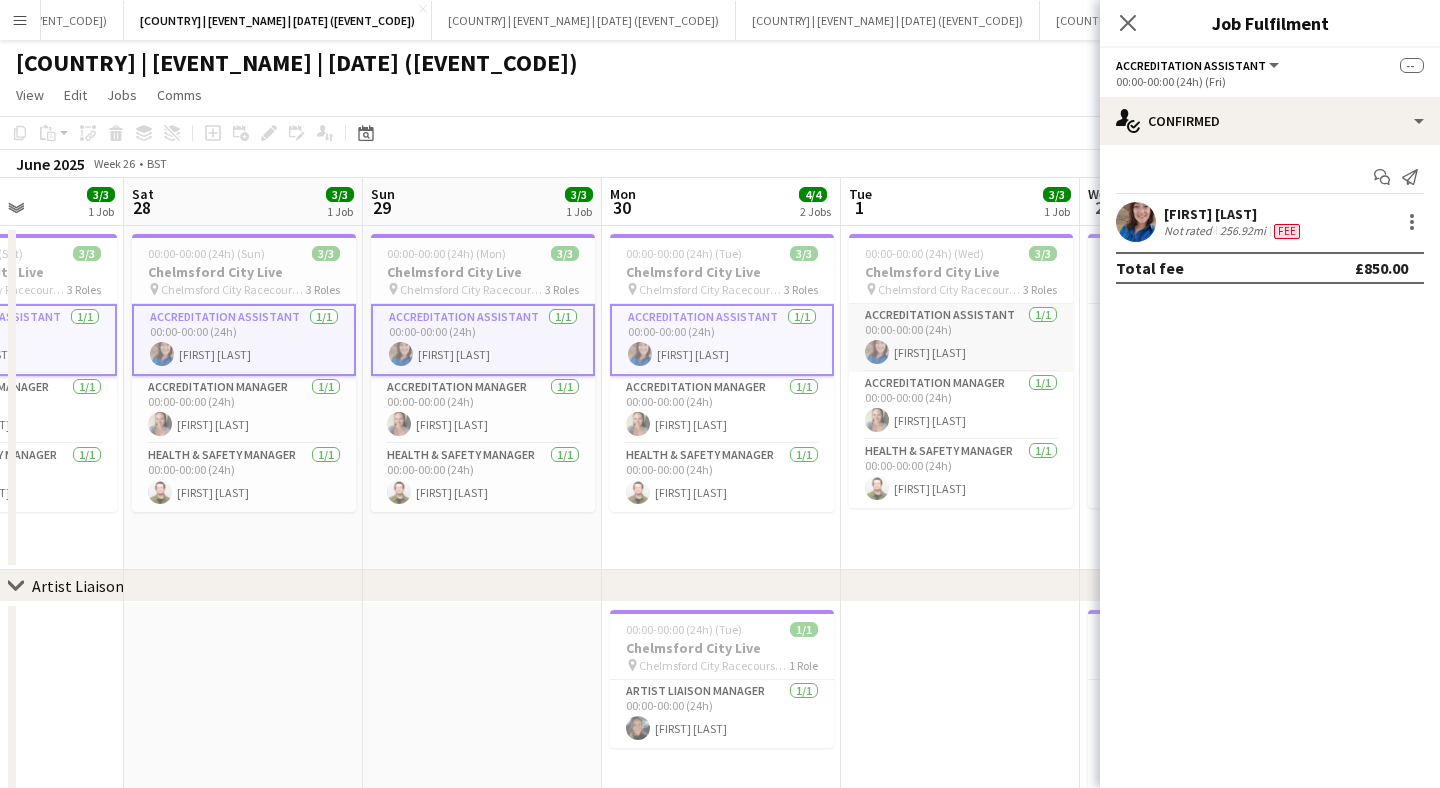 click on "Accreditation Assistant   1/1   00:00-00:00 (24h)
[FIRST] [LAST]" at bounding box center (961, 338) 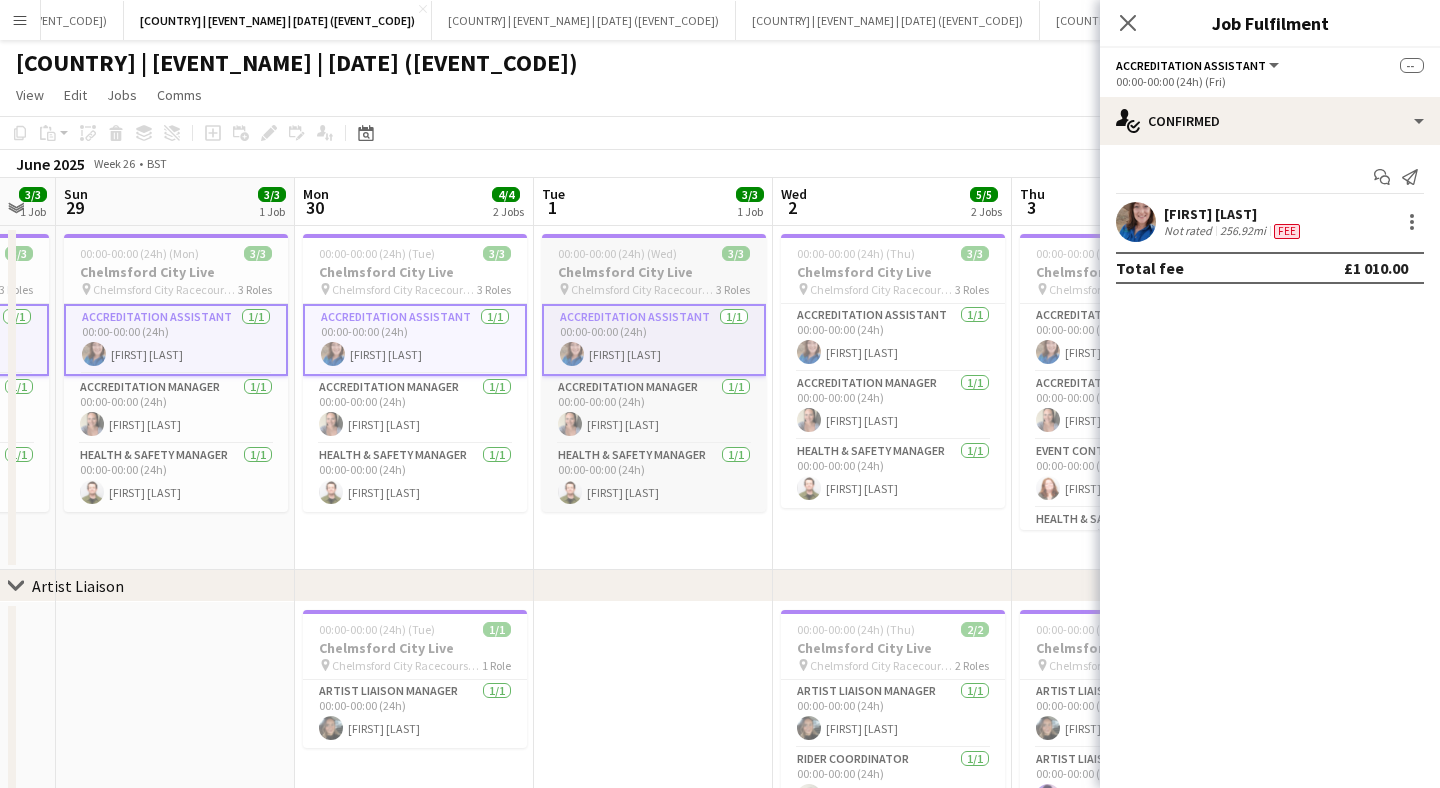 click on "Accreditation Assistant   1/1   00:00-00:00 (24h)
[FIRST] [LAST]" at bounding box center (893, 338) 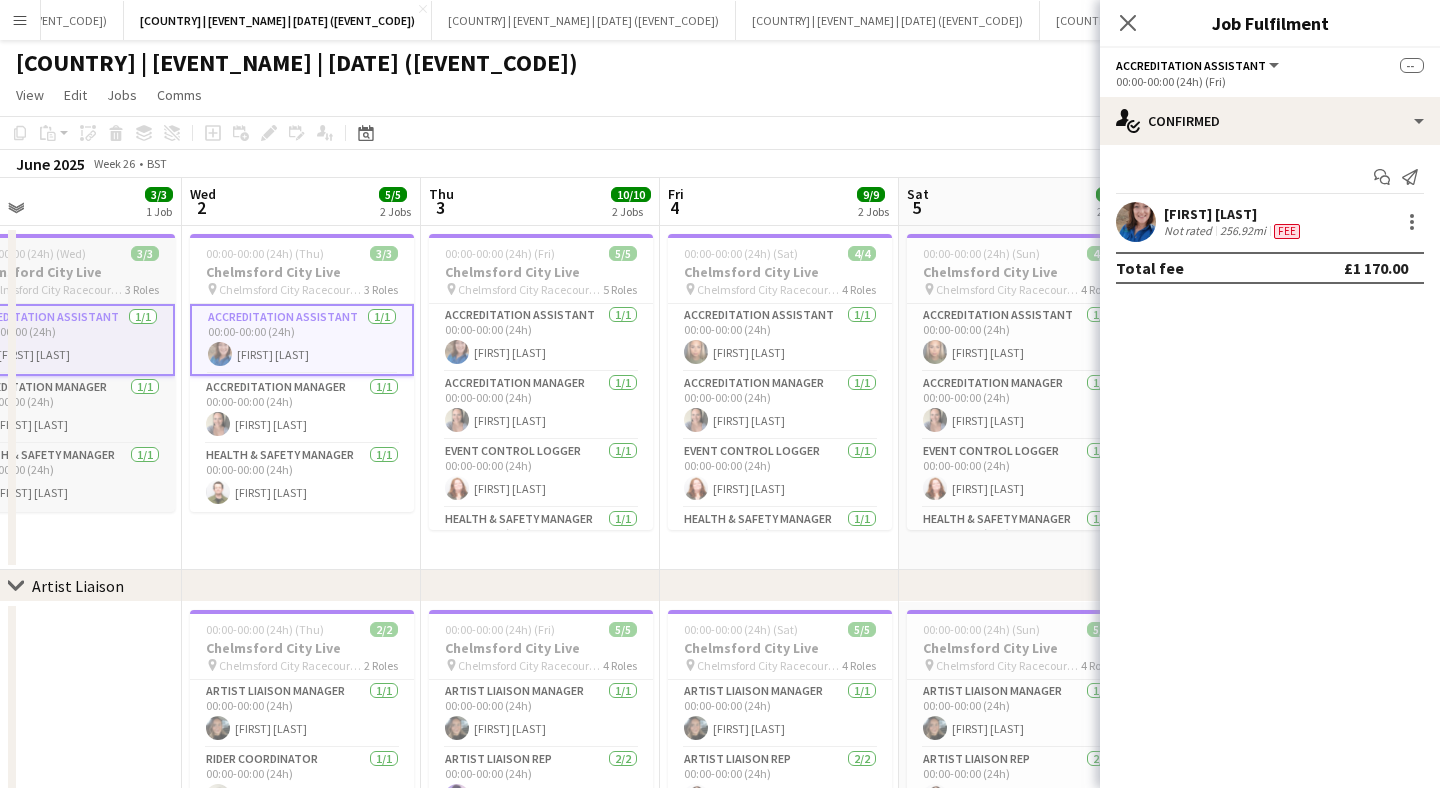 scroll, scrollTop: 0, scrollLeft: 616, axis: horizontal 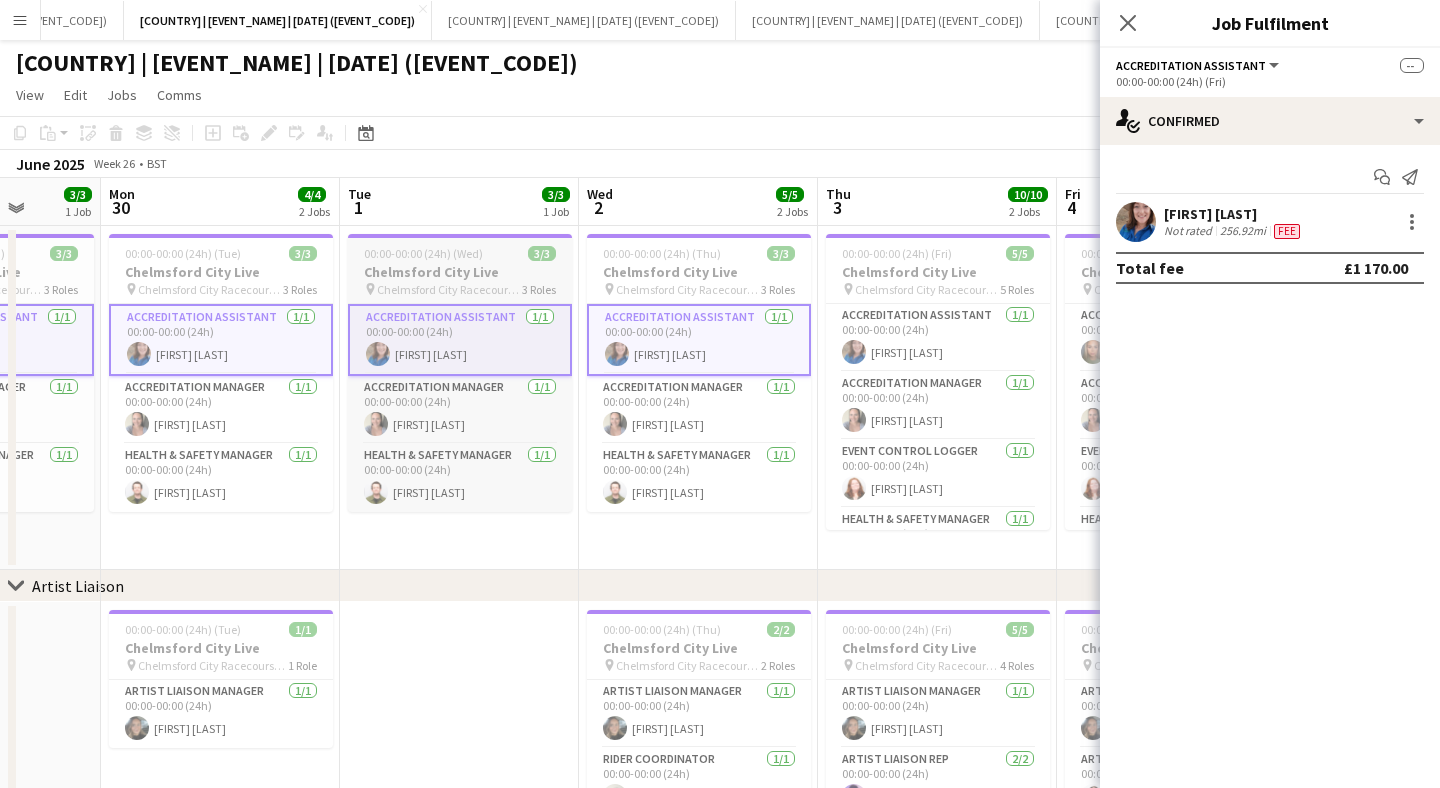 click on "Accreditation Assistant   1/1   00:00-00:00 (24h)
[FIRST] [LAST]" at bounding box center (938, 338) 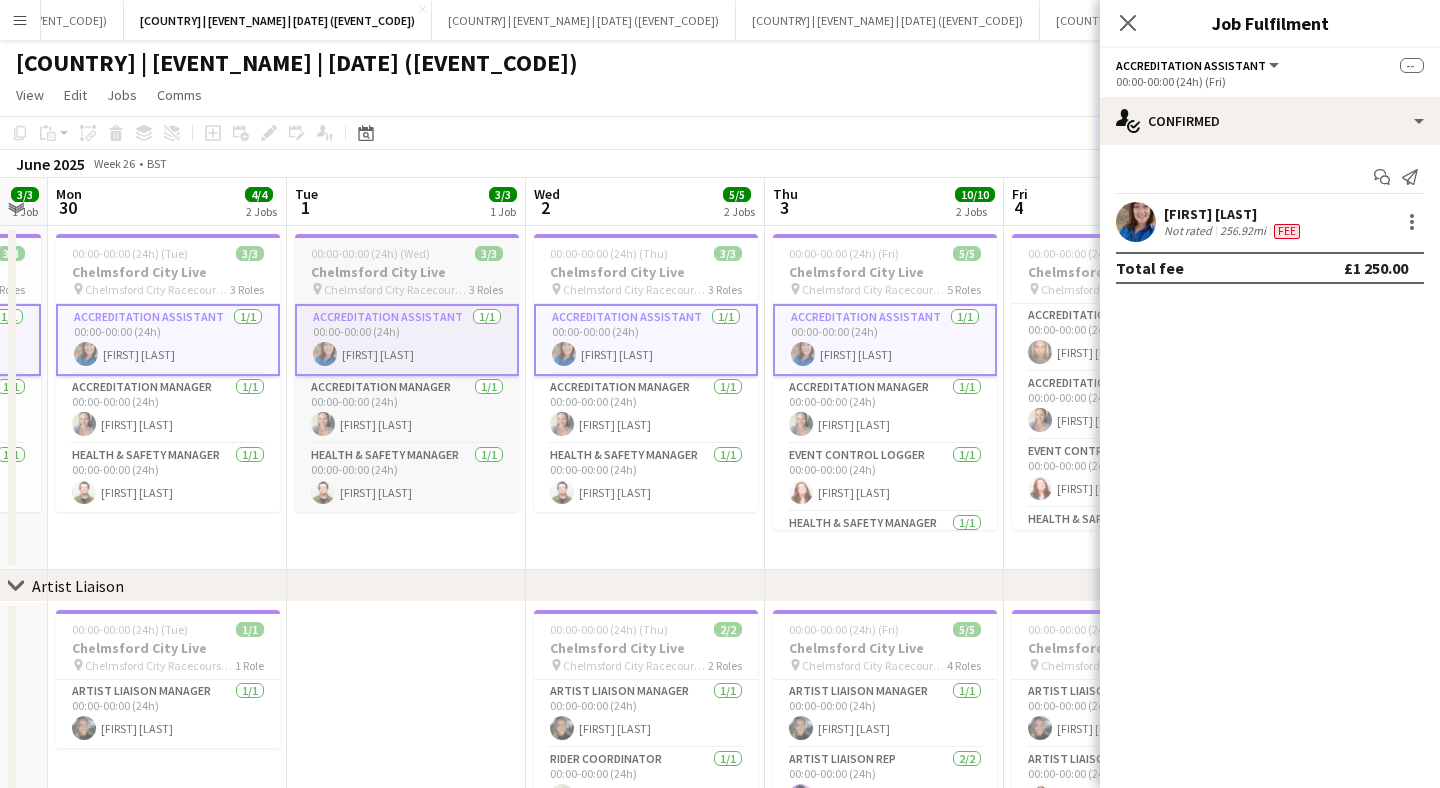 scroll, scrollTop: 0, scrollLeft: 670, axis: horizontal 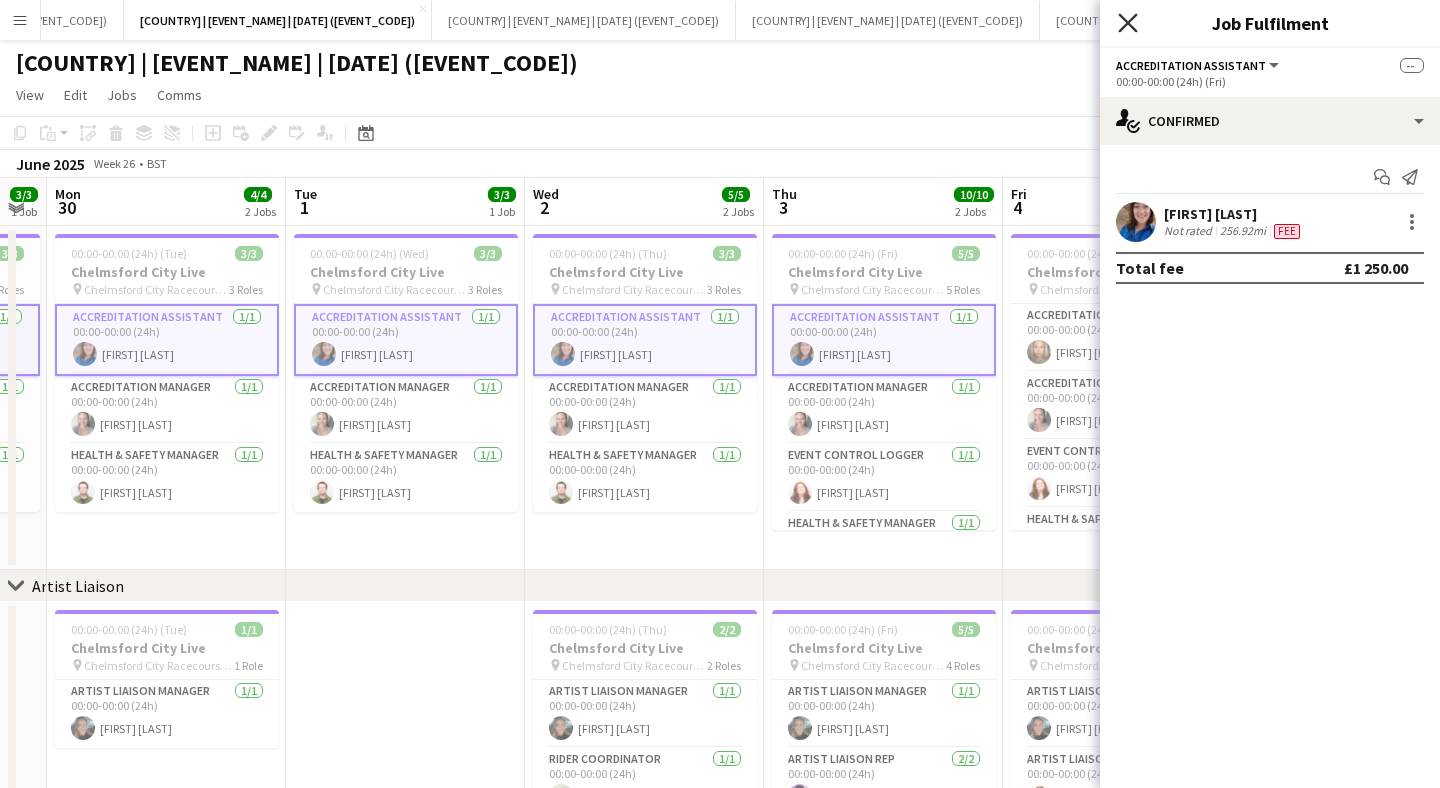 click on "Close pop-in" 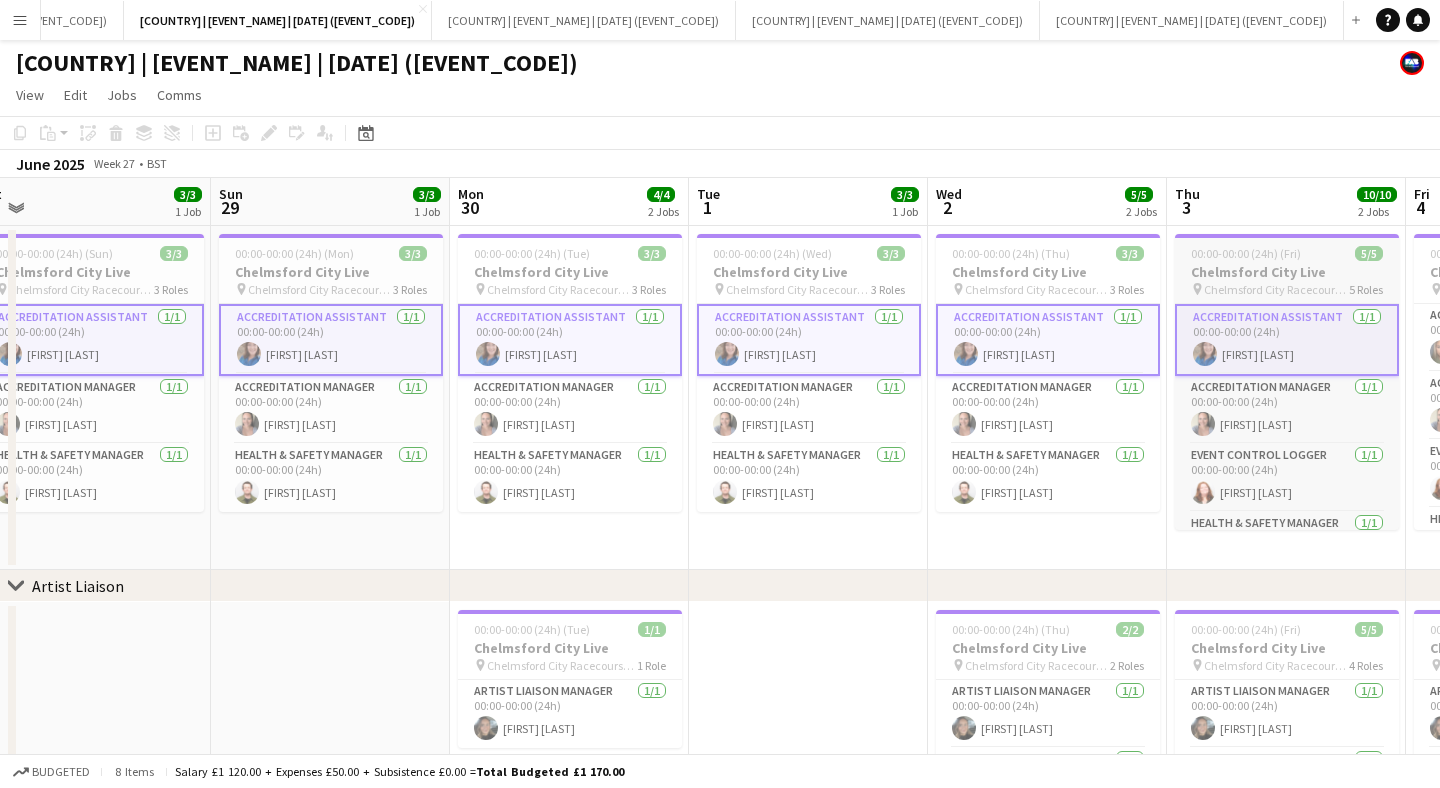 scroll, scrollTop: 0, scrollLeft: 615, axis: horizontal 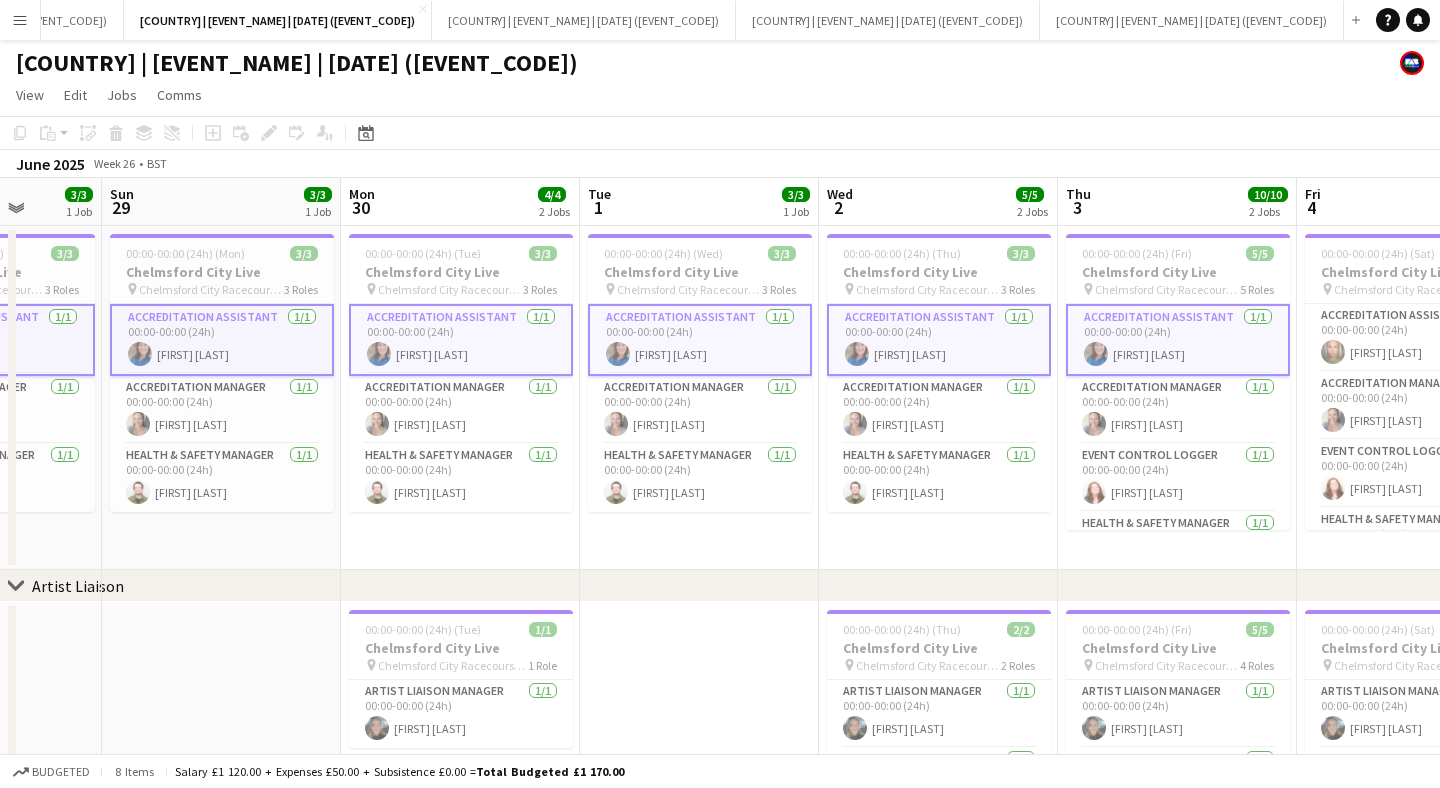 click on "Accreditation Assistant   1/1   00:00-00:00 (24h)
[FIRST] [LAST]" at bounding box center (1178, 340) 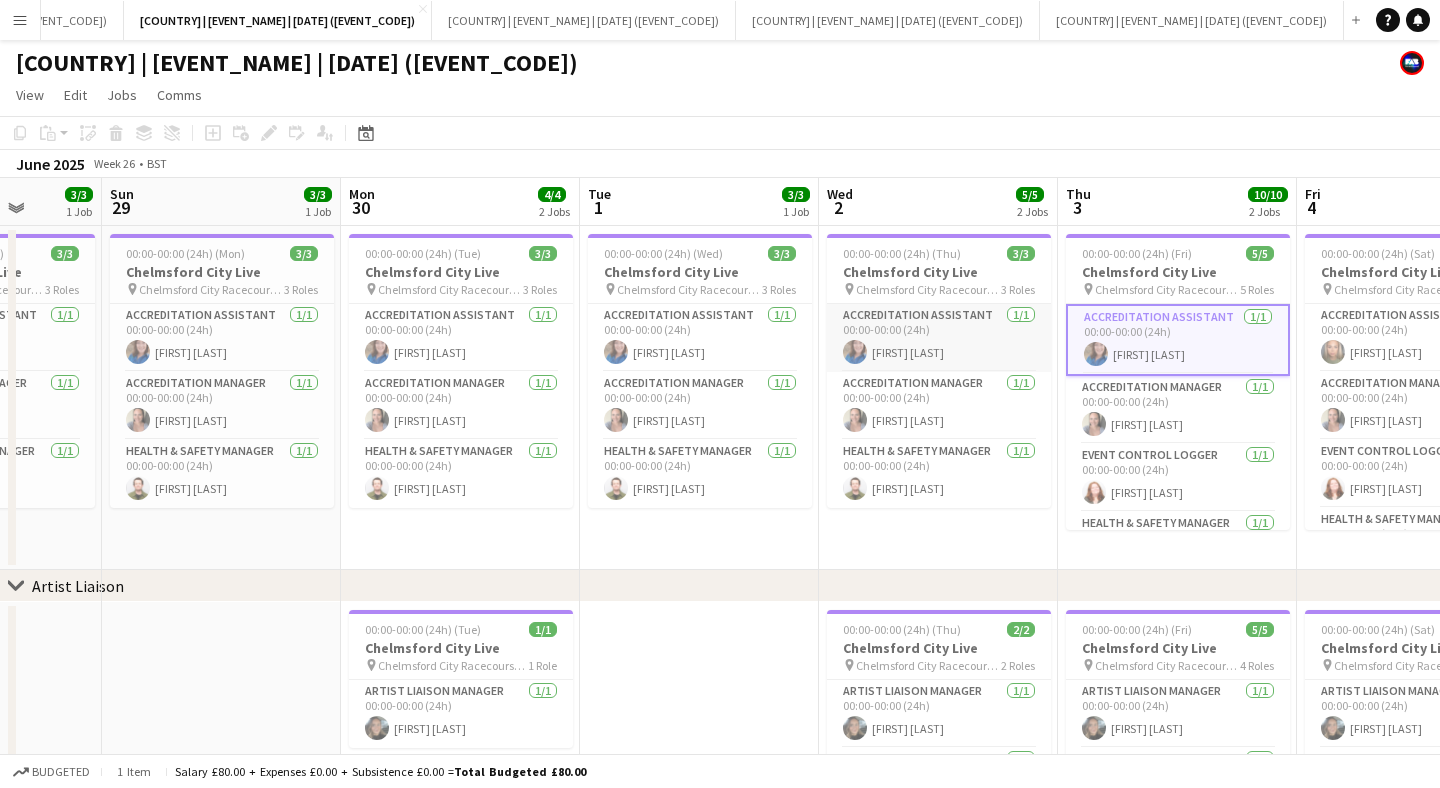 click on "Accreditation Assistant   1/1   00:00-00:00 (24h)
[FIRST] [LAST]" at bounding box center (939, 338) 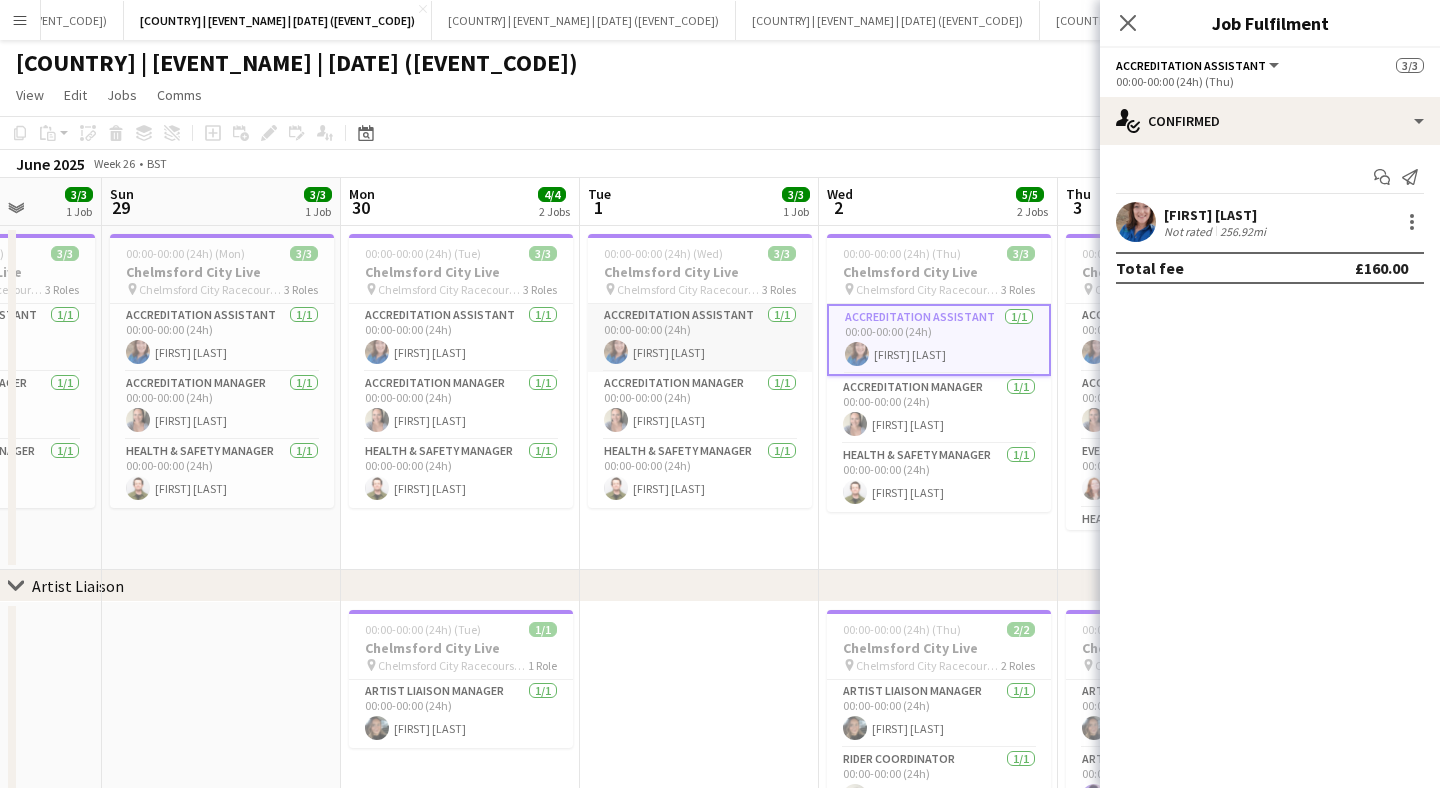click on "Accreditation Assistant   1/1   00:00-00:00 (24h)
[FIRST] [LAST]" at bounding box center [700, 338] 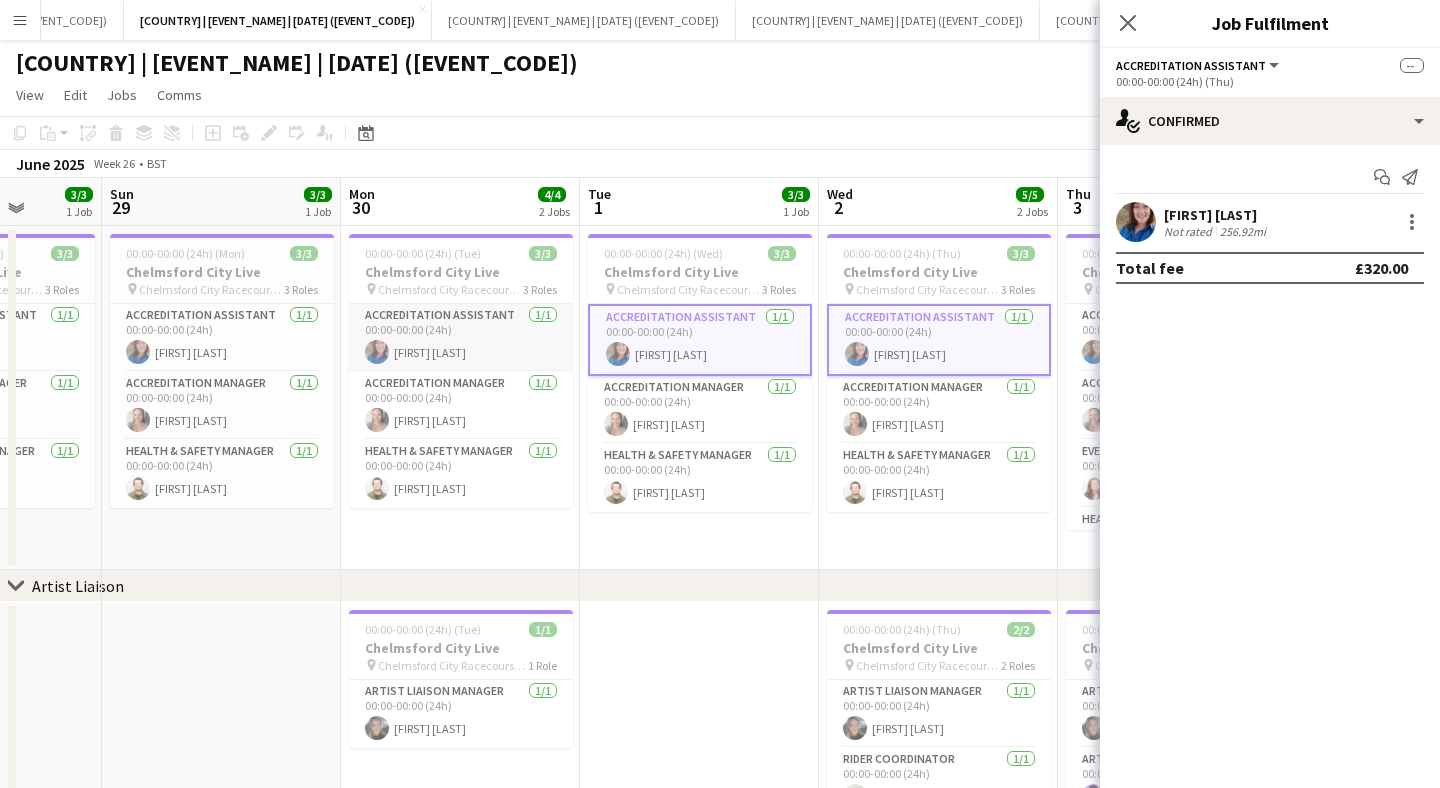 click on "Accreditation Assistant   1/1   00:00-00:00 (24h)
[FIRST] [LAST]" at bounding box center [461, 338] 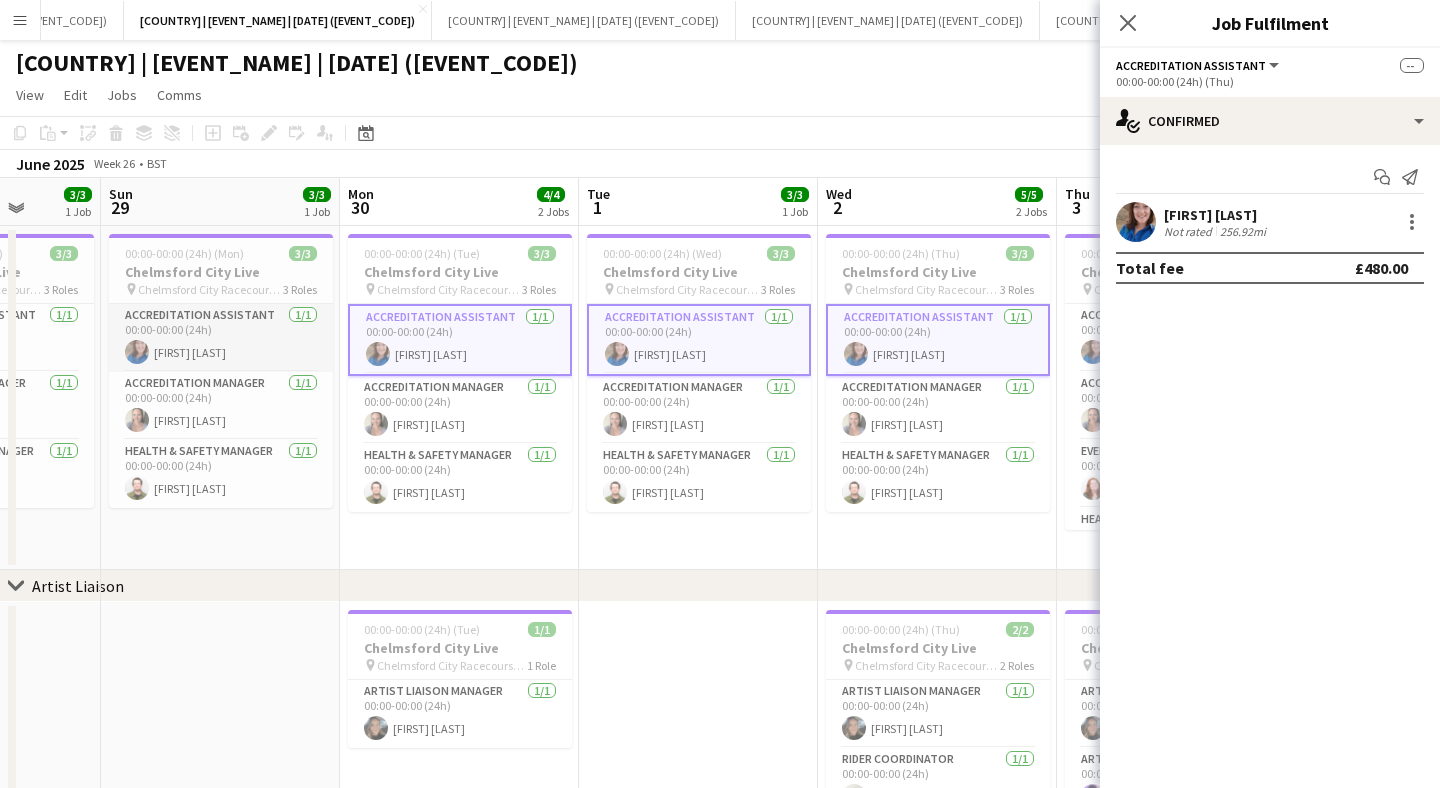 click on "Accreditation Assistant   1/1   00:00-00:00 (24h)
[FIRST] [LAST]" at bounding box center [221, 338] 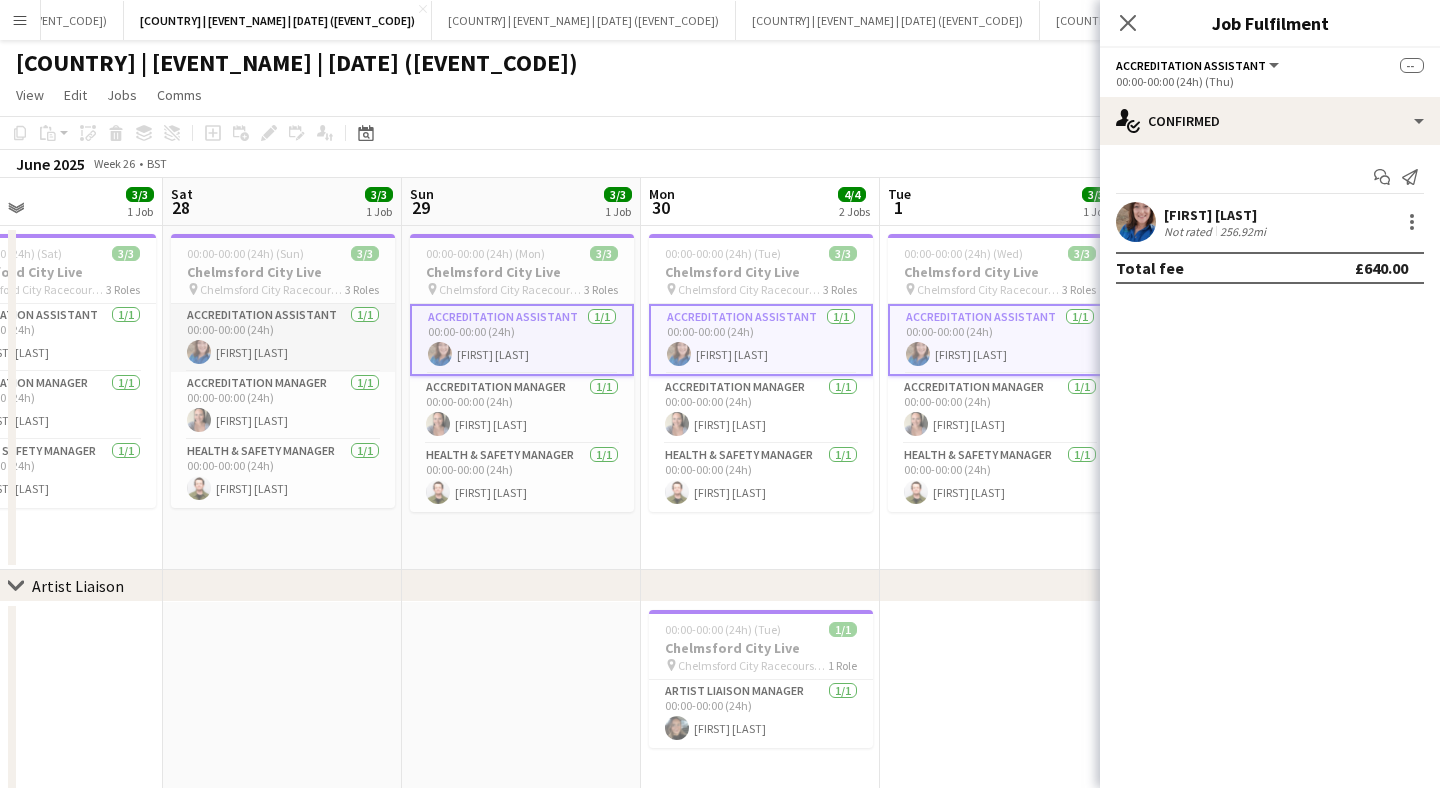 click on "Accreditation Assistant   1/1   00:00-00:00 (24h)
[FIRST] [LAST]" at bounding box center [283, 338] 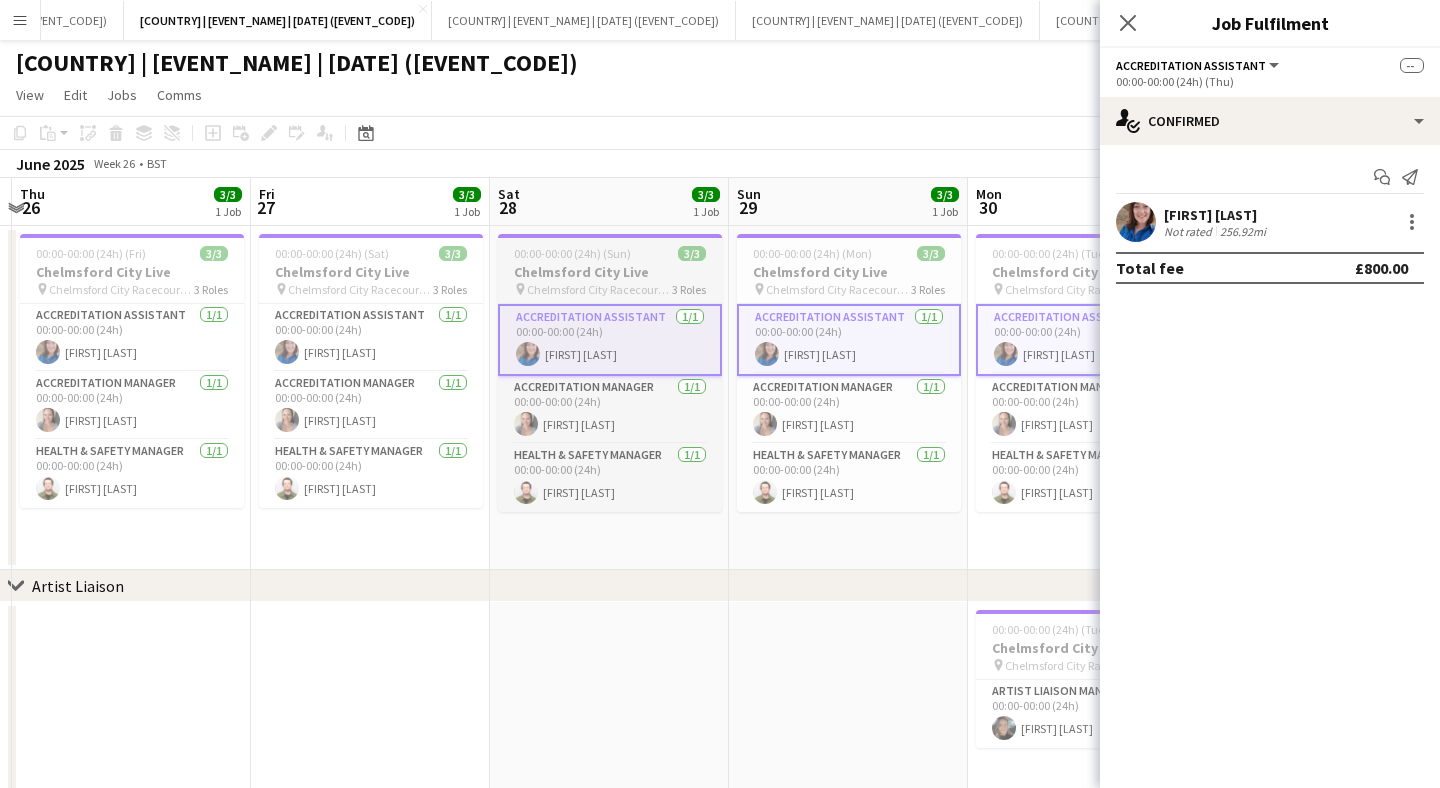 scroll, scrollTop: 0, scrollLeft: 442, axis: horizontal 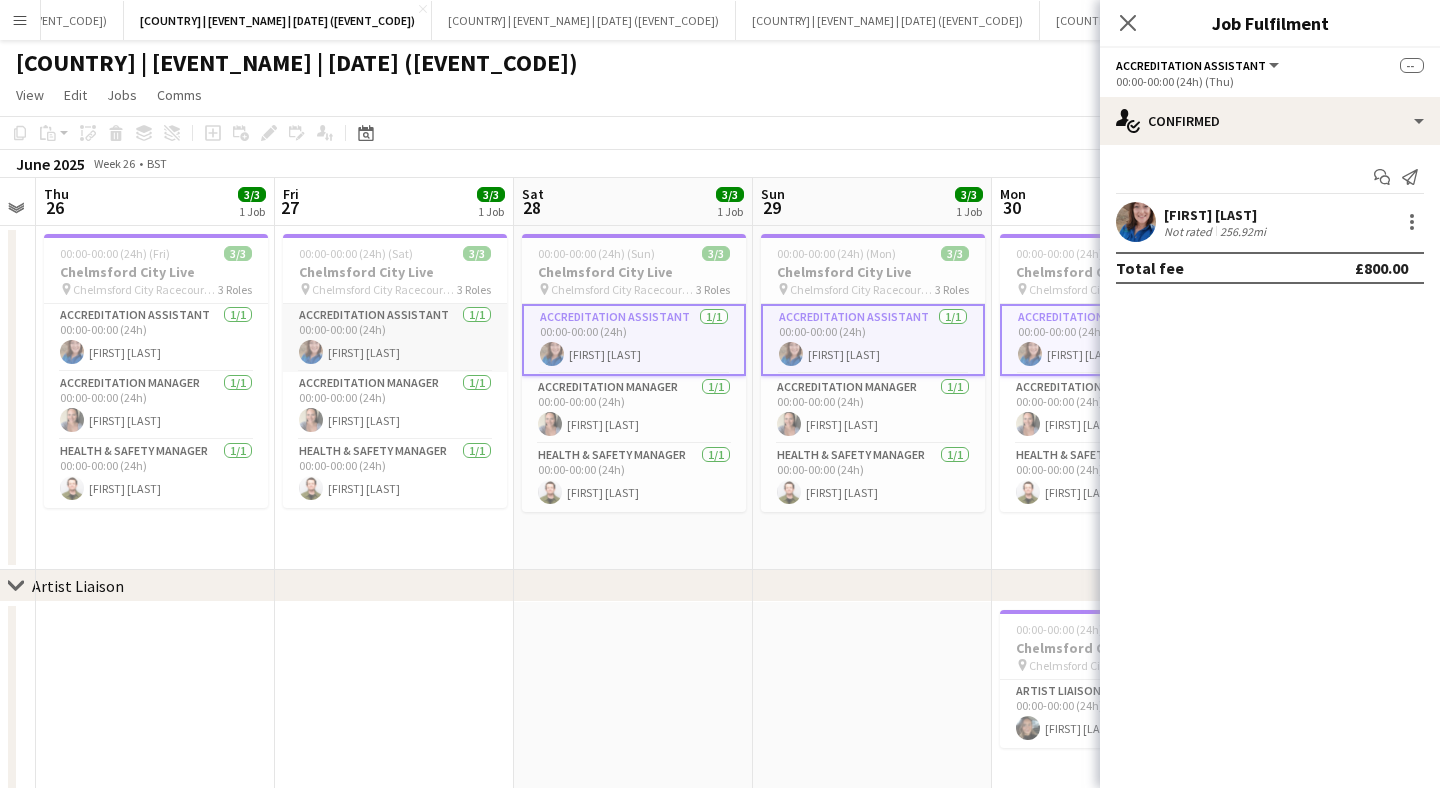 click on "Accreditation Assistant   1/1   00:00-00:00 (24h)
[FIRST] [LAST]" at bounding box center (395, 338) 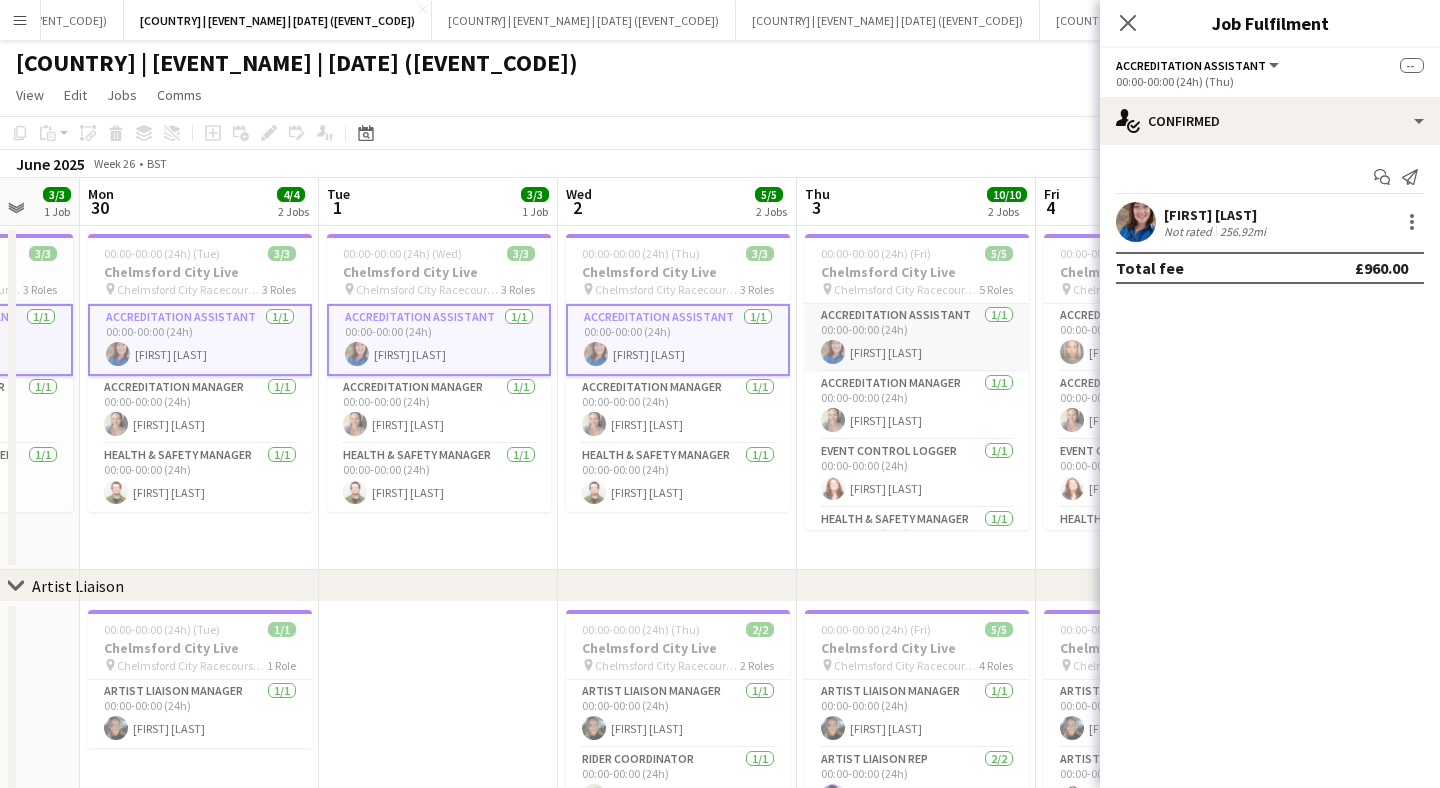 click on "Accreditation Assistant   1/1   00:00-00:00 (24h)
[FIRST] [LAST]" at bounding box center (917, 338) 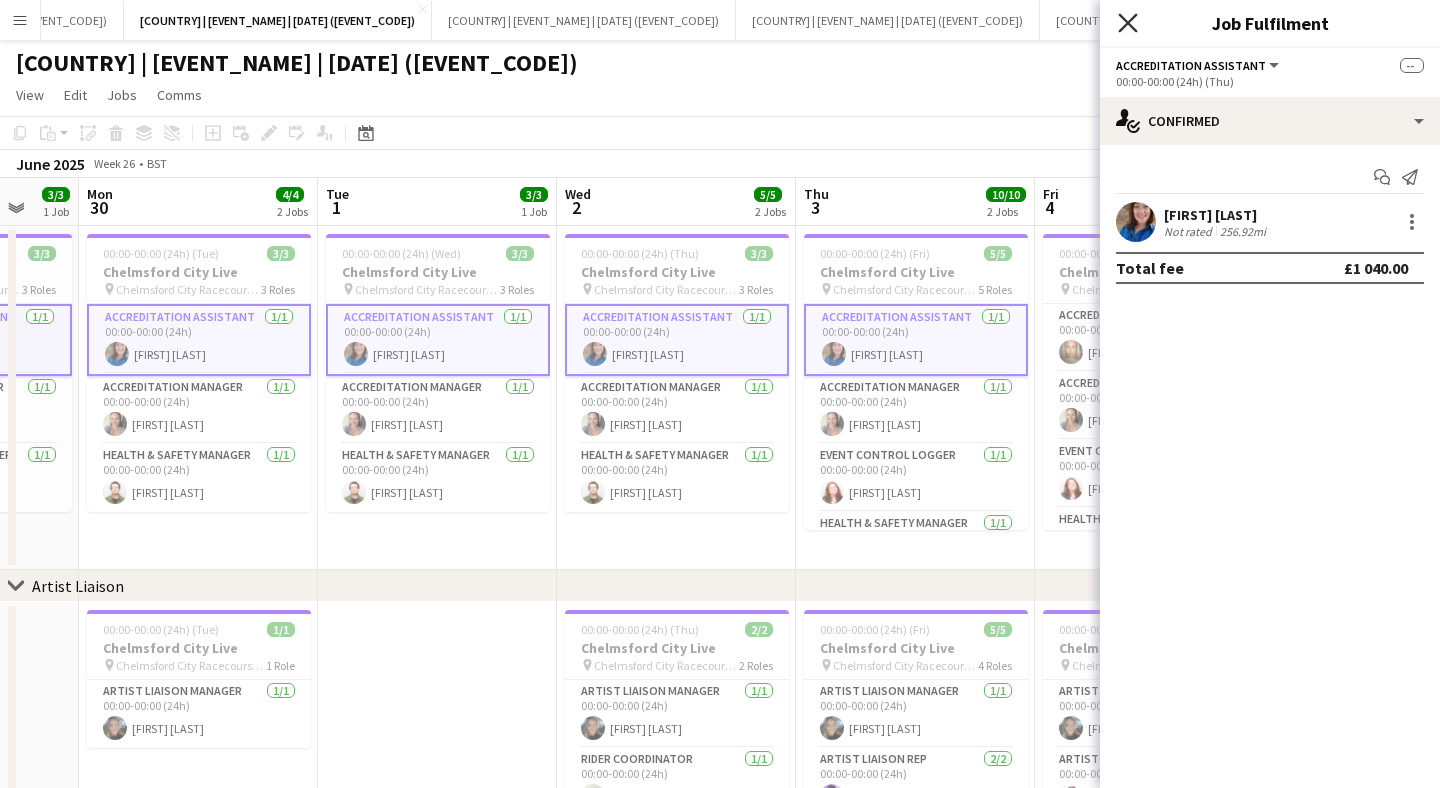 click on "Close pop-in" 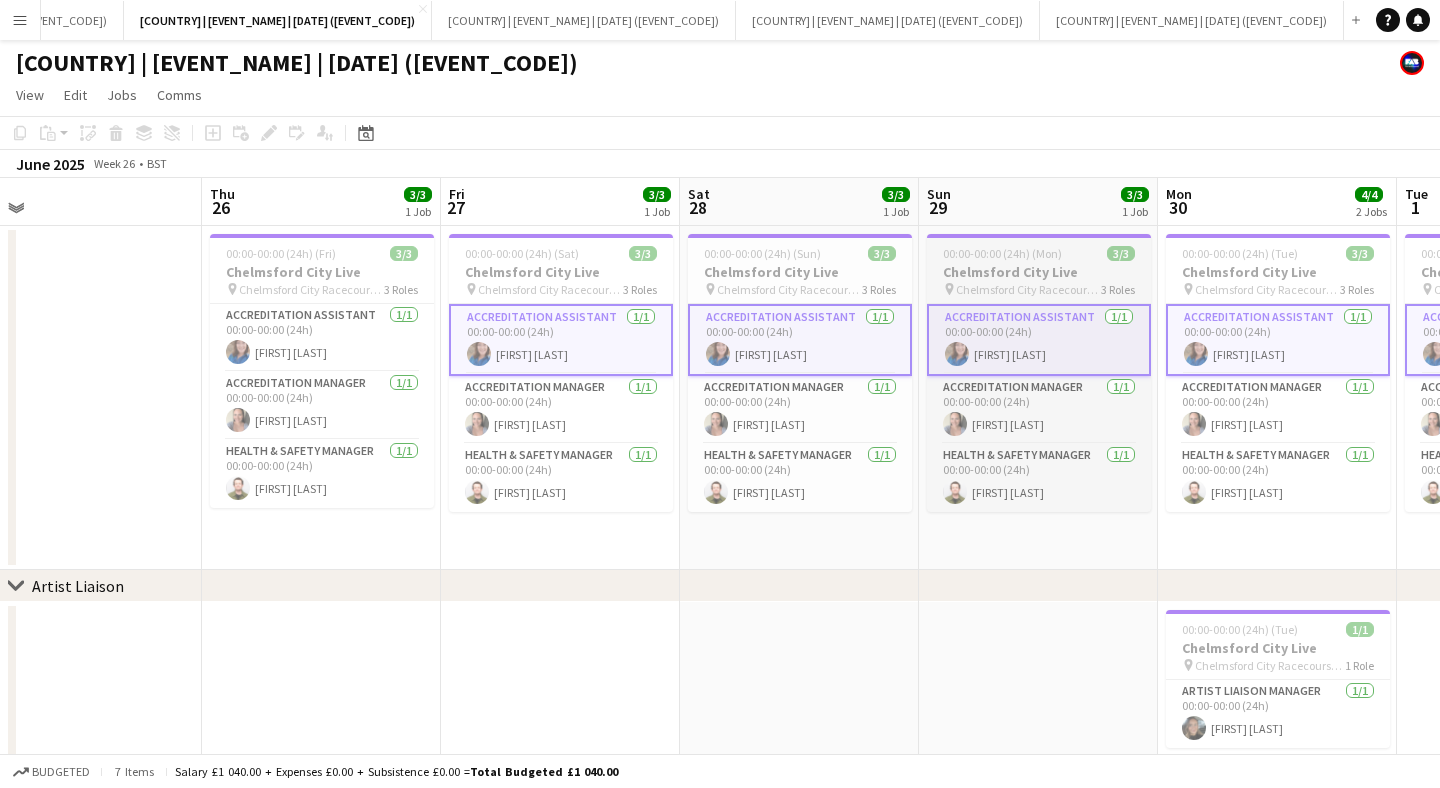 scroll, scrollTop: 0, scrollLeft: 468, axis: horizontal 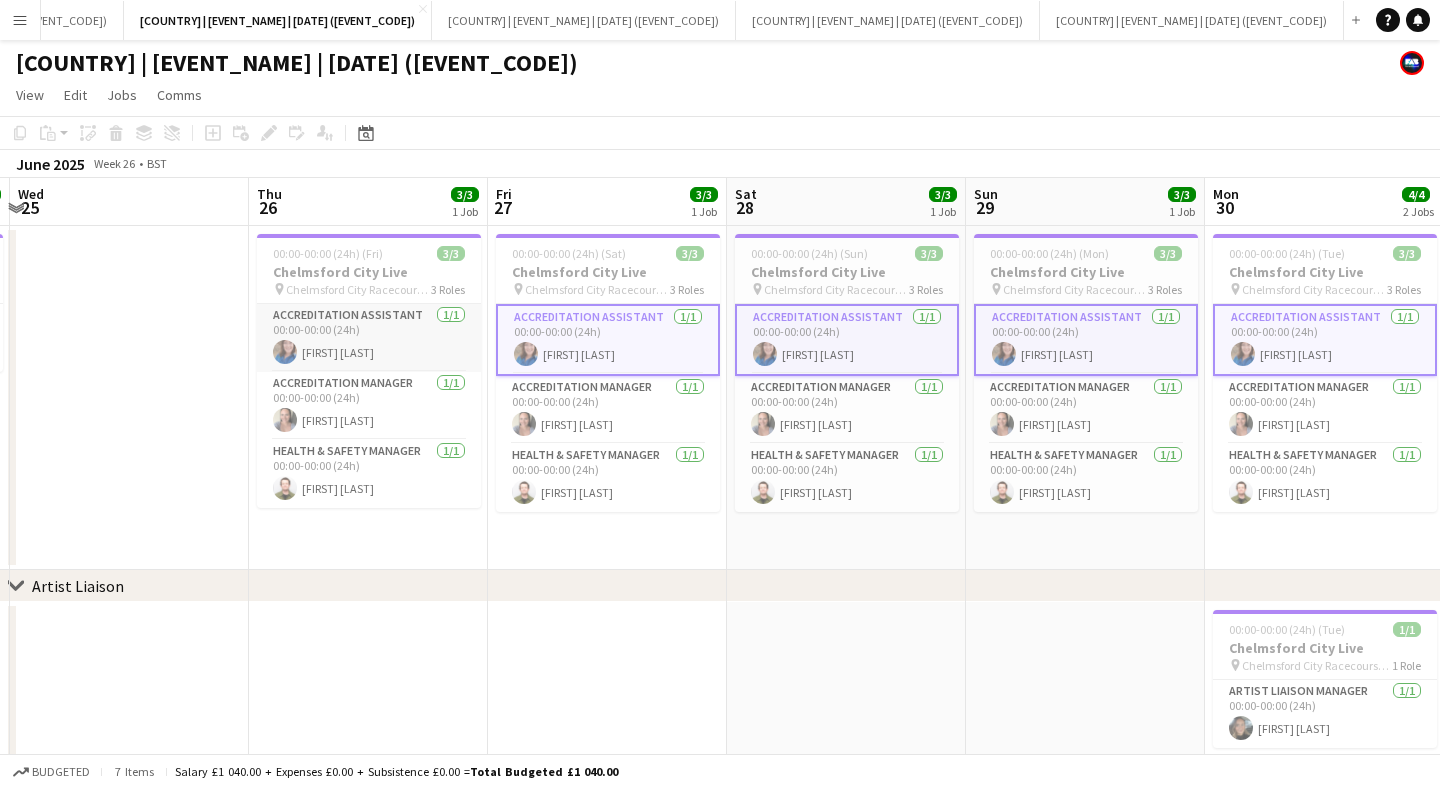 click on "Accreditation Assistant   1/1   00:00-00:00 (24h)
[FIRST] [LAST]" at bounding box center [369, 338] 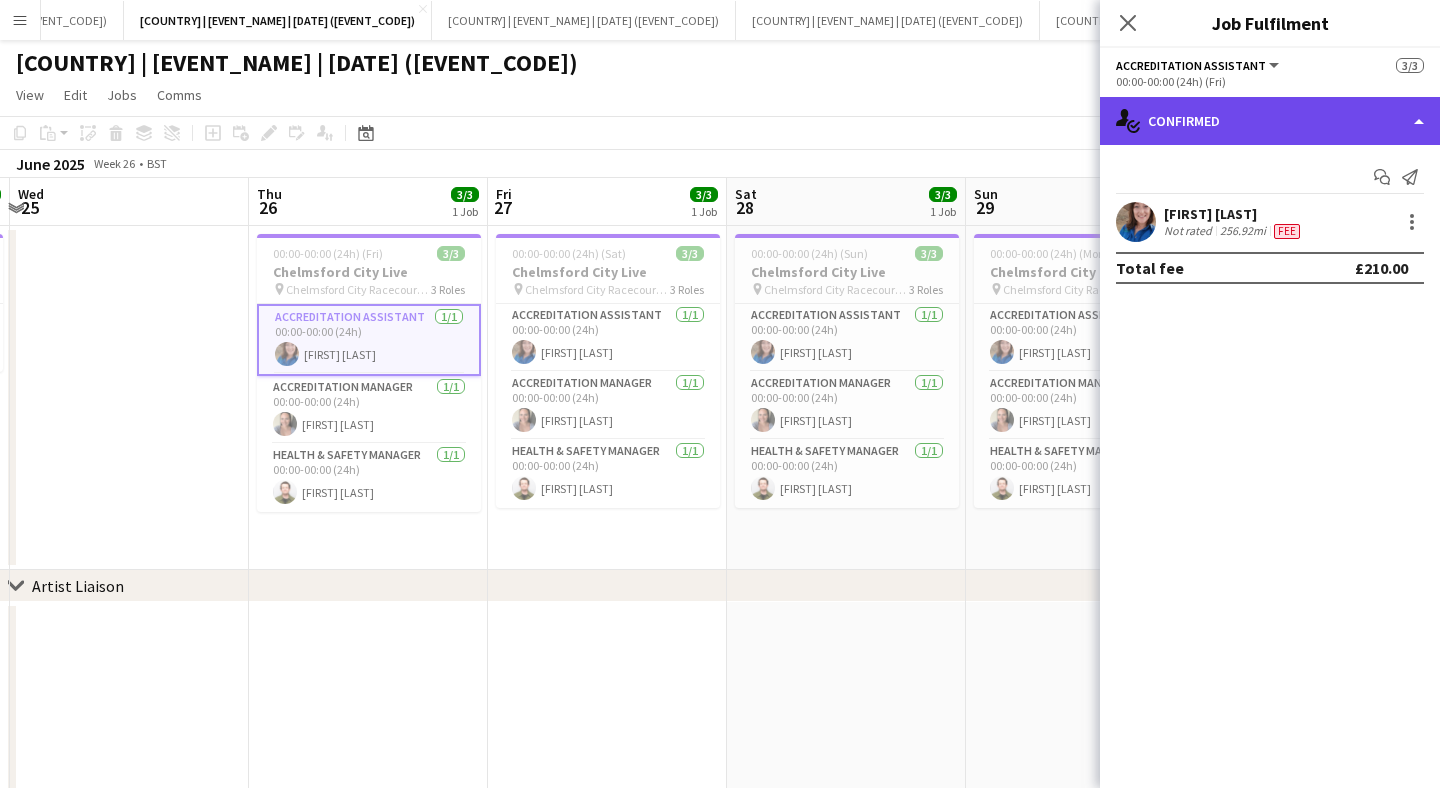 click on "single-neutral-actions-check-2
Confirmed" 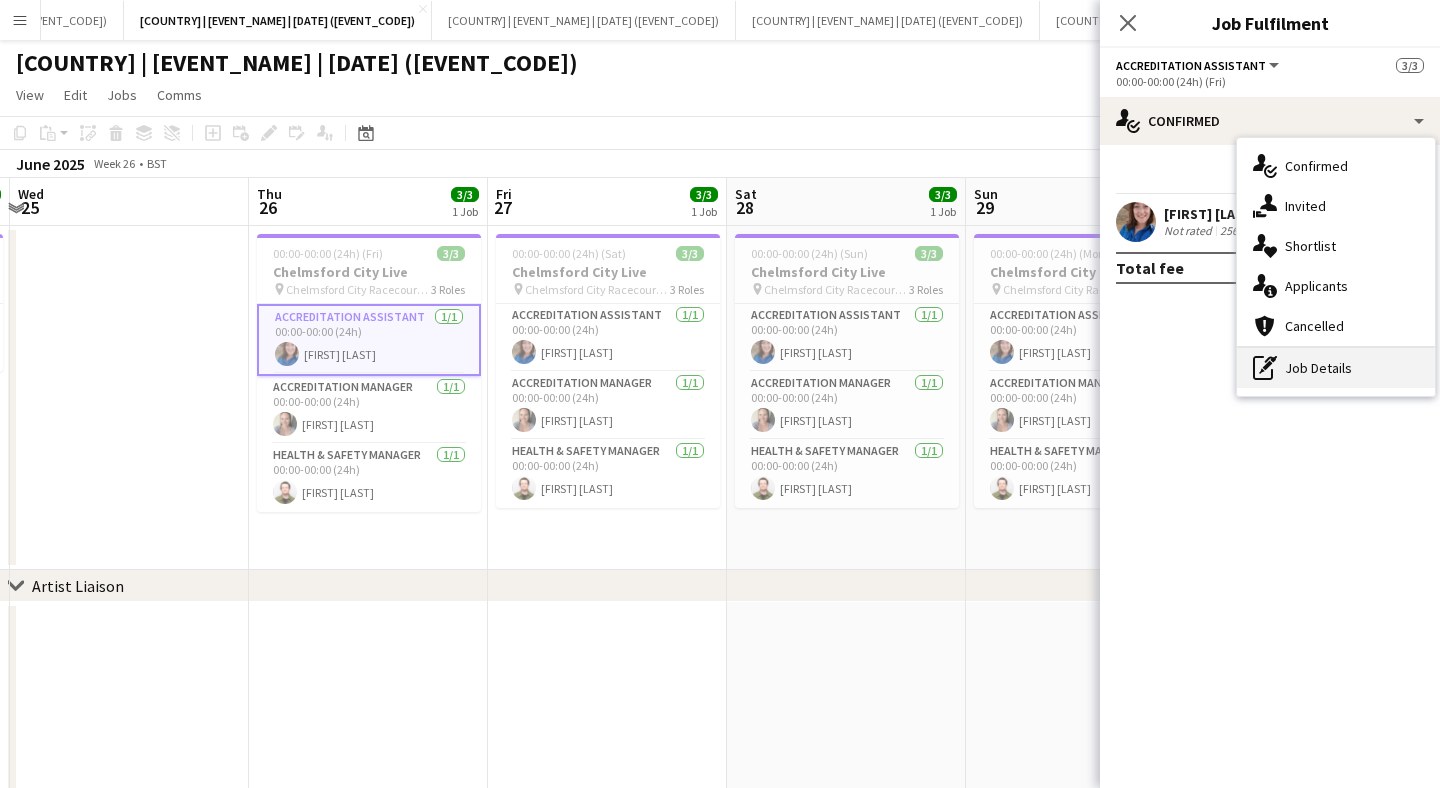 click on "pen-write
Job Details" at bounding box center (1336, 368) 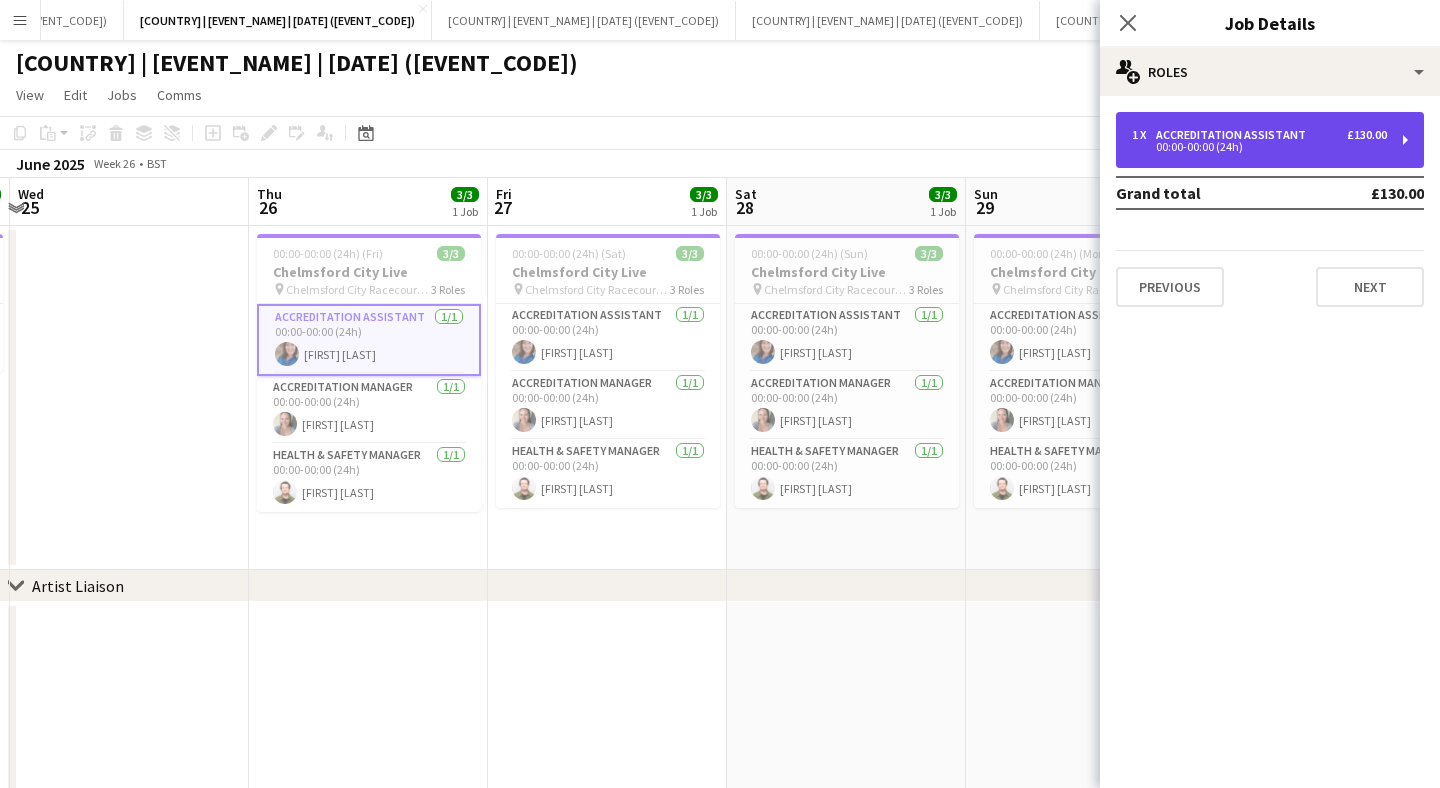 click on "1 x   Accreditation Assistant   £130.00   00:00-00:00 (24h)" at bounding box center [1270, 140] 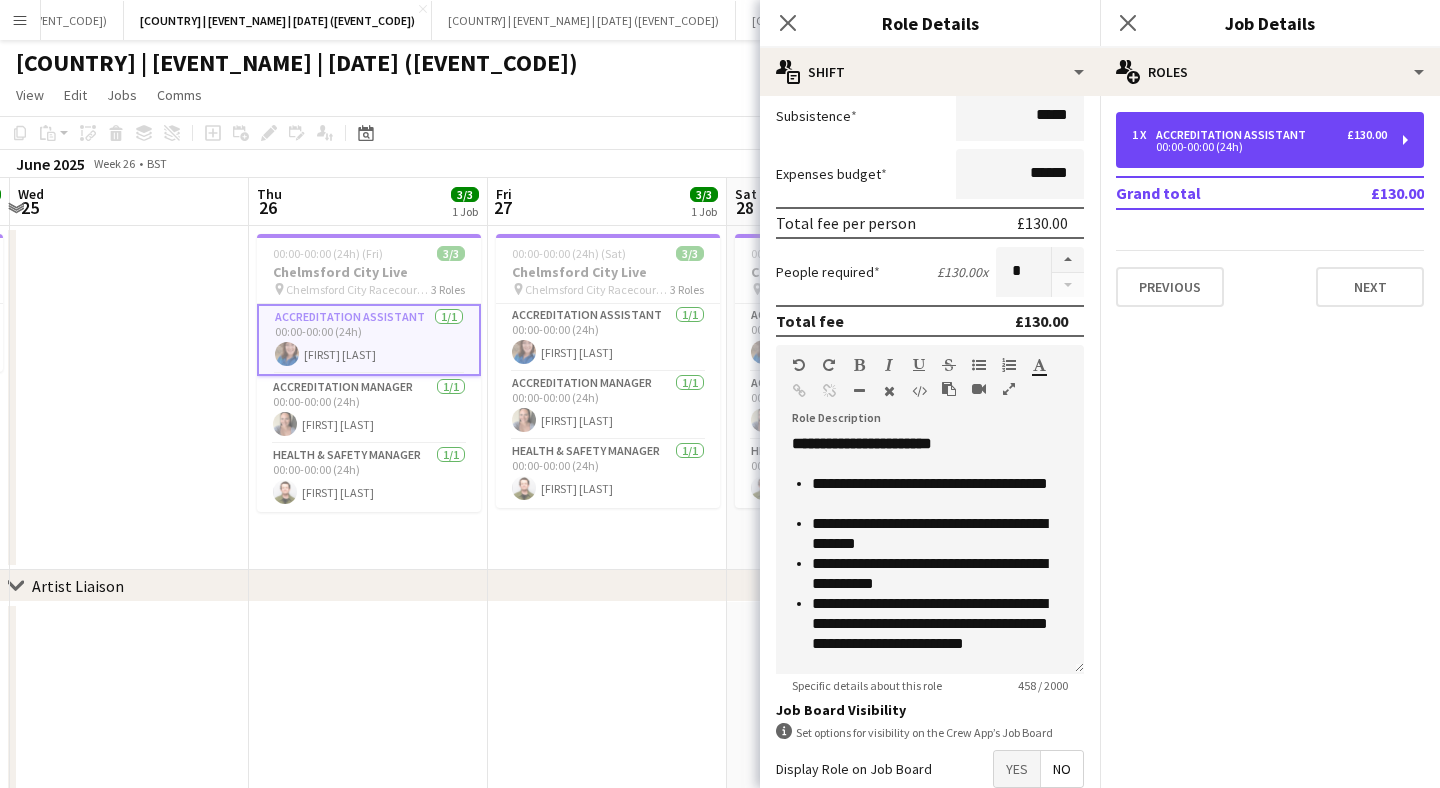 scroll, scrollTop: 267, scrollLeft: 0, axis: vertical 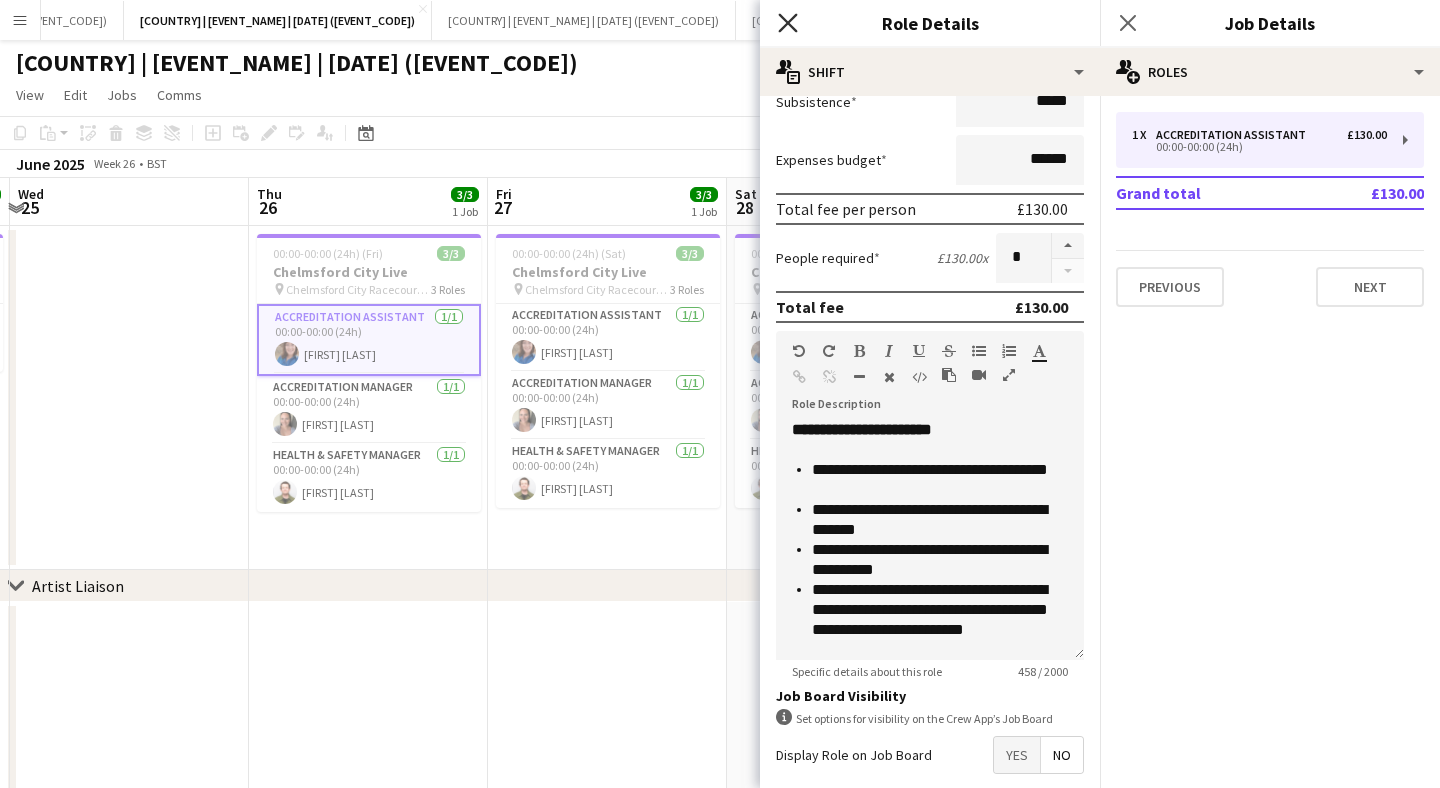 click 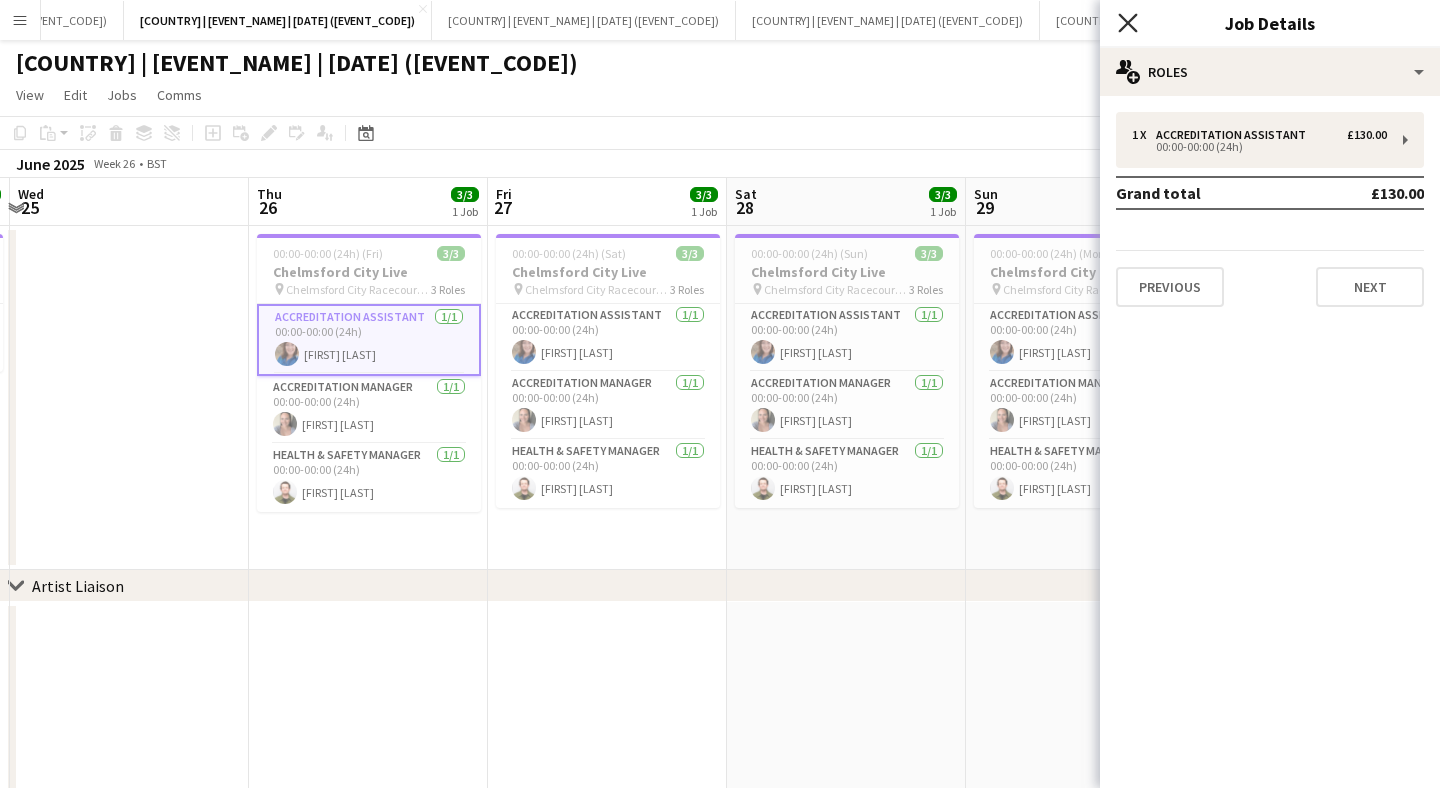 click on "Close pop-in" 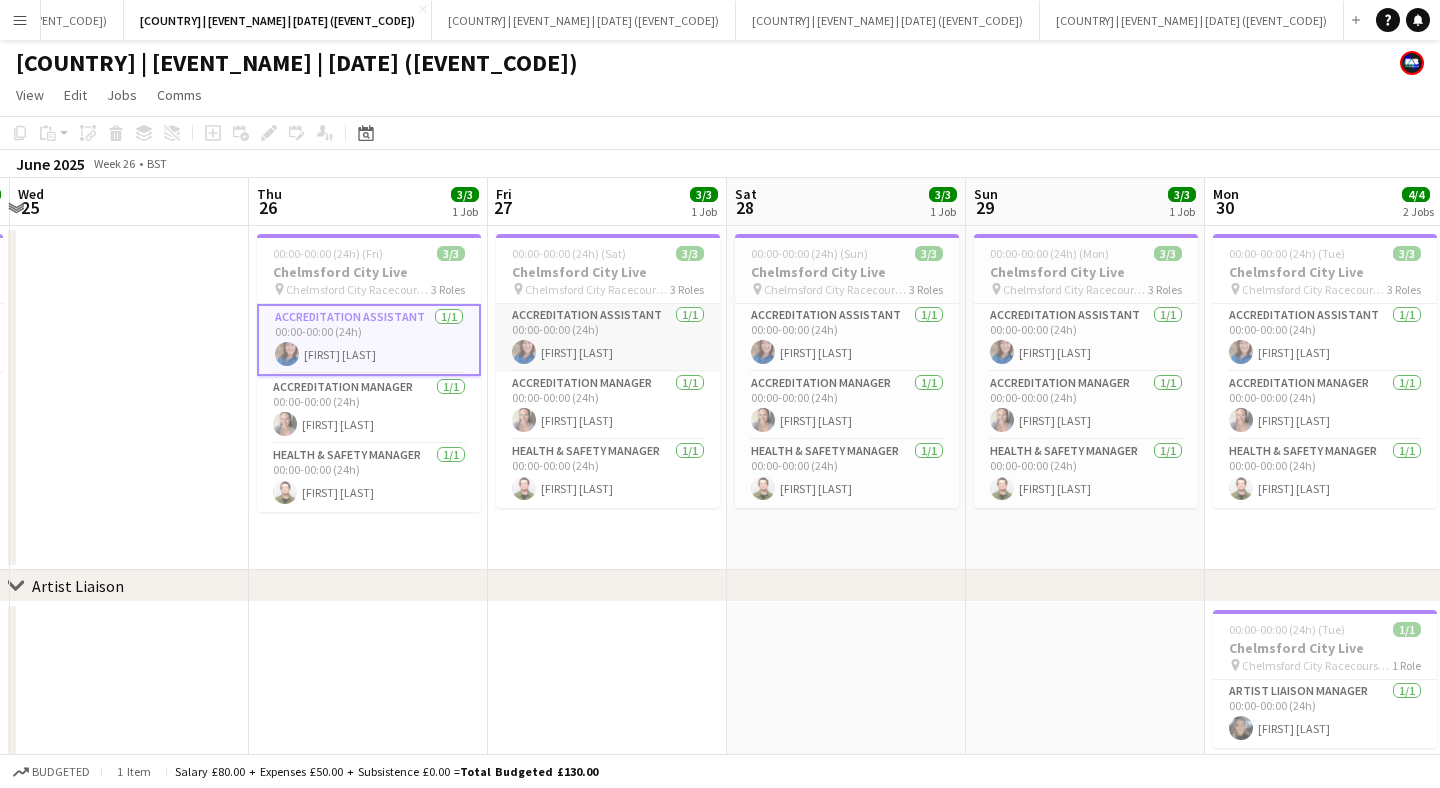 scroll, scrollTop: 0, scrollLeft: 467, axis: horizontal 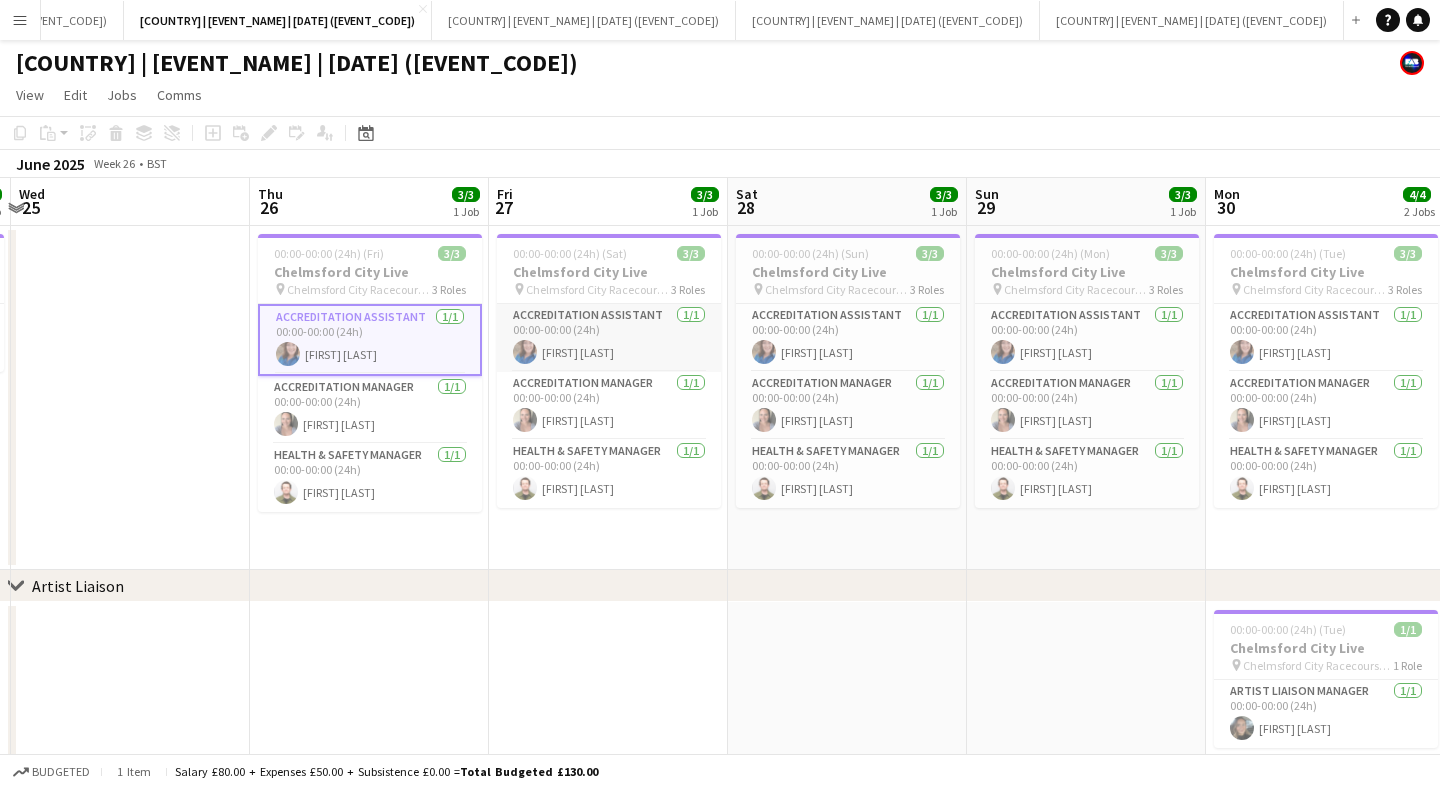 click on "Accreditation Assistant   1/1   00:00-00:00 (24h)
[FIRST] [LAST]" at bounding box center [609, 338] 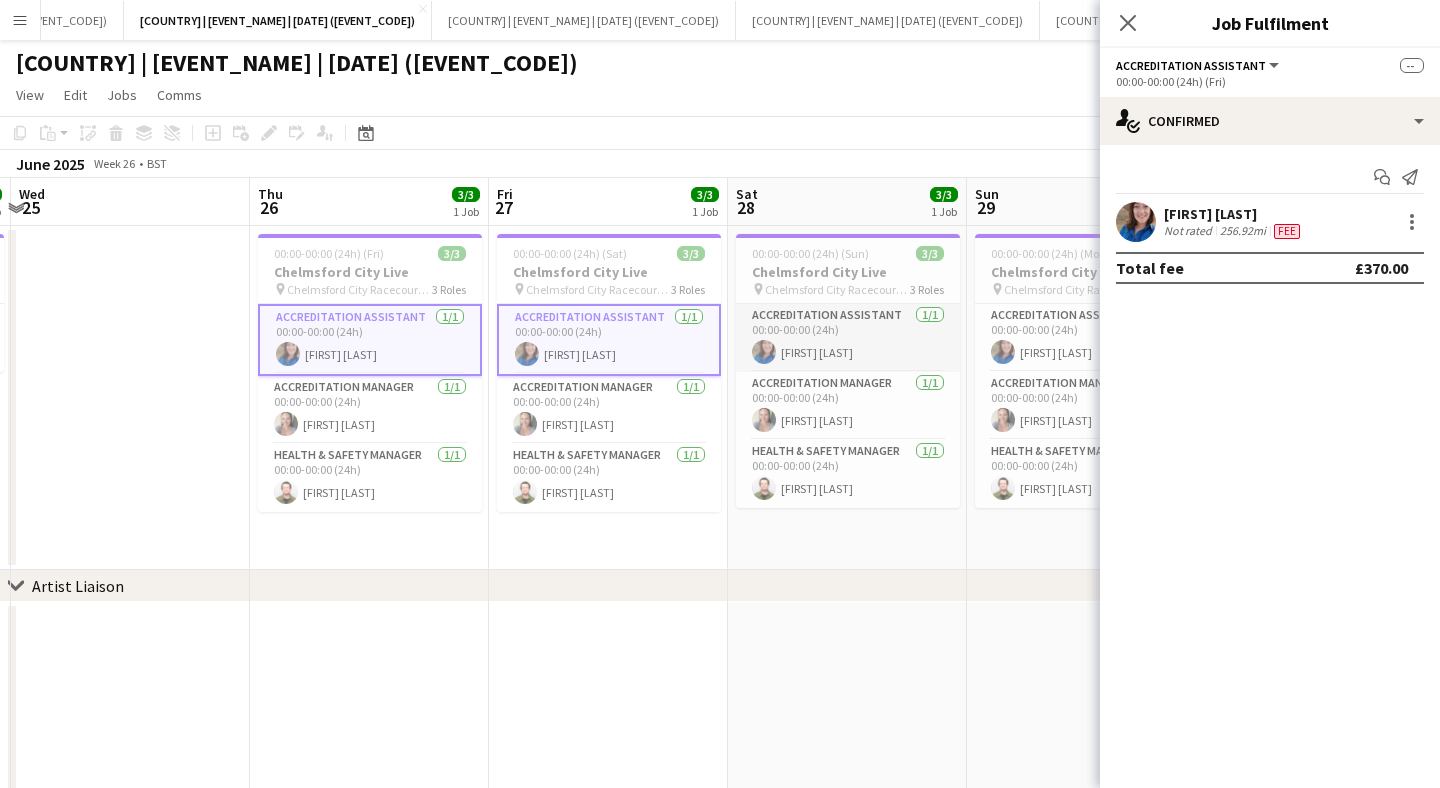 click on "Accreditation Assistant   1/1   00:00-00:00 (24h)
[FIRST] [LAST]" at bounding box center (848, 338) 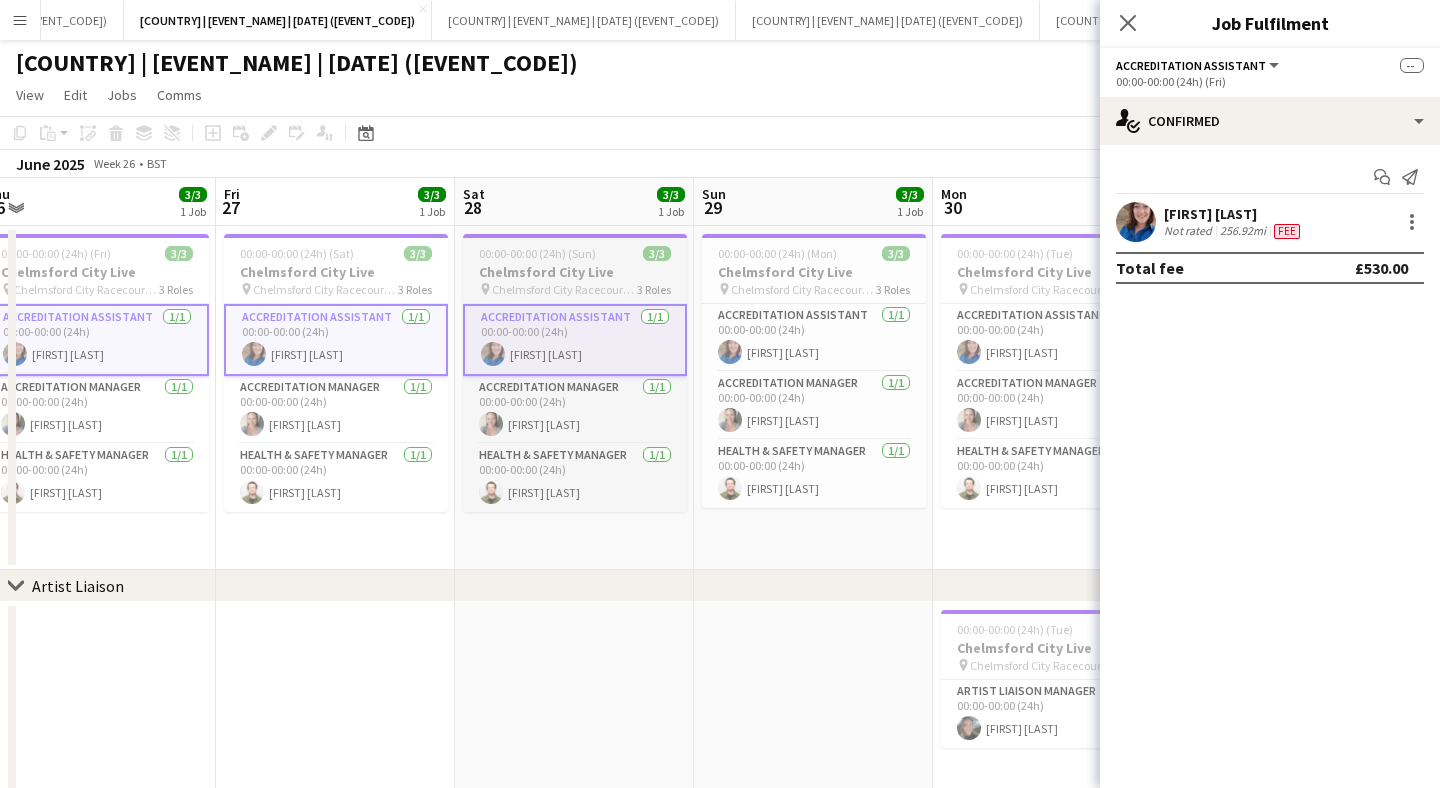 click on "Accreditation Assistant   1/1   00:00-00:00 (24h)
[FIRST] [LAST]" at bounding box center [814, 338] 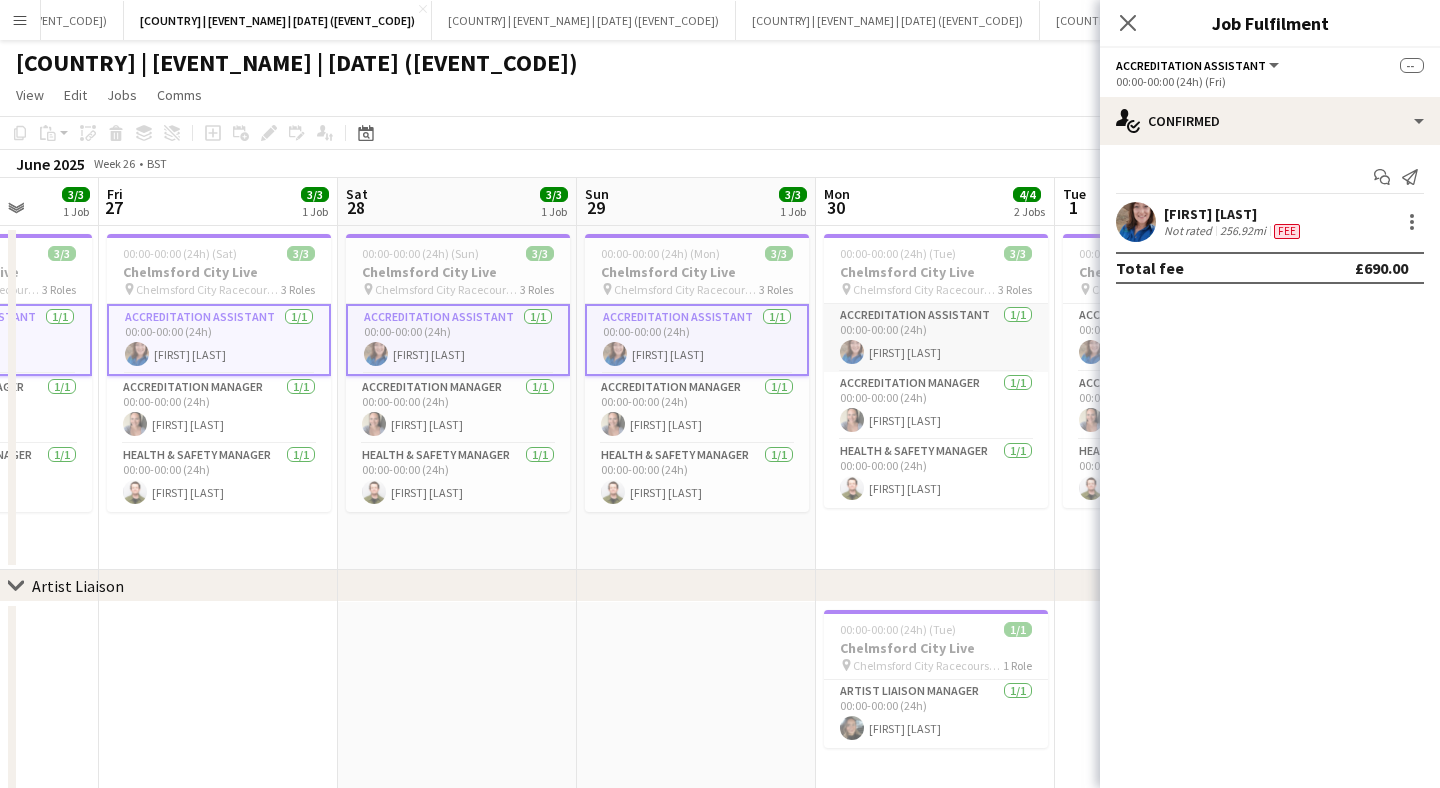 click on "Accreditation Assistant   1/1   00:00-00:00 (24h)
[FIRST] [LAST]" at bounding box center (936, 338) 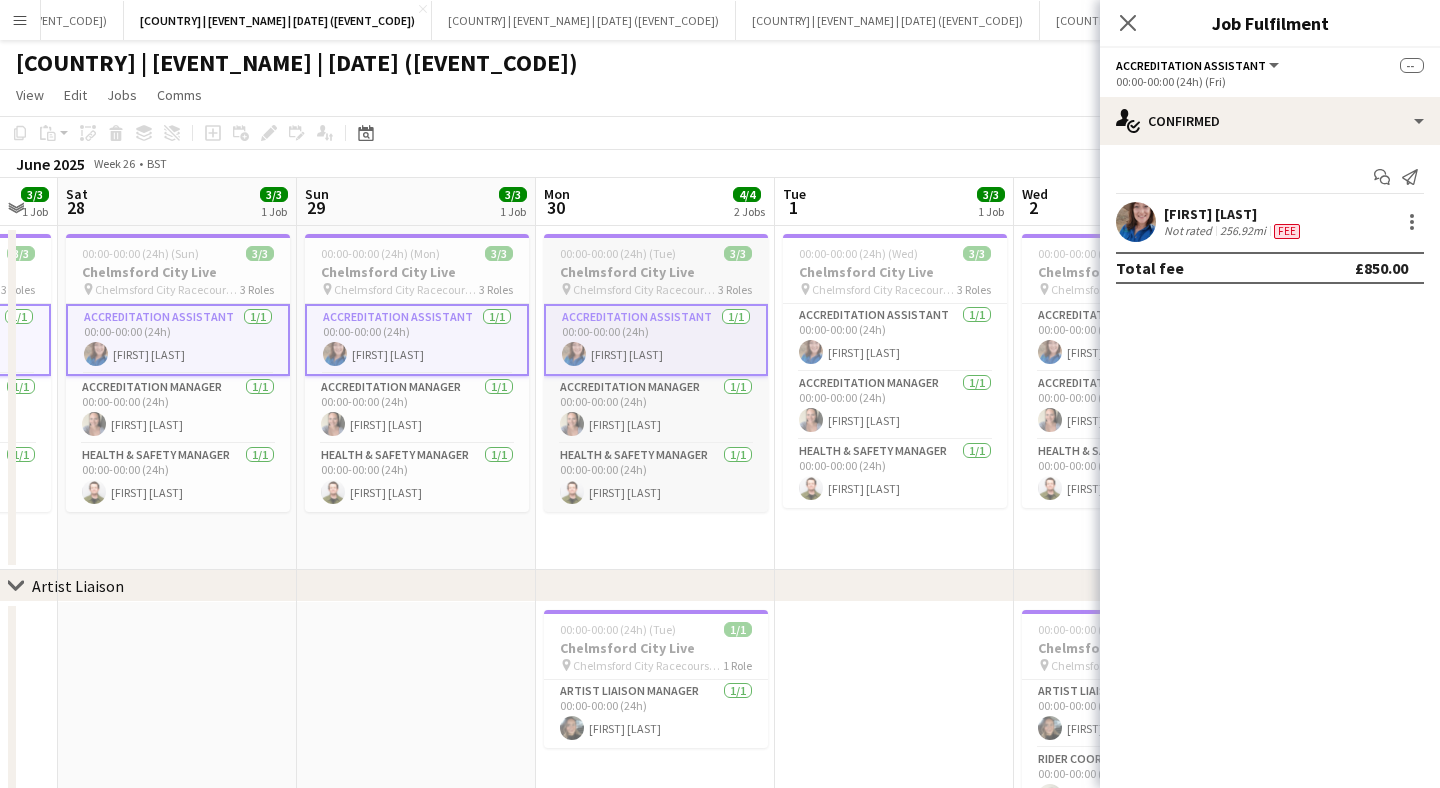 click on "Accreditation Assistant   1/1   00:00-00:00 (24h)
[FIRST] [LAST]" at bounding box center (895, 338) 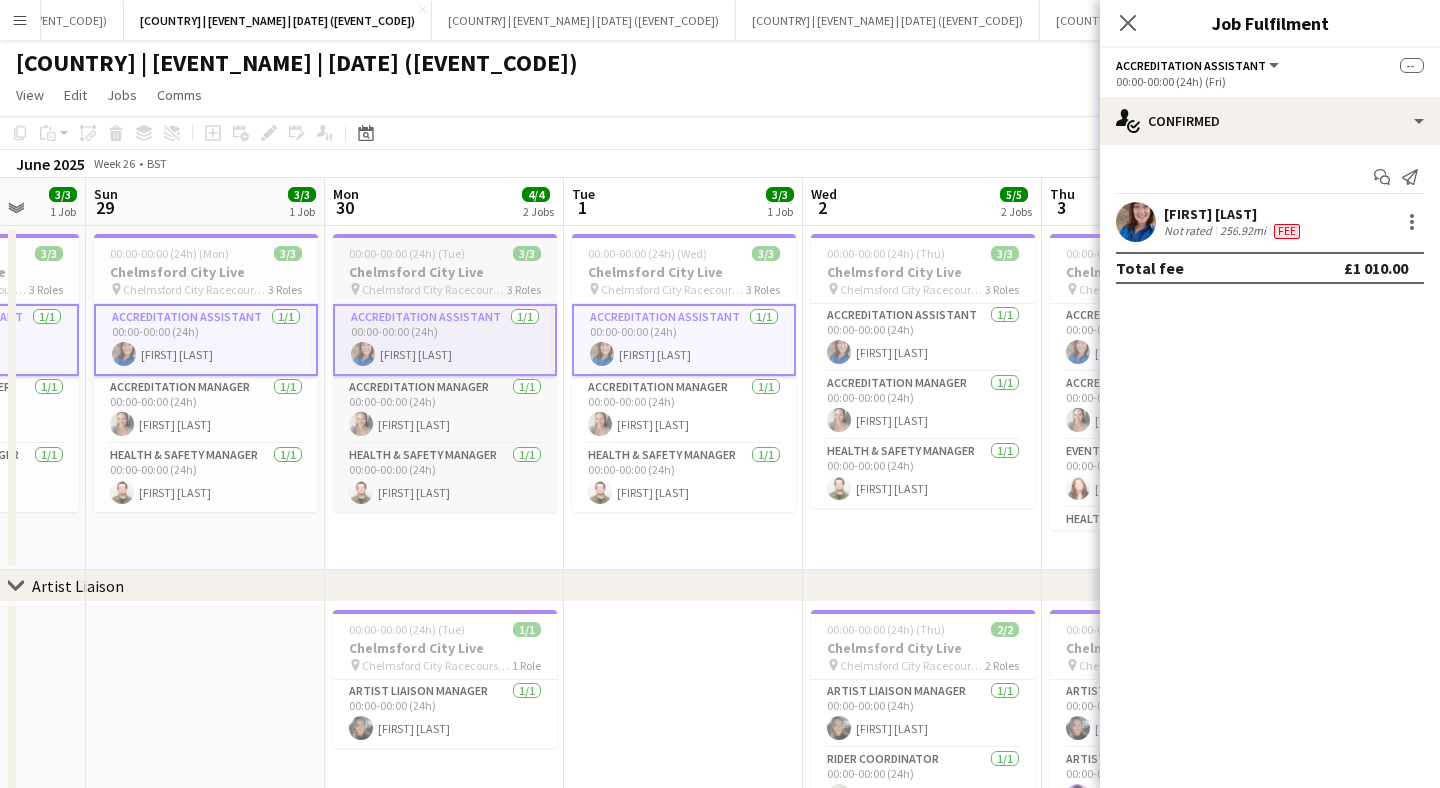 click on "Accreditation Assistant   1/1   00:00-00:00 (24h)
[FIRST] [LAST]" at bounding box center (923, 338) 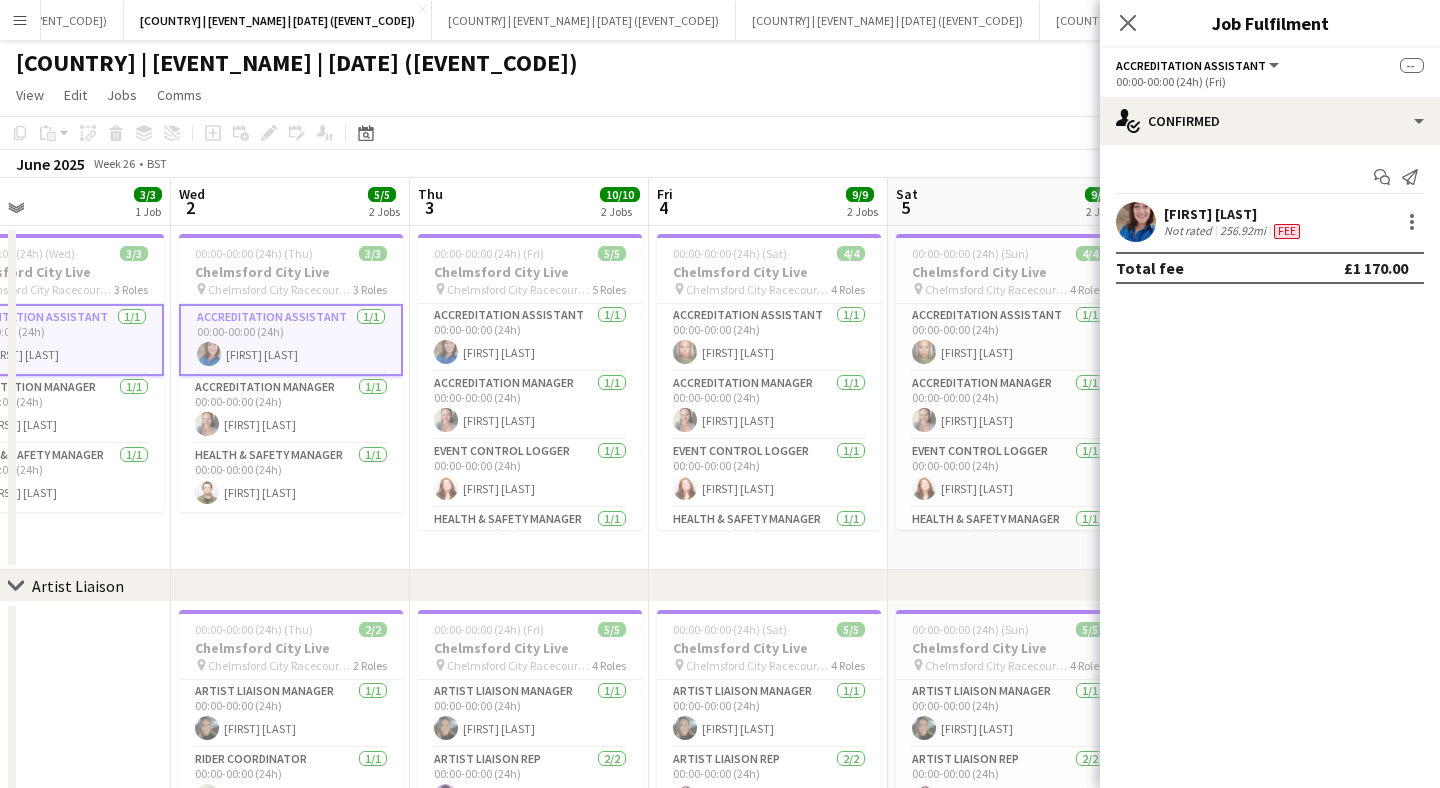 scroll, scrollTop: 0, scrollLeft: 726, axis: horizontal 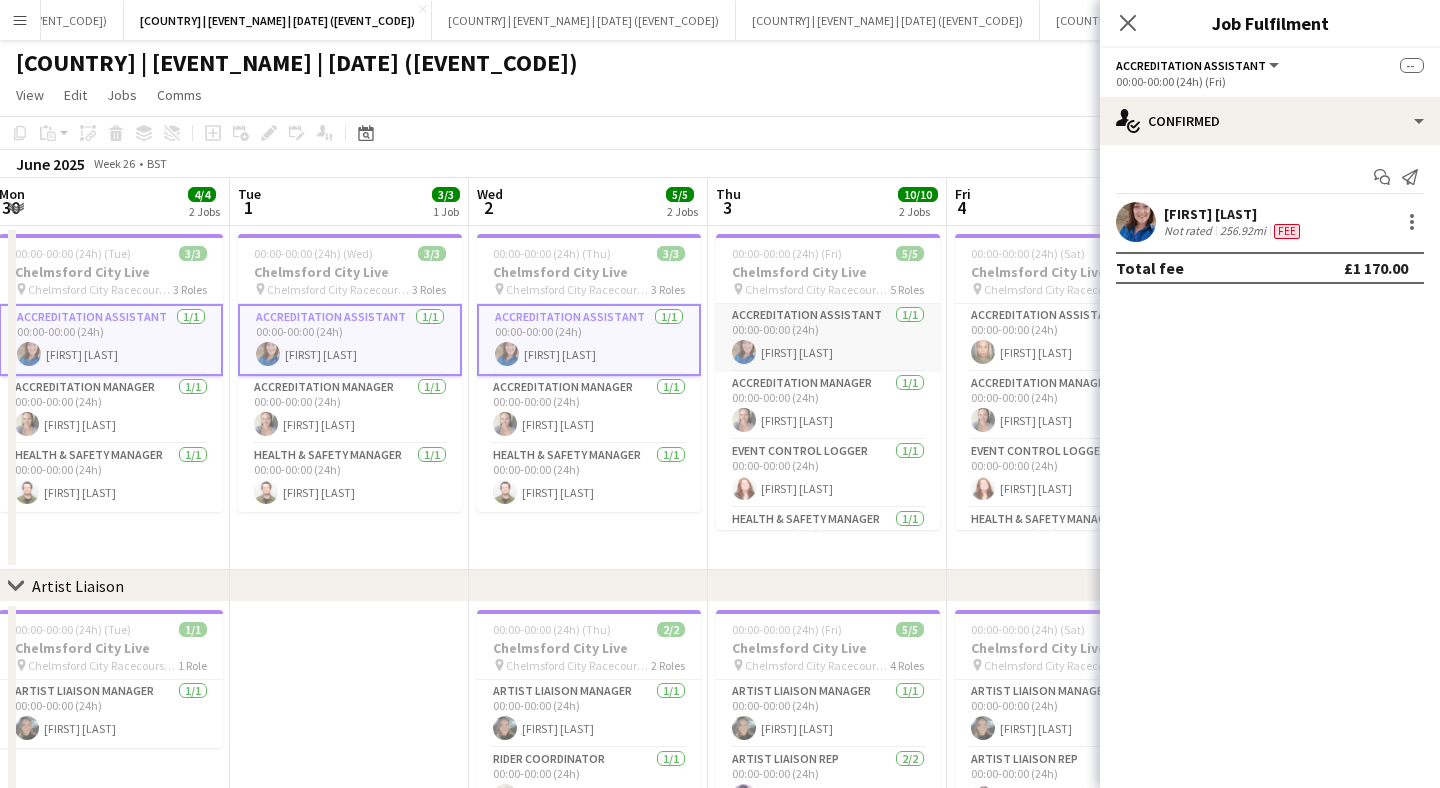click on "Accreditation Assistant   1/1   00:00-00:00 (24h)
[FIRST] [LAST]" at bounding box center [828, 338] 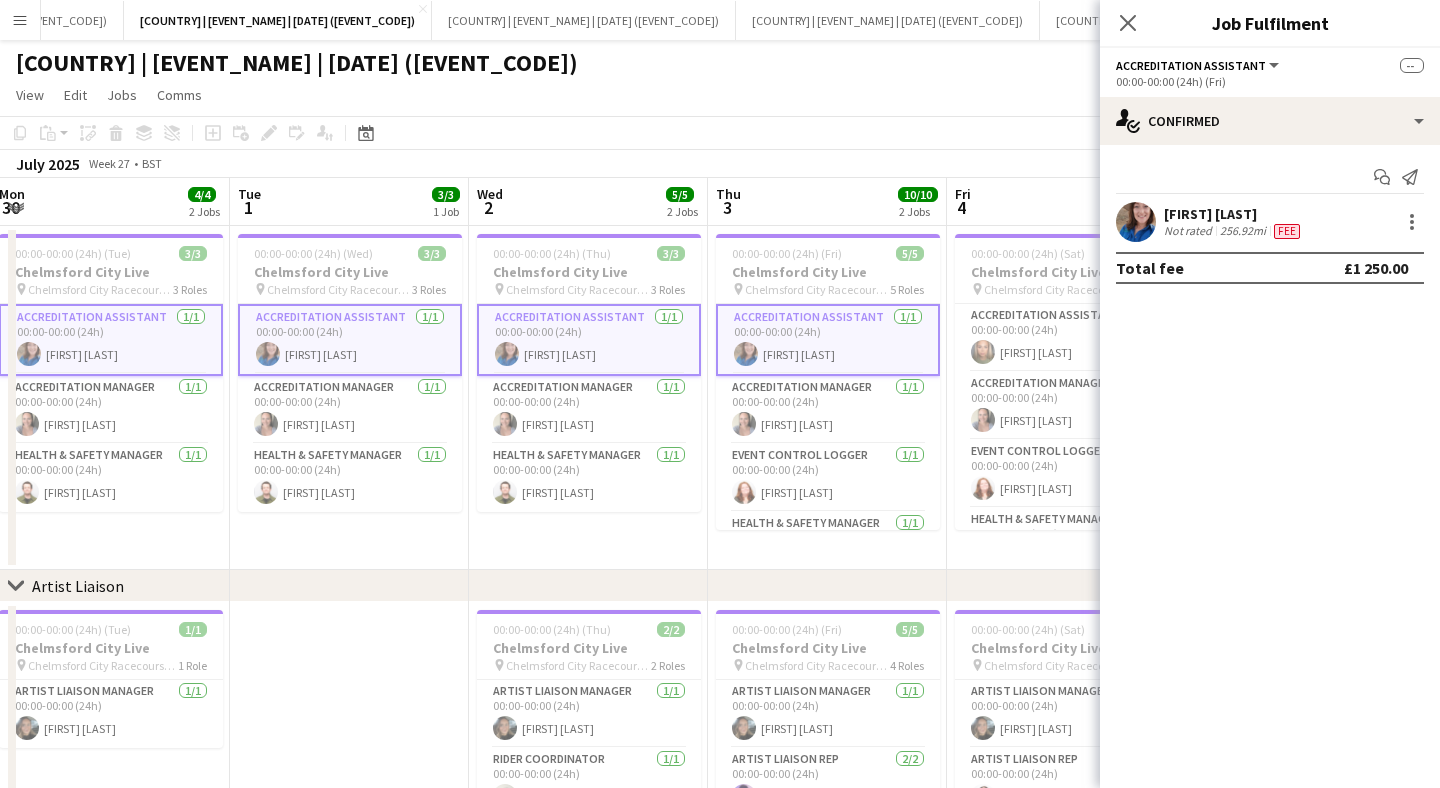 click on "Accreditation Assistant   1/1   00:00-00:00 (24h)
[FIRST] [LAST]" at bounding box center (828, 340) 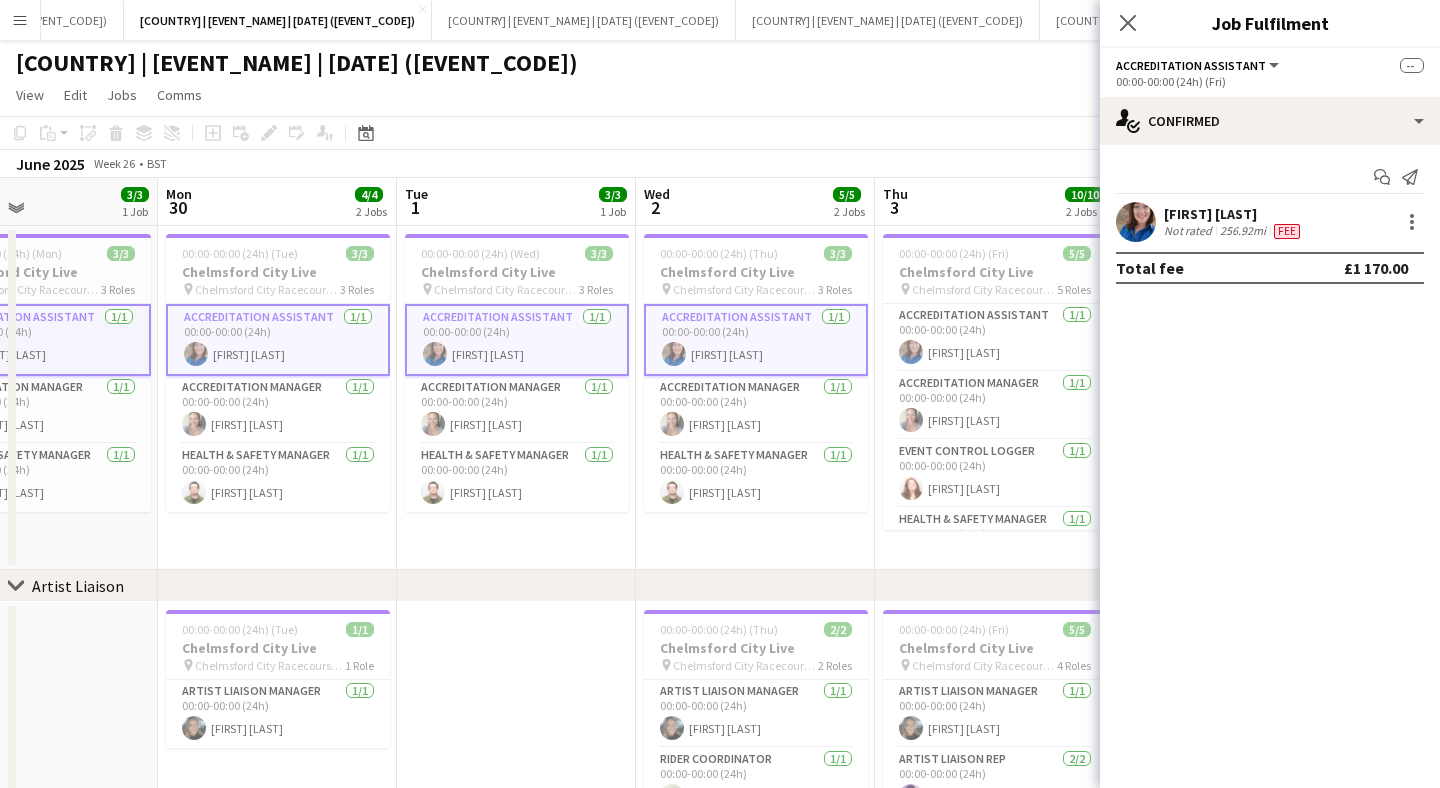 scroll, scrollTop: 0, scrollLeft: 570, axis: horizontal 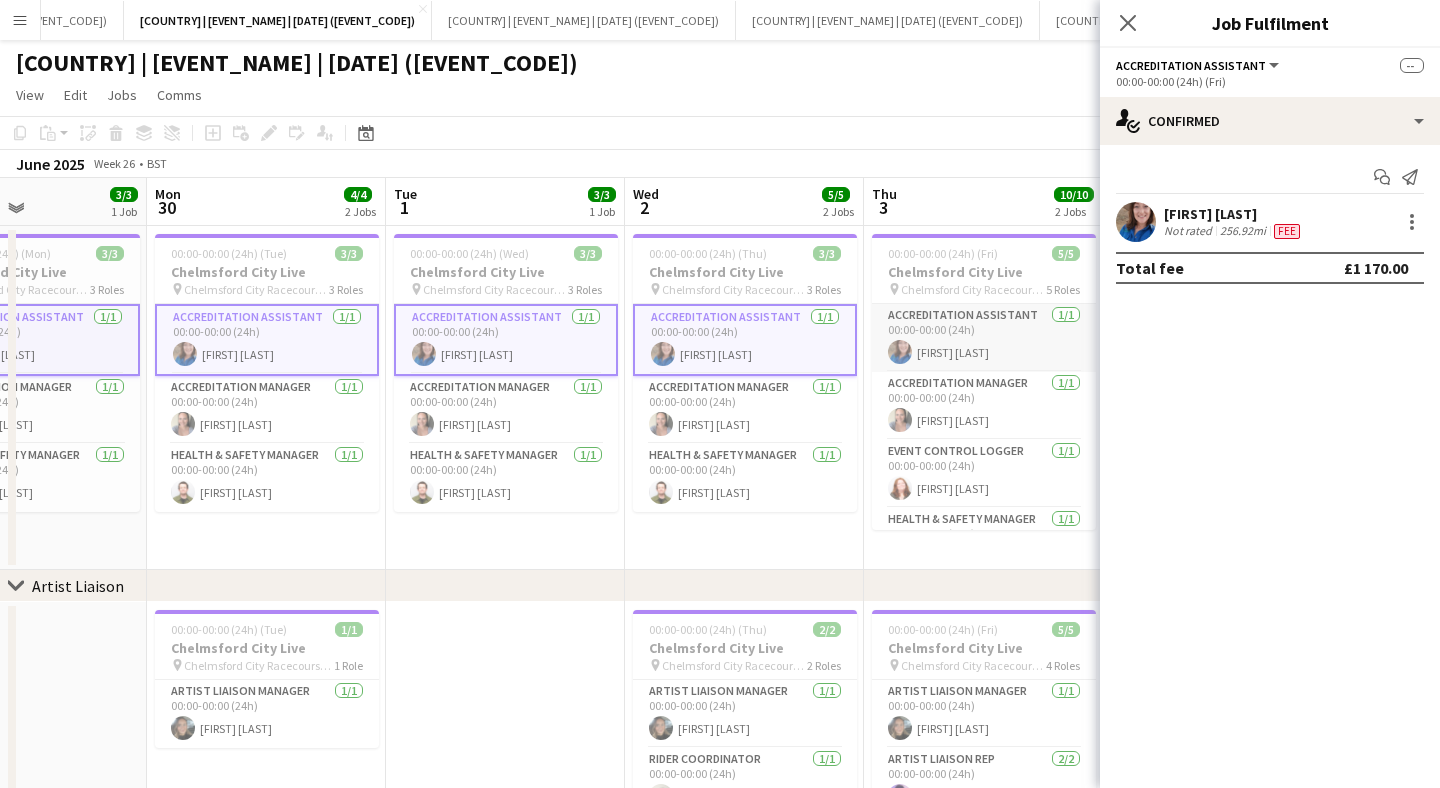 click on "Accreditation Assistant   1/1   00:00-00:00 (24h)
[FIRST] [LAST]" at bounding box center [984, 338] 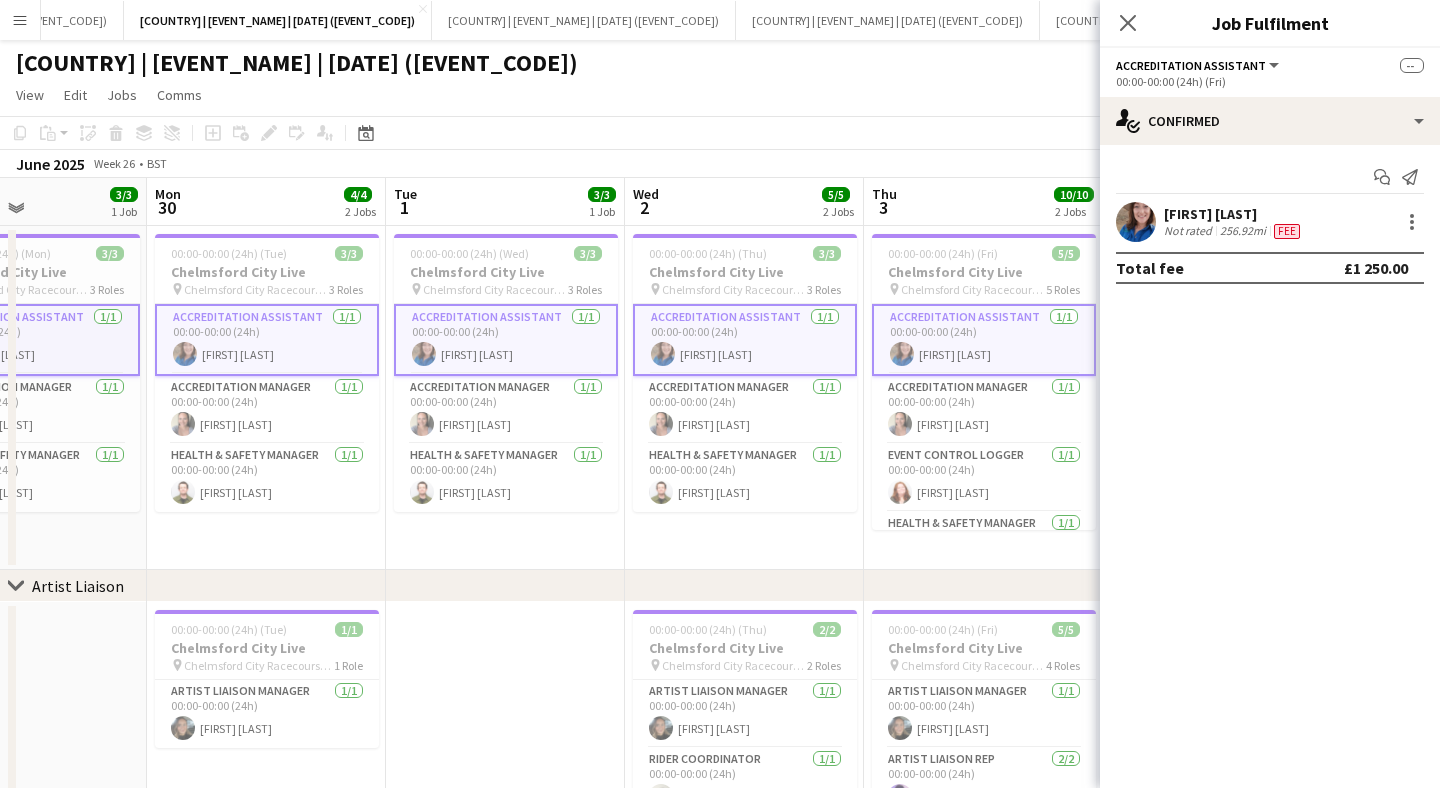 click on "Accreditation Assistant   1/1   00:00-00:00 (24h)
[FIRST] [LAST]" at bounding box center [984, 340] 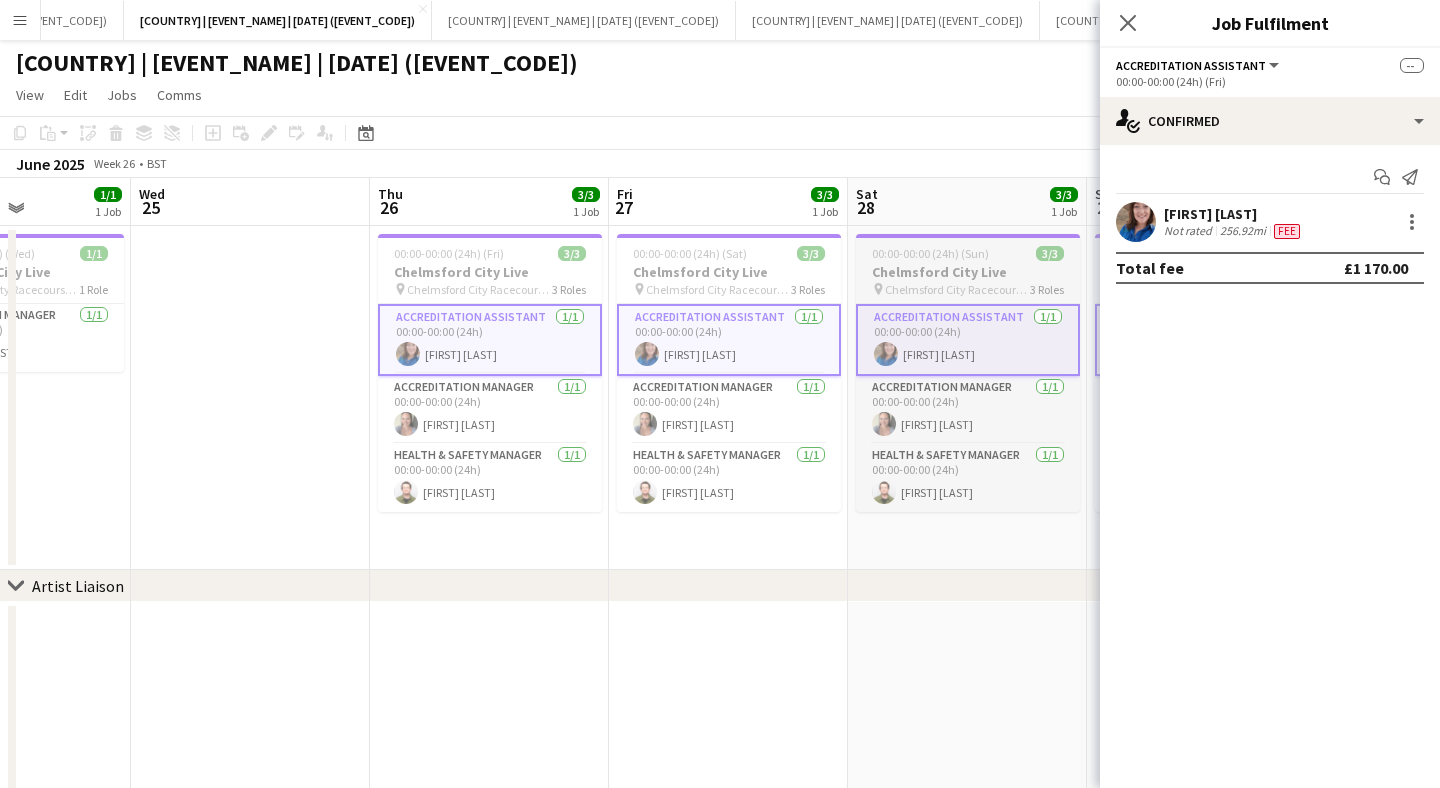 scroll, scrollTop: 0, scrollLeft: 478, axis: horizontal 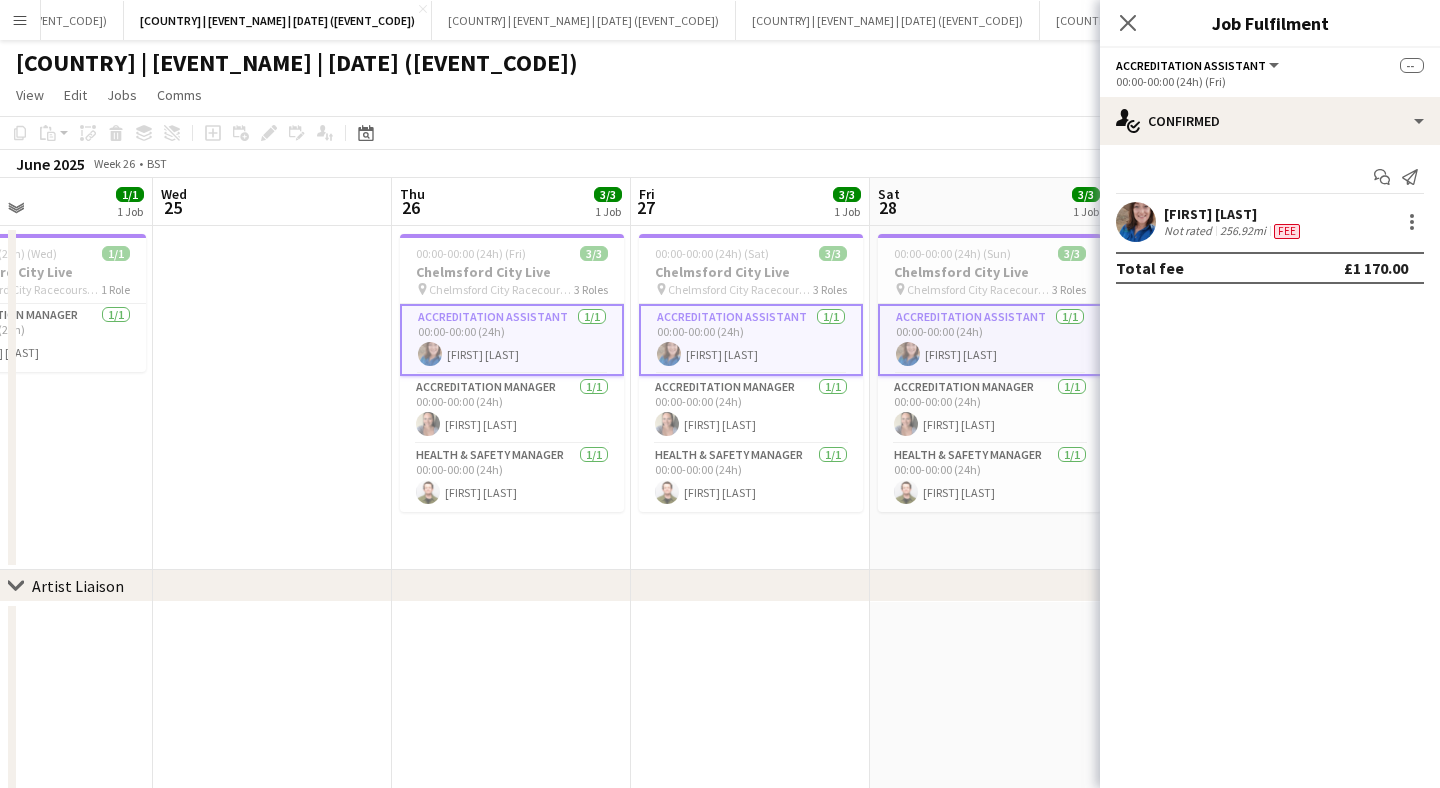 click on "Accreditation Assistant   1/1   00:00-00:00 (24h)
[FIRST] [LAST]" at bounding box center [751, 340] 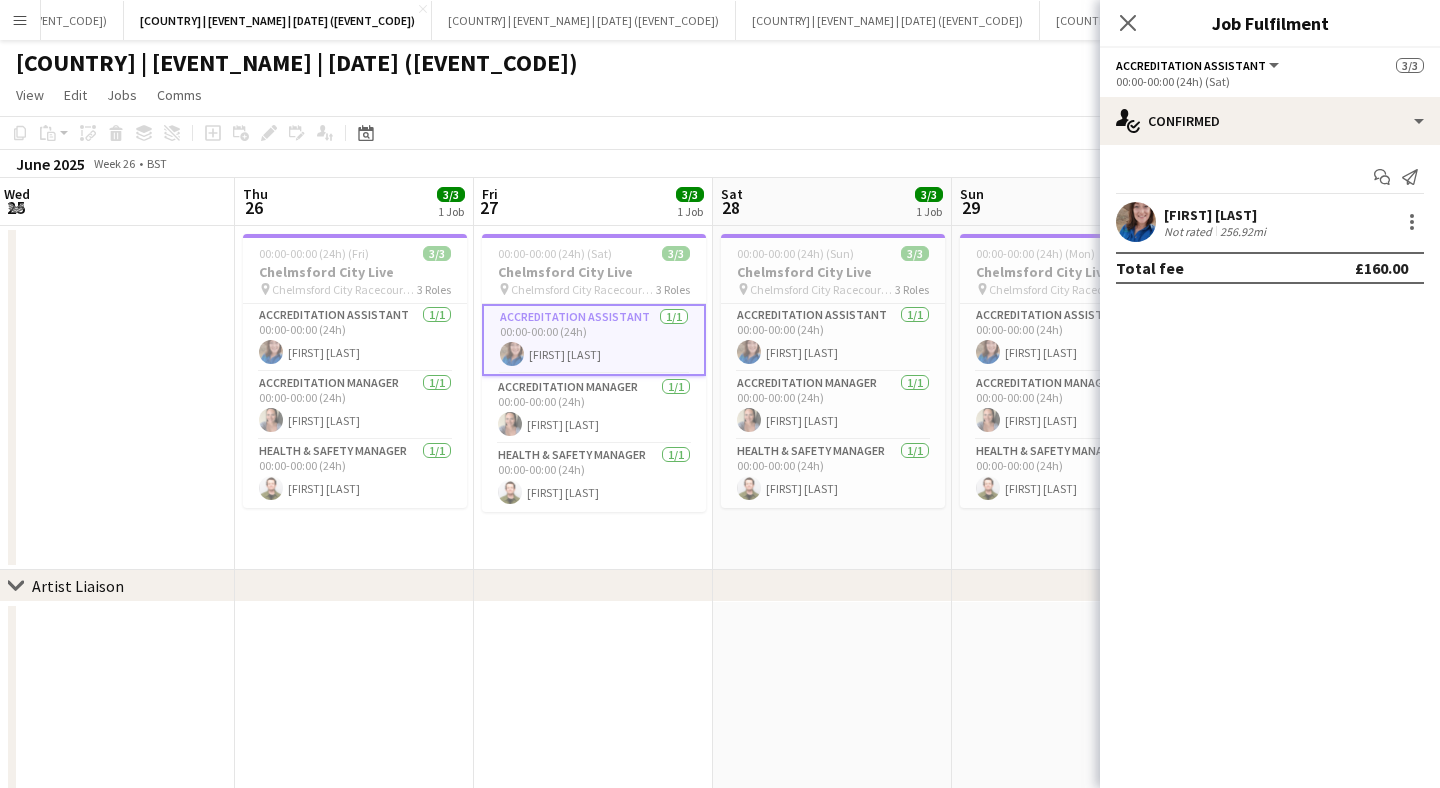 scroll, scrollTop: 0, scrollLeft: 880, axis: horizontal 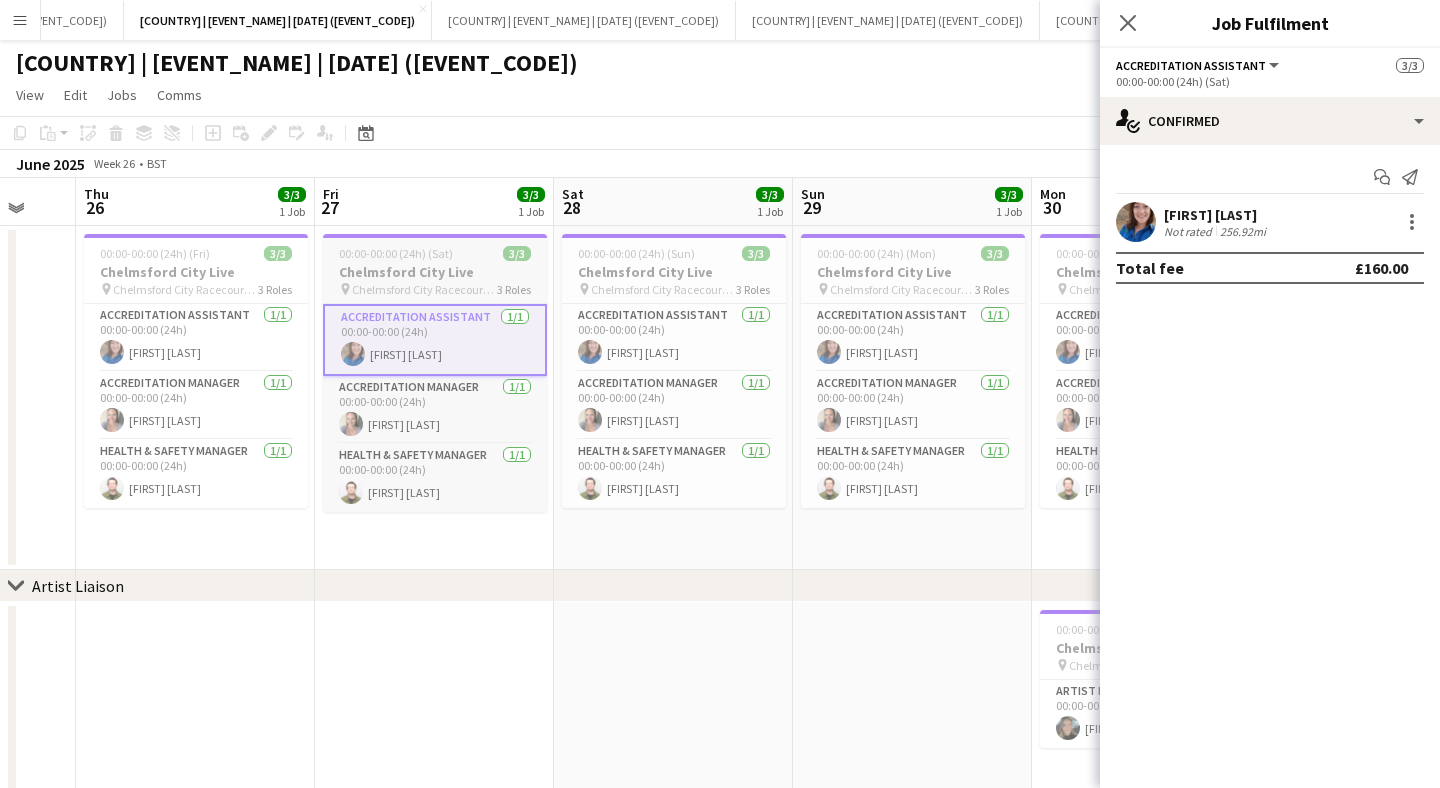 click on "Accreditation Assistant   1/1   00:00-00:00 (24h)
[FIRST] [LAST]" at bounding box center (674, 338) 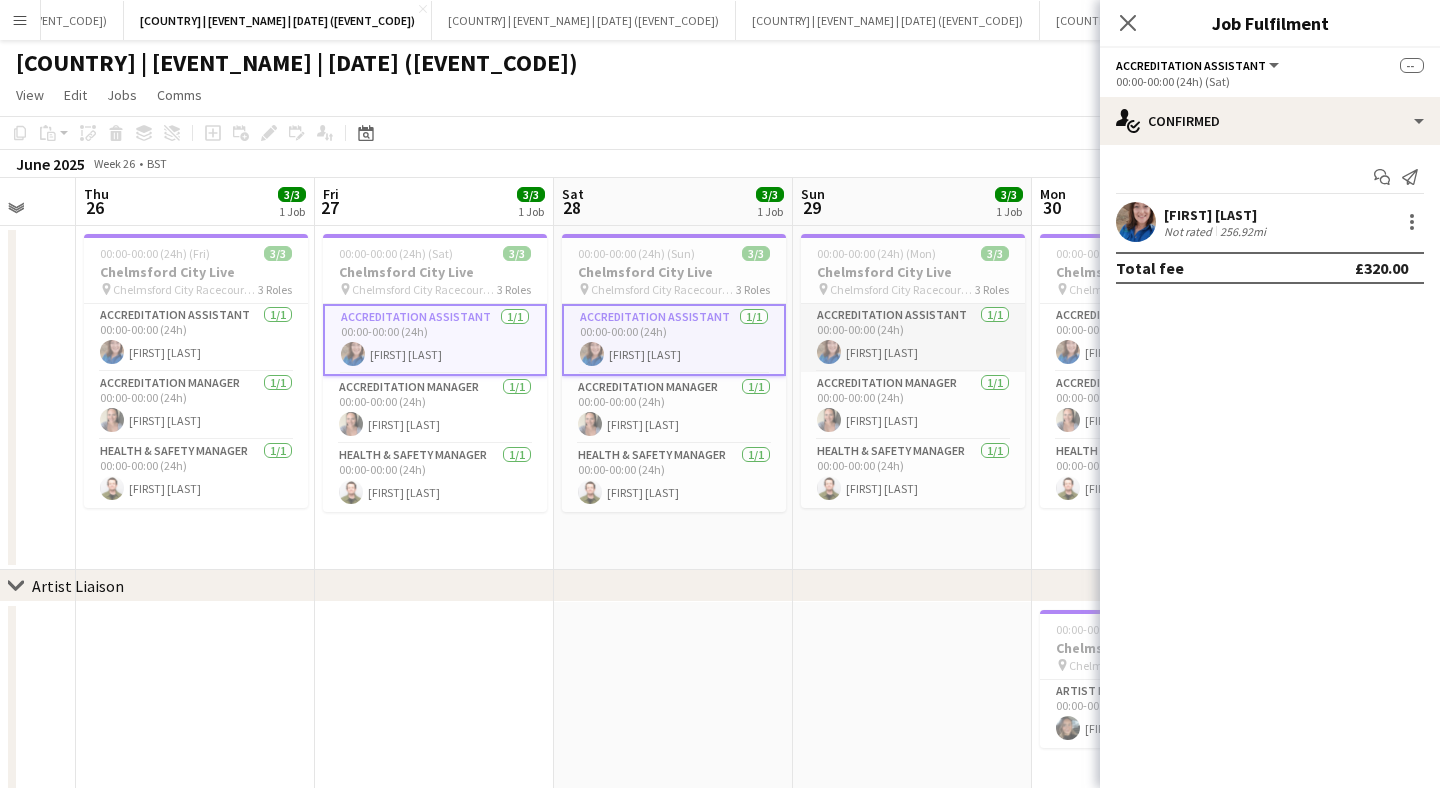 click on "Accreditation Assistant   1/1   00:00-00:00 (24h)
[FIRST] [LAST]" at bounding box center (913, 338) 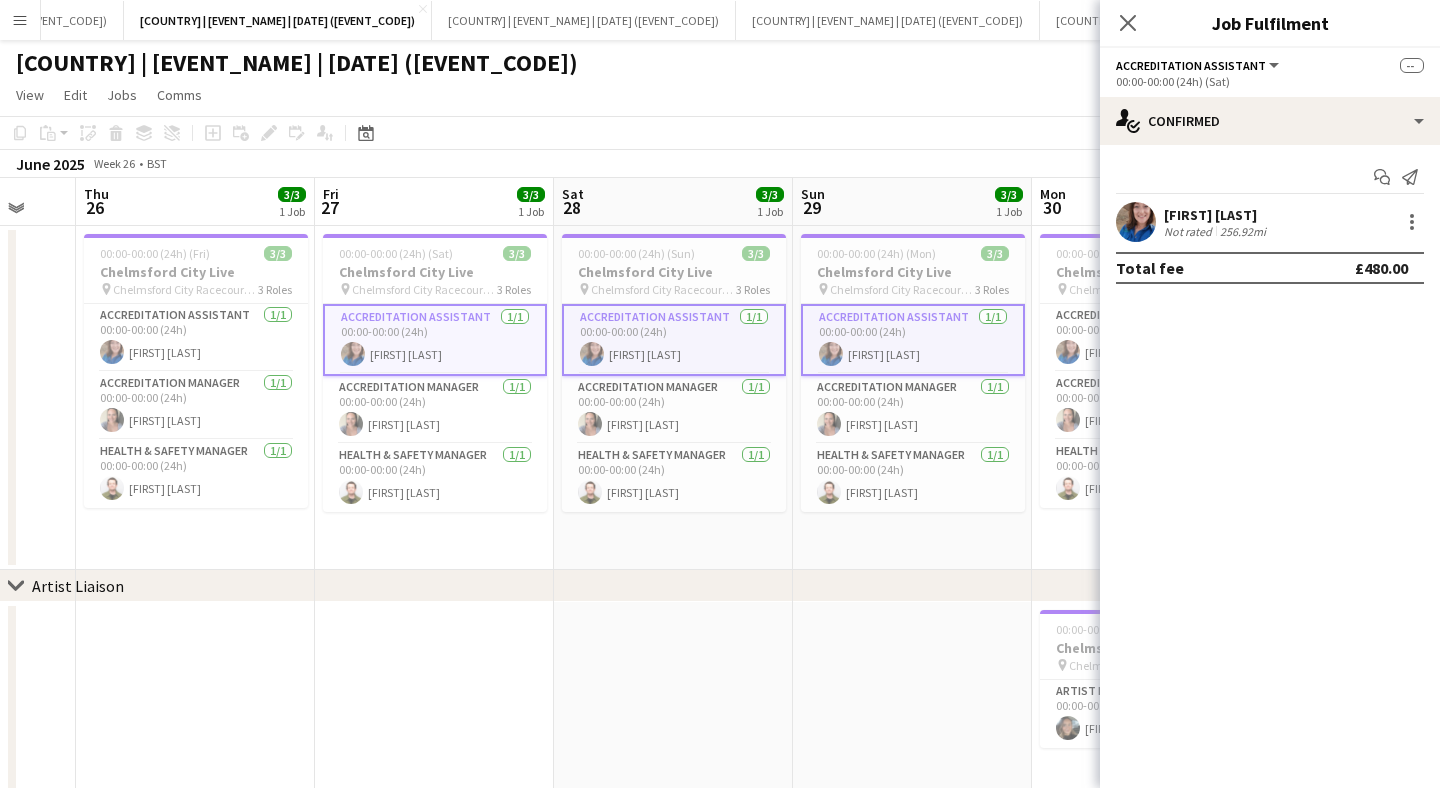 scroll, scrollTop: 0, scrollLeft: 752, axis: horizontal 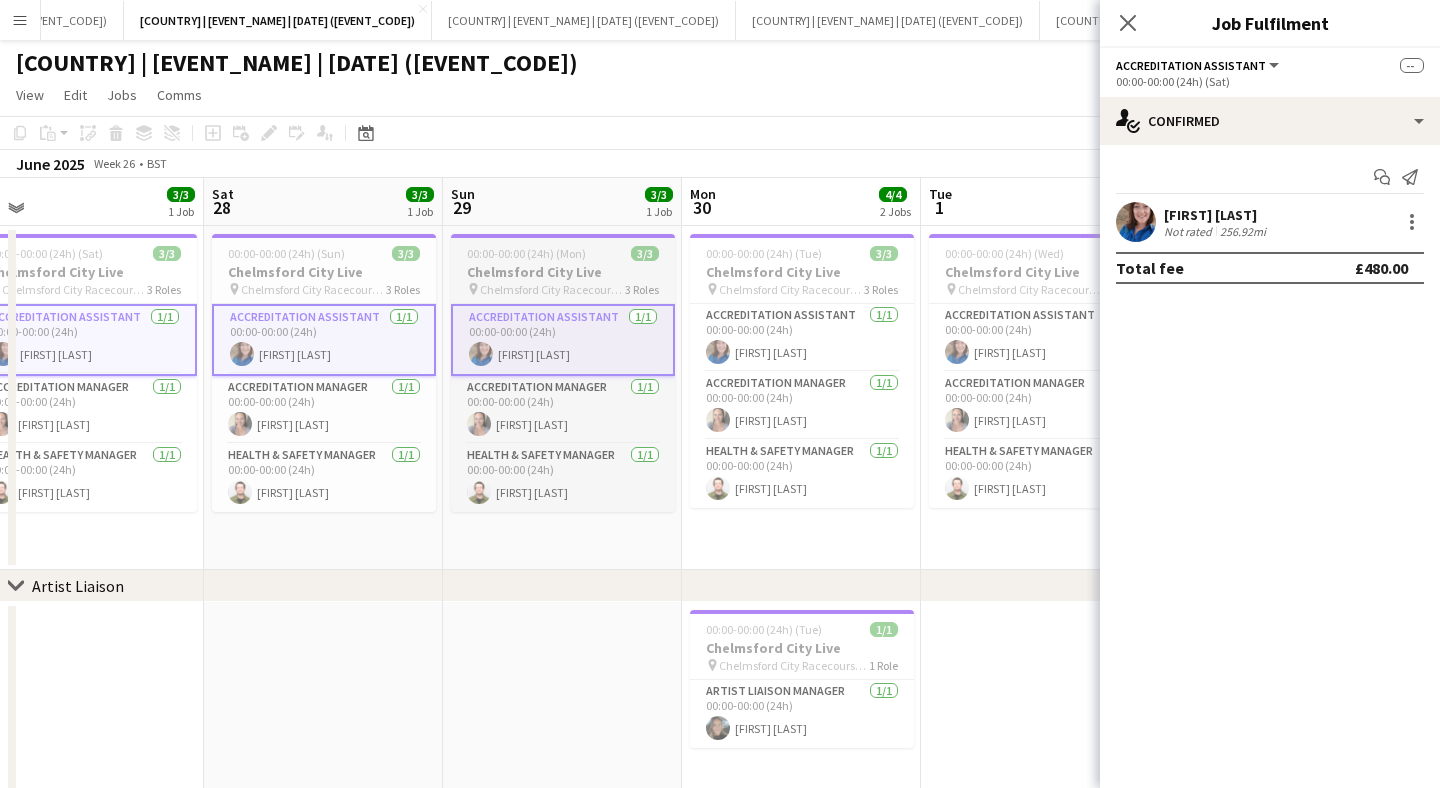 click on "Accreditation Assistant   1/1   00:00-00:00 (24h)
[FIRST] [LAST]" at bounding box center [802, 338] 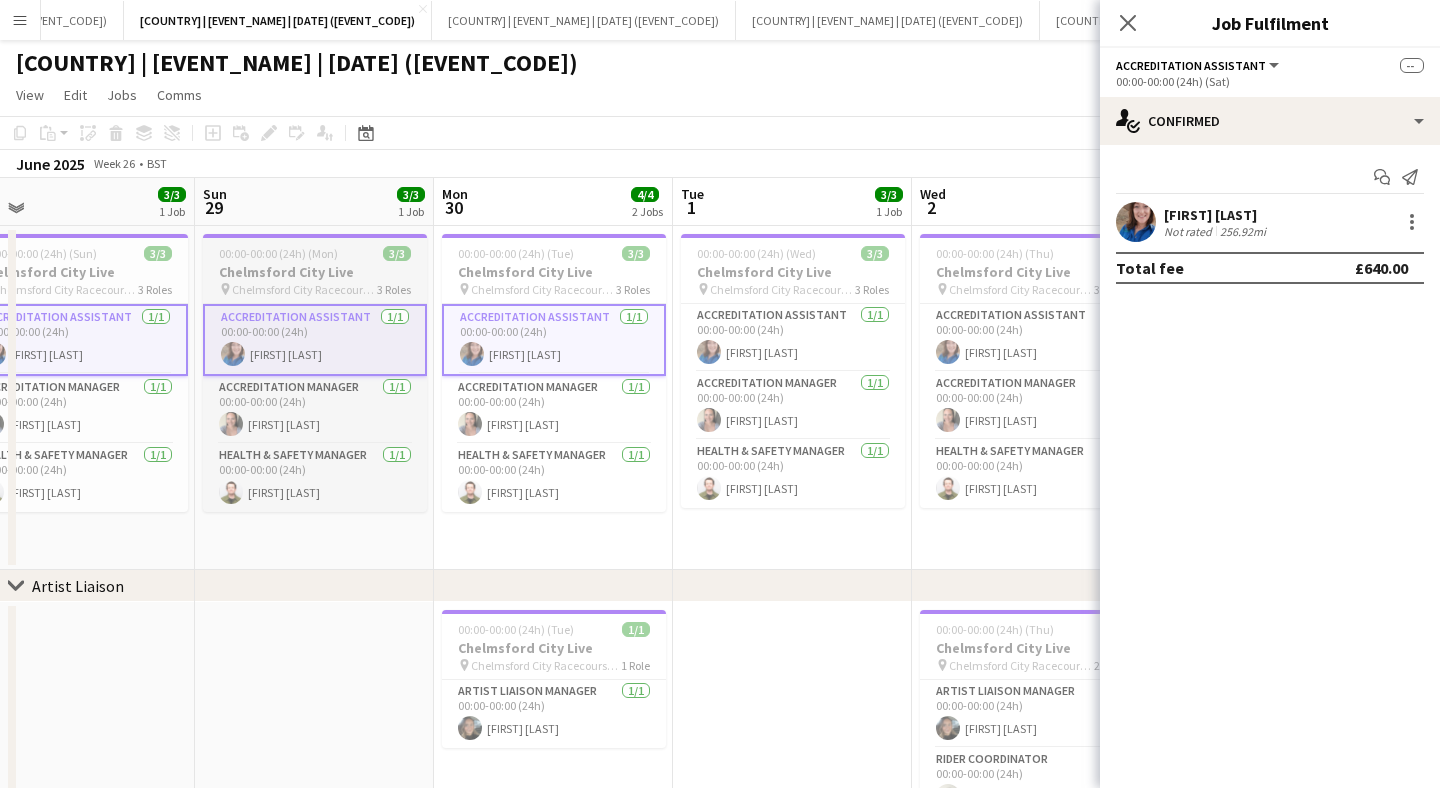 scroll, scrollTop: 0, scrollLeft: 1027, axis: horizontal 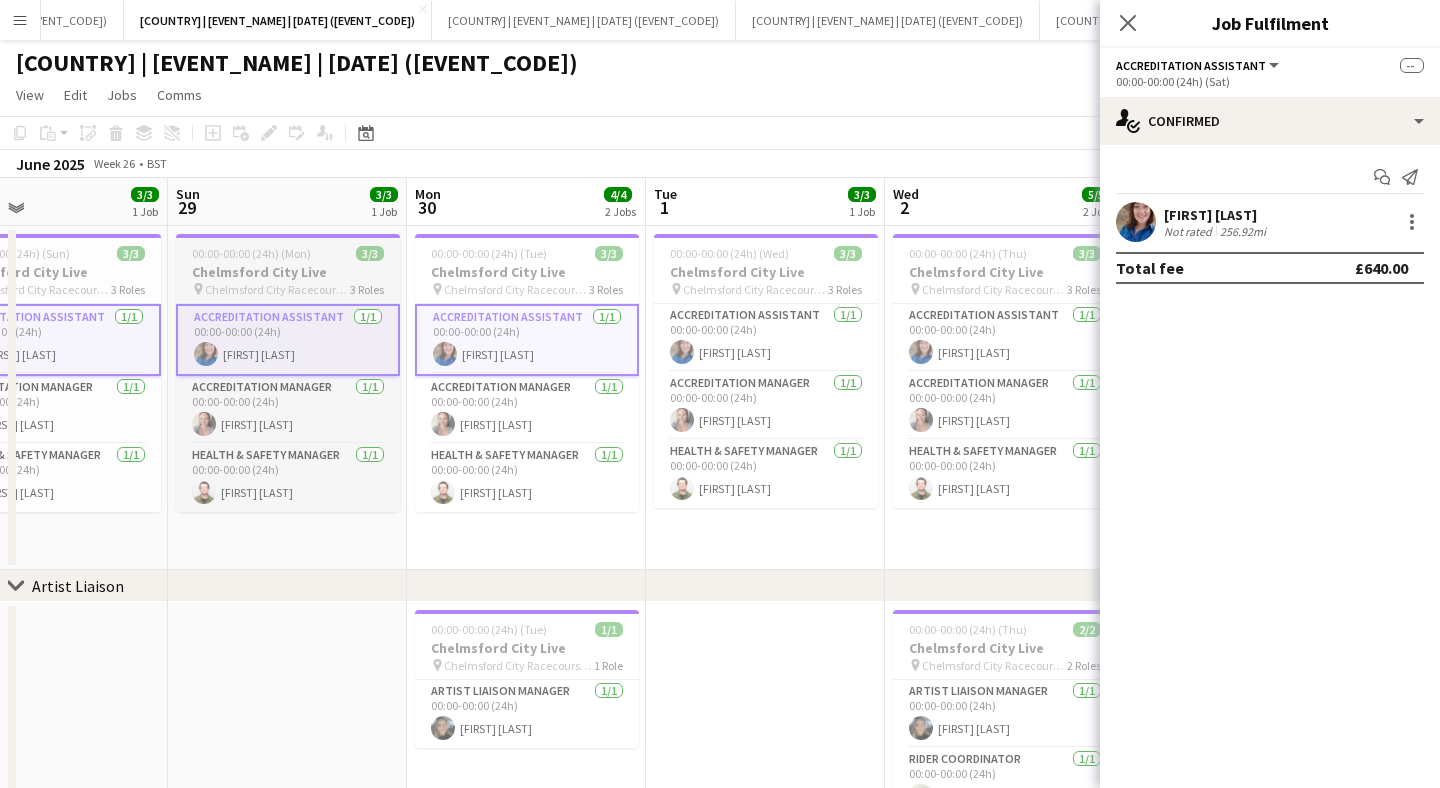 click on "Accreditation Assistant   1/1   00:00-00:00 (24h)
[FIRST] [LAST]" at bounding box center (766, 338) 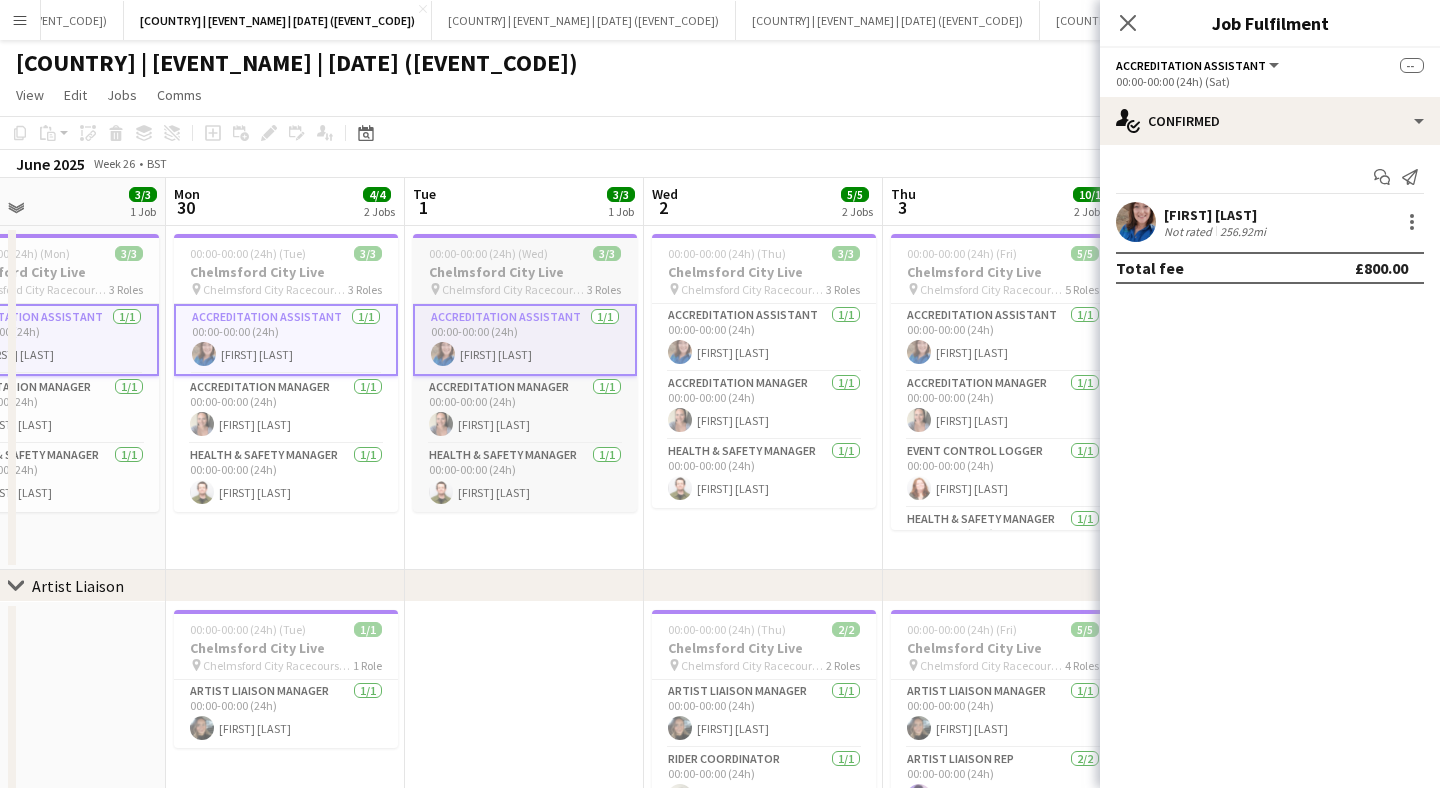 scroll, scrollTop: 0, scrollLeft: 891, axis: horizontal 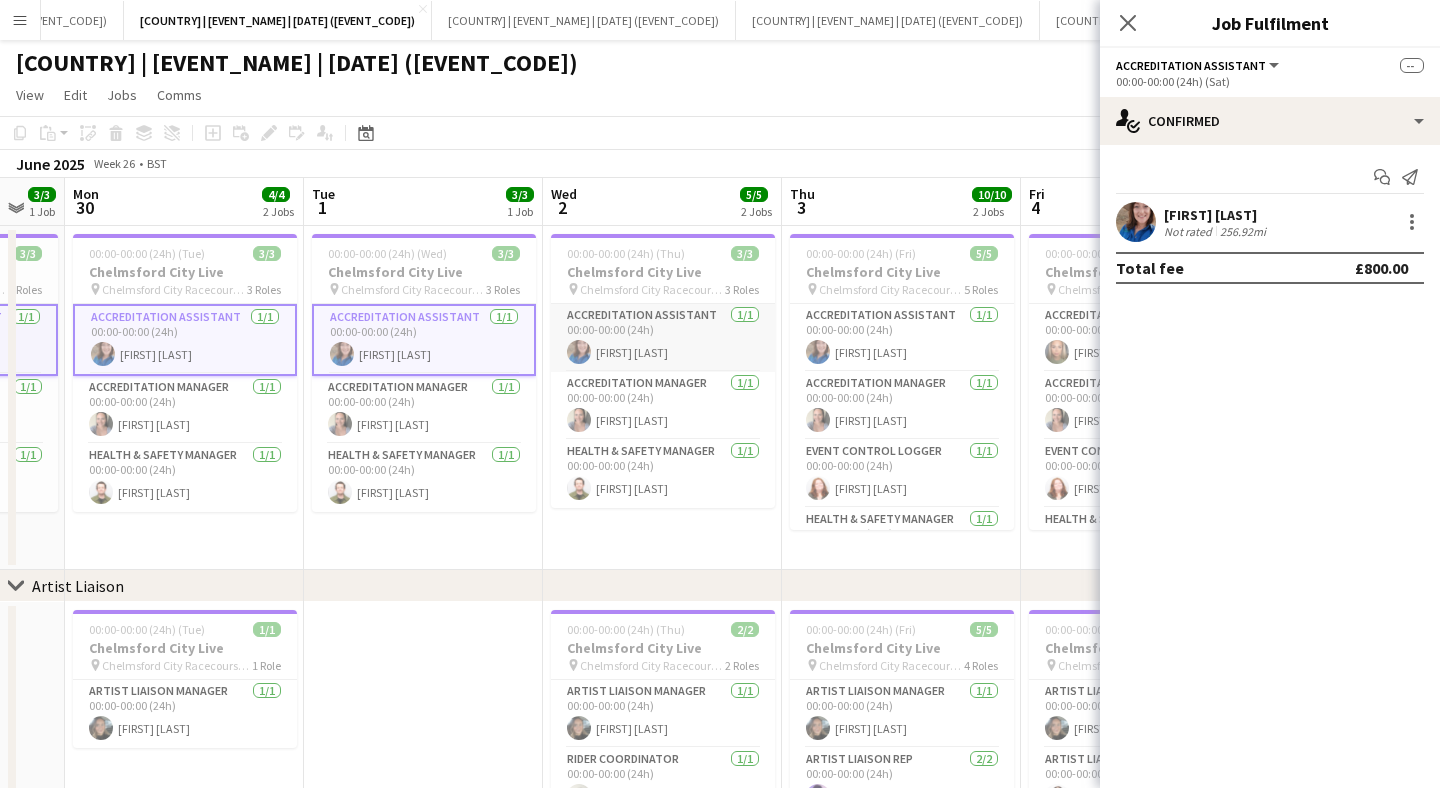 click on "Accreditation Assistant   1/1   00:00-00:00 (24h)
[FIRST] [LAST]" at bounding box center [663, 338] 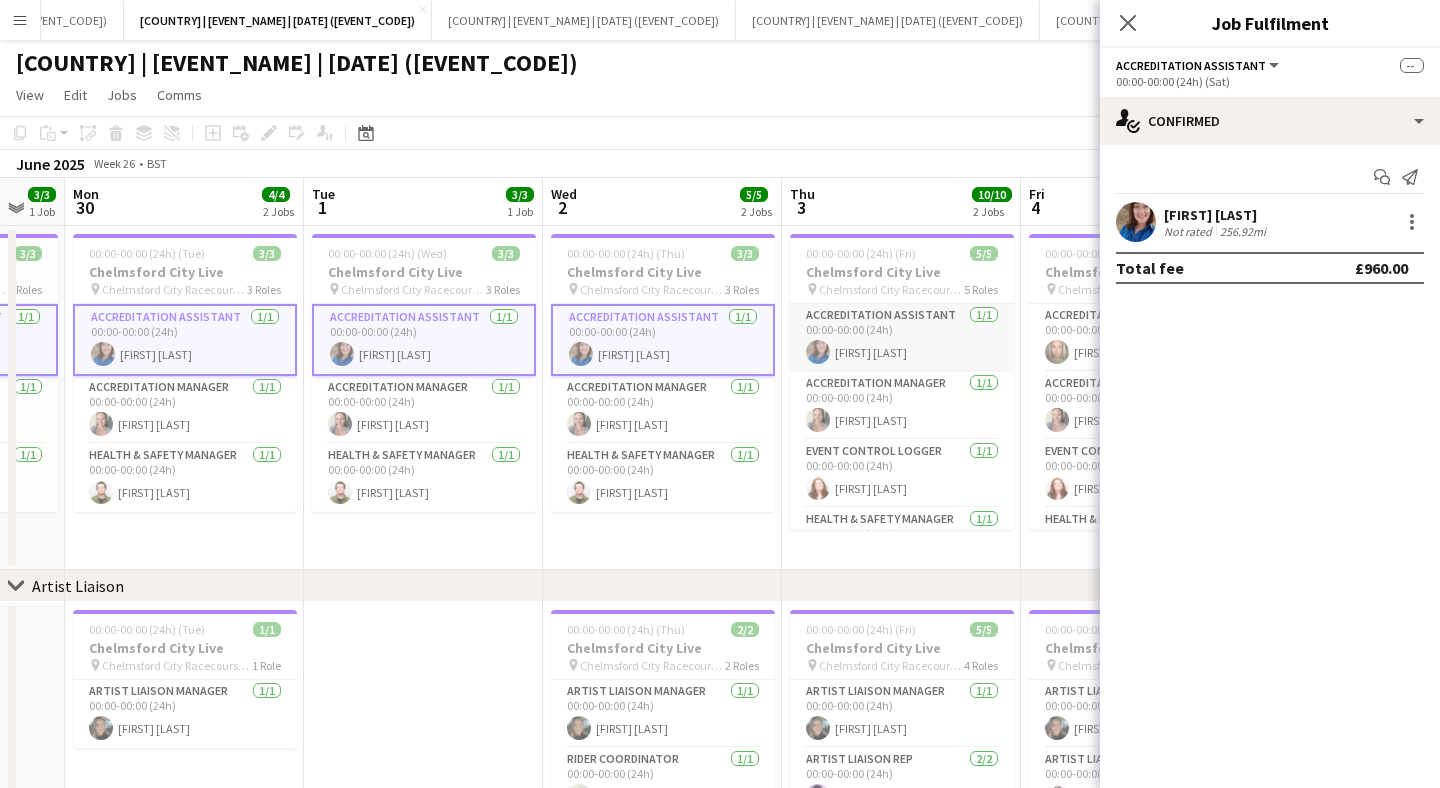 click on "Accreditation Assistant   1/1   00:00-00:00 (24h)
[FIRST] [LAST]" at bounding box center [902, 338] 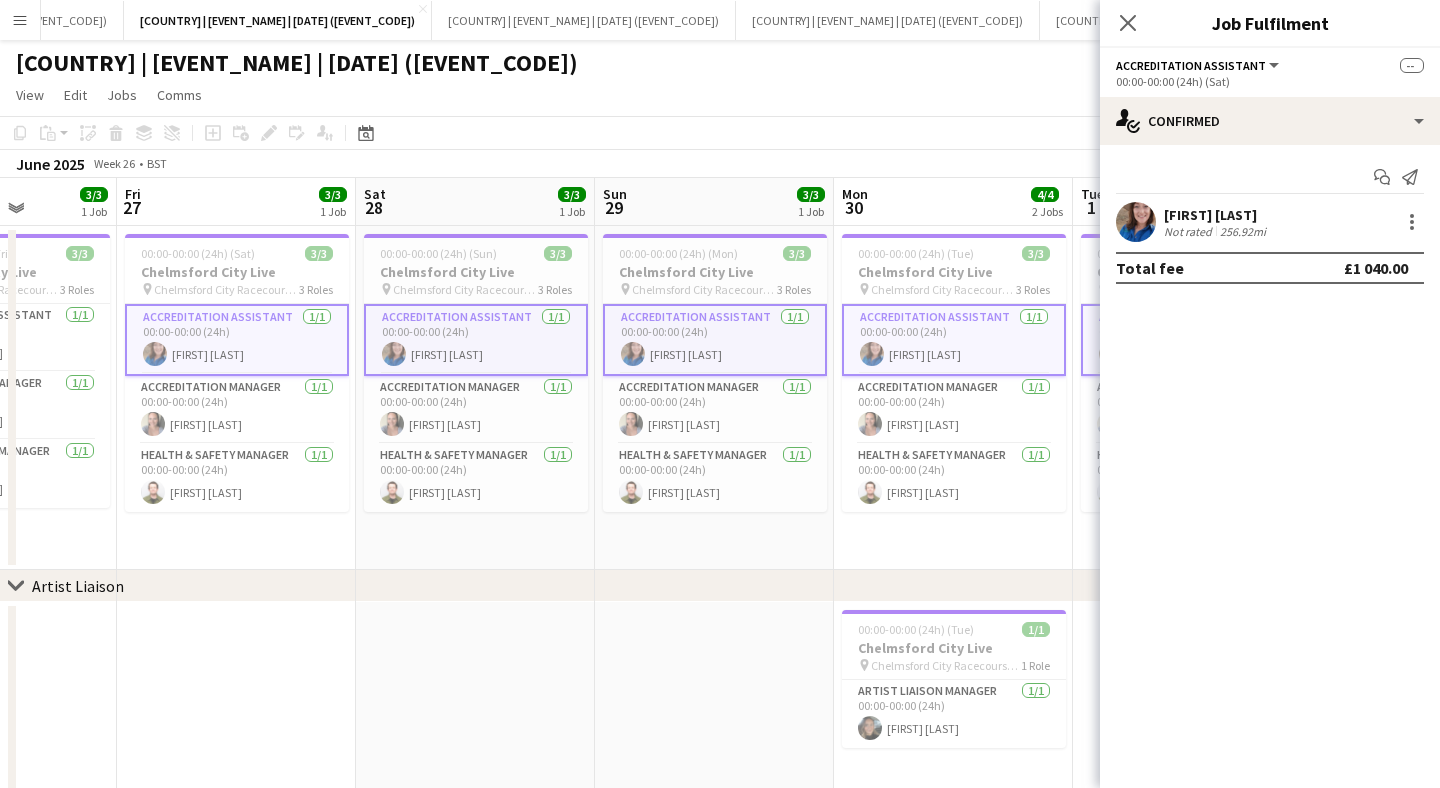scroll, scrollTop: 0, scrollLeft: 517, axis: horizontal 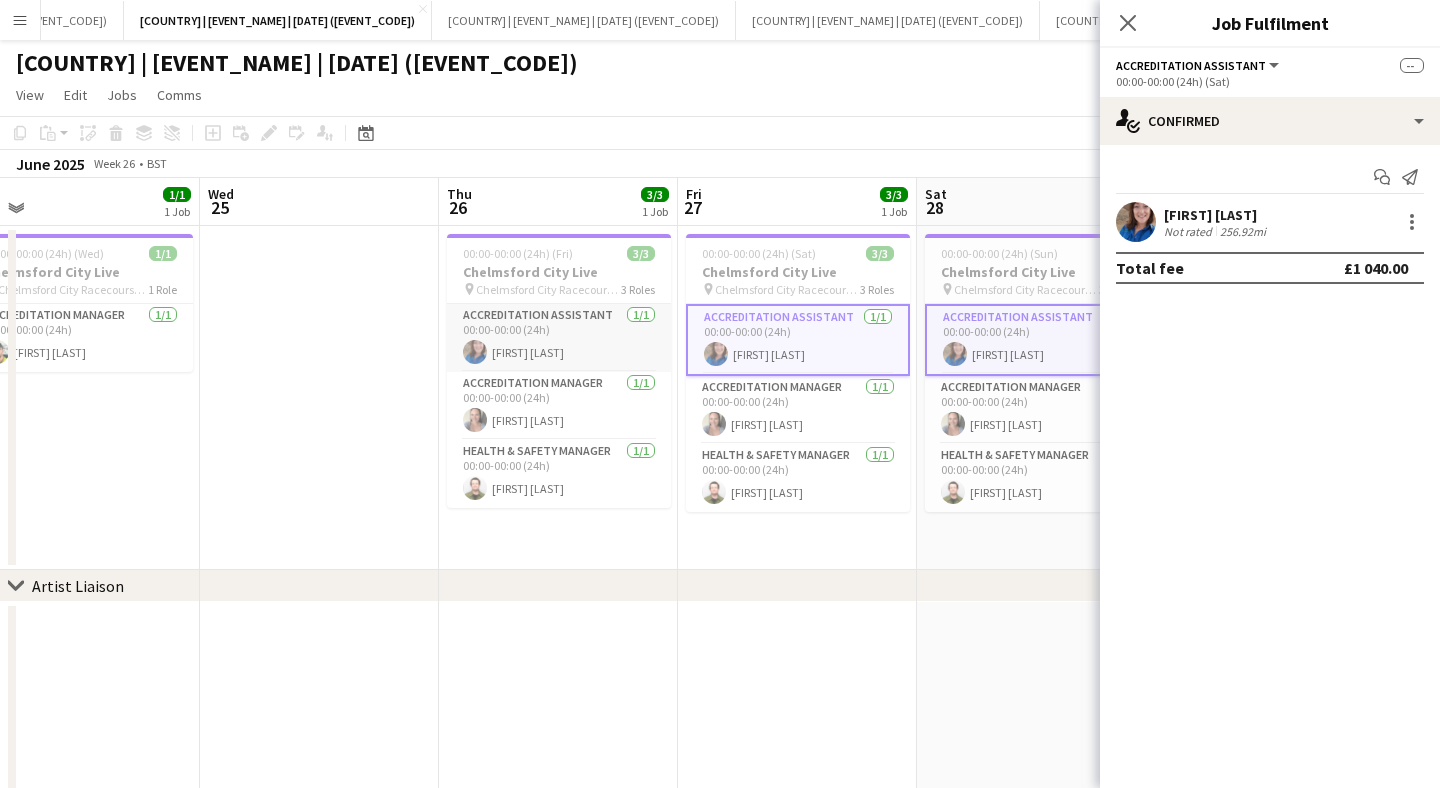 click on "Accreditation Assistant   1/1   00:00-00:00 (24h)
[FIRST] [LAST]" at bounding box center [559, 338] 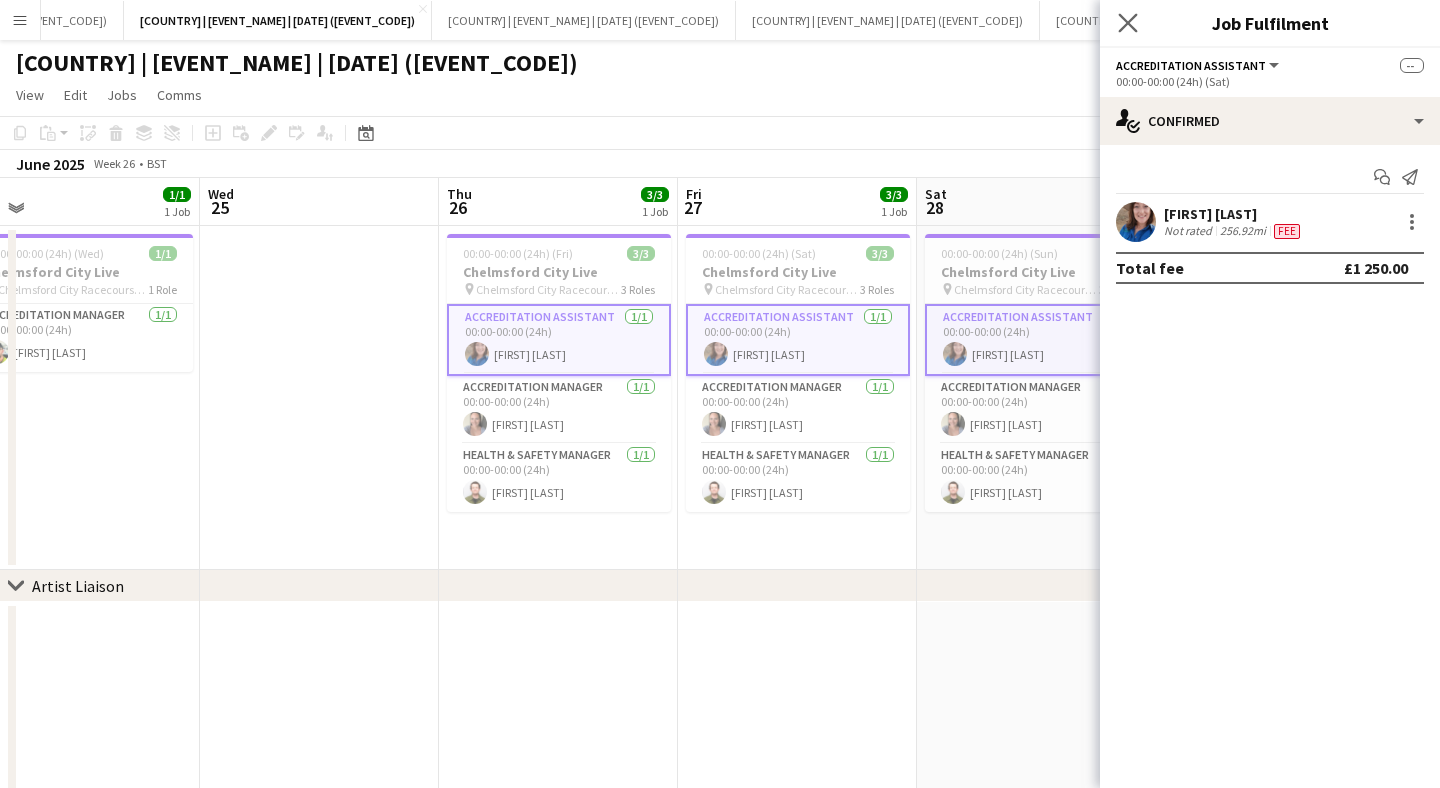click on "Close pop-in" 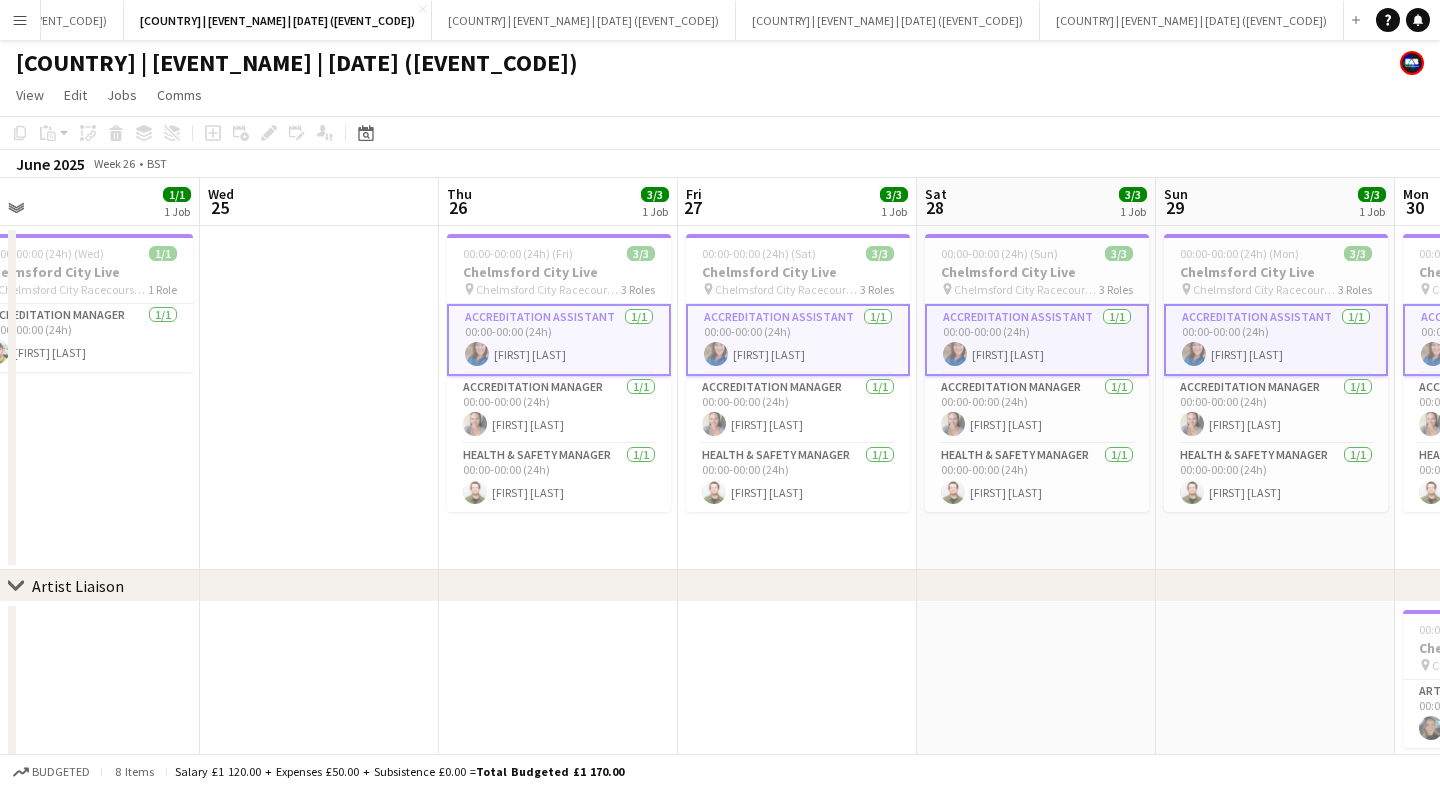 click on "Accreditation Assistant   1/1   00:00-00:00 (24h)
[FIRST] [LAST]" at bounding box center (559, 340) 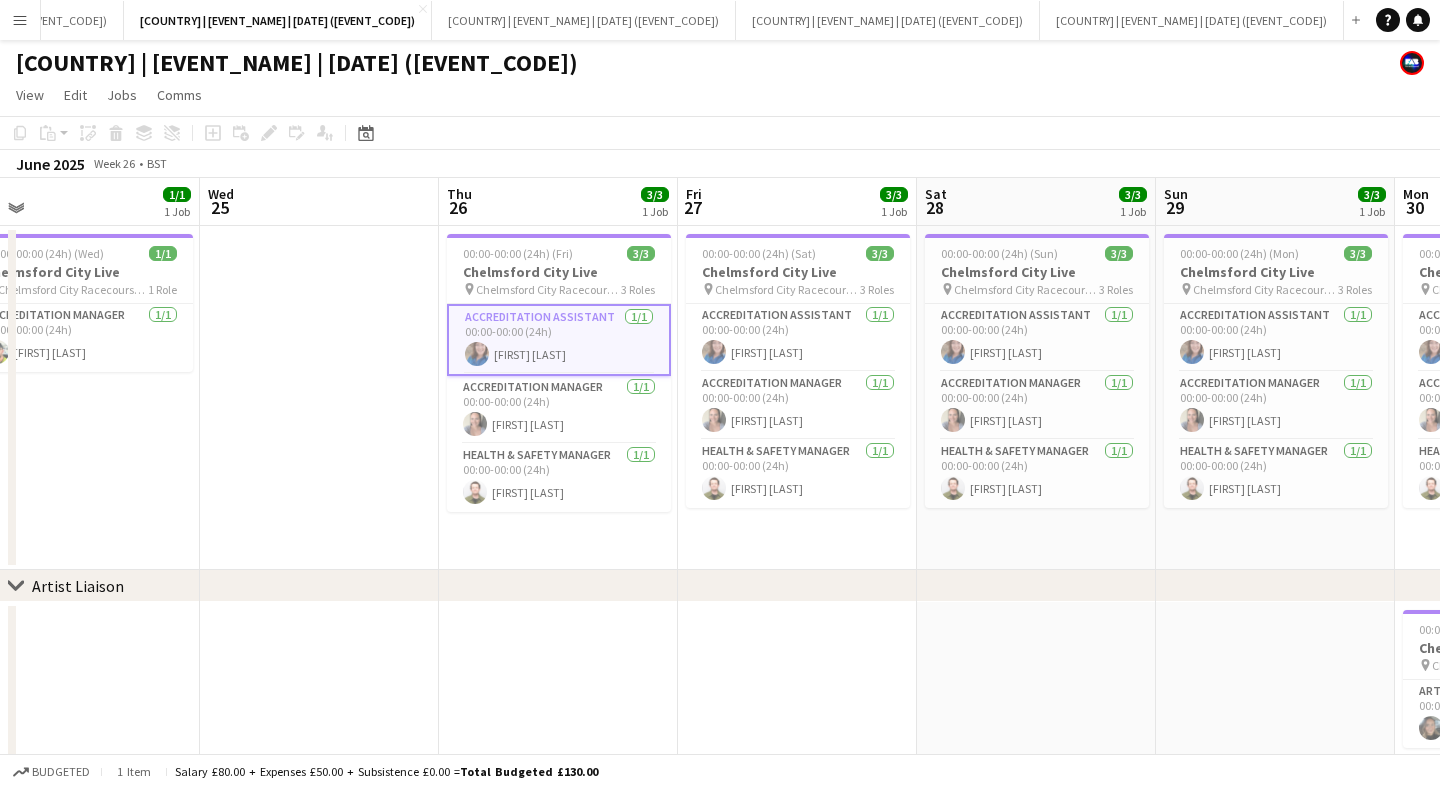 scroll, scrollTop: 0, scrollLeft: 705, axis: horizontal 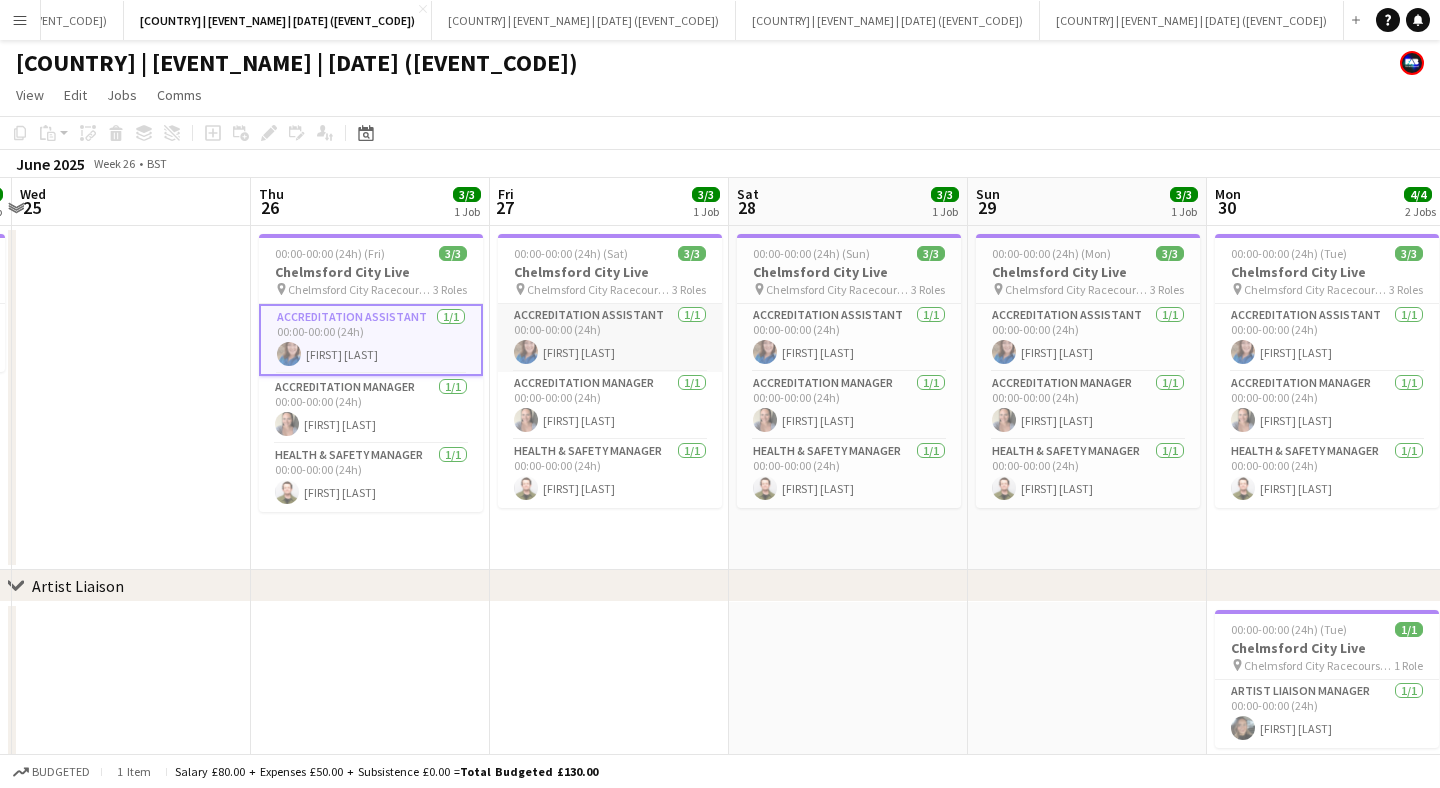 click on "Accreditation Assistant   1/1   00:00-00:00 (24h)
[FIRST] [LAST]" at bounding box center (610, 338) 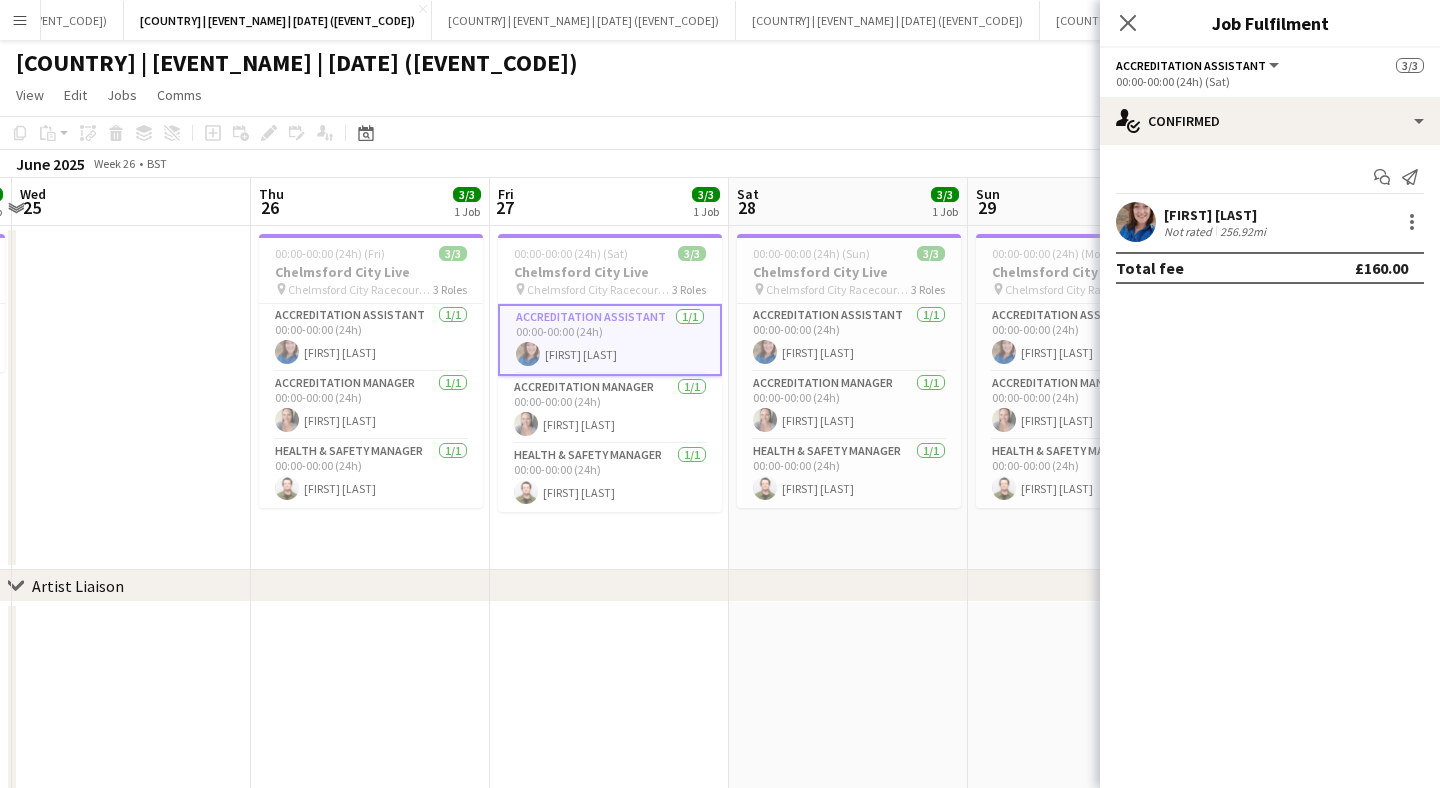 scroll, scrollTop: 0, scrollLeft: 832, axis: horizontal 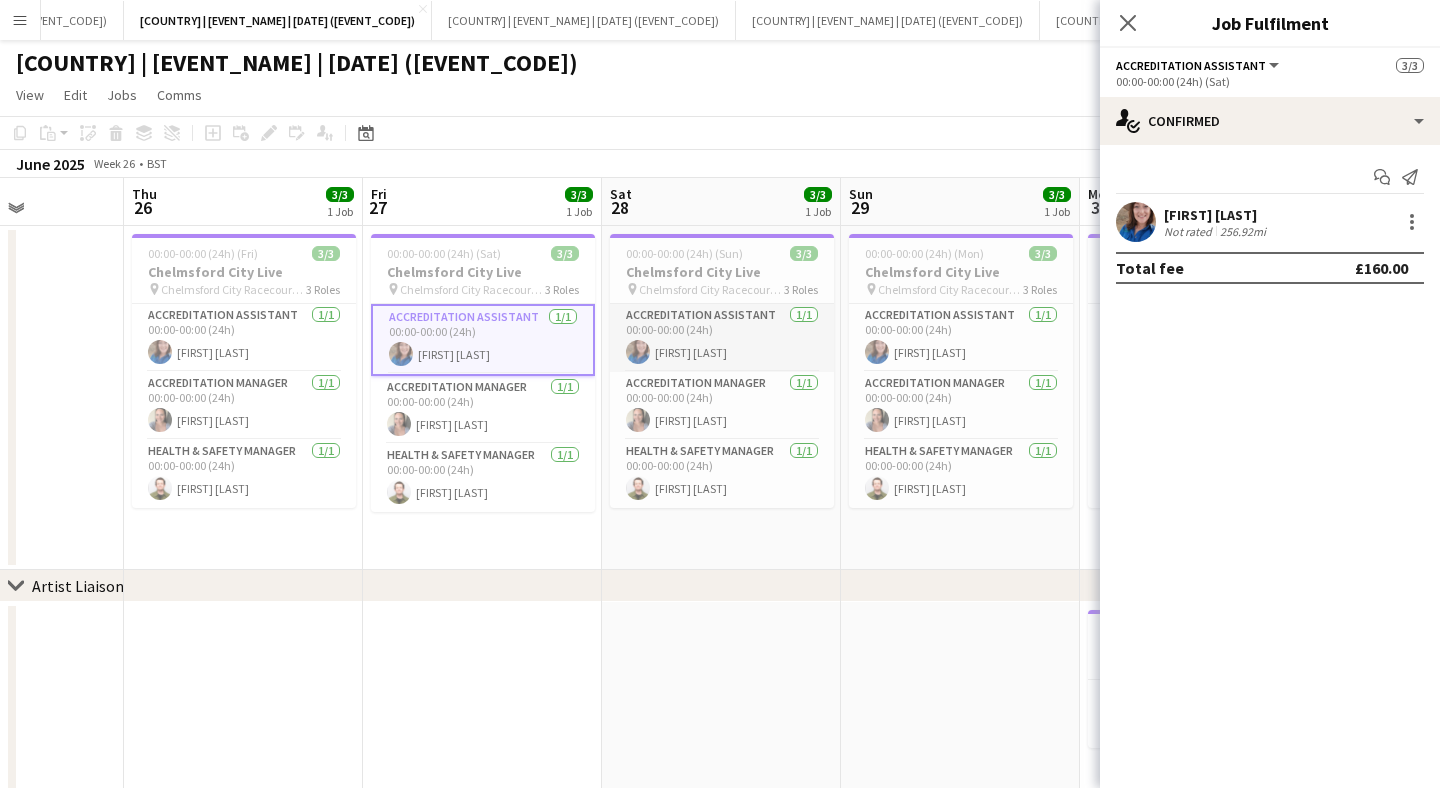 click on "Accreditation Assistant   1/1   00:00-00:00 (24h)
[FIRST] [LAST]" at bounding box center (722, 338) 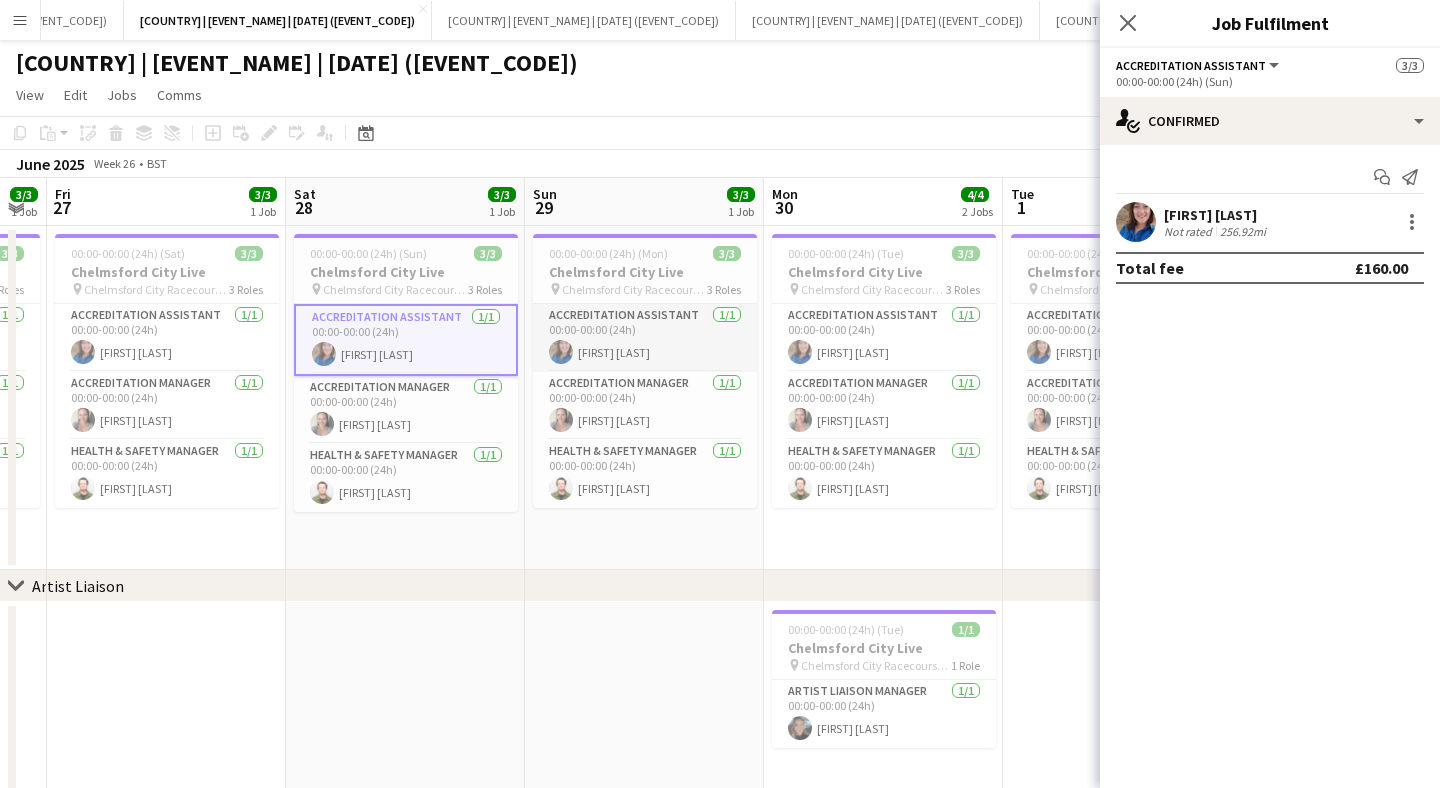 click on "Accreditation Assistant   1/1   00:00-00:00 (24h)
[FIRST] [LAST]" at bounding box center (645, 338) 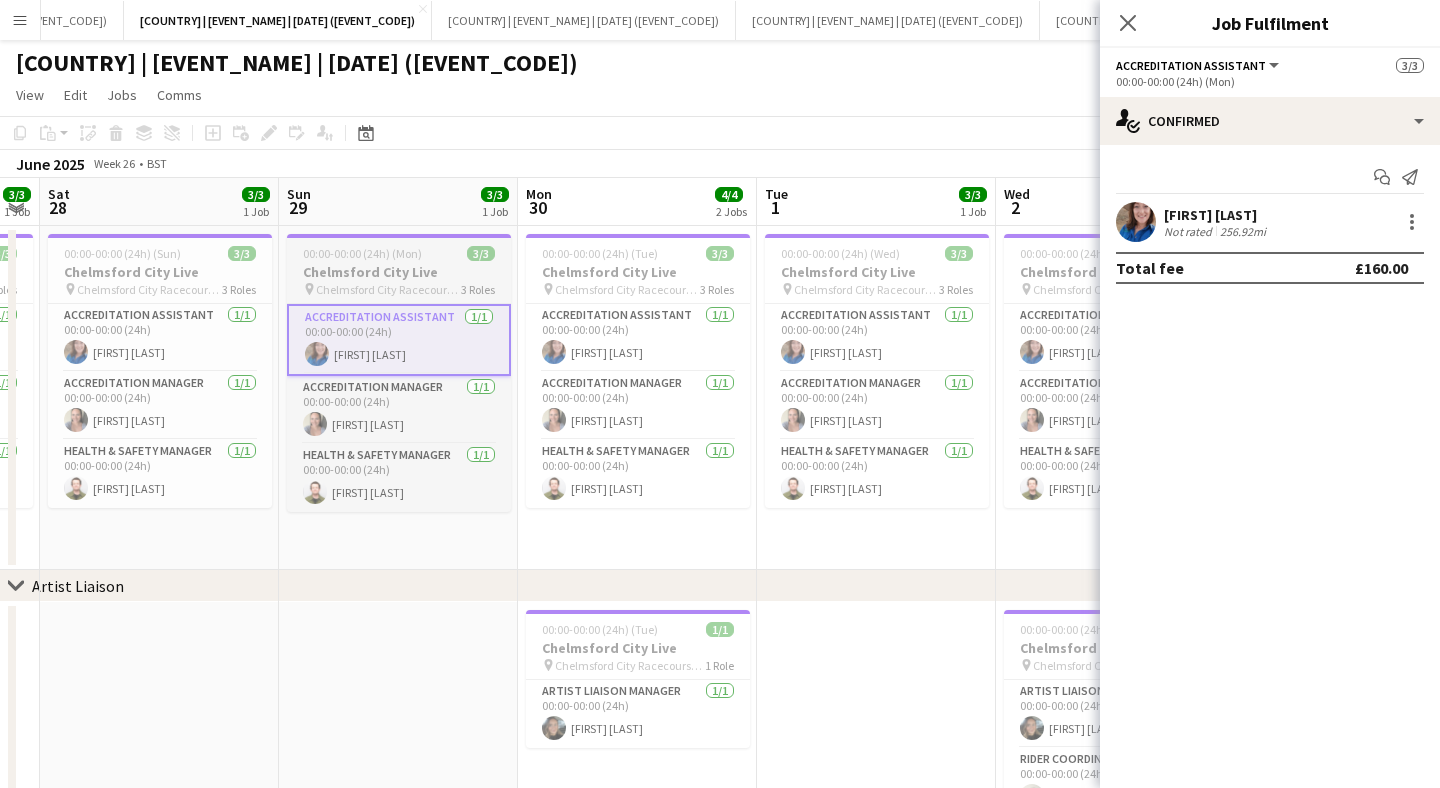 click on "Accreditation Assistant   1/1   00:00-00:00 (24h)
[FIRST] [LAST]" at bounding box center [638, 338] 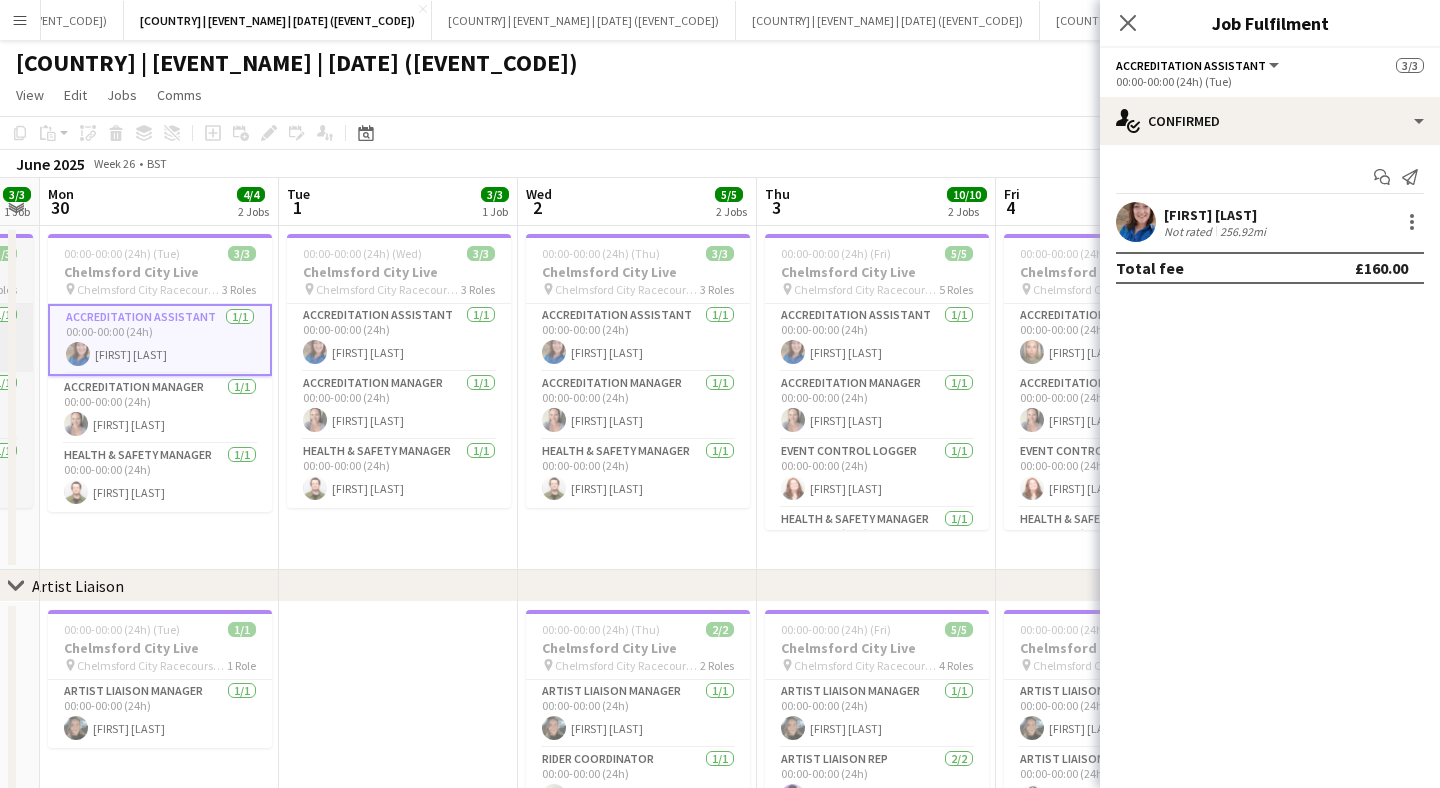 scroll, scrollTop: 0, scrollLeft: 665, axis: horizontal 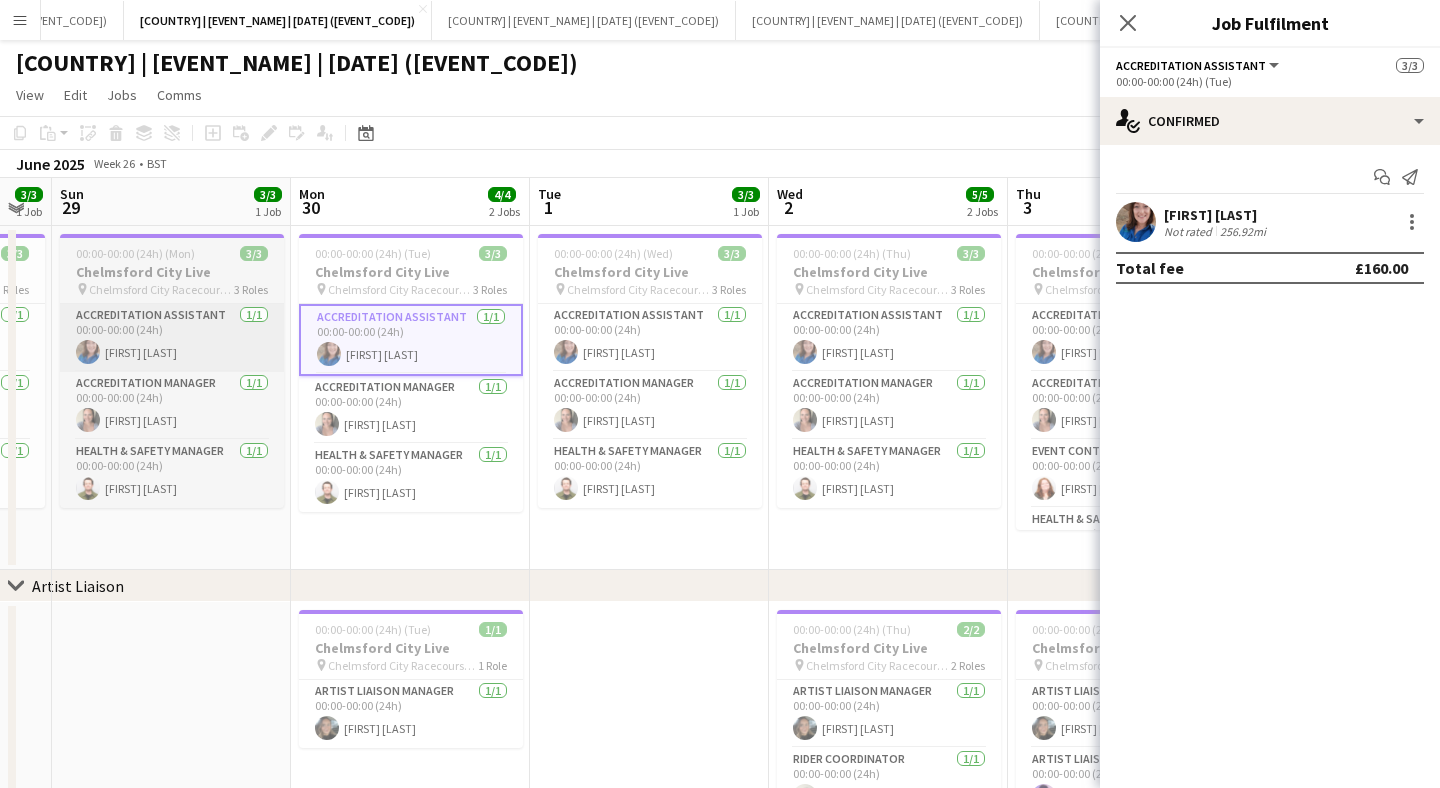 click on "Accreditation Assistant   1/1   00:00-00:00 (24h)
[FIRST] [LAST]" at bounding box center (650, 338) 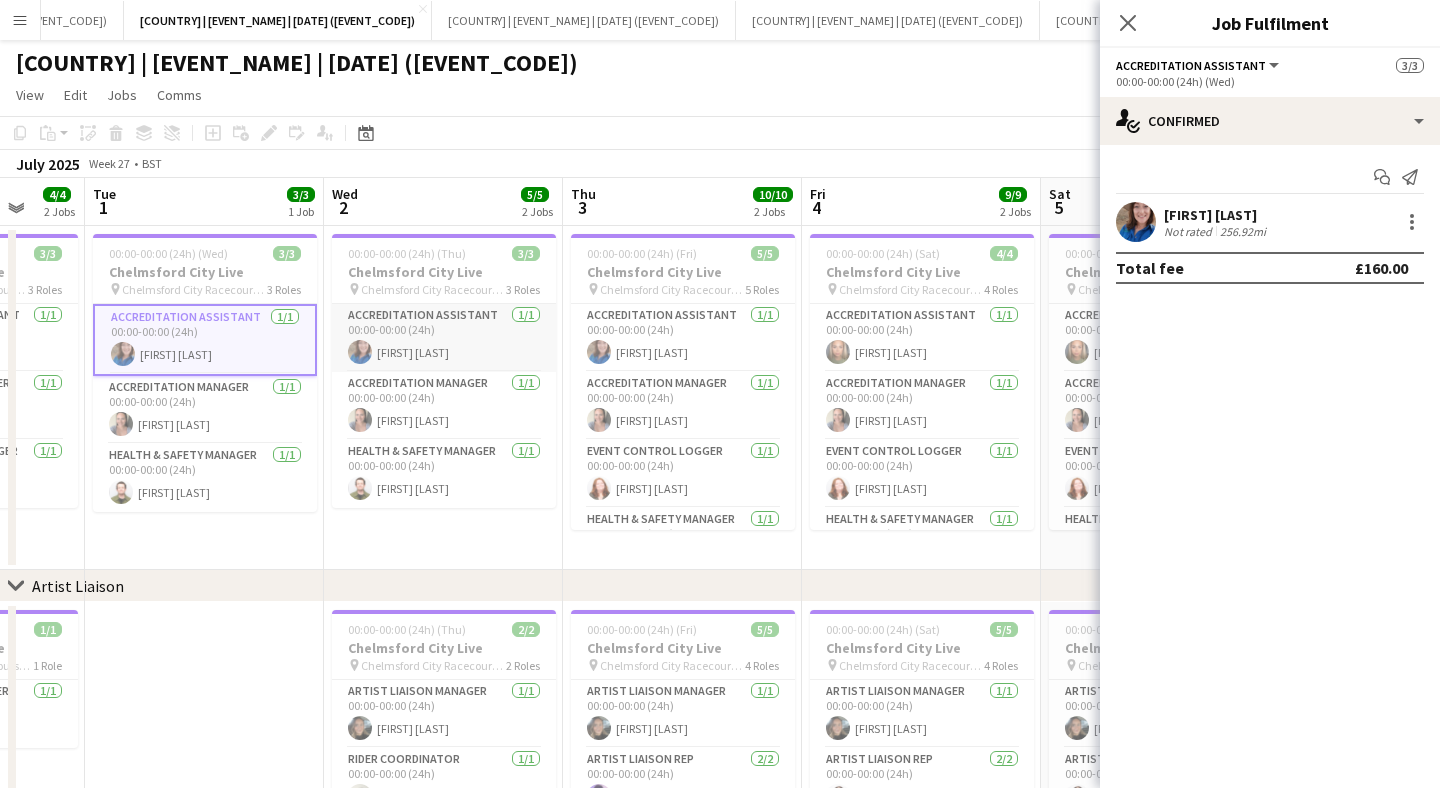 click on "Accreditation Assistant   1/1   00:00-00:00 (24h)
[FIRST] [LAST]" at bounding box center [444, 338] 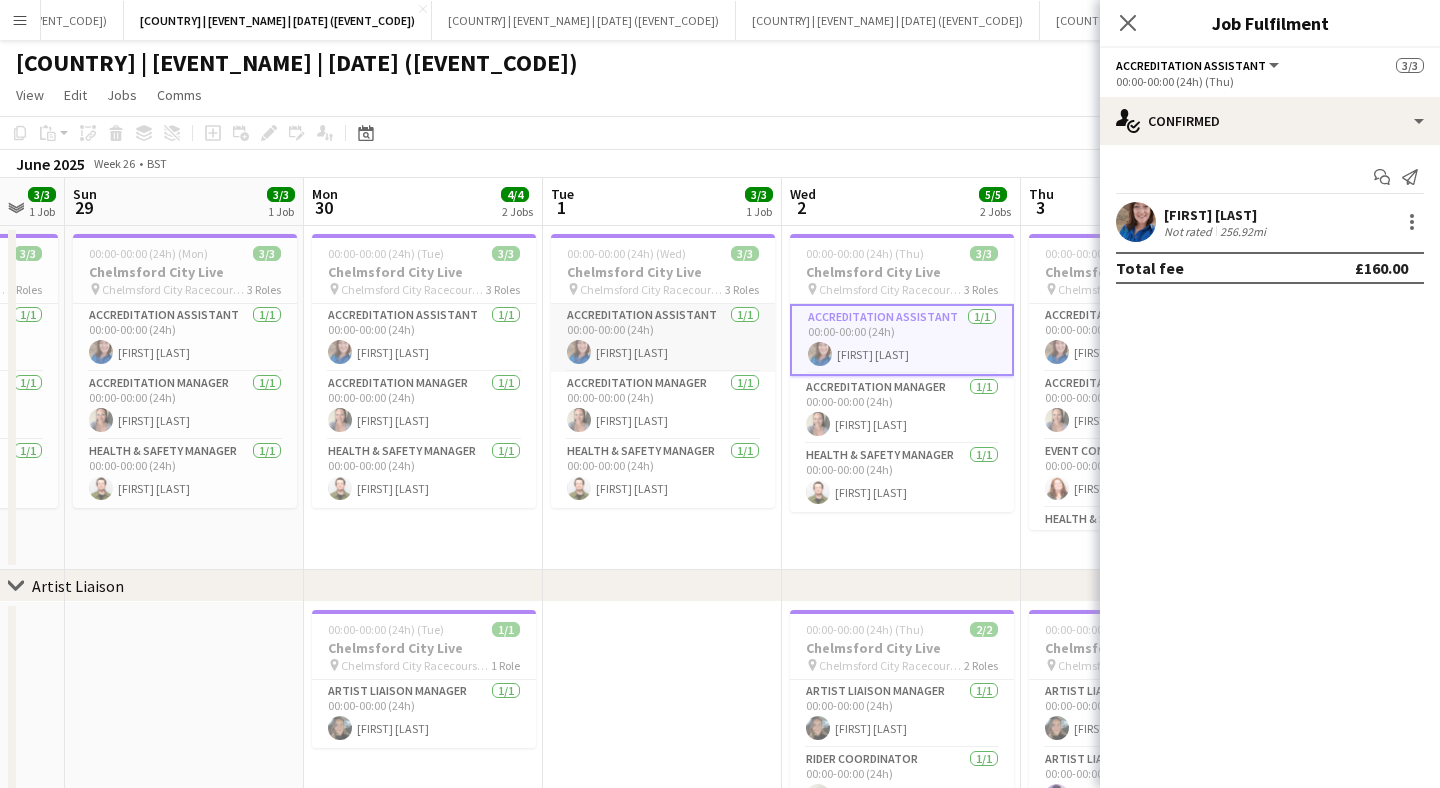click on "Accreditation Assistant   1/1   00:00-00:00 (24h)
[FIRST] [LAST]" at bounding box center (663, 338) 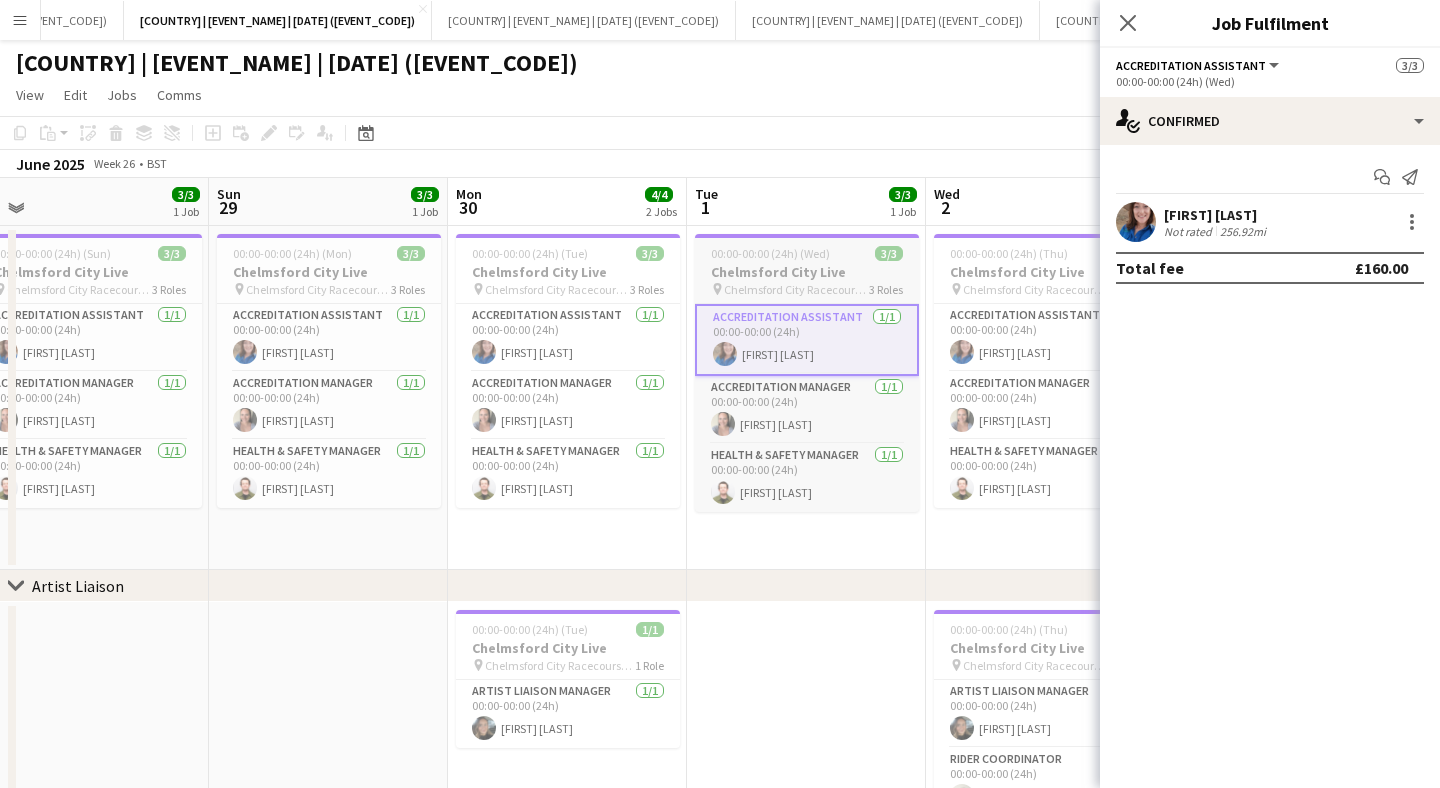 click on "Accreditation Assistant   1/1   00:00-00:00 (24h)
[FIRST] [LAST]" at bounding box center (568, 338) 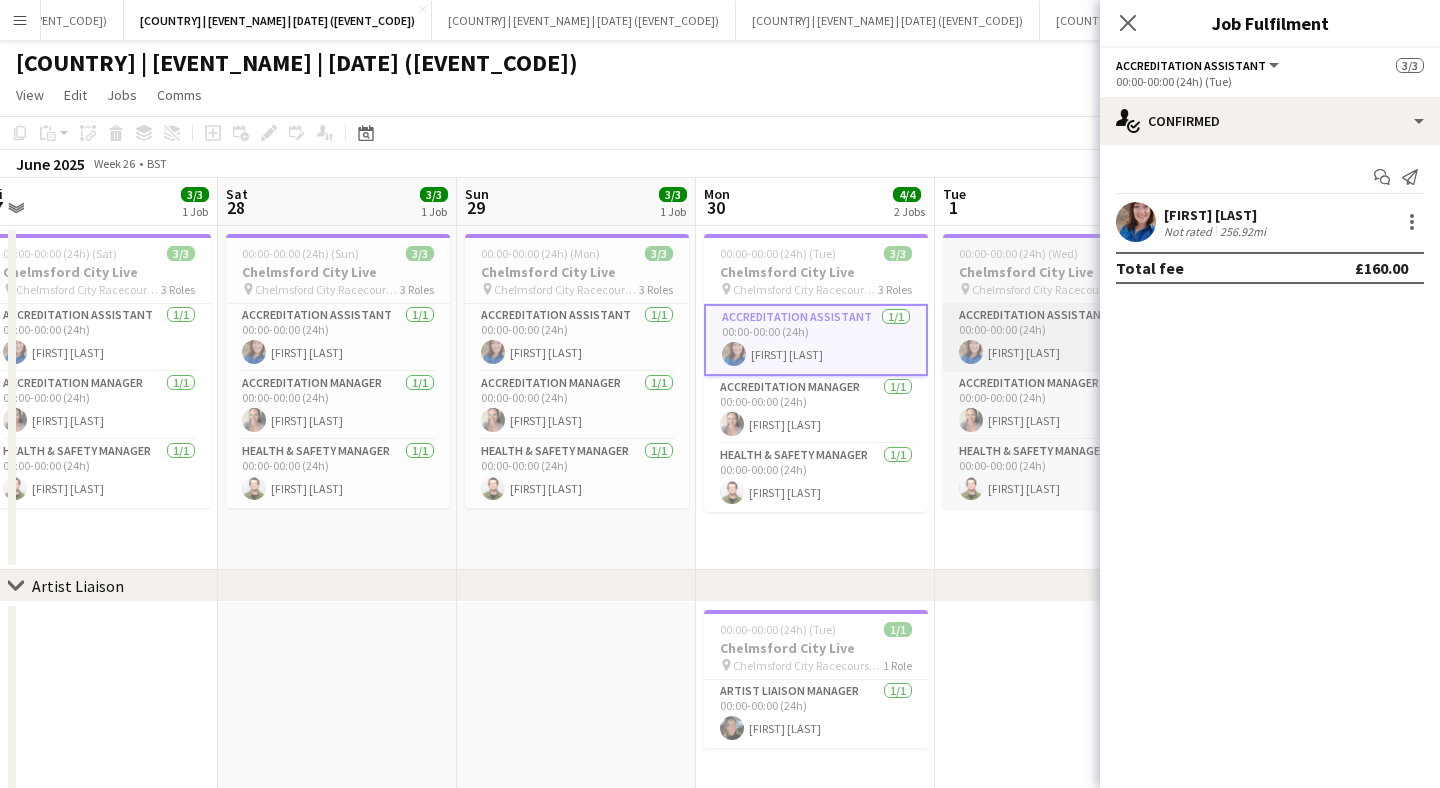 click on "Accreditation Assistant   1/1   00:00-00:00 (24h)
[FIRST] [LAST]" at bounding box center [577, 338] 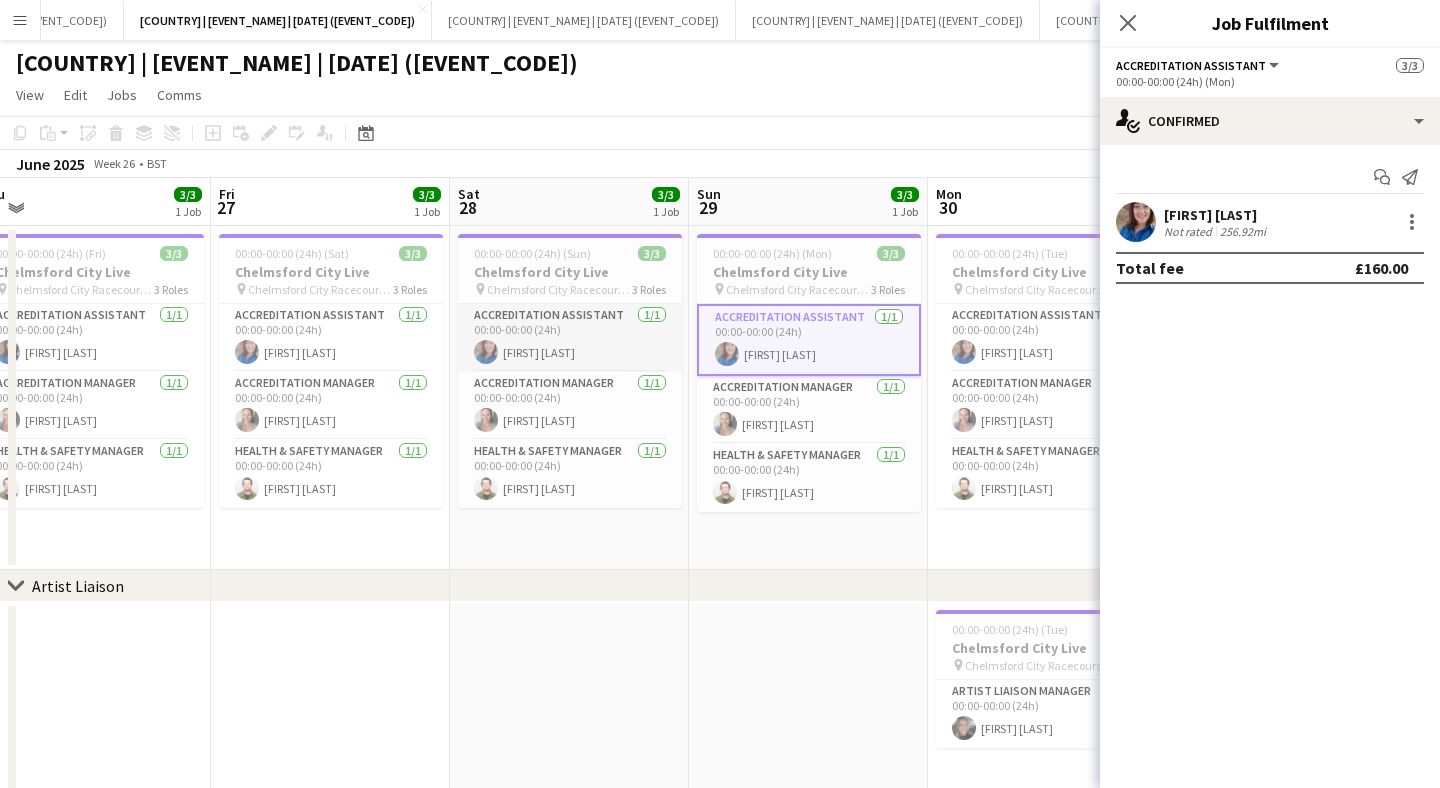 click on "Accreditation Assistant   1/1   00:00-00:00 (24h)
[FIRST] [LAST]" at bounding box center (570, 338) 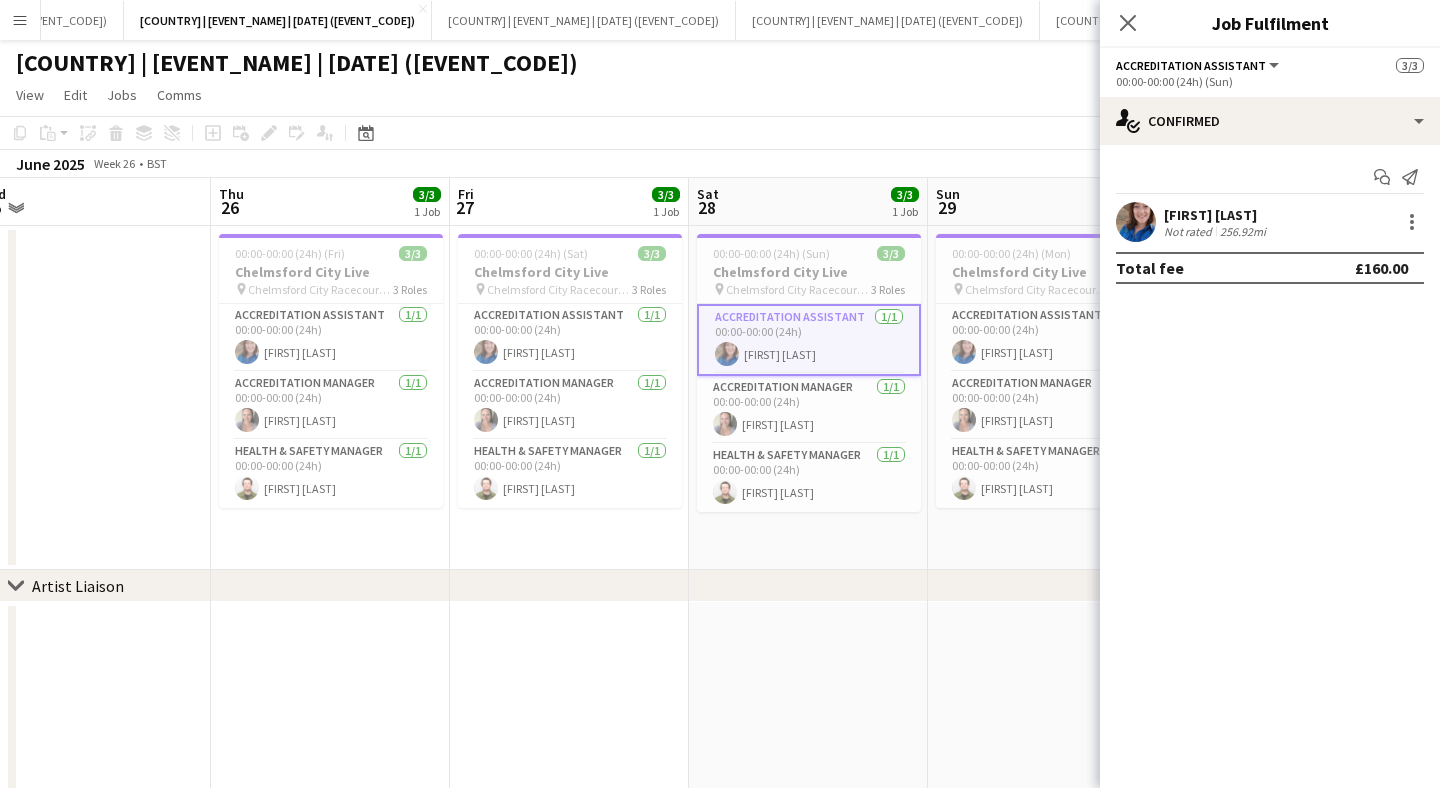 scroll, scrollTop: 0, scrollLeft: 540, axis: horizontal 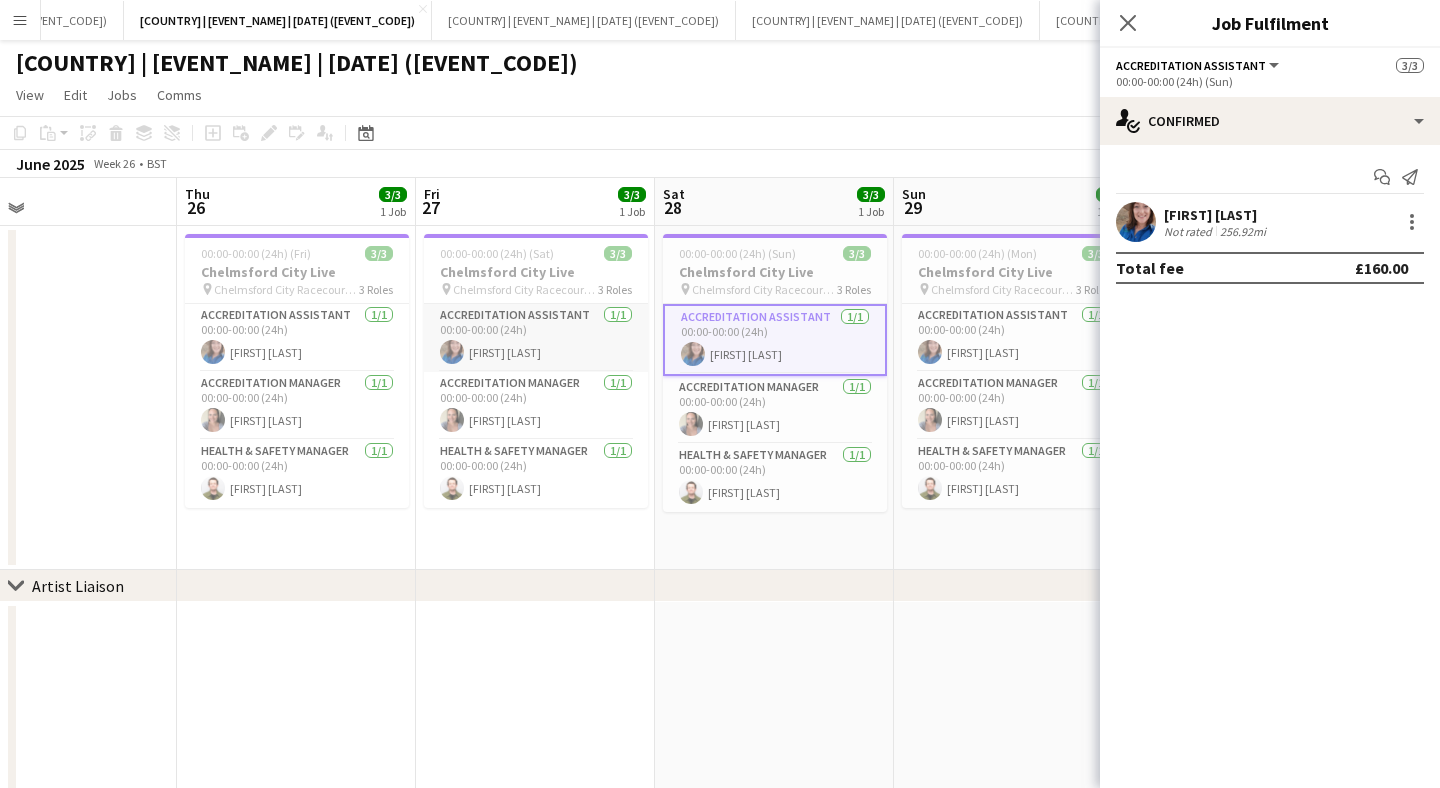 click on "Accreditation Assistant   1/1   00:00-00:00 (24h)
[FIRST] [LAST]" at bounding box center (536, 338) 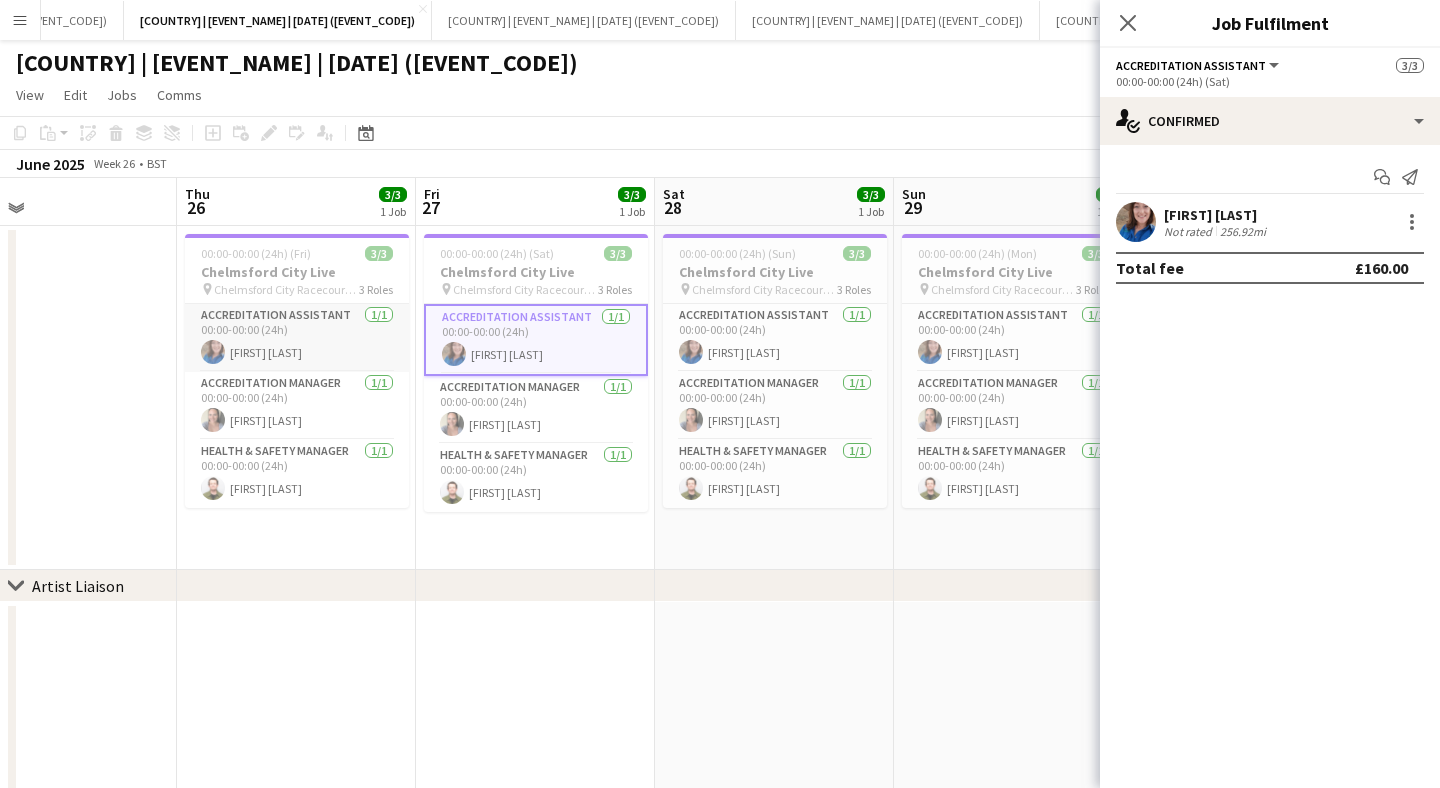 click on "Accreditation Assistant   1/1   00:00-00:00 (24h)
[FIRST] [LAST]" at bounding box center [297, 338] 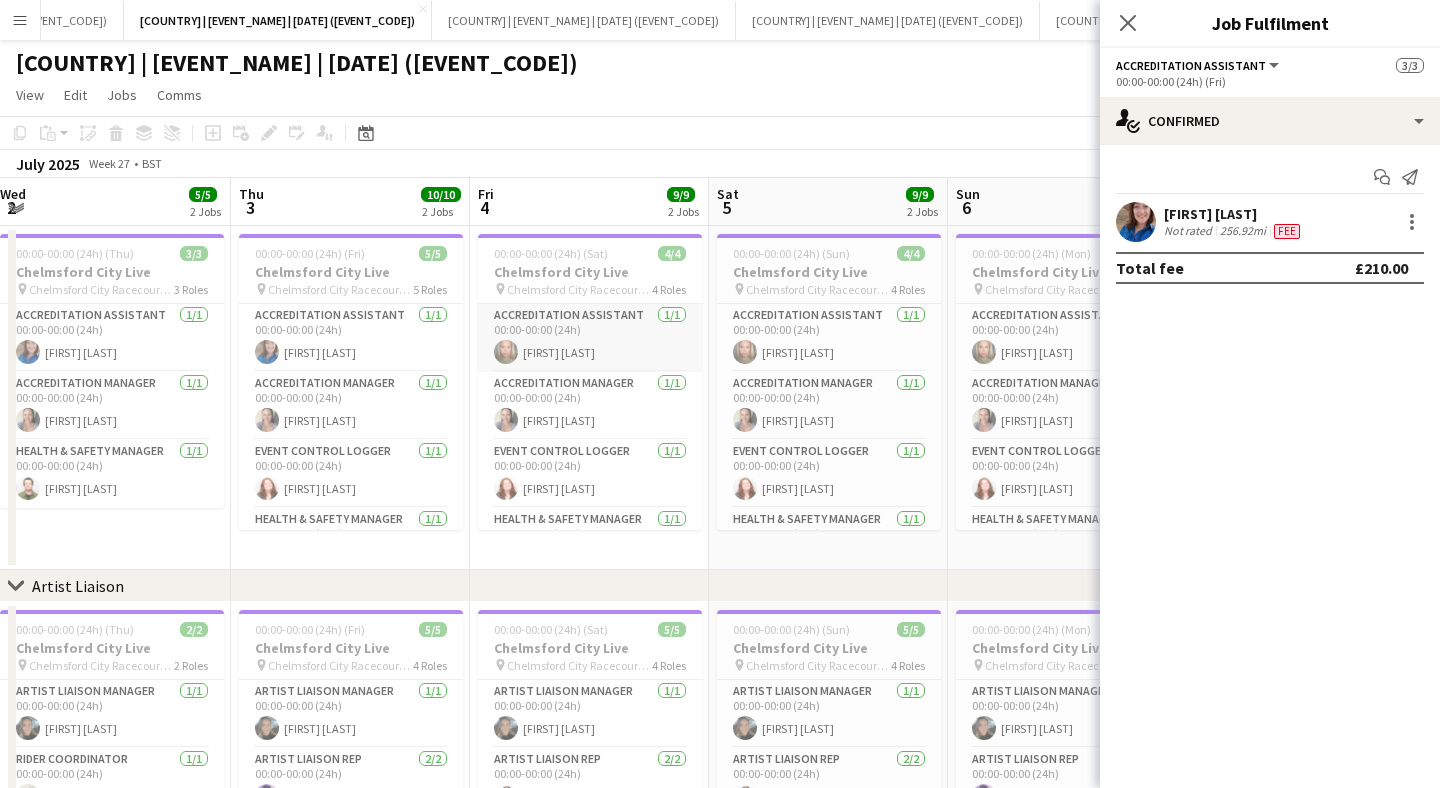 scroll, scrollTop: 0, scrollLeft: 451, axis: horizontal 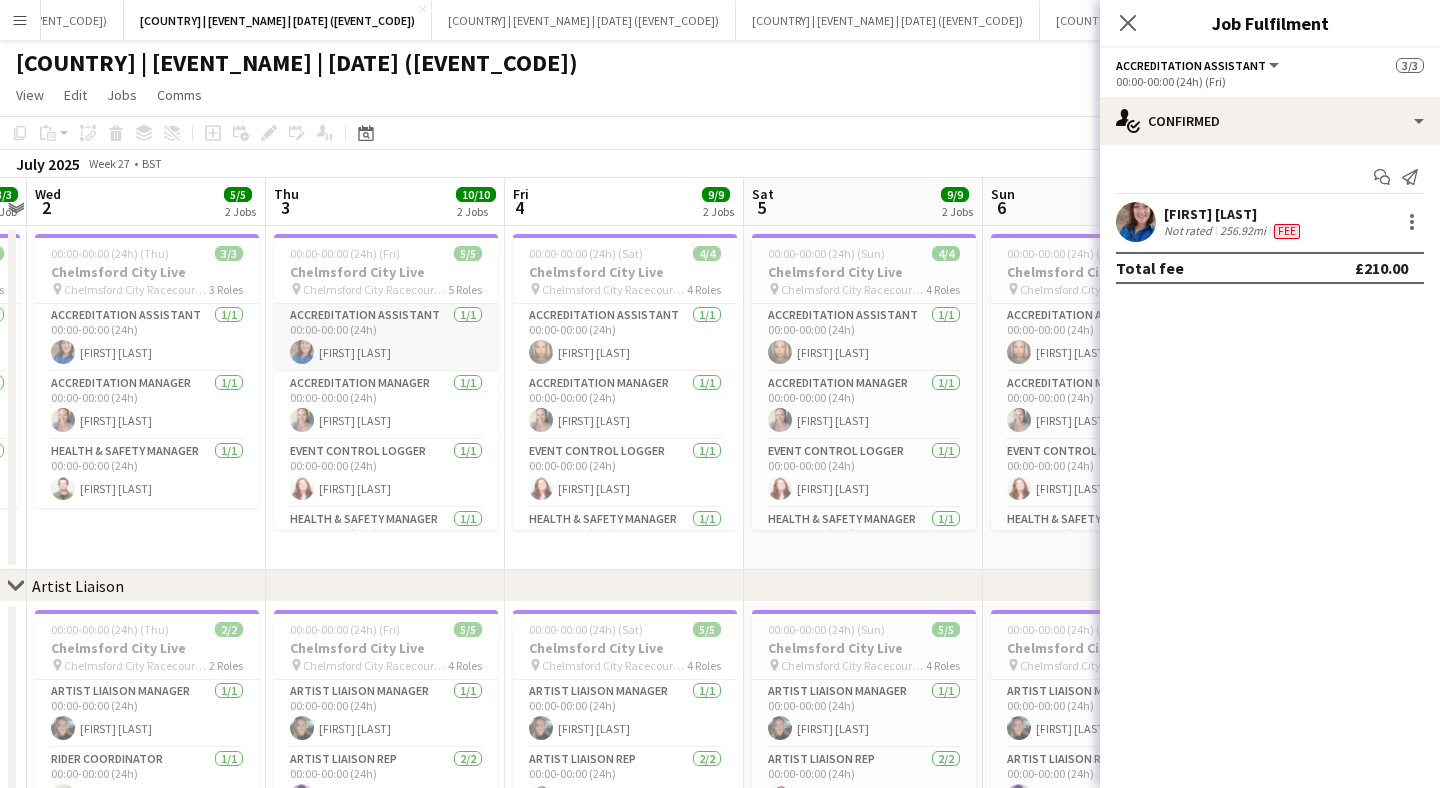 click on "Accreditation Assistant   1/1   00:00-00:00 (24h)
[FIRST] [LAST]" at bounding box center [386, 338] 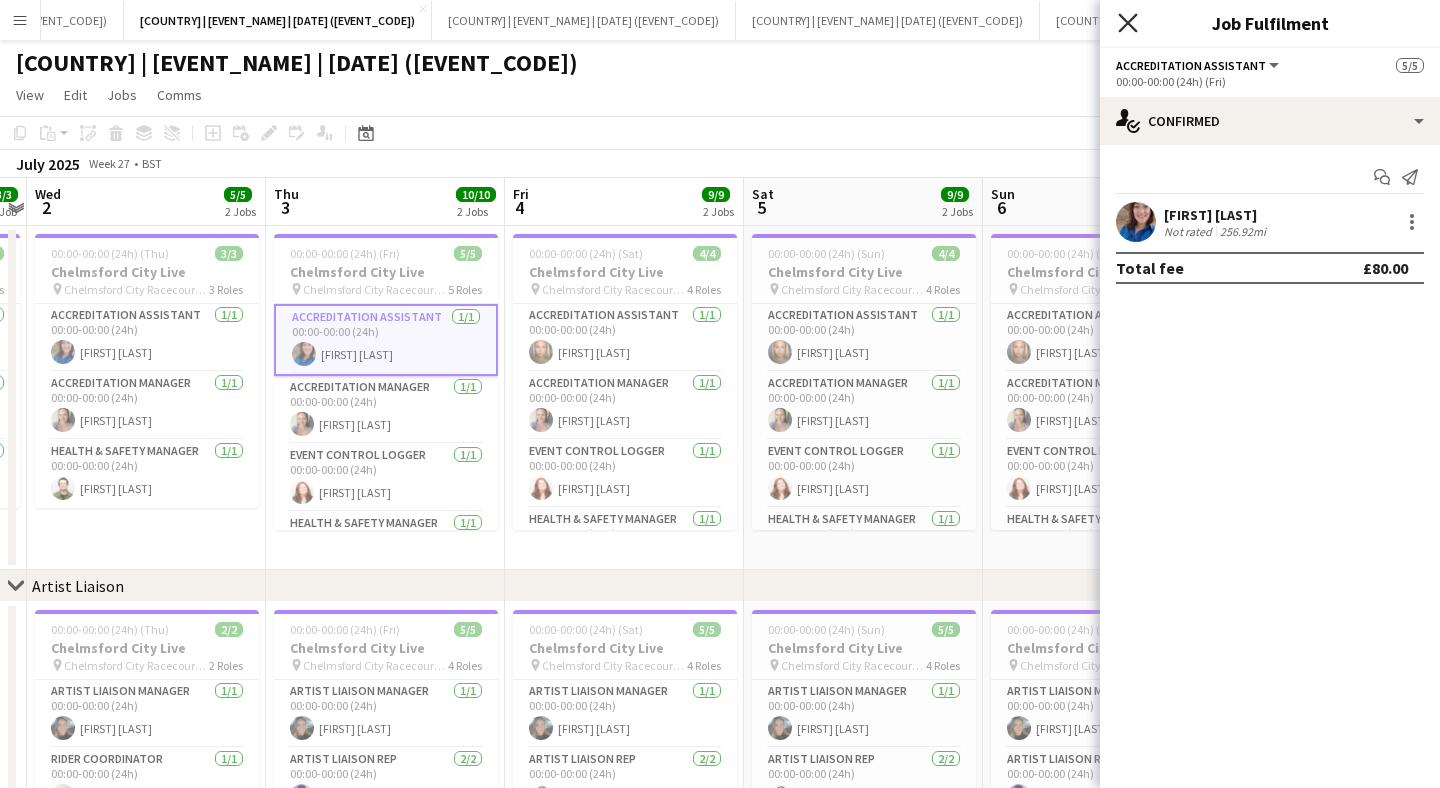 click on "Close pop-in" 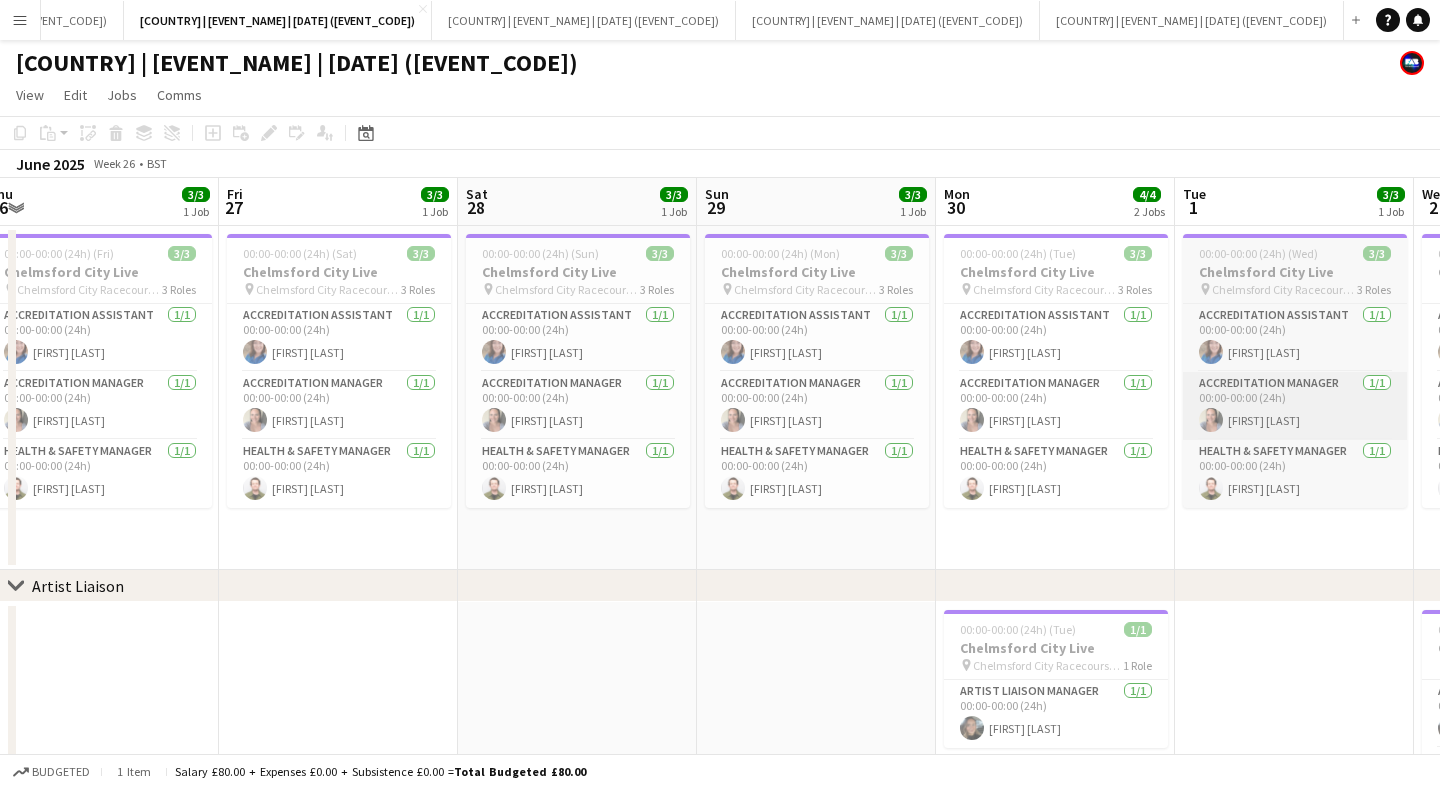 scroll, scrollTop: 0, scrollLeft: 487, axis: horizontal 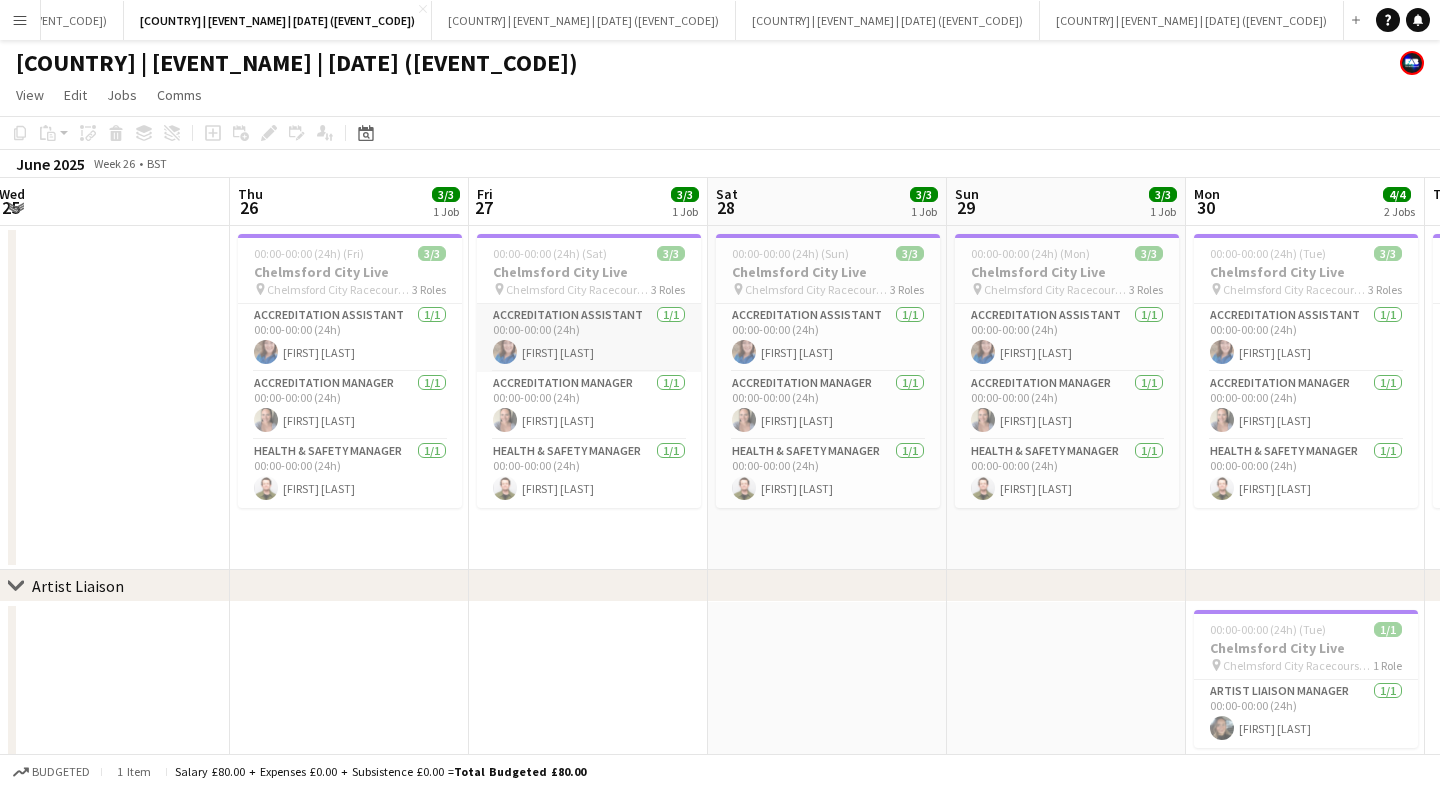 click on "Accreditation Assistant   1/1   00:00-00:00 (24h)
[FIRST] [LAST]" at bounding box center [589, 338] 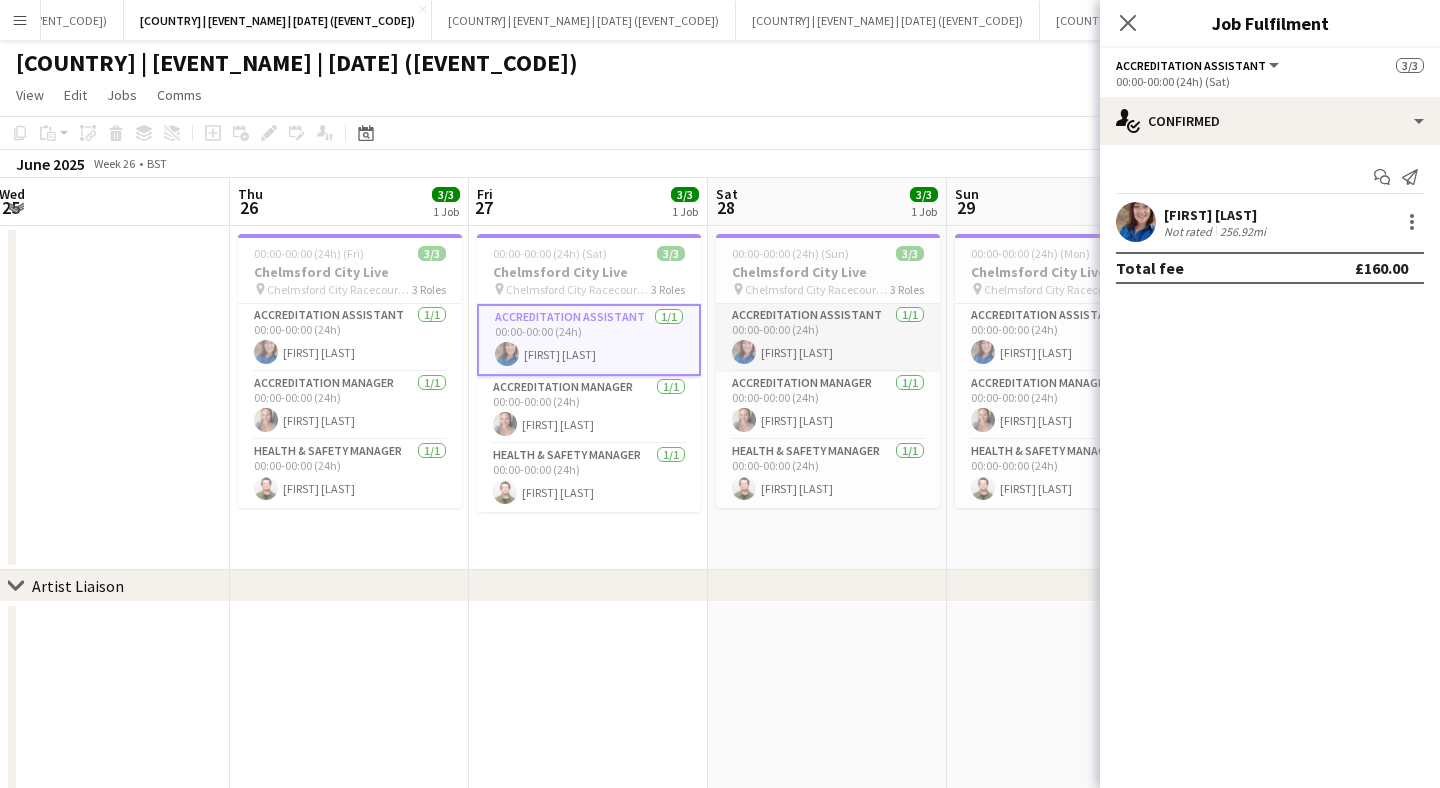 click on "Accreditation Assistant   1/1   00:00-00:00 (24h)
[FIRST] [LAST]" at bounding box center (828, 338) 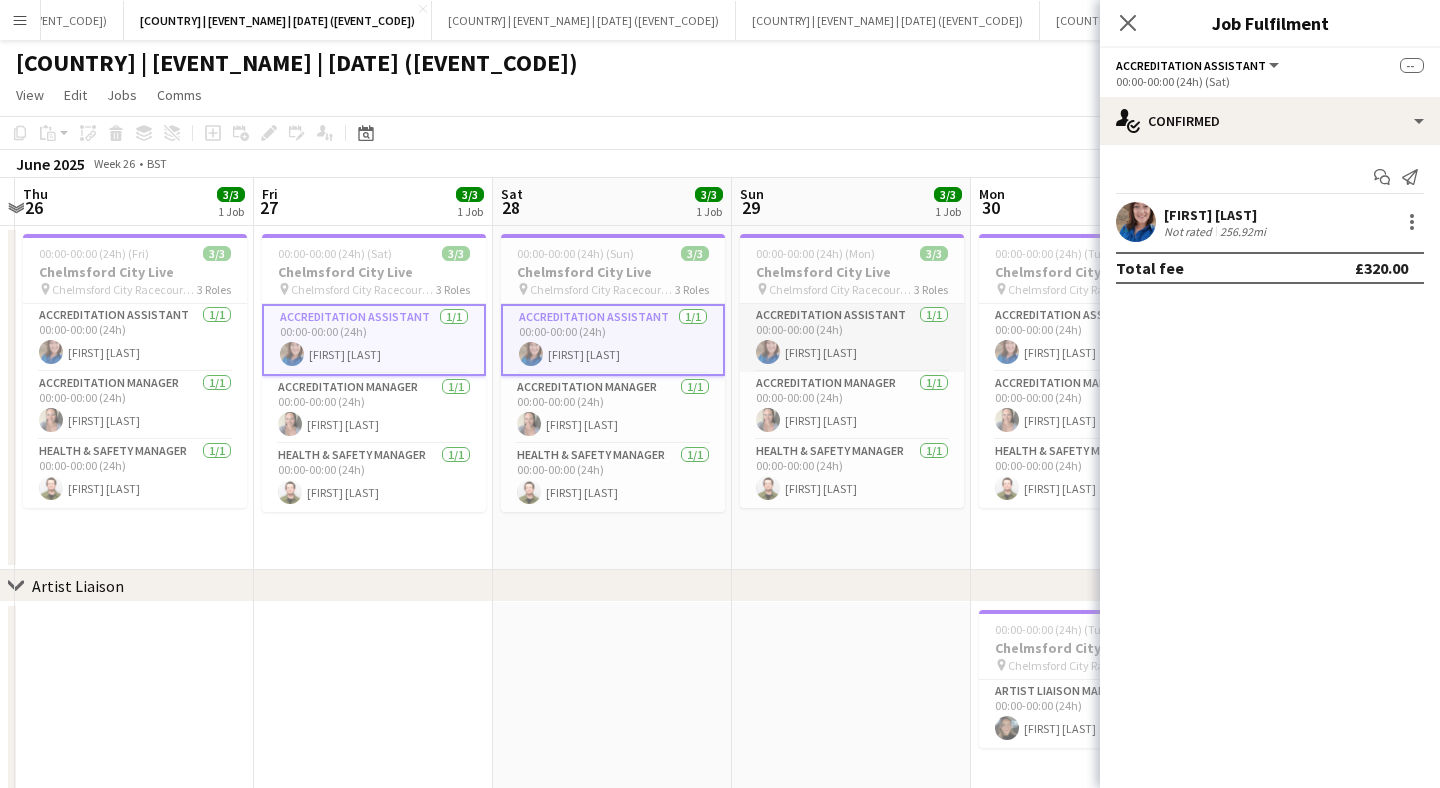 click on "Accreditation Assistant   1/1   00:00-00:00 (24h)
[FIRST] [LAST]" at bounding box center [852, 338] 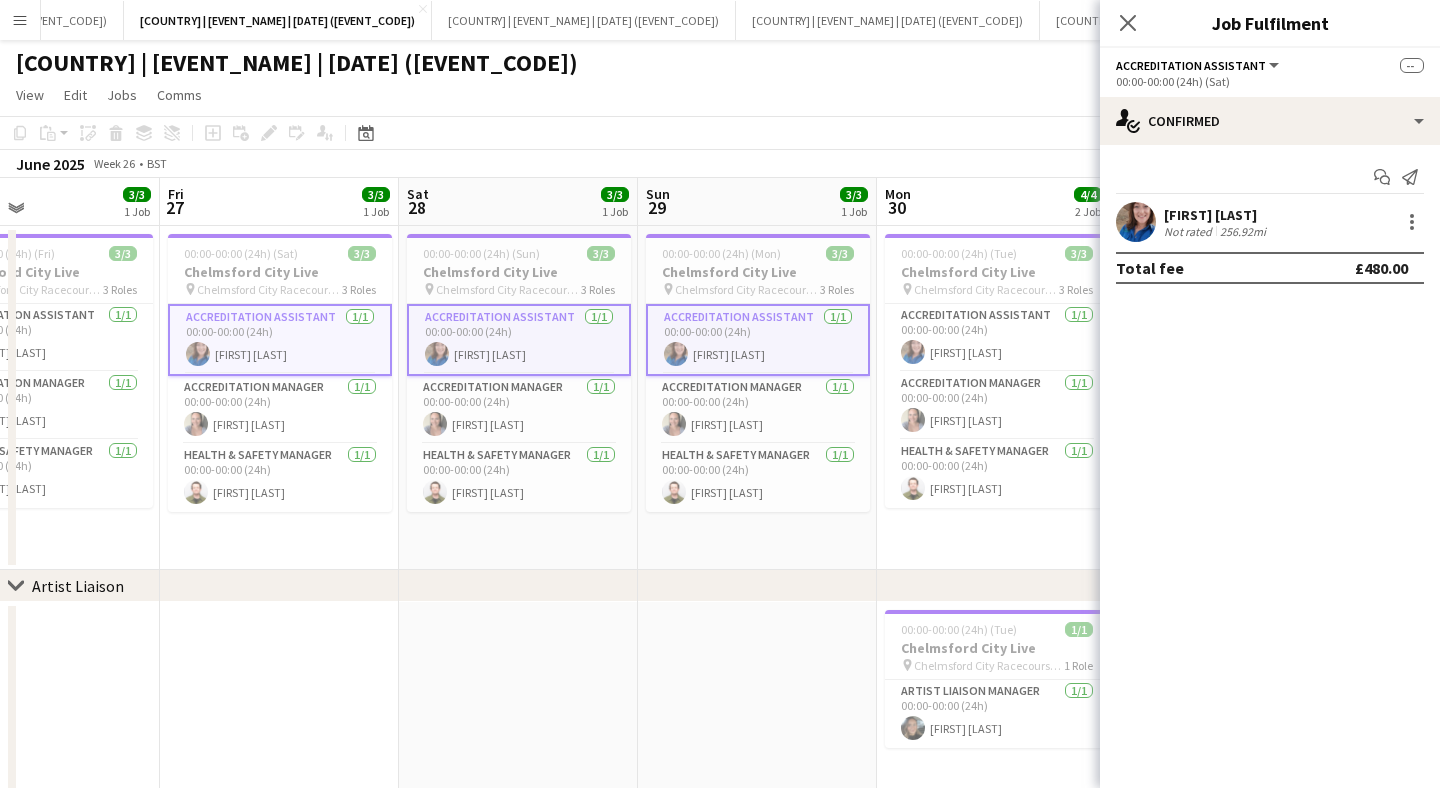 scroll, scrollTop: 0, scrollLeft: 994, axis: horizontal 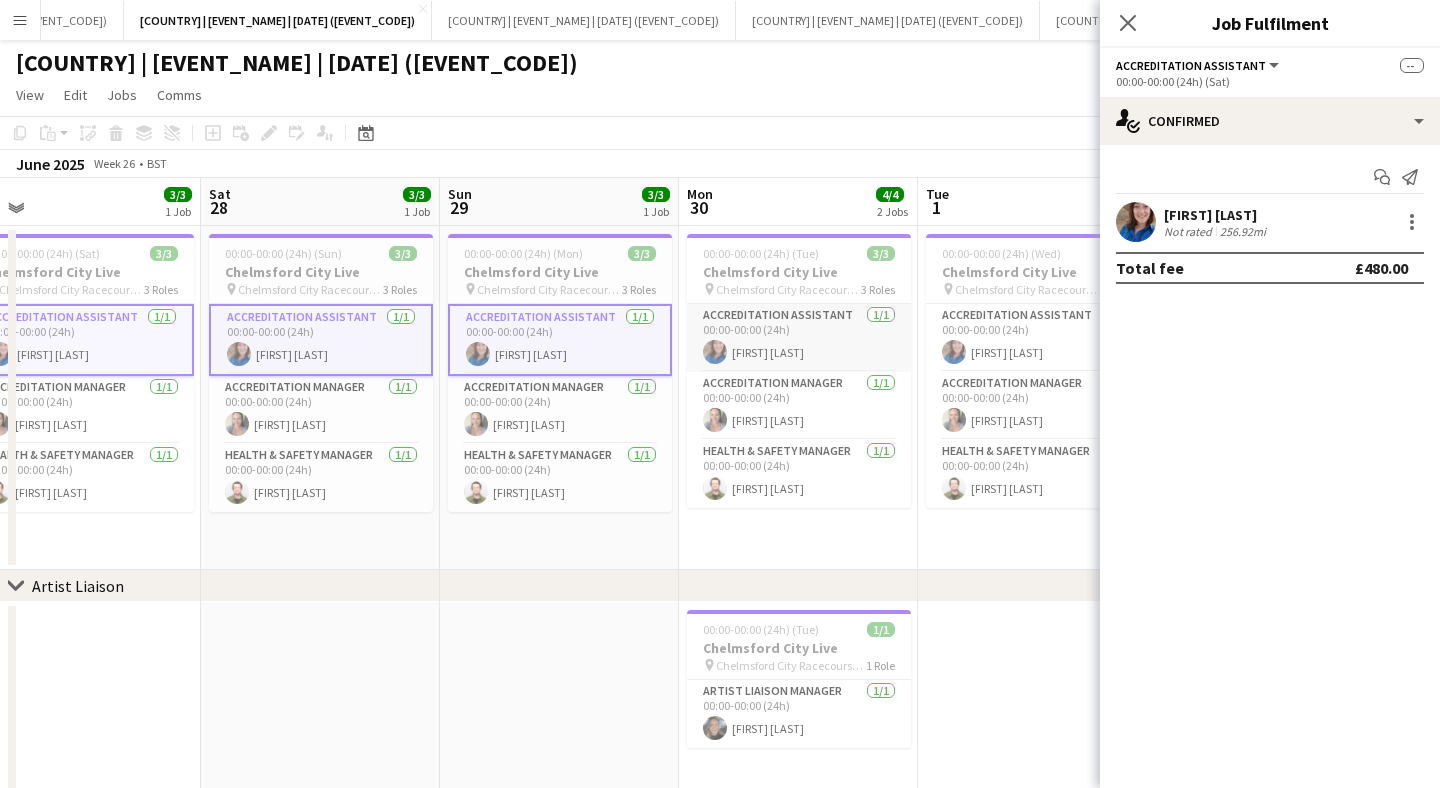 click on "Accreditation Assistant   1/1   00:00-00:00 (24h)
[FIRST] [LAST]" at bounding box center [799, 338] 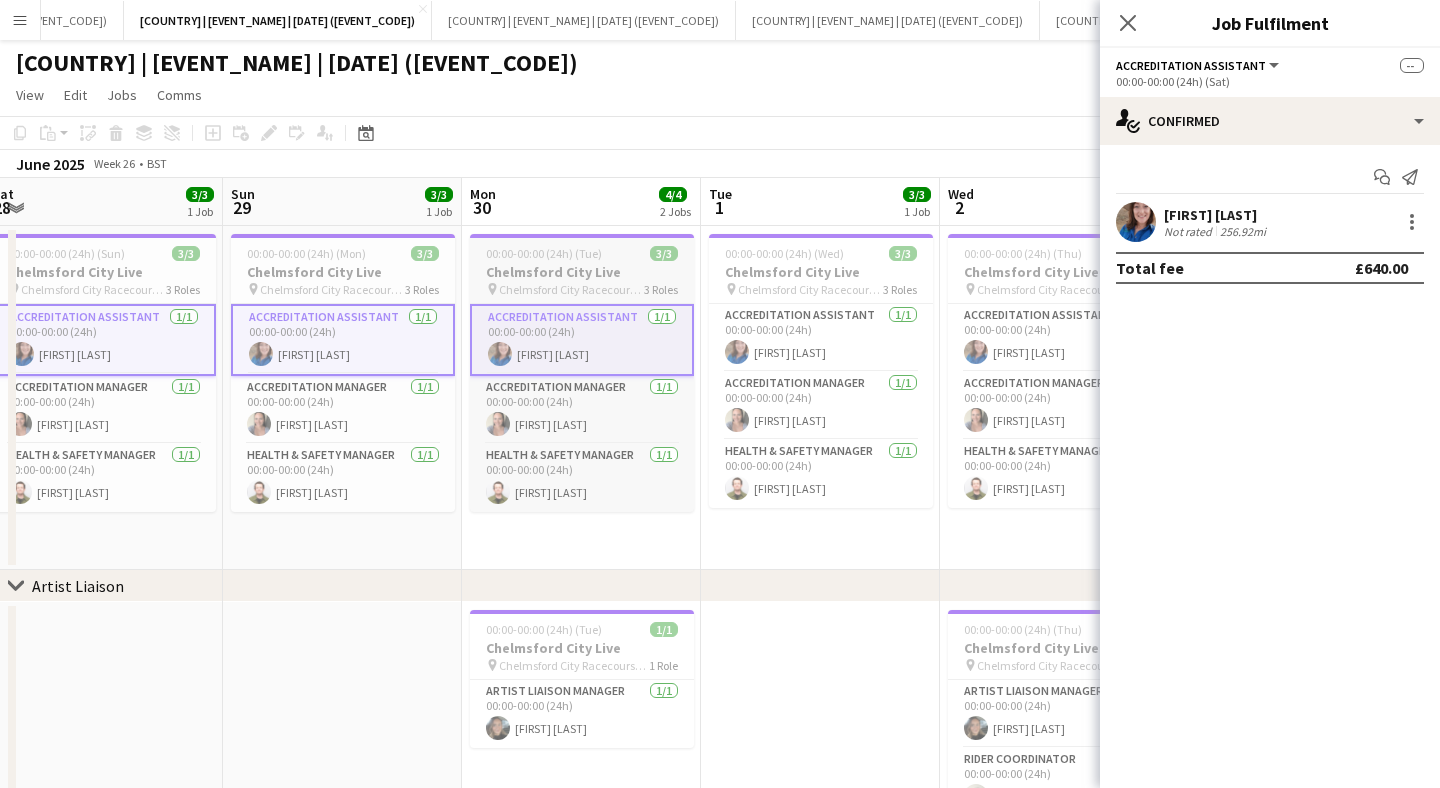 click on "Accreditation Assistant   1/1   00:00-00:00 (24h)
[FIRST] [LAST]" at bounding box center (821, 338) 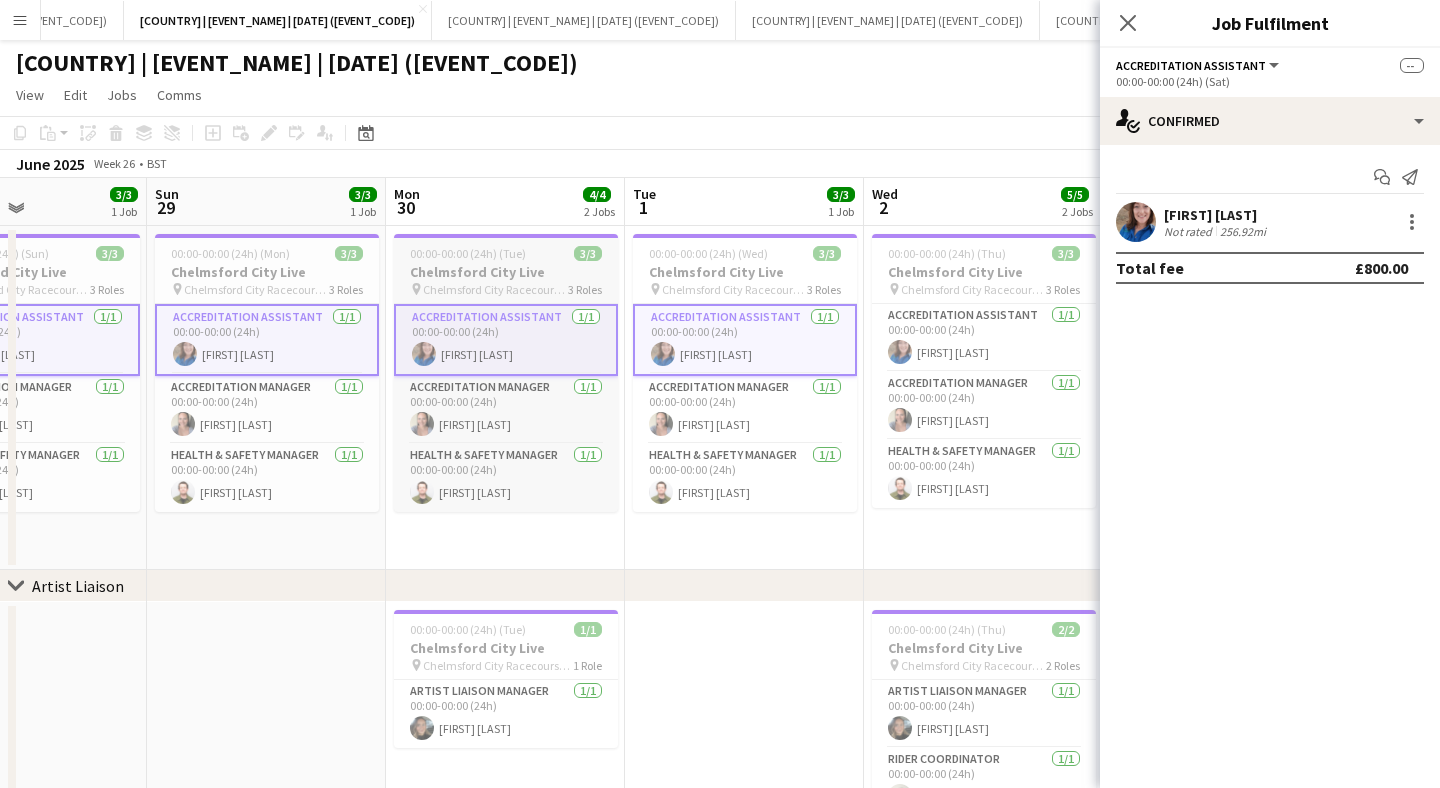 scroll, scrollTop: 0, scrollLeft: 972, axis: horizontal 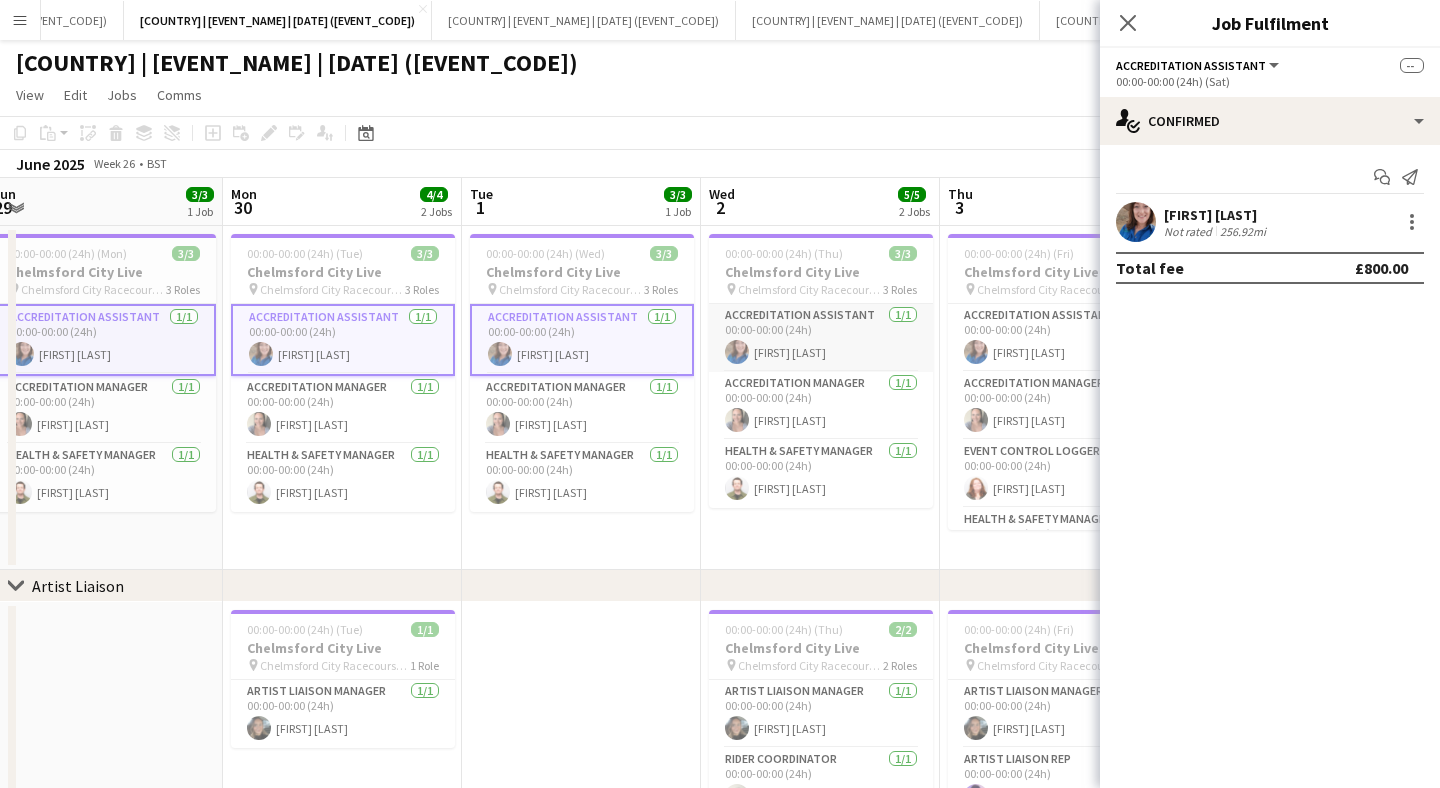 click on "Accreditation Assistant   1/1   00:00-00:00 (24h)
[FIRST] [LAST]" at bounding box center [821, 338] 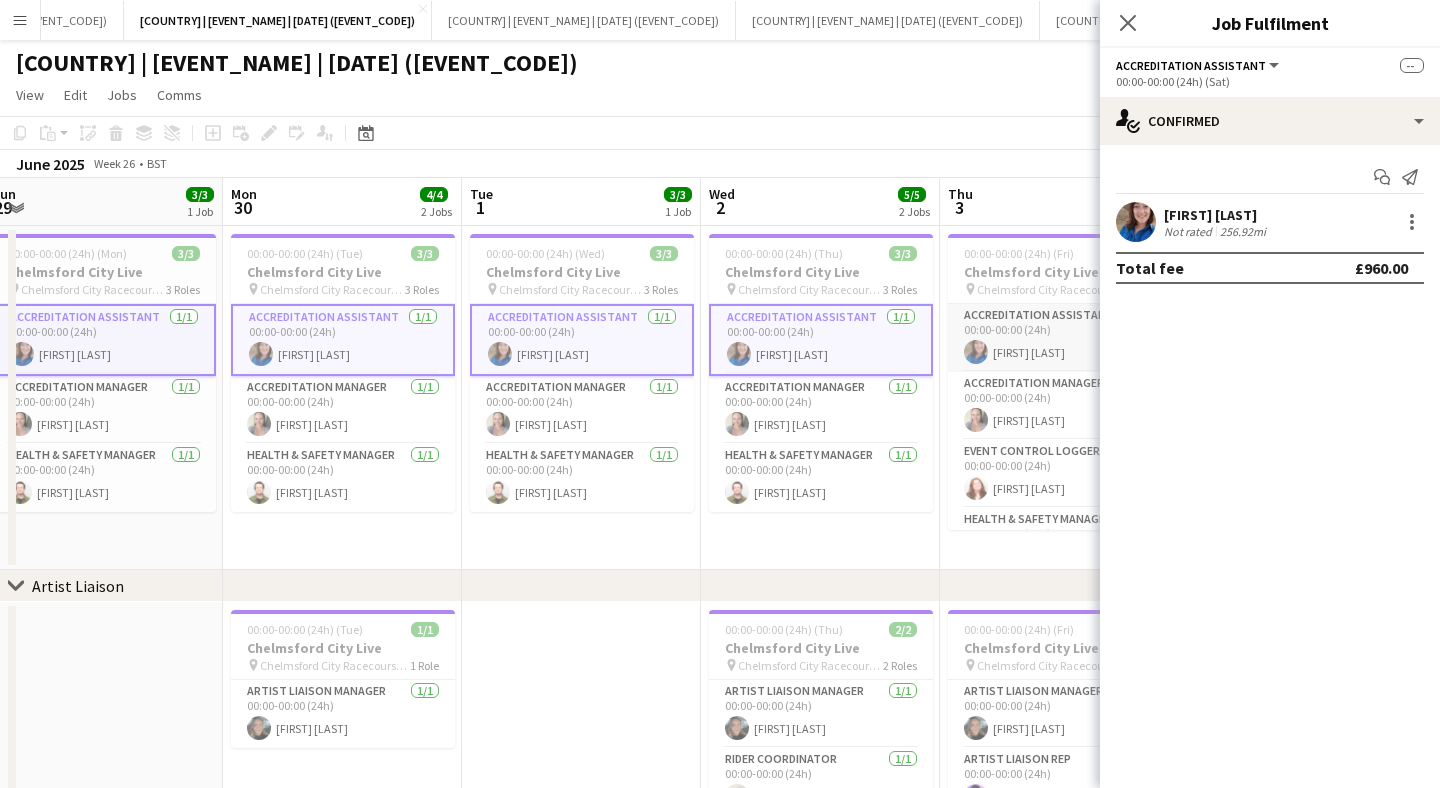 click at bounding box center [976, 352] 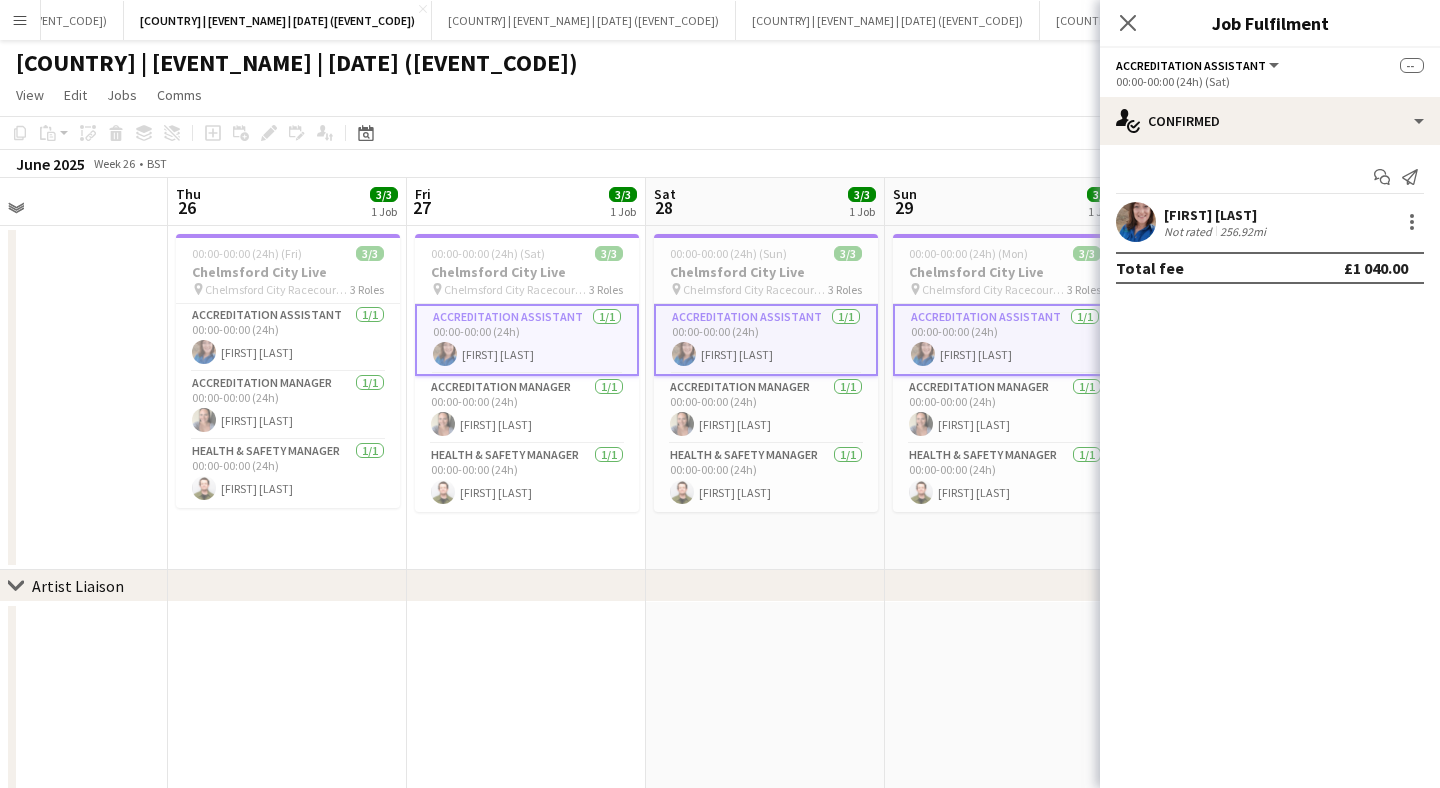scroll, scrollTop: 0, scrollLeft: 491, axis: horizontal 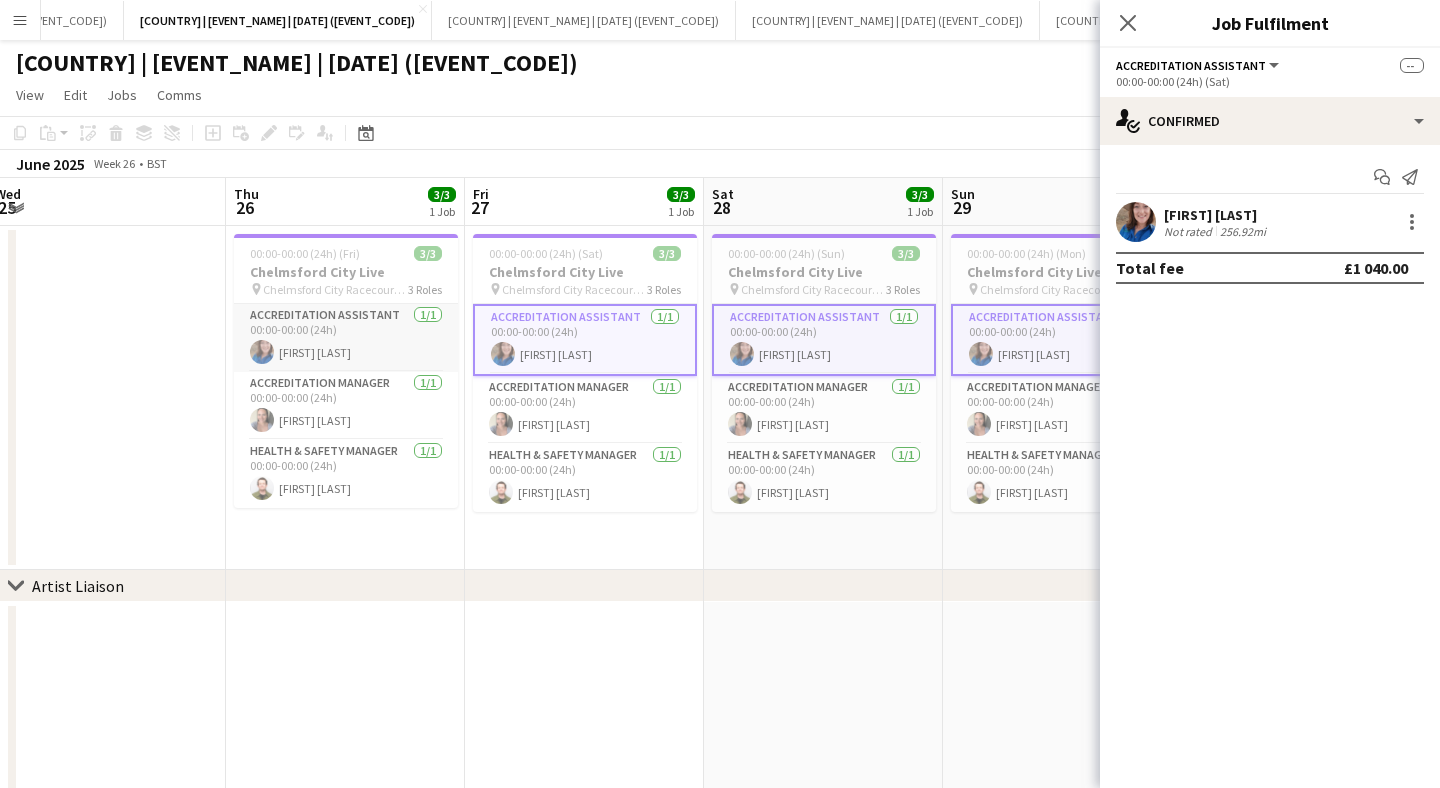 click on "Accreditation Assistant   1/1   00:00-00:00 (24h)
[FIRST] [LAST]" at bounding box center (346, 338) 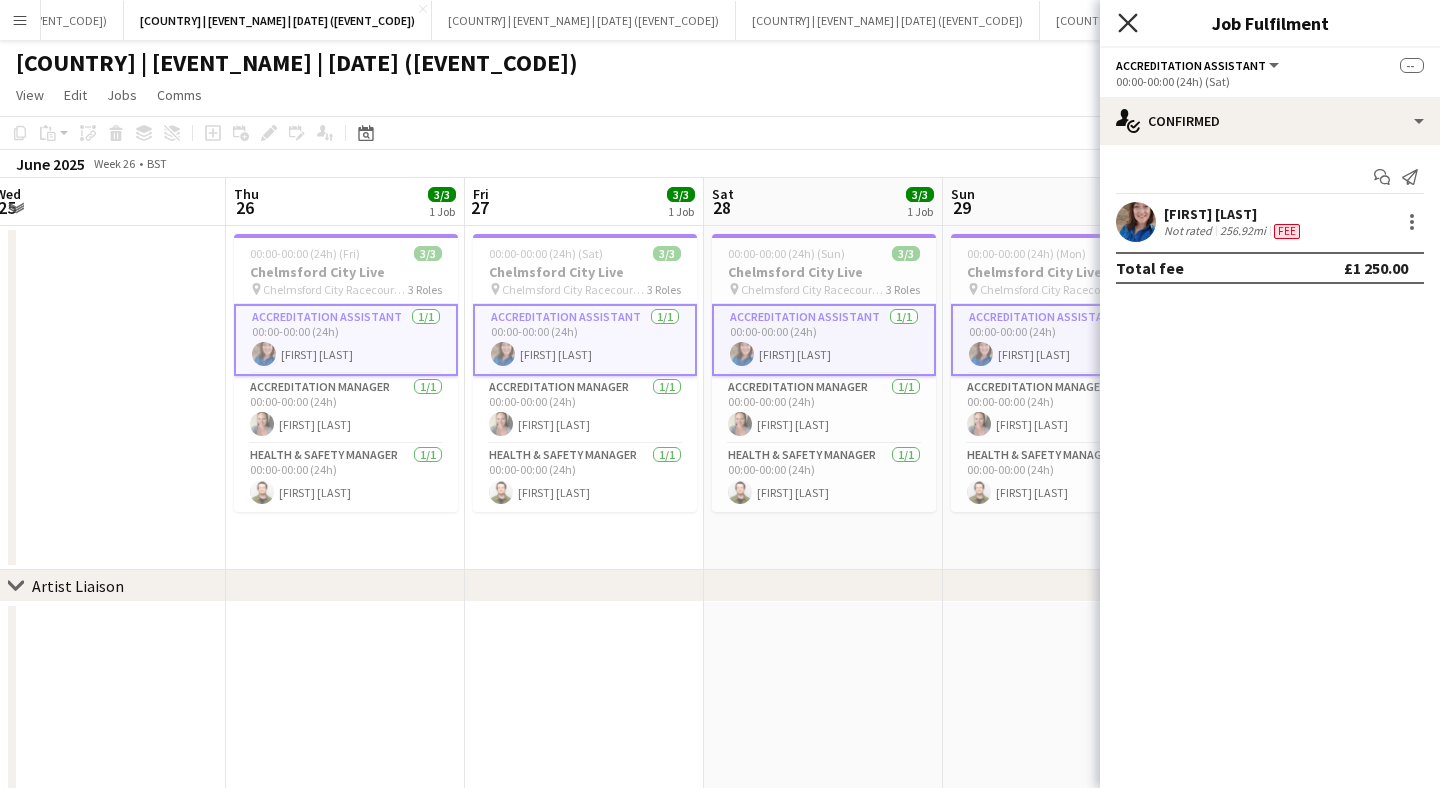 click 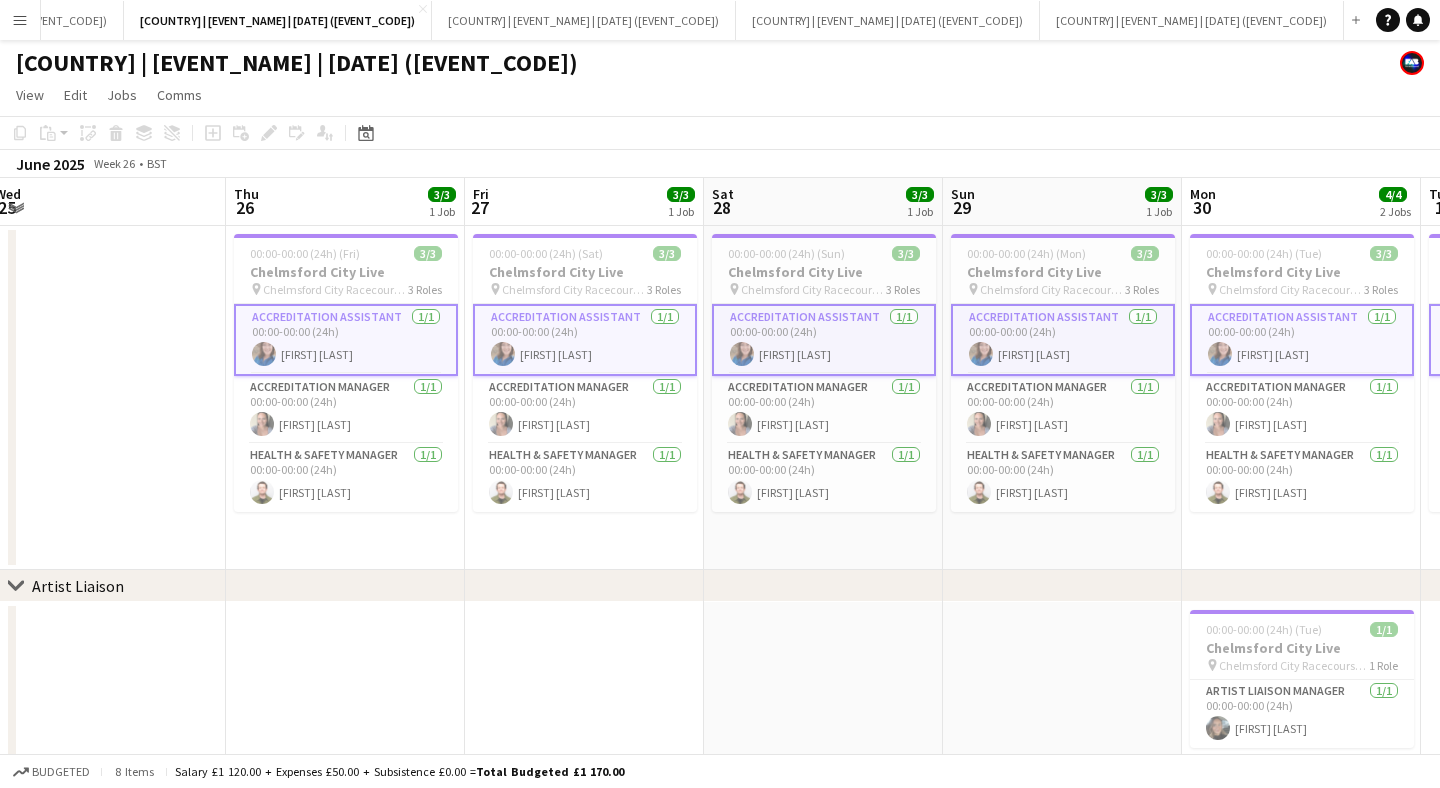 click on "Accreditation Assistant   1/1   00:00-00:00 (24h)
[FIRST] [LAST]" at bounding box center (346, 340) 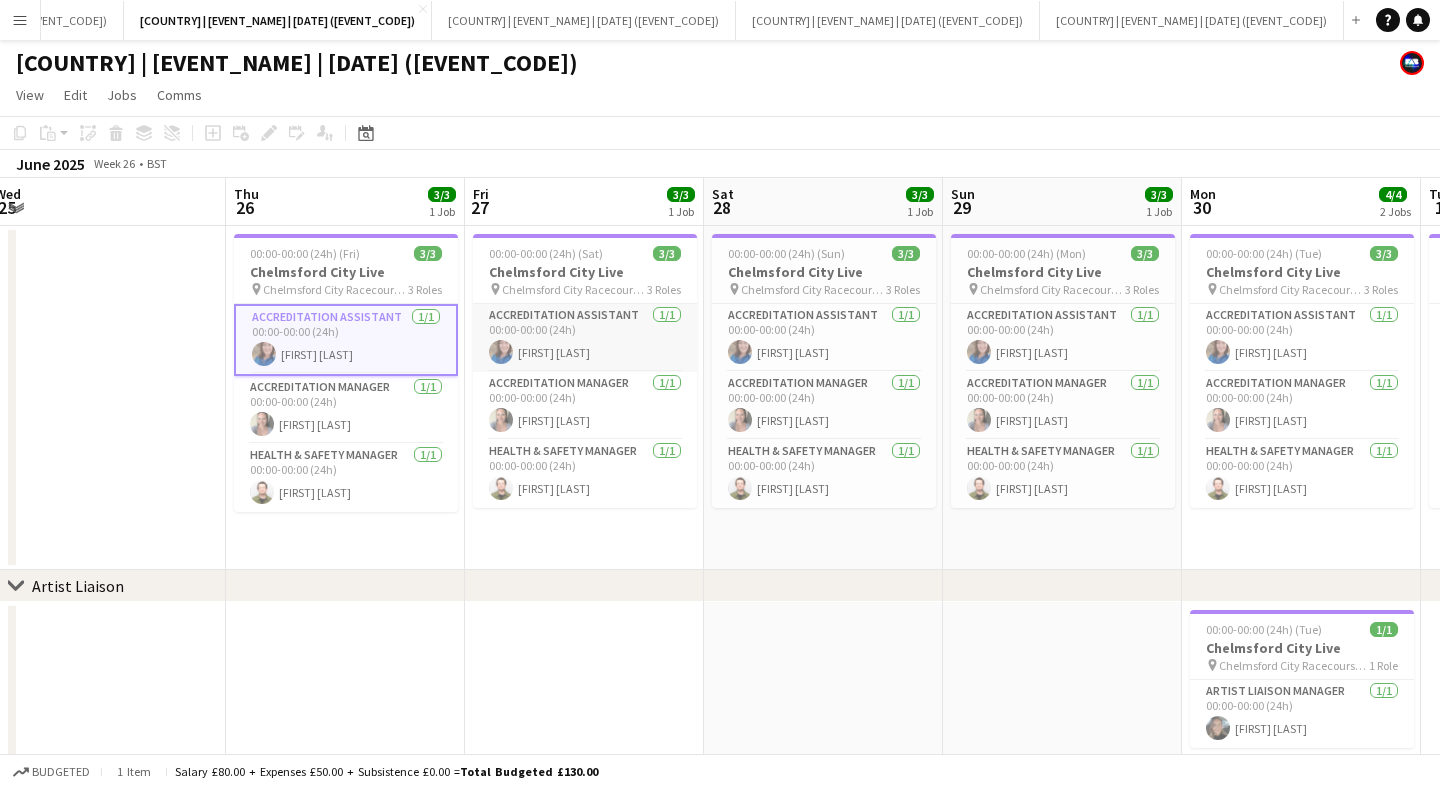 click on "Accreditation Assistant   1/1   00:00-00:00 (24h)
[FIRST] [LAST]" at bounding box center (585, 338) 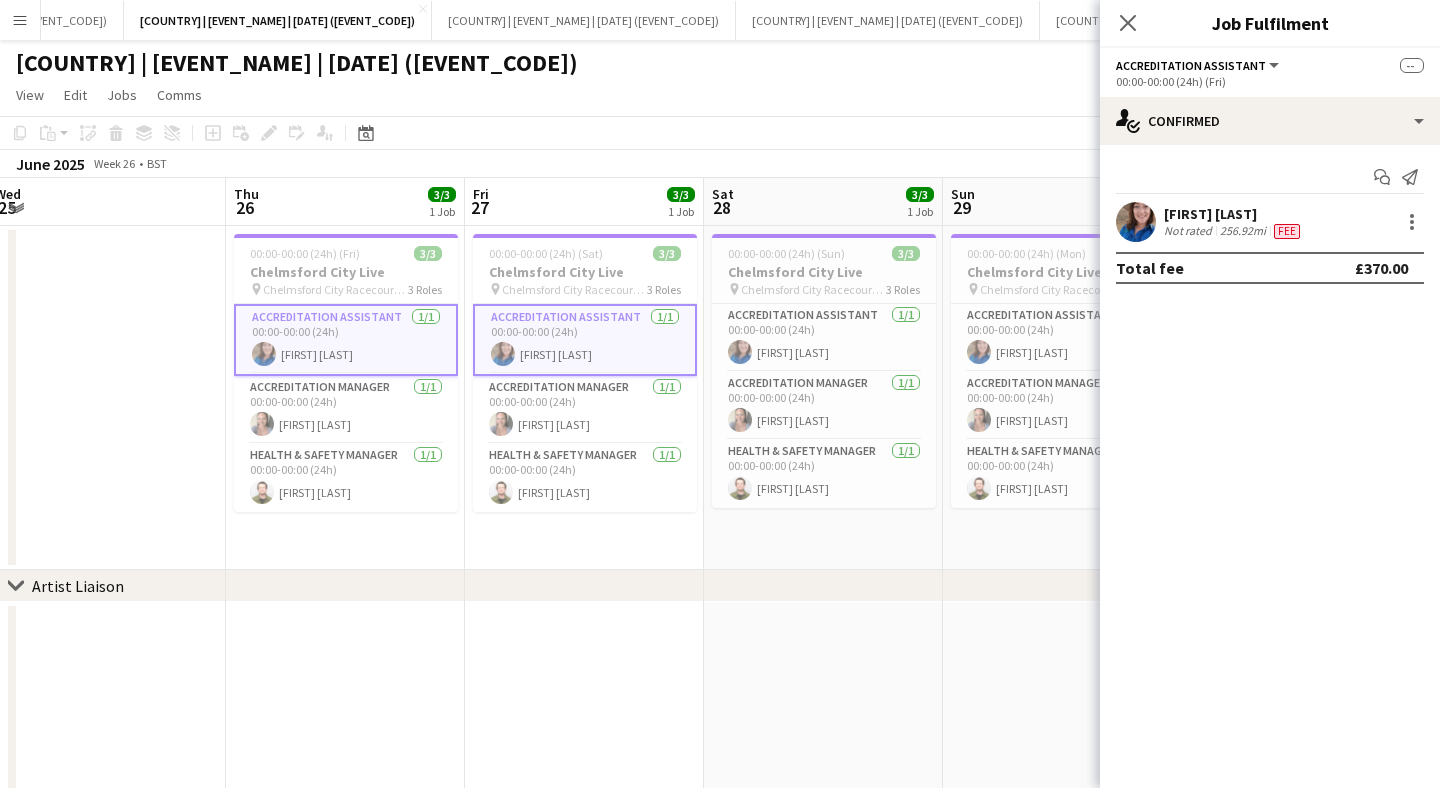 click on "Accreditation Assistant   1/1   00:00-00:00 (24h)
[FIRST] [LAST]" at bounding box center (585, 340) 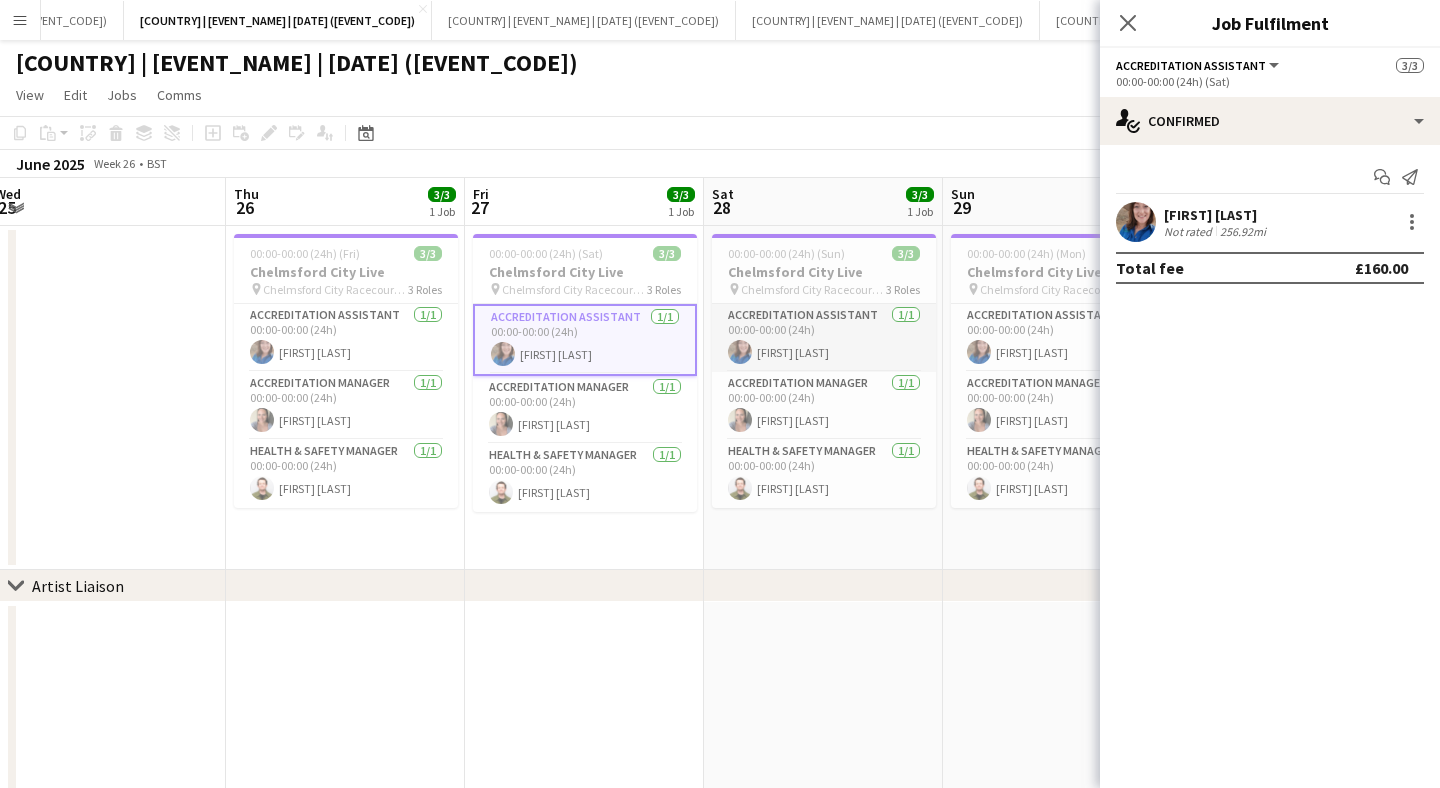 click on "Accreditation Assistant   1/1   00:00-00:00 (24h)
[FIRST] [LAST]" at bounding box center (824, 338) 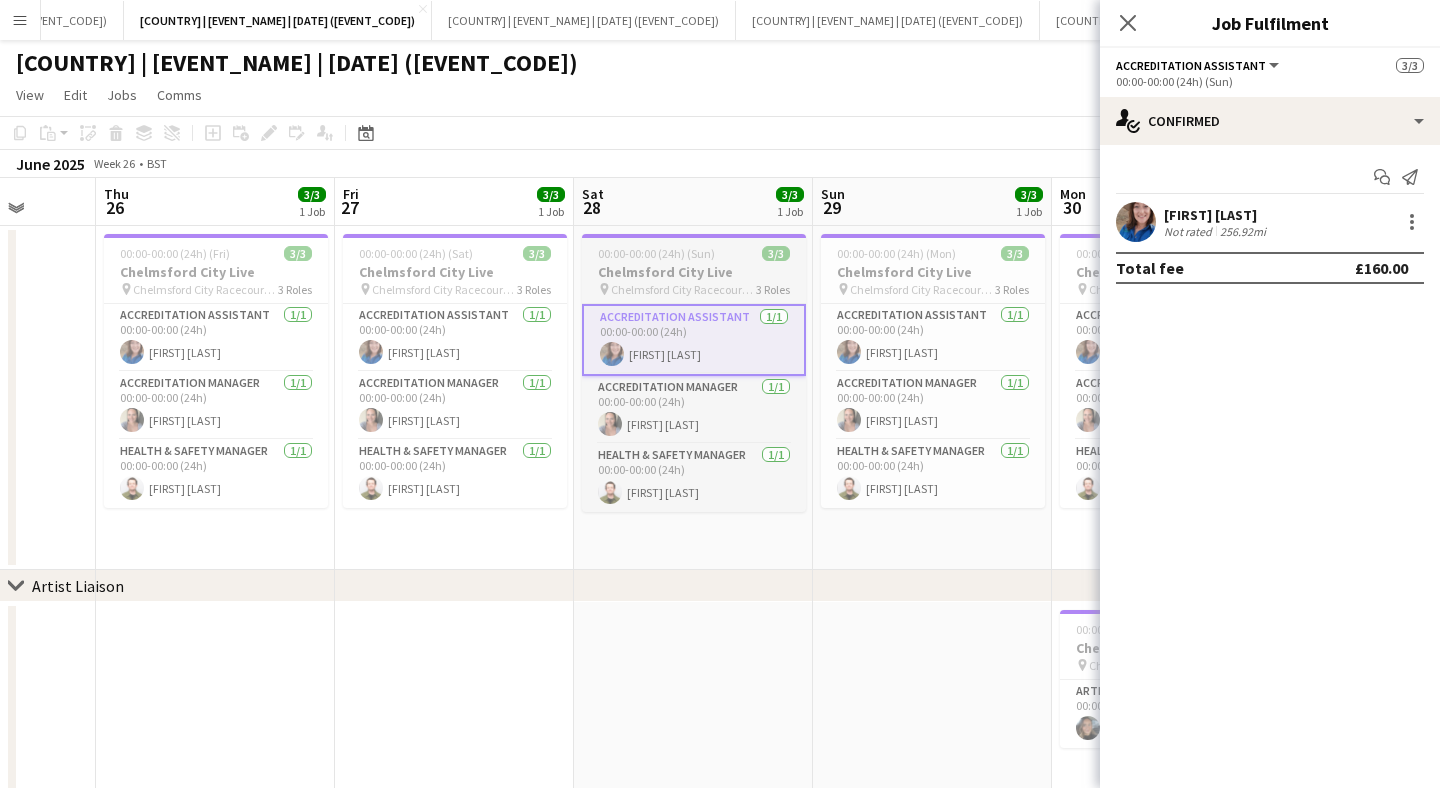 scroll, scrollTop: 0, scrollLeft: 653, axis: horizontal 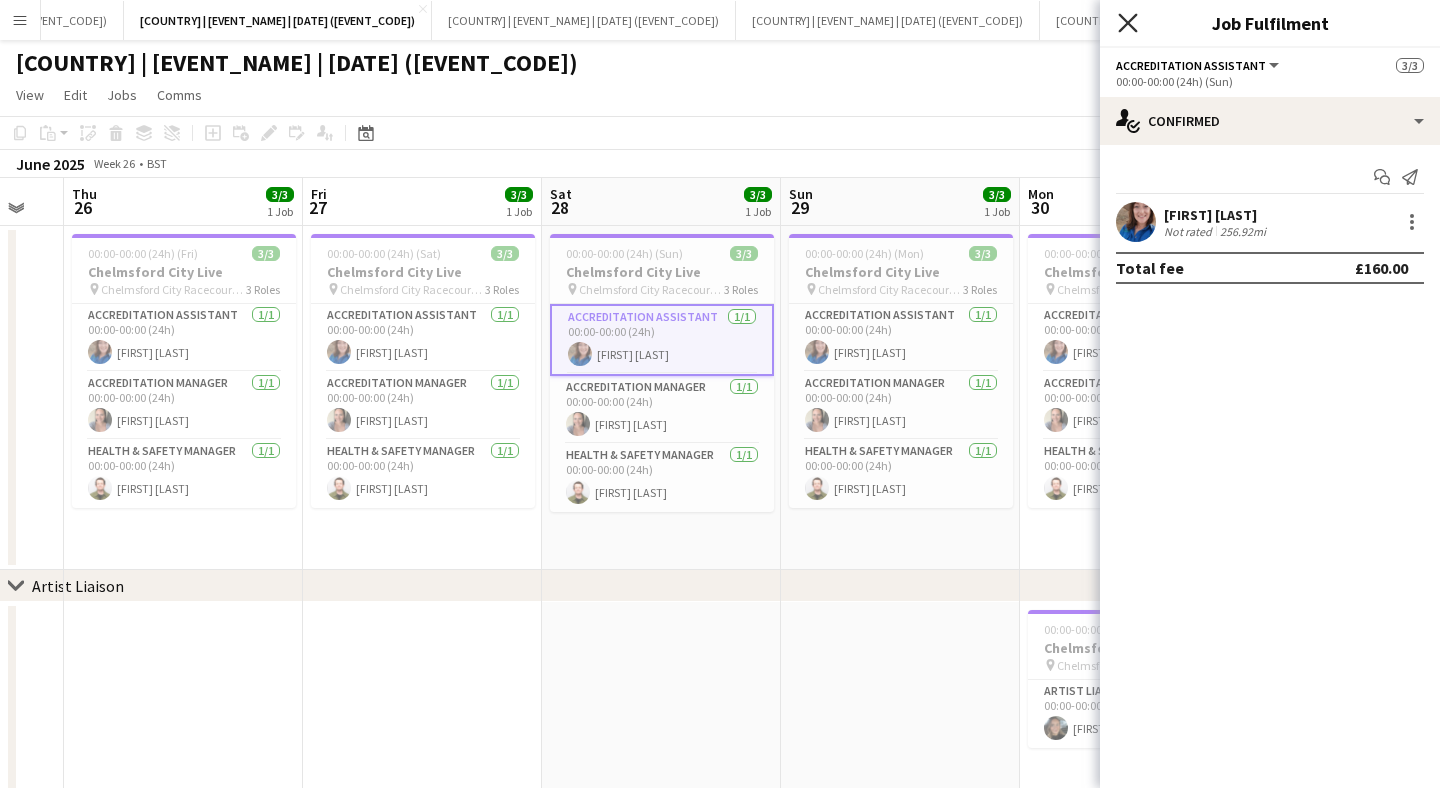 click on "Close pop-in" 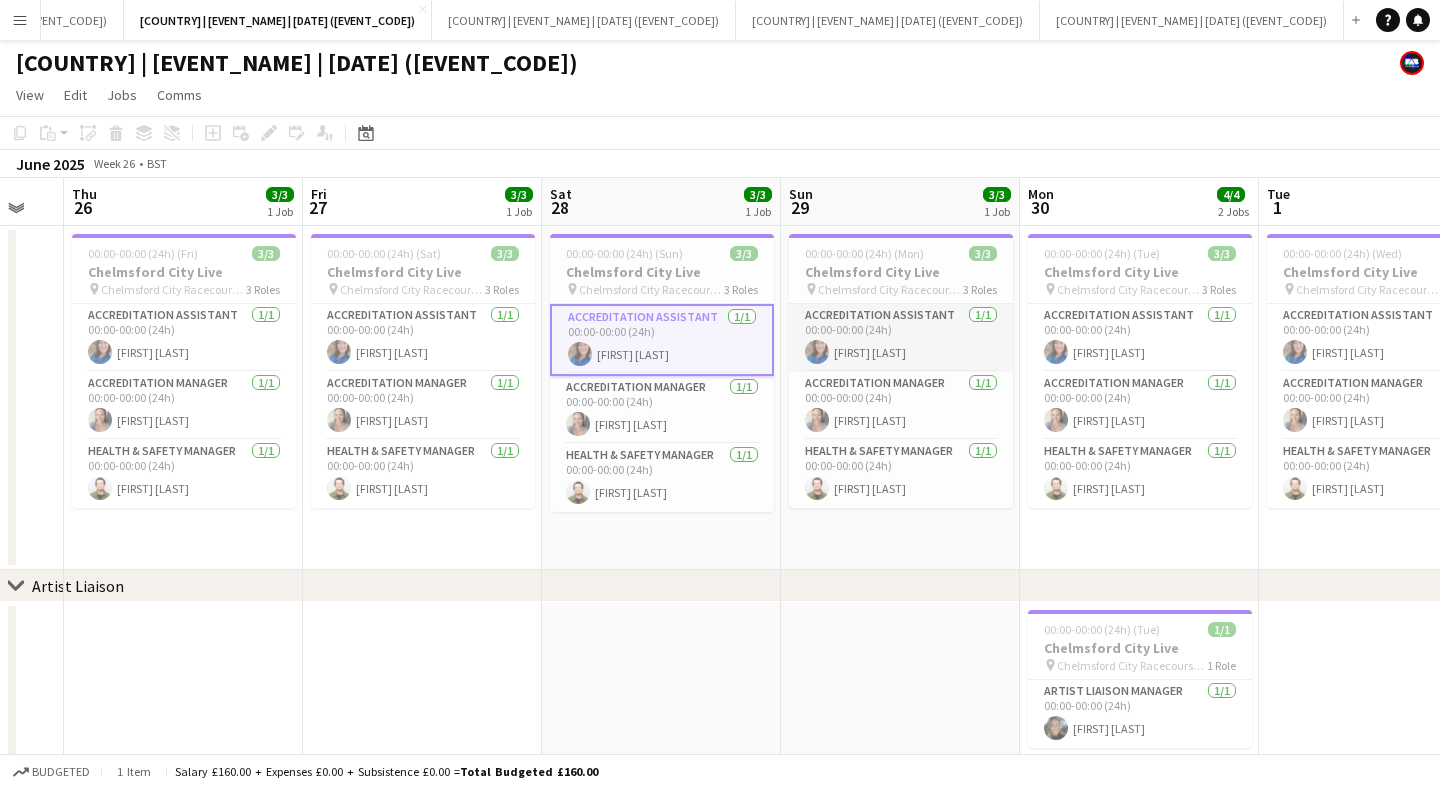 click on "Accreditation Assistant   1/1   00:00-00:00 (24h)
[FIRST] [LAST]" at bounding box center (901, 338) 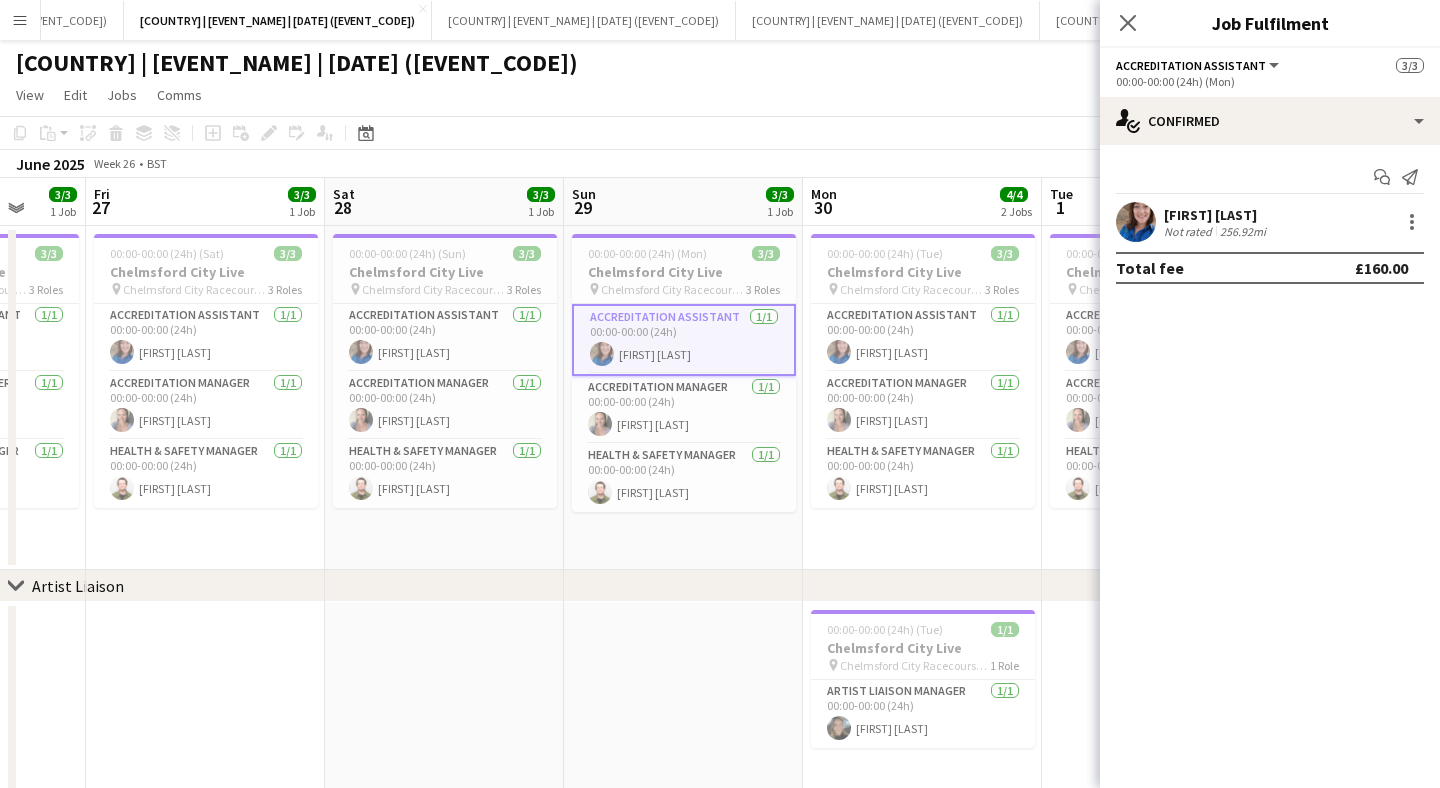 scroll, scrollTop: 0, scrollLeft: 894, axis: horizontal 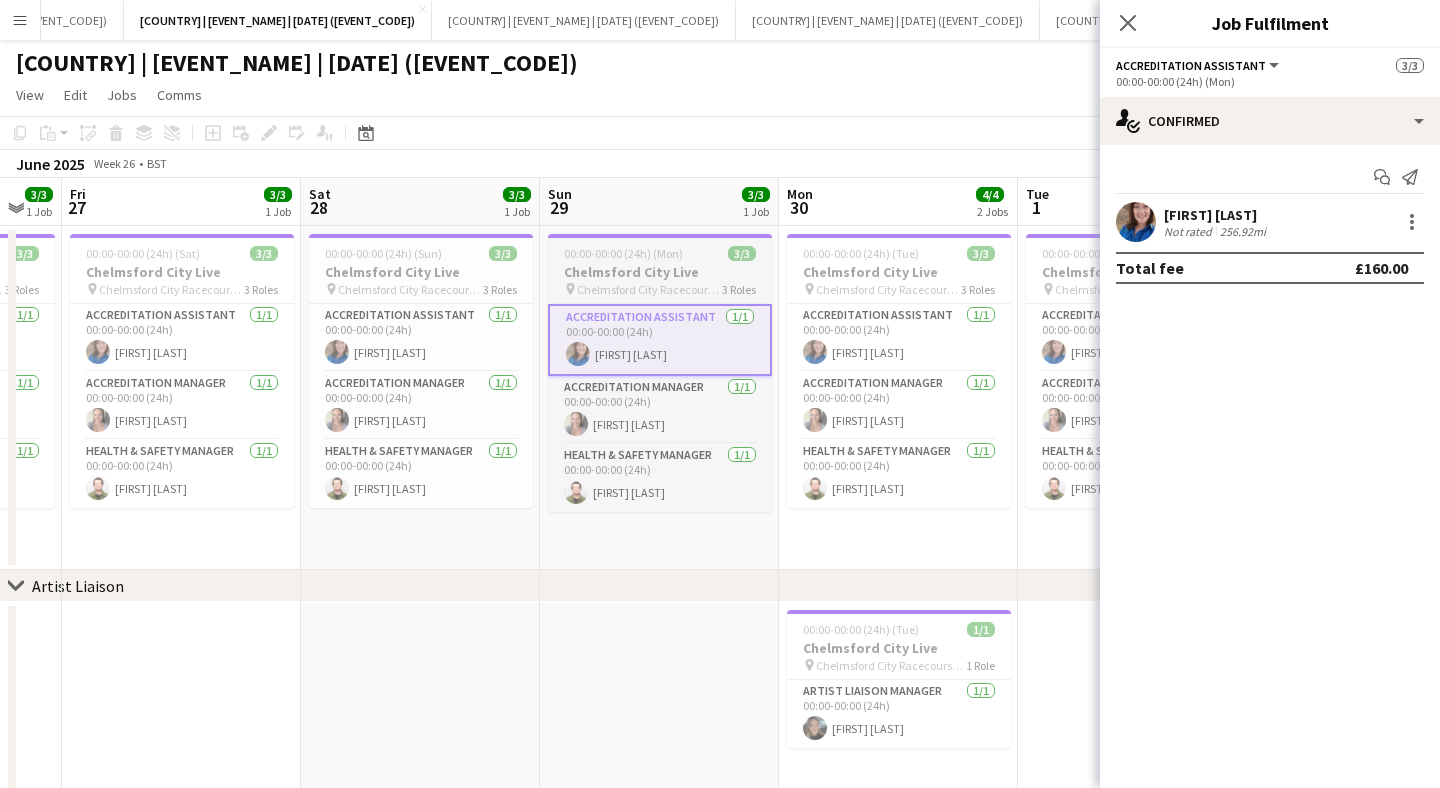 click on "Accreditation Assistant   1/1   00:00-00:00 (24h)
[FIRST] [LAST]" at bounding box center [899, 338] 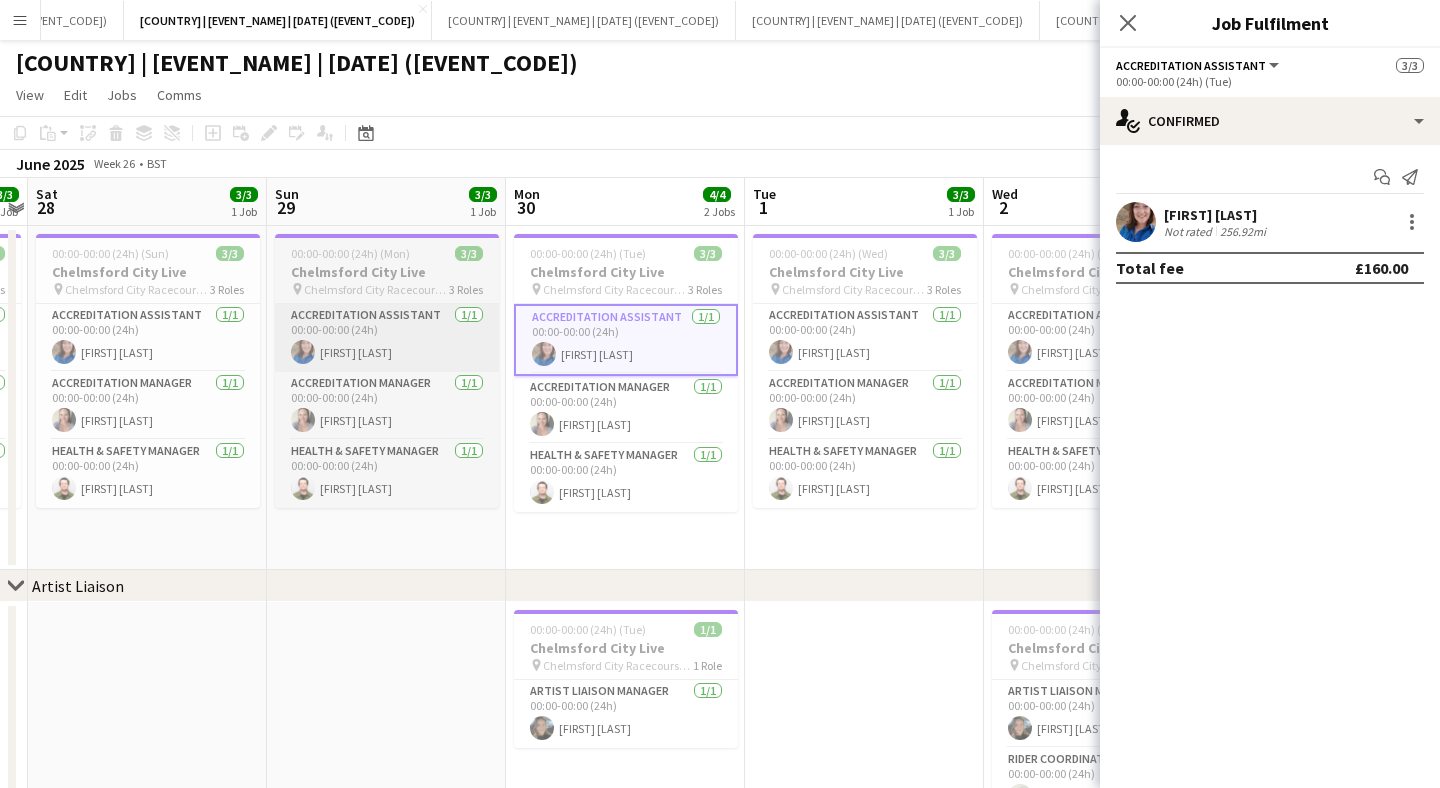 scroll, scrollTop: 0, scrollLeft: 835, axis: horizontal 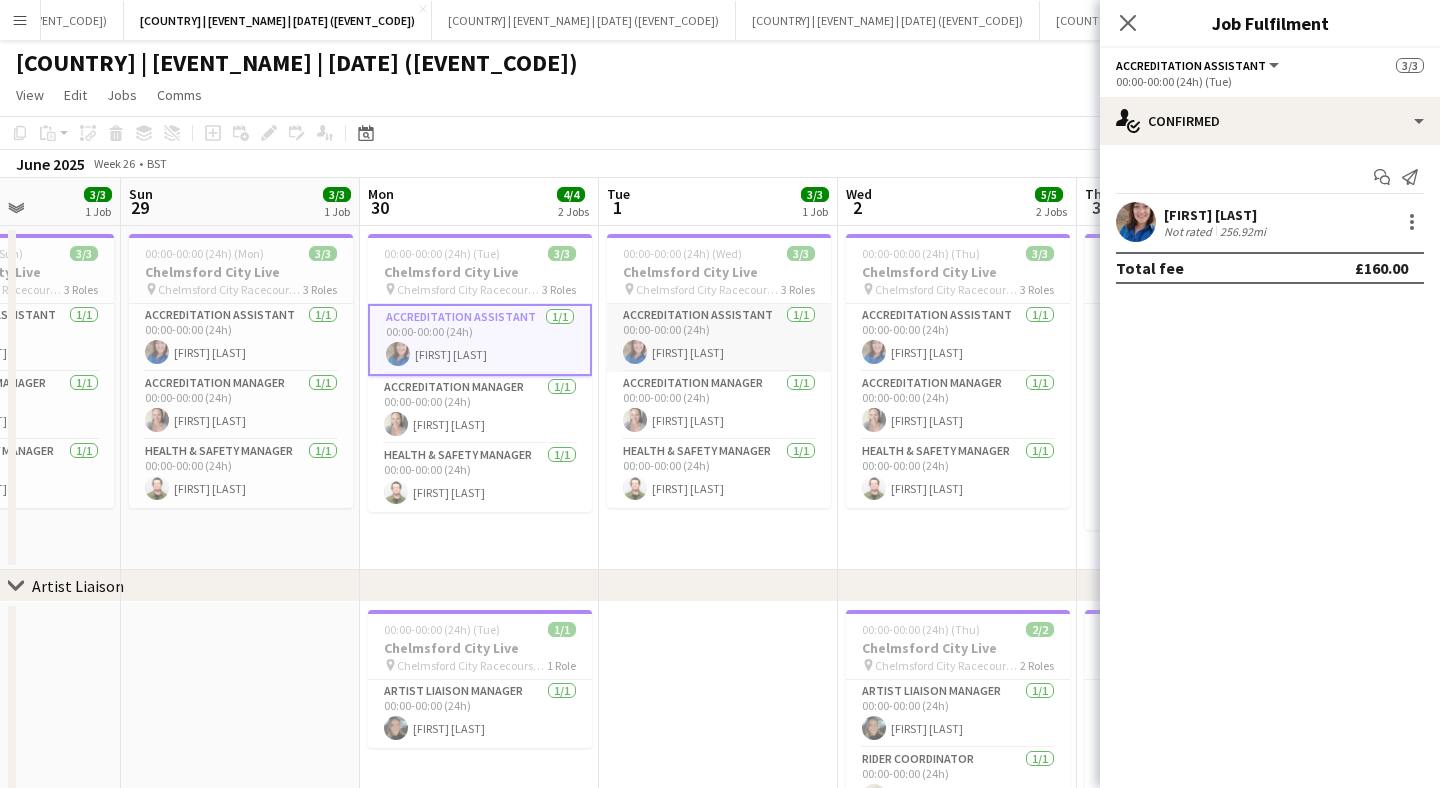 click on "Accreditation Assistant   1/1   00:00-00:00 (24h)
[FIRST] [LAST]" at bounding box center [719, 338] 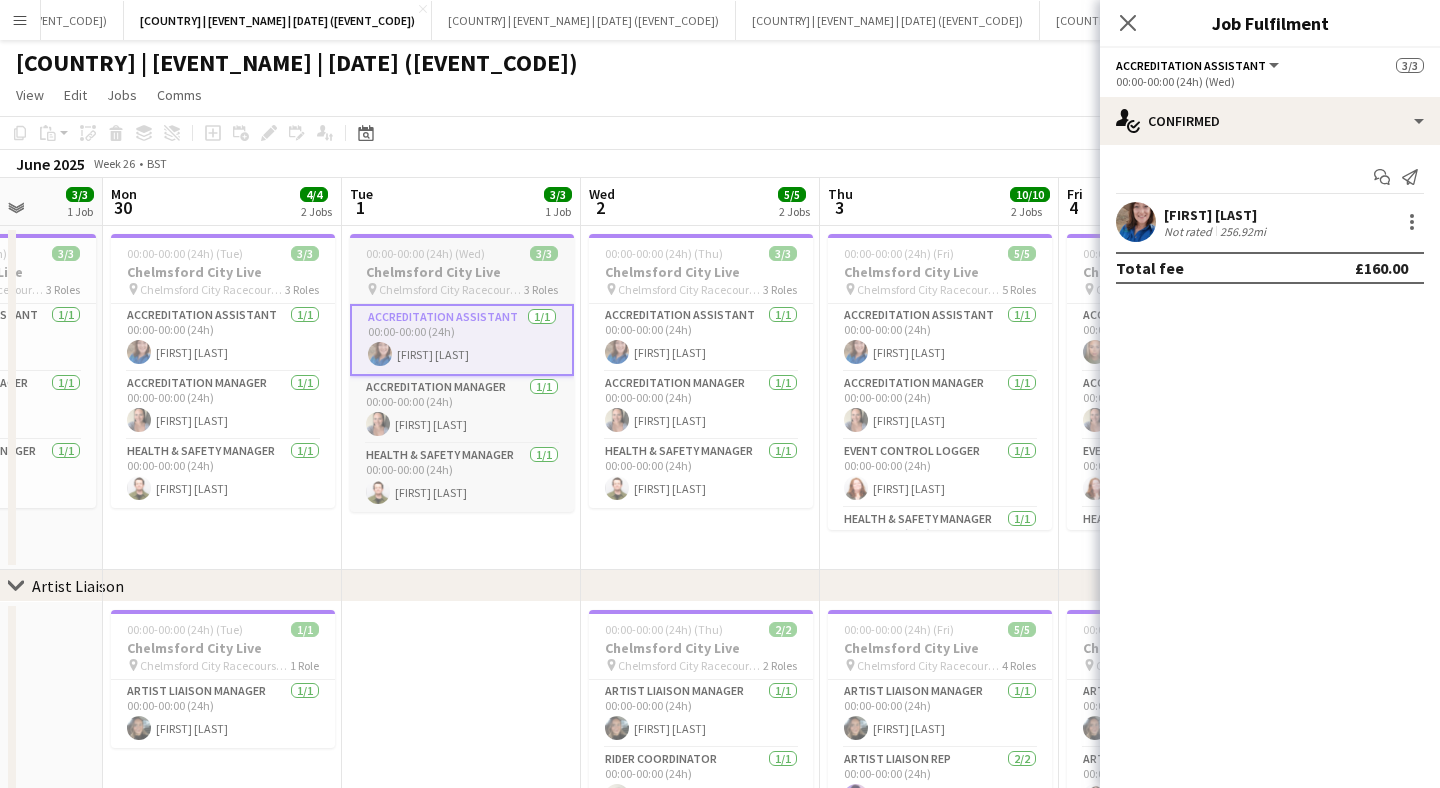 click on "Accreditation Assistant   1/1   00:00-00:00 (24h)
[FIRST] [LAST]" at bounding box center [701, 338] 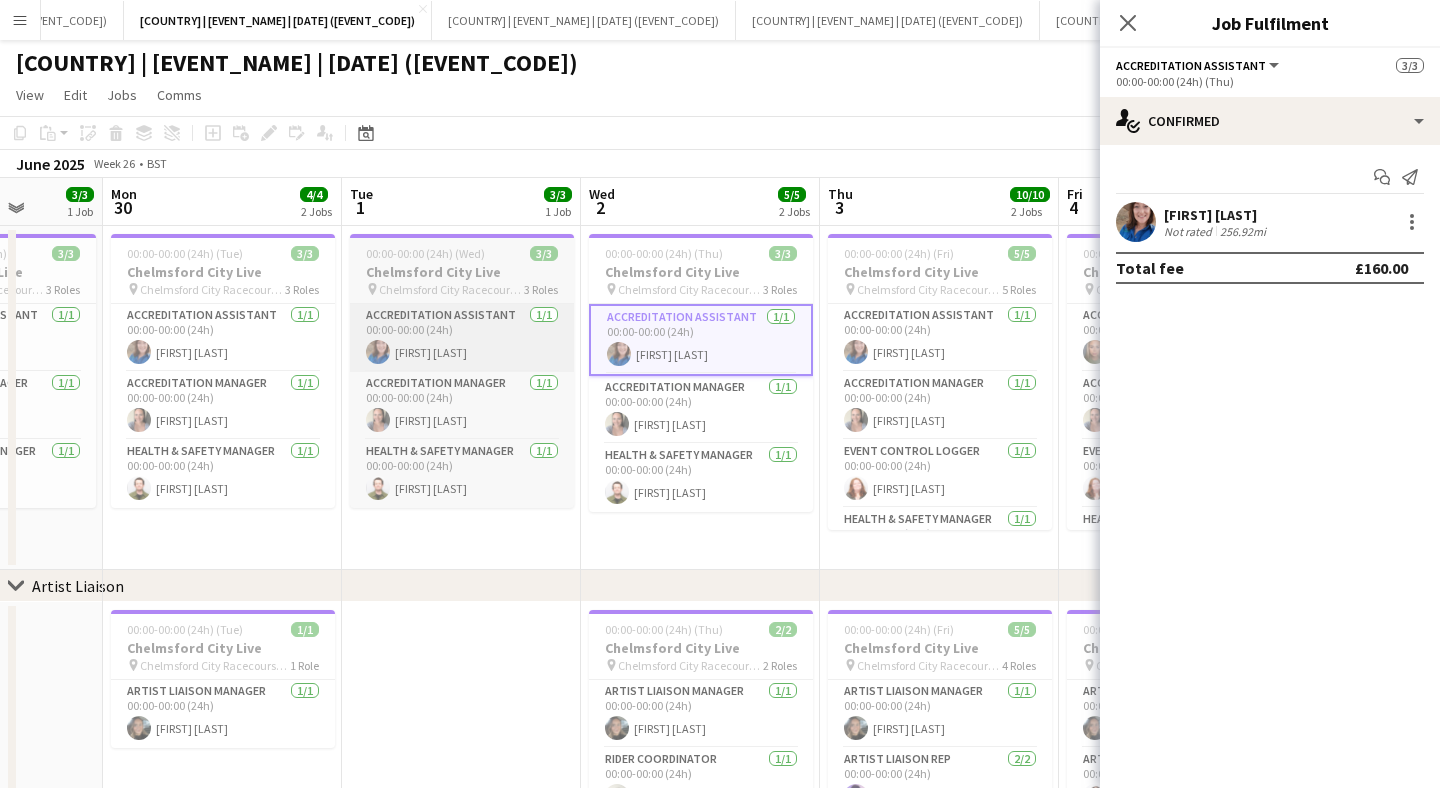 scroll, scrollTop: 0, scrollLeft: 822, axis: horizontal 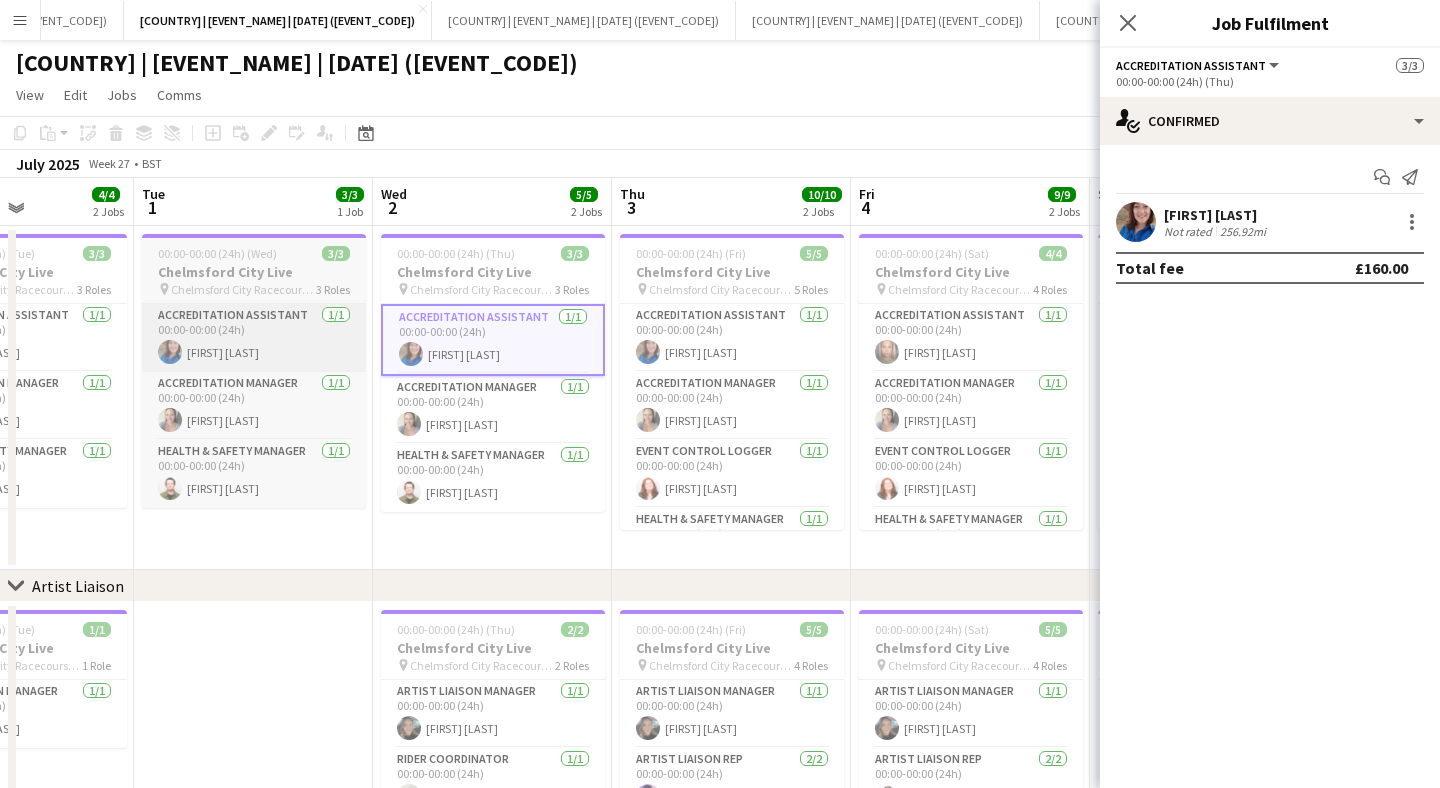 click on "Accreditation Assistant   1/1   00:00-00:00 (24h)
[FIRST] [LAST]" at bounding box center [732, 338] 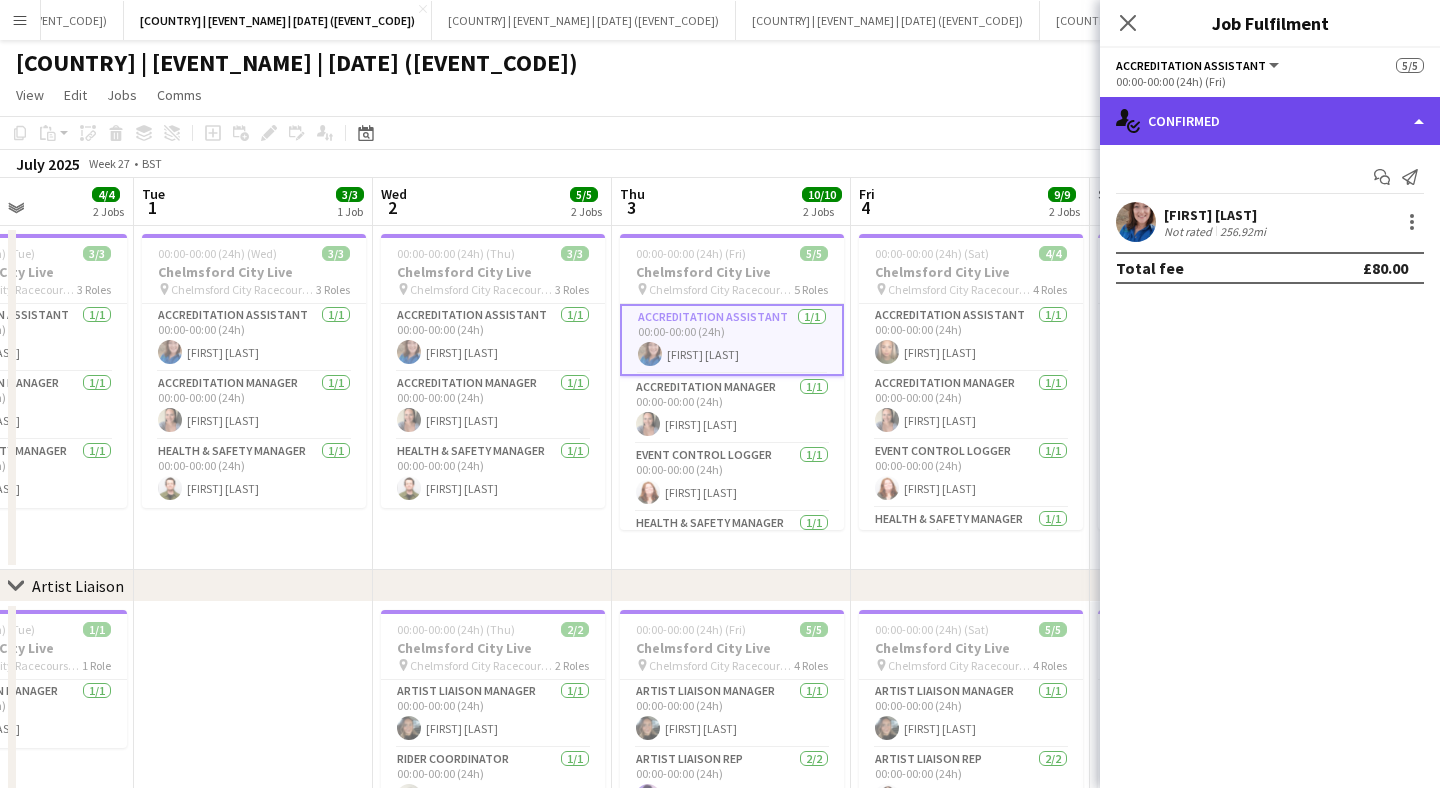 click on "single-neutral-actions-check-2
Confirmed" 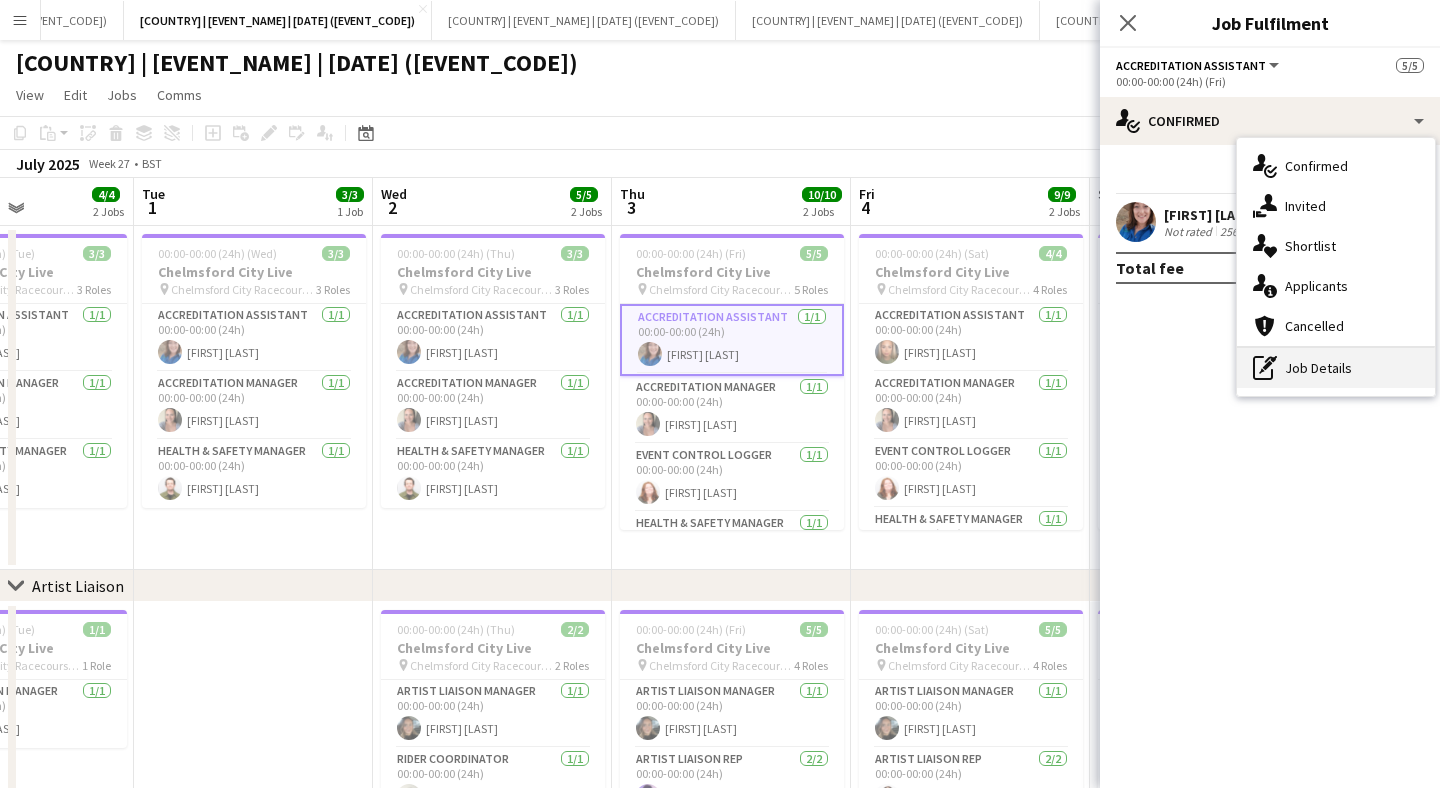 click on "pen-write
Job Details" at bounding box center (1336, 368) 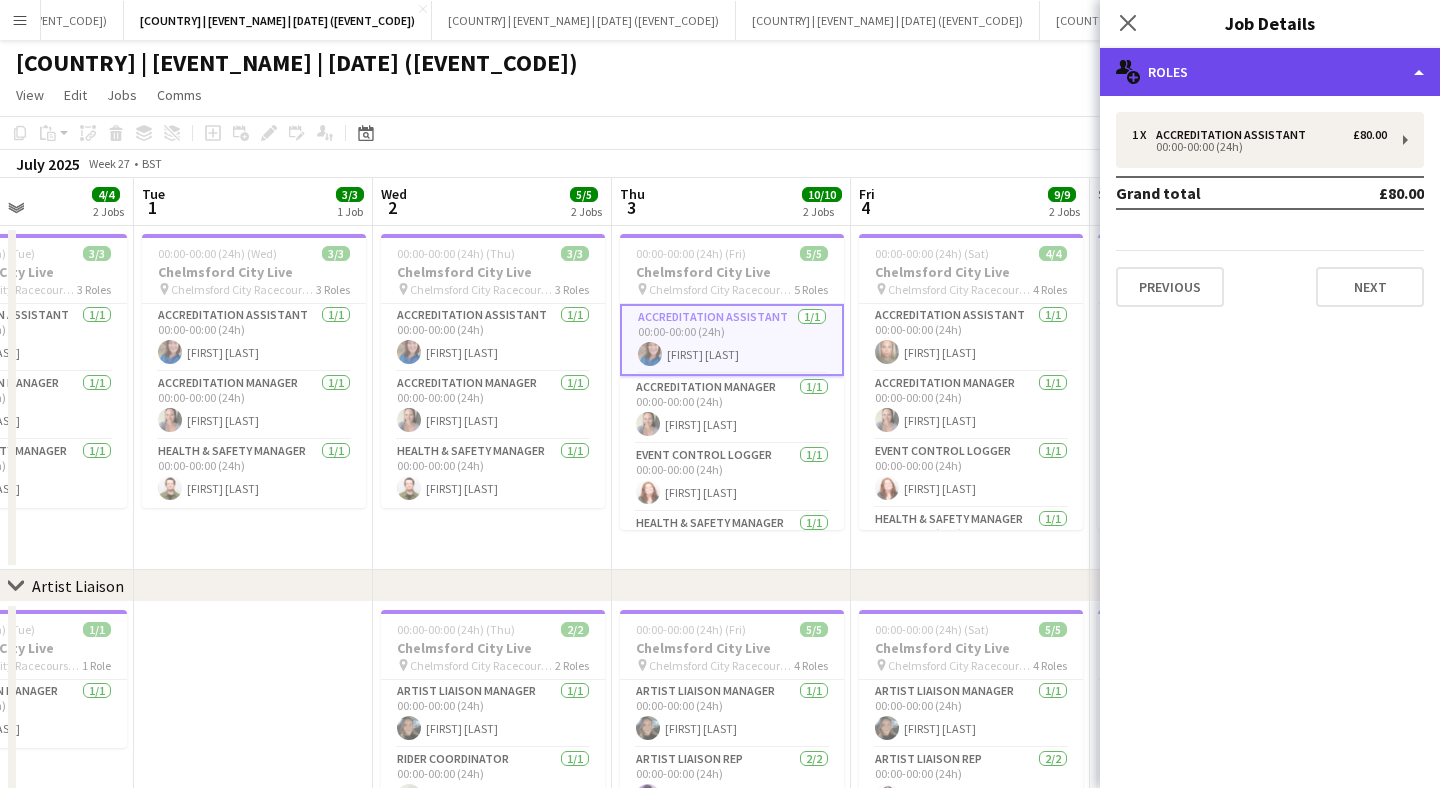 click on "multiple-users-add
Roles" 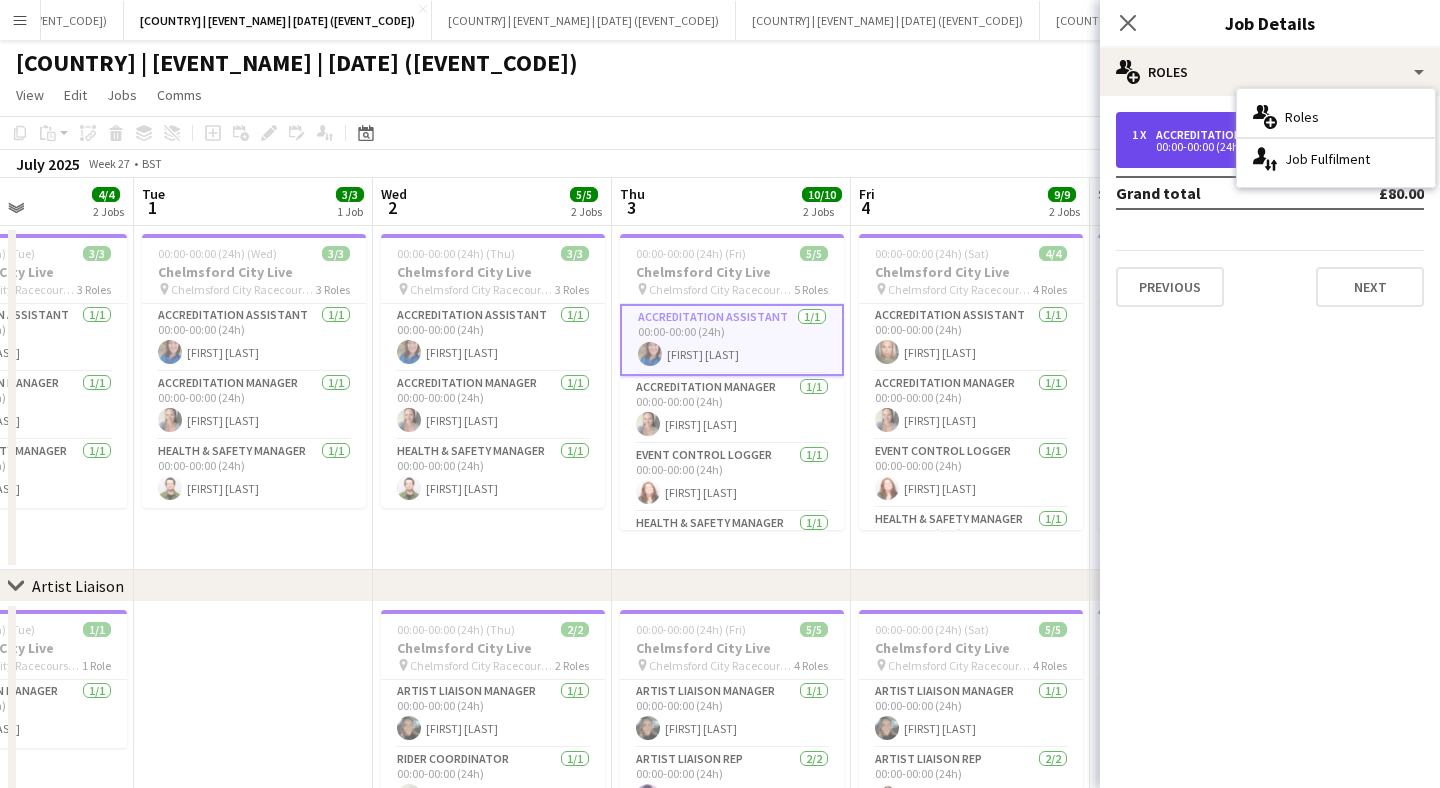 click on "Accreditation Assistant" at bounding box center (1235, 135) 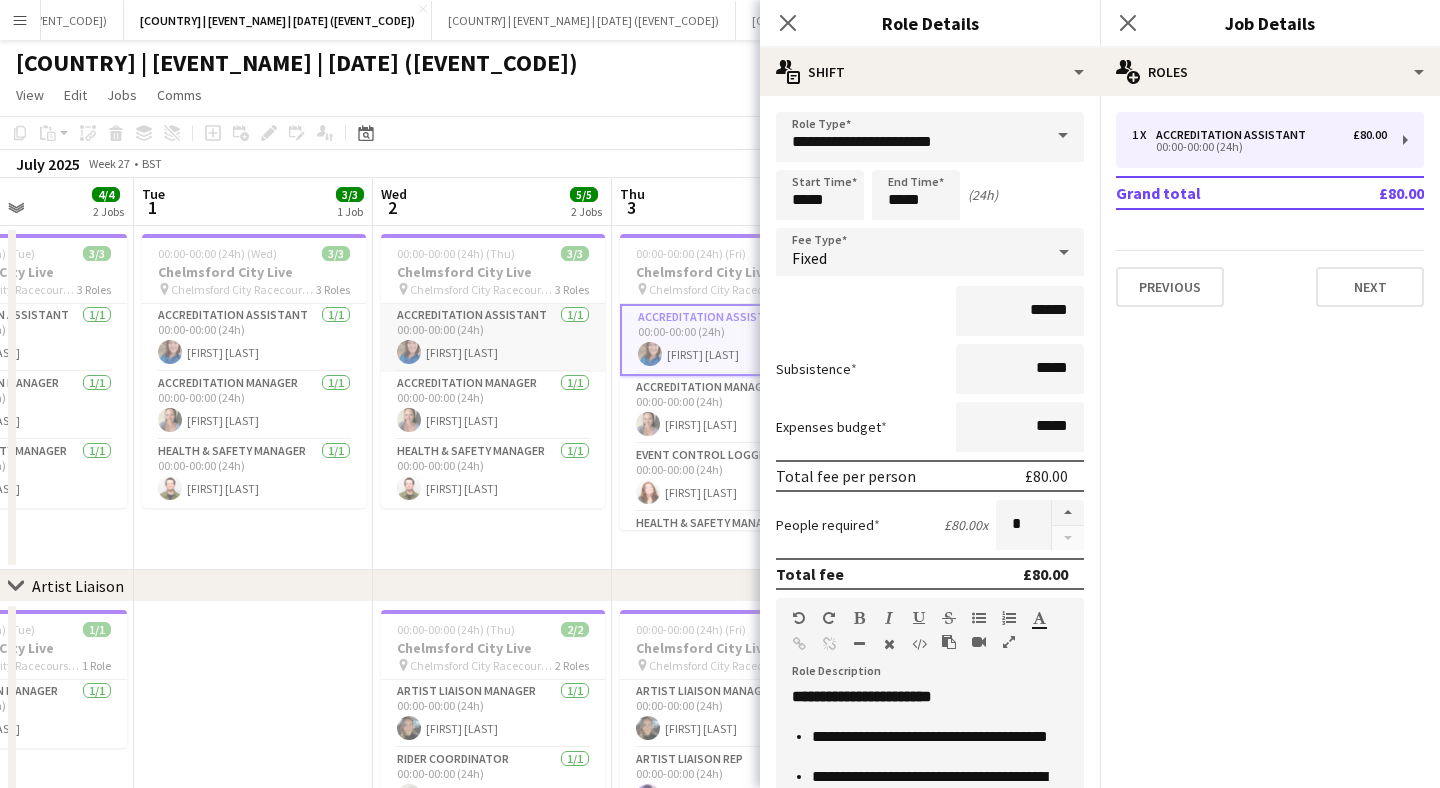click on "Accreditation Assistant   1/1   00:00-00:00 (24h)
[FIRST] [LAST]" at bounding box center [493, 338] 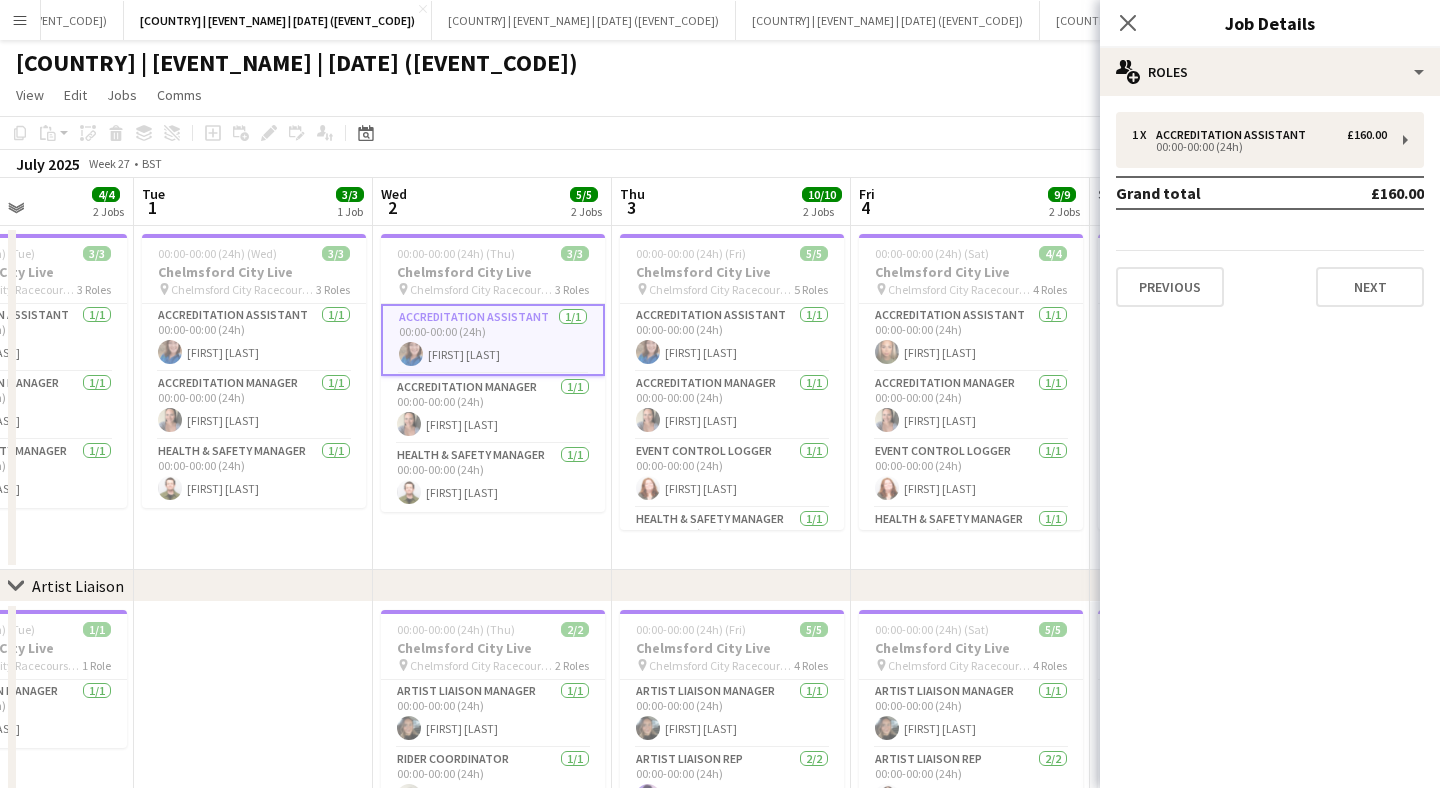 scroll, scrollTop: 0, scrollLeft: 796, axis: horizontal 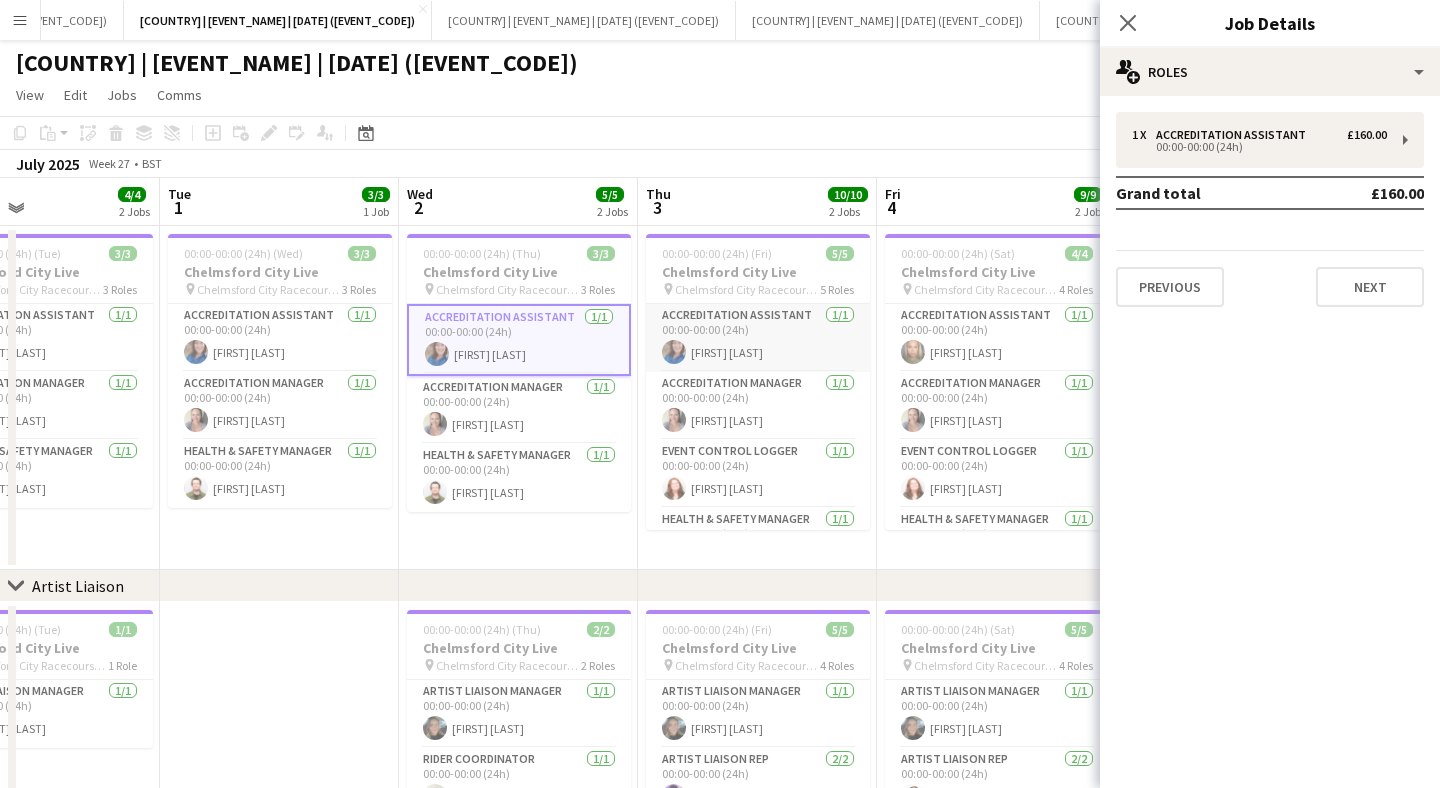 click on "Accreditation Assistant   1/1   00:00-00:00 (24h)
[FIRST] [LAST]" at bounding box center (758, 338) 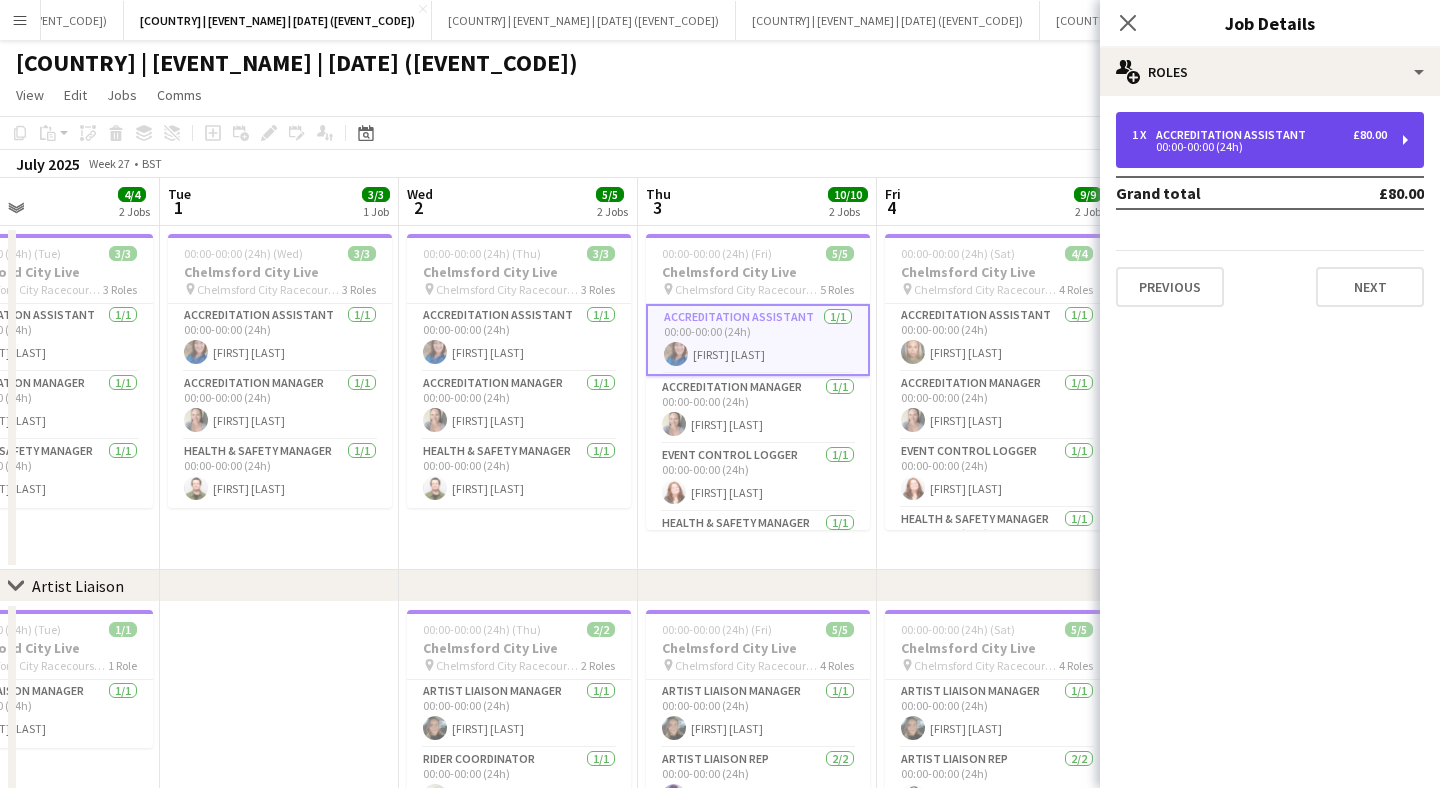 click on "Accreditation Assistant" at bounding box center [1235, 135] 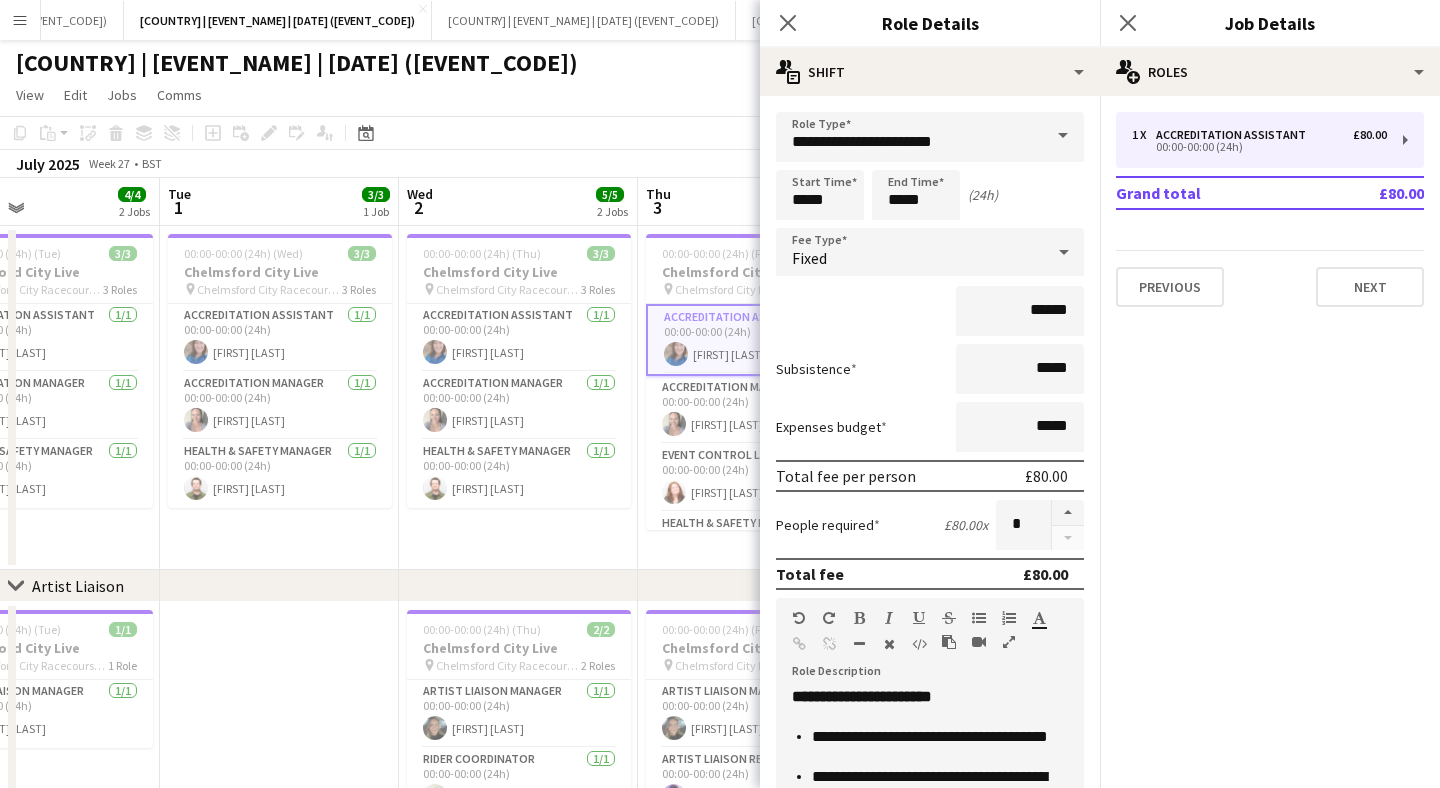 click on "Close pop-in" 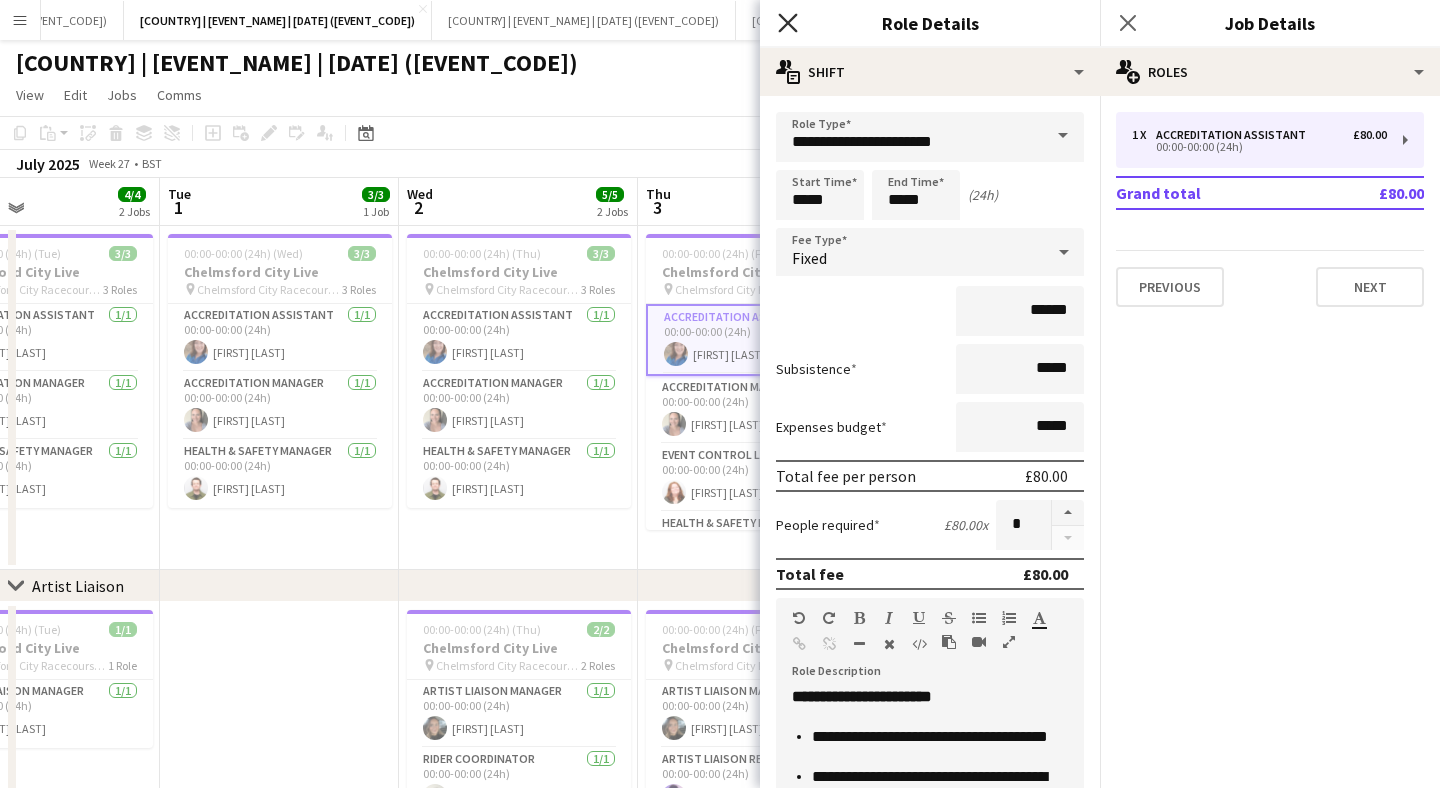 click 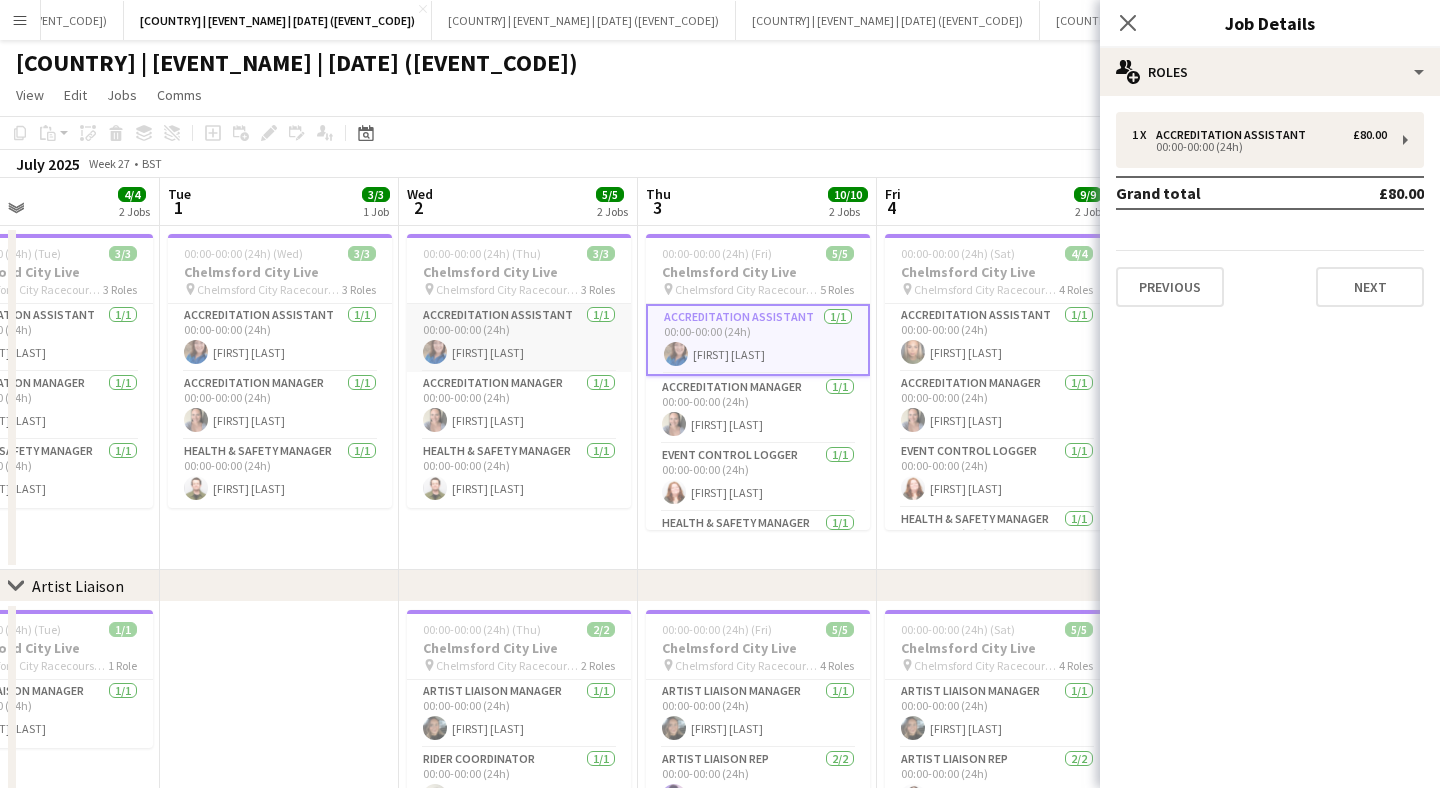 click on "Accreditation Assistant   1/1   00:00-00:00 (24h)
[FIRST] [LAST]" at bounding box center (519, 338) 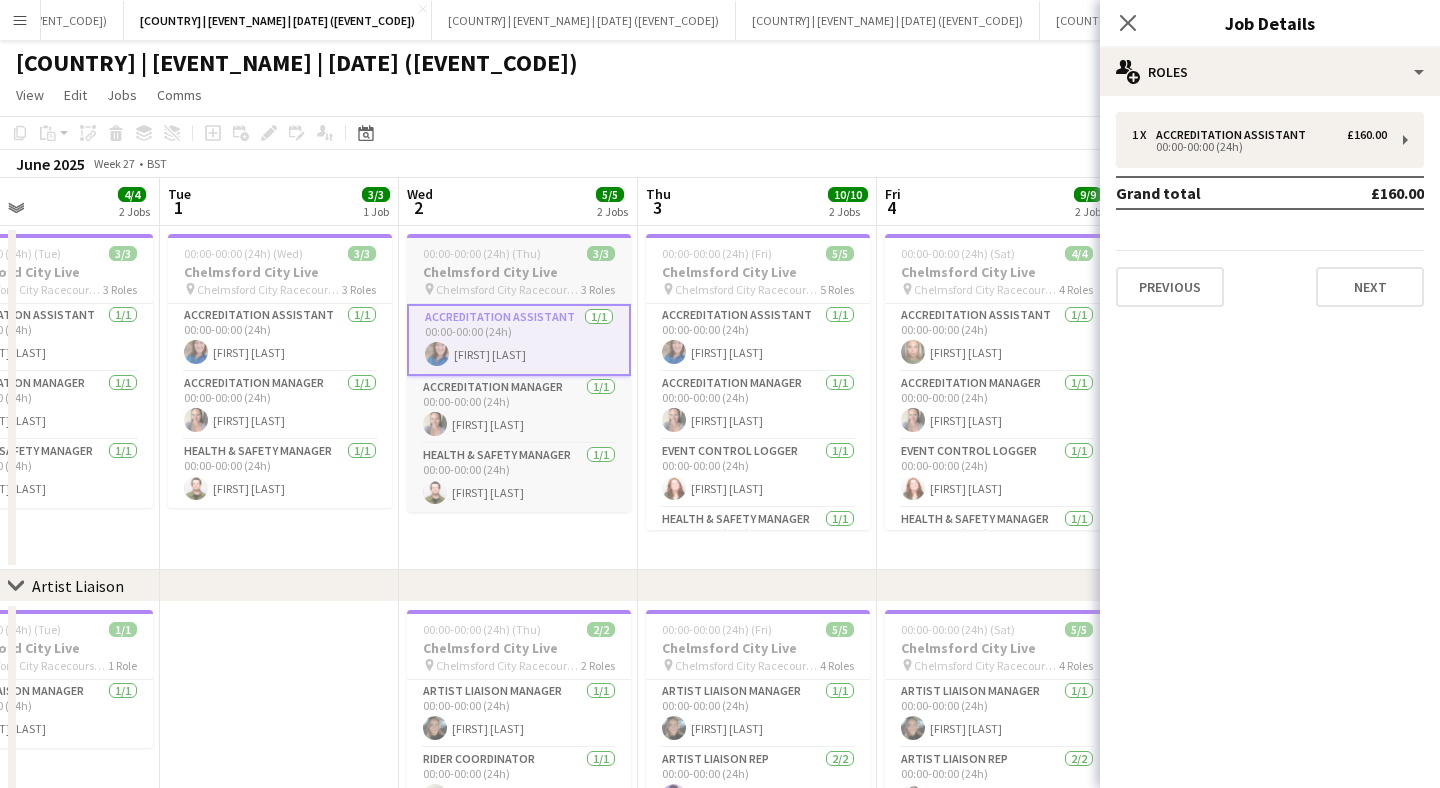 scroll, scrollTop: 0, scrollLeft: 522, axis: horizontal 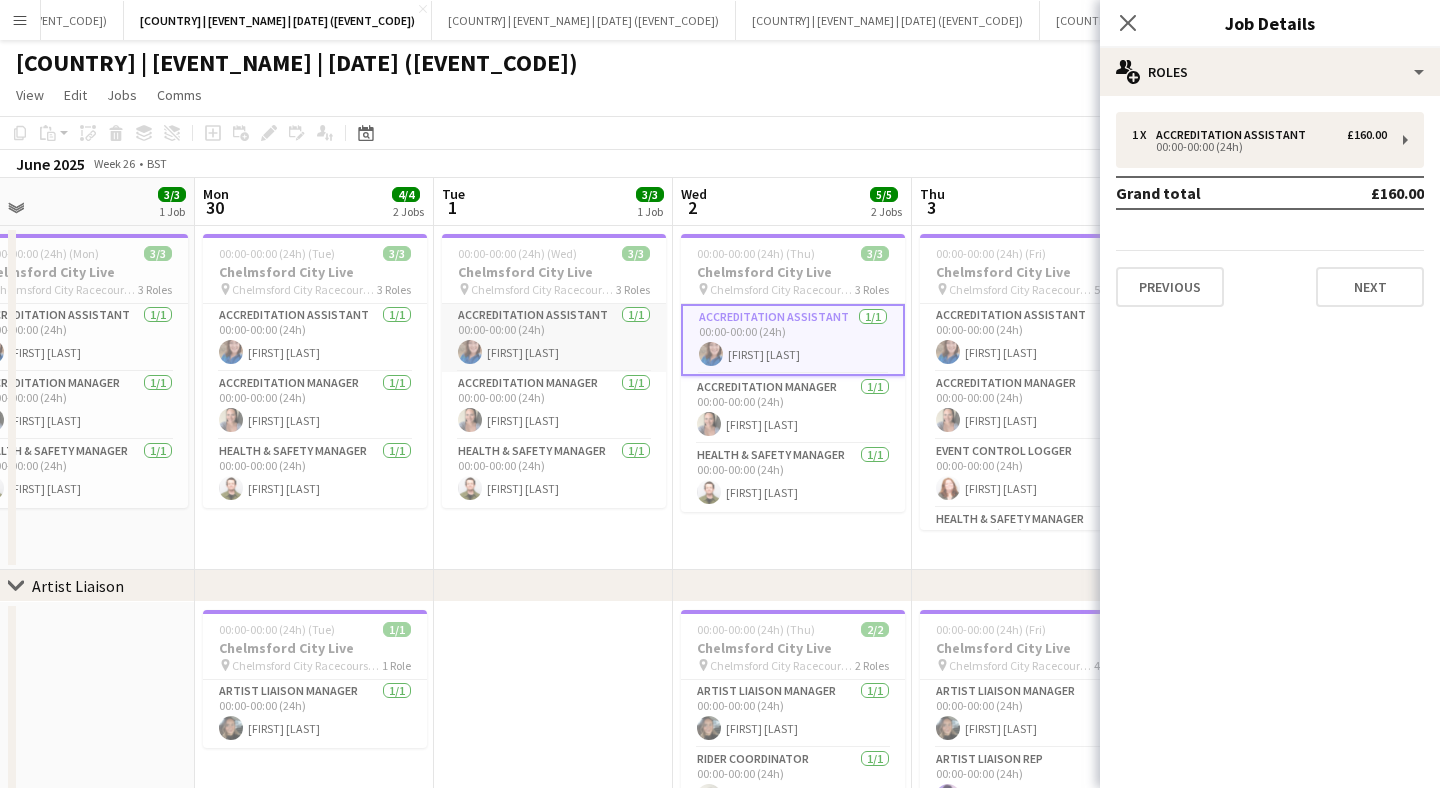 click on "Accreditation Assistant   1/1   00:00-00:00 (24h)
[FIRST] [LAST]" at bounding box center (554, 338) 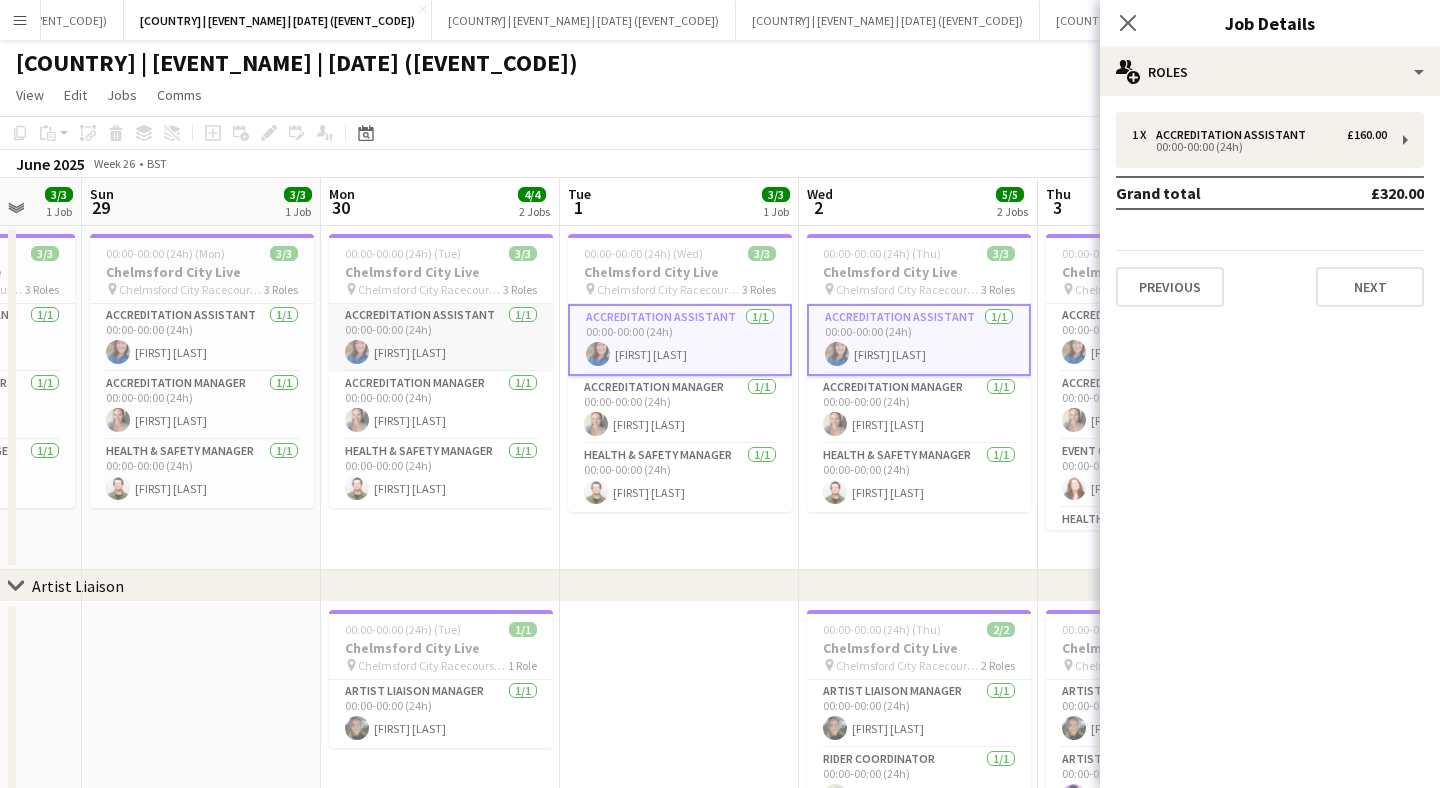 scroll, scrollTop: 0, scrollLeft: 572, axis: horizontal 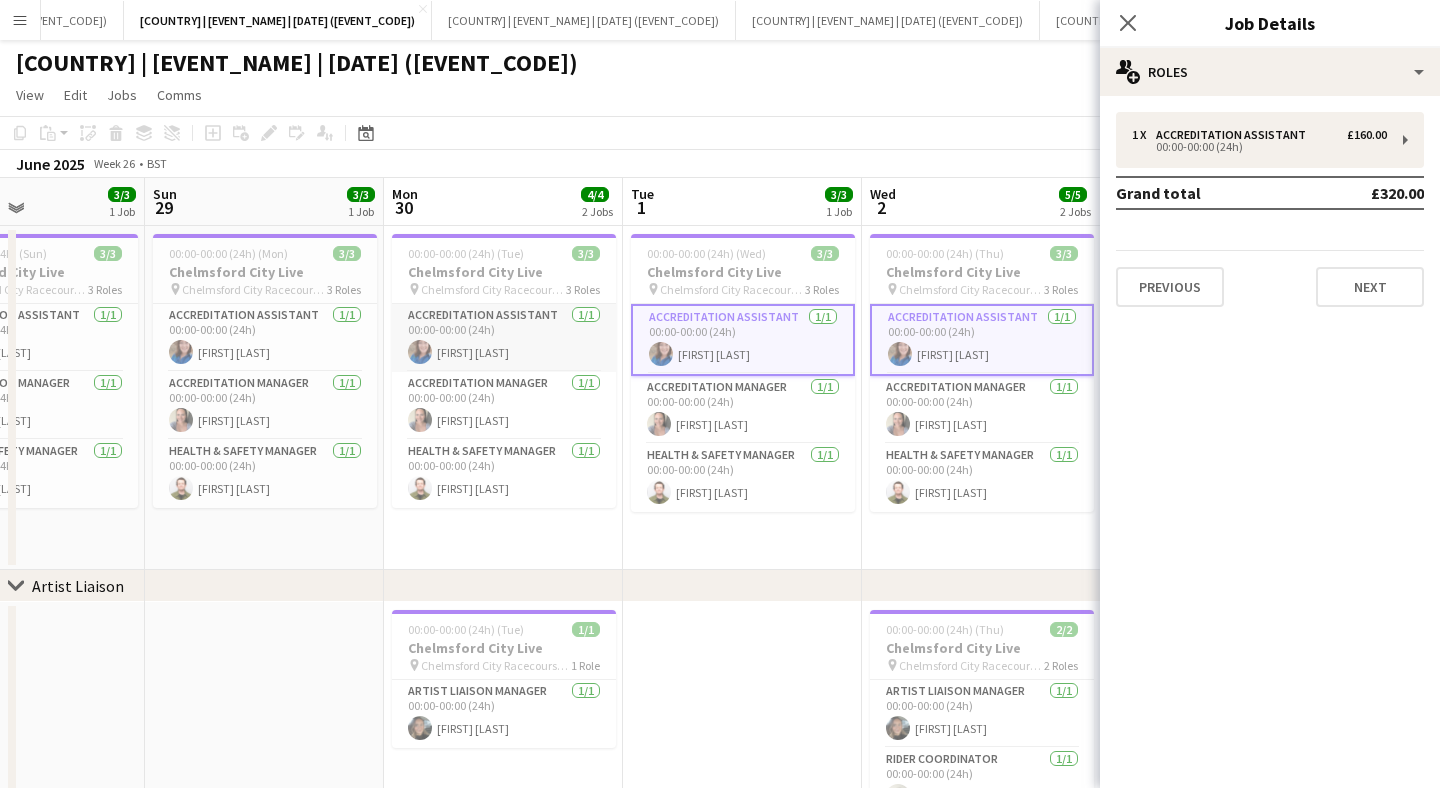 click on "Accreditation Assistant   1/1   00:00-00:00 (24h)
[FIRST] [LAST]" at bounding box center (504, 338) 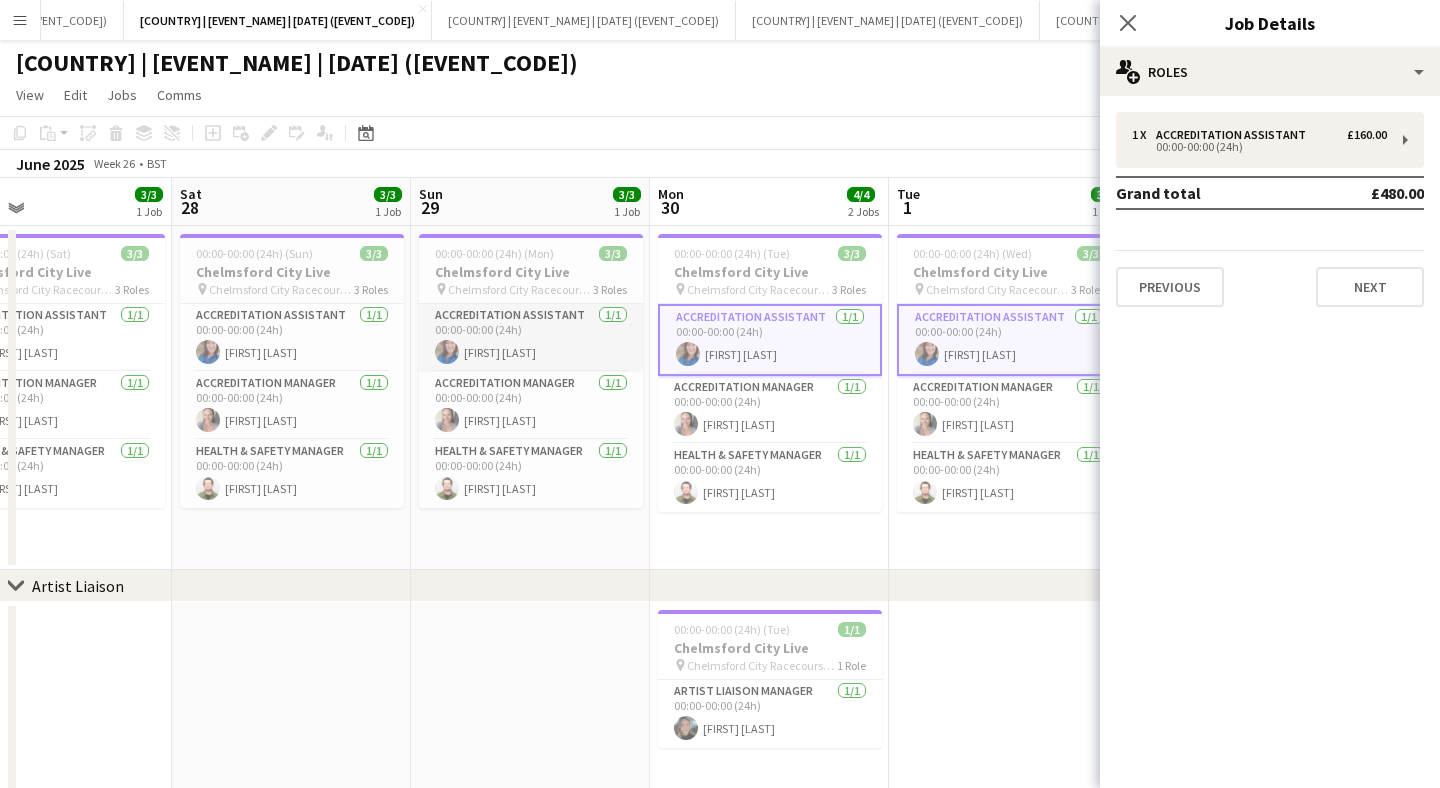 click on "Accreditation Assistant   1/1   00:00-00:00 (24h)
[FIRST] [LAST]" at bounding box center [531, 338] 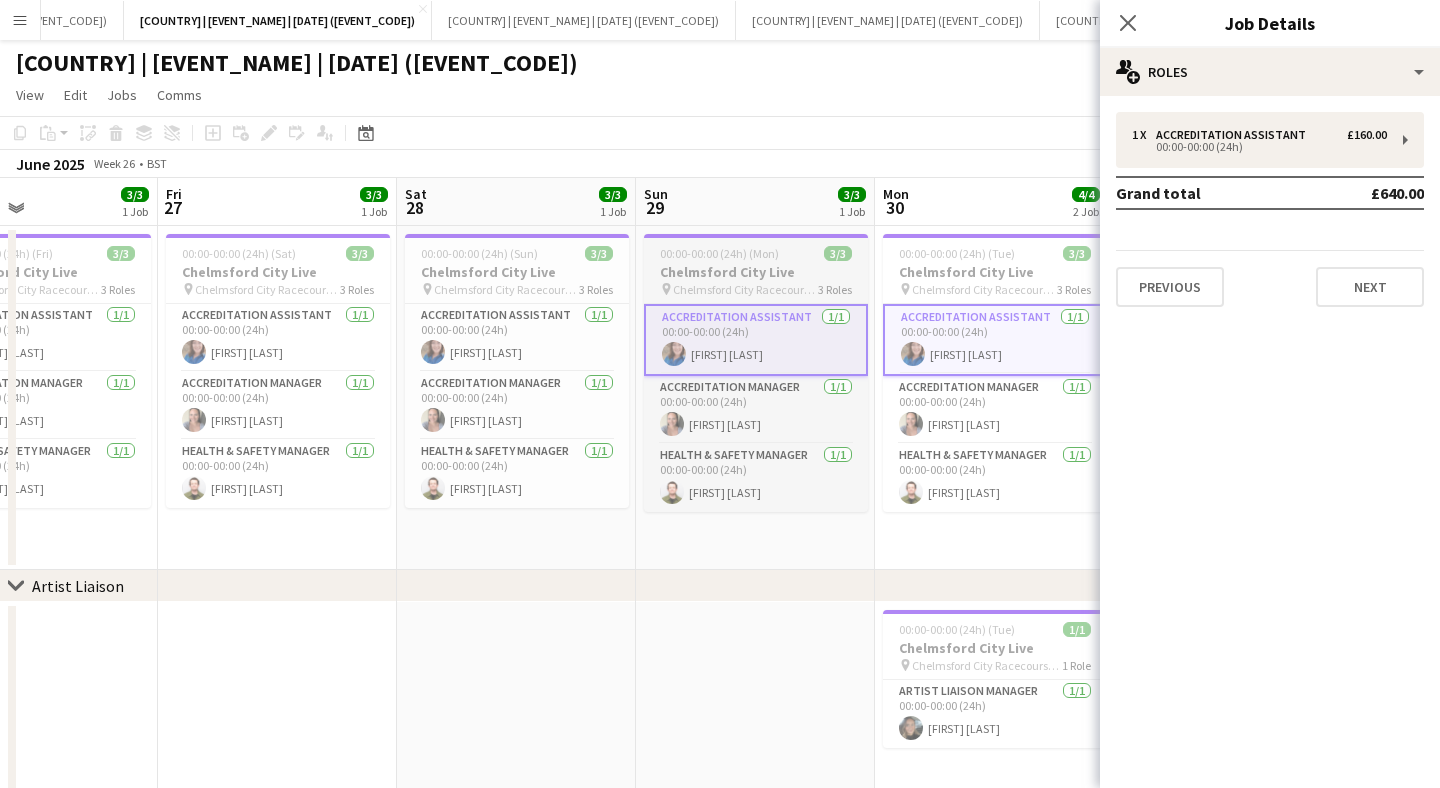 click on "Accreditation Assistant   1/1   00:00-00:00 (24h)
[FIRST] [LAST]" at bounding box center (517, 338) 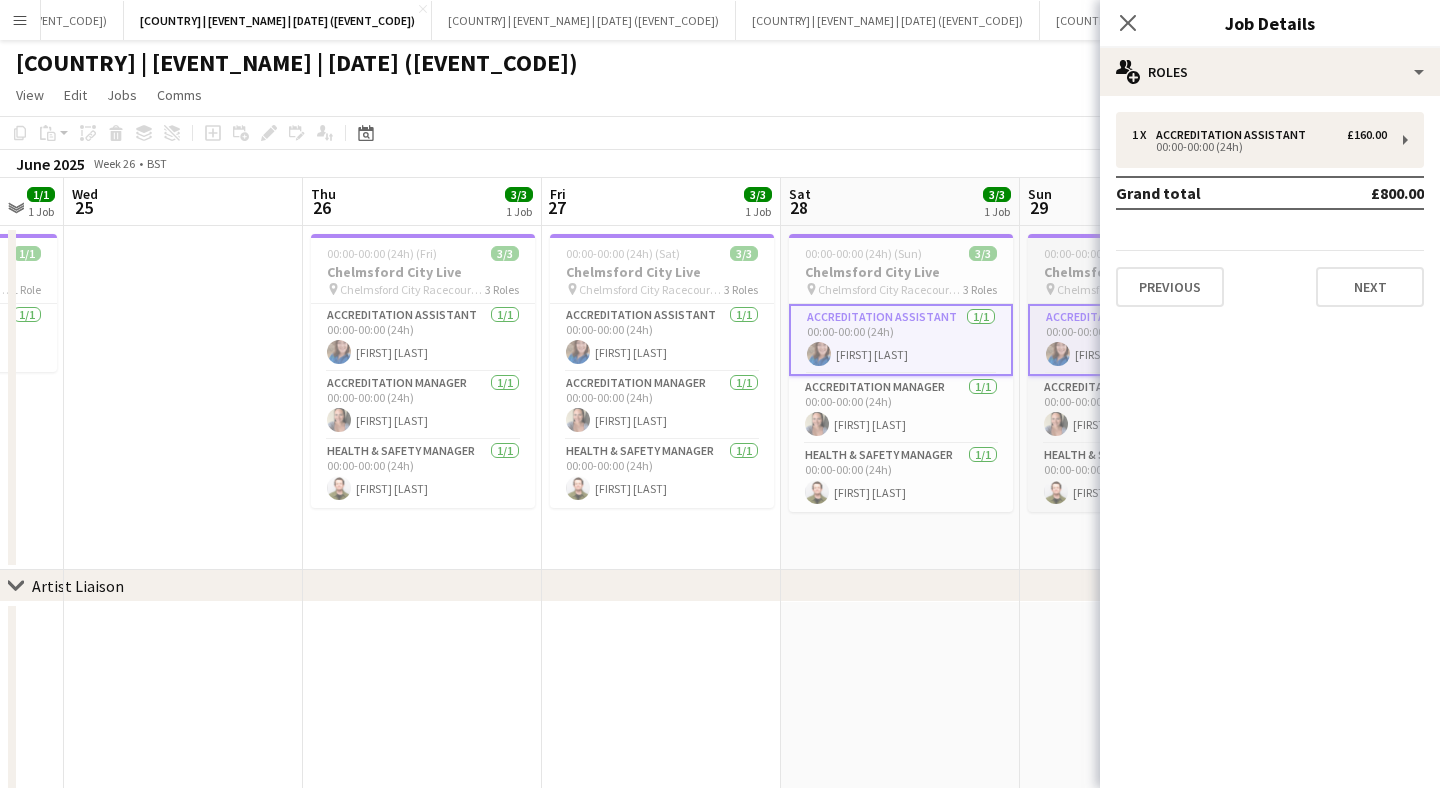 scroll, scrollTop: 0, scrollLeft: 542, axis: horizontal 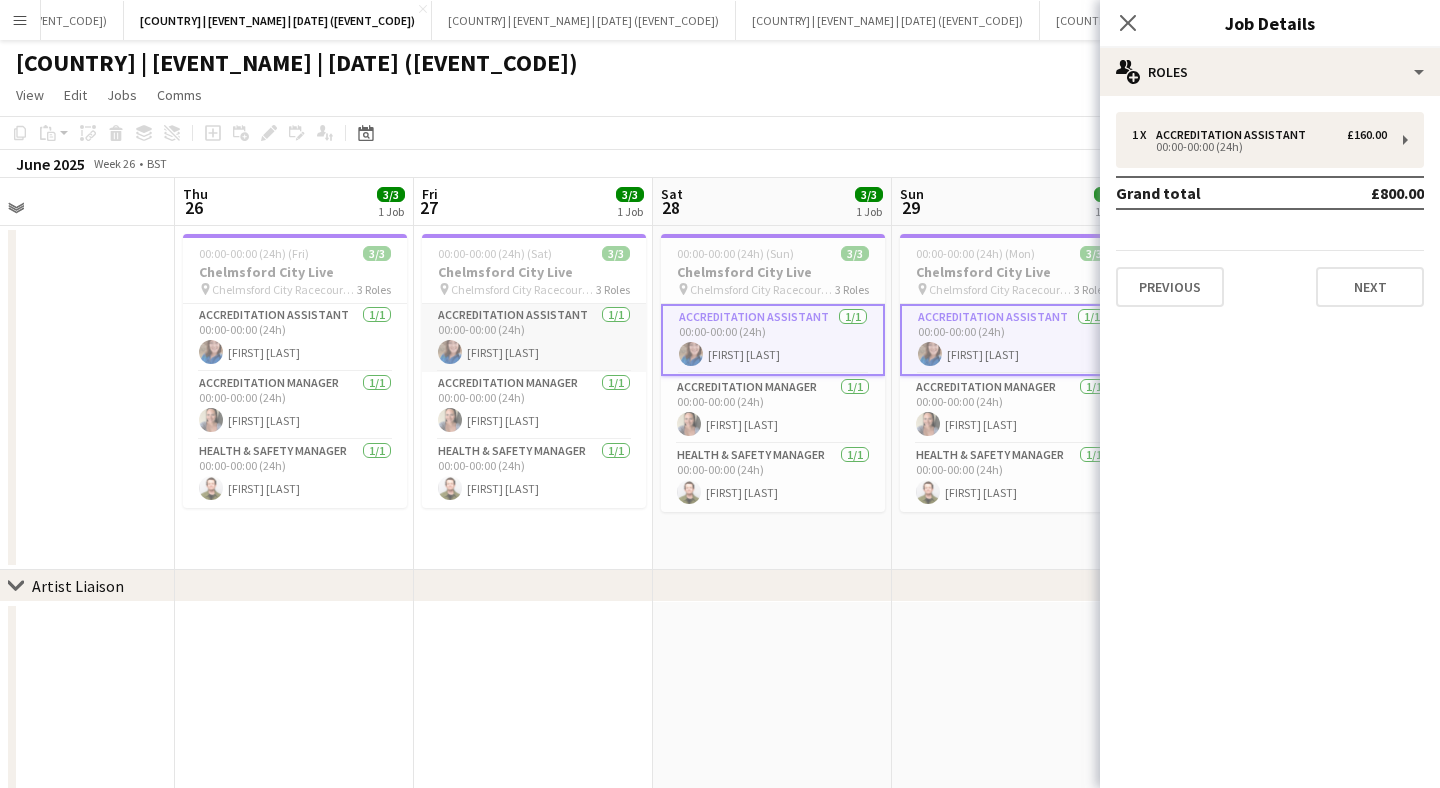click on "Accreditation Assistant   1/1   00:00-00:00 (24h)
[FIRST] [LAST]" at bounding box center (534, 338) 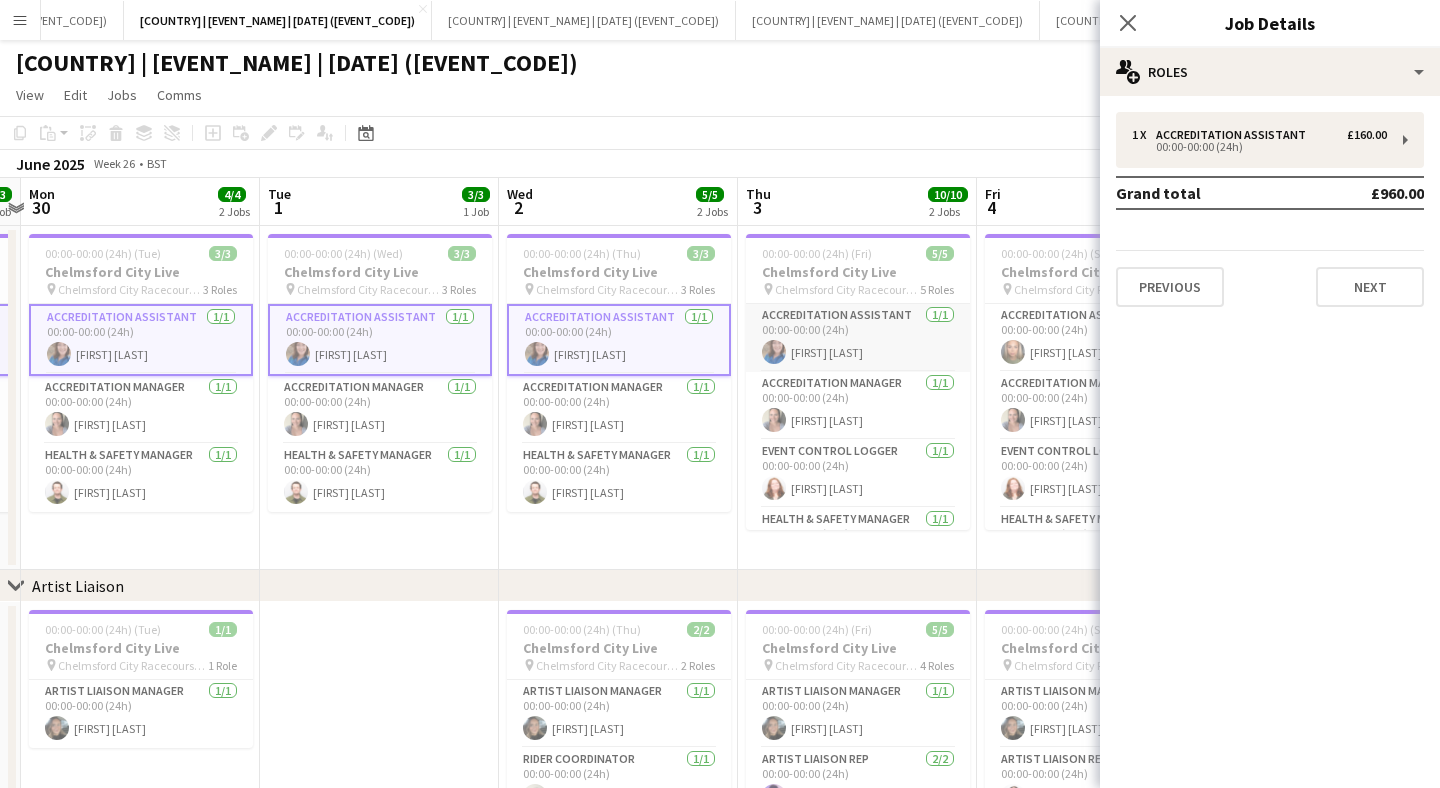 scroll, scrollTop: 0, scrollLeft: 697, axis: horizontal 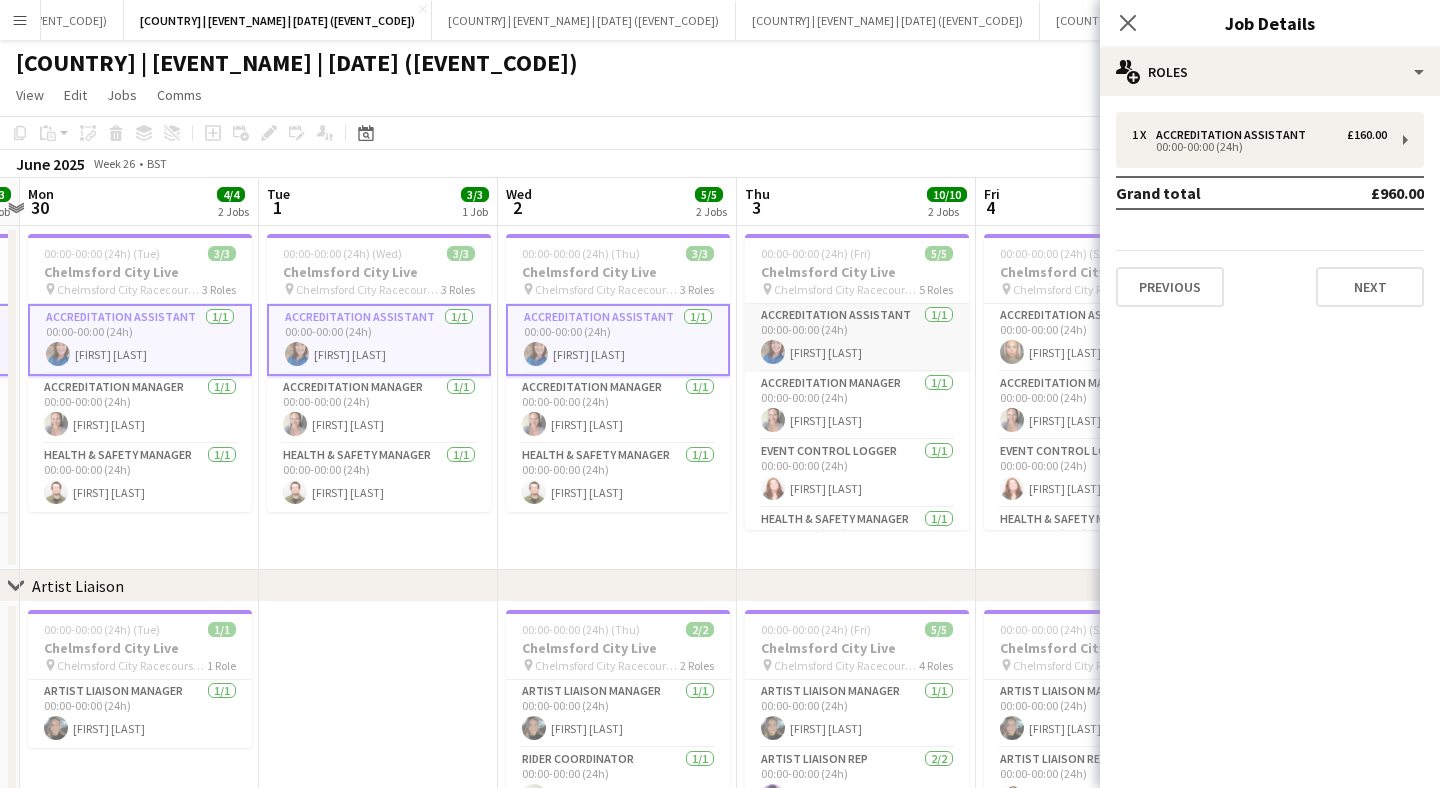 click on "Accreditation Assistant   1/1   00:00-00:00 (24h)
[FIRST] [LAST]" at bounding box center (857, 338) 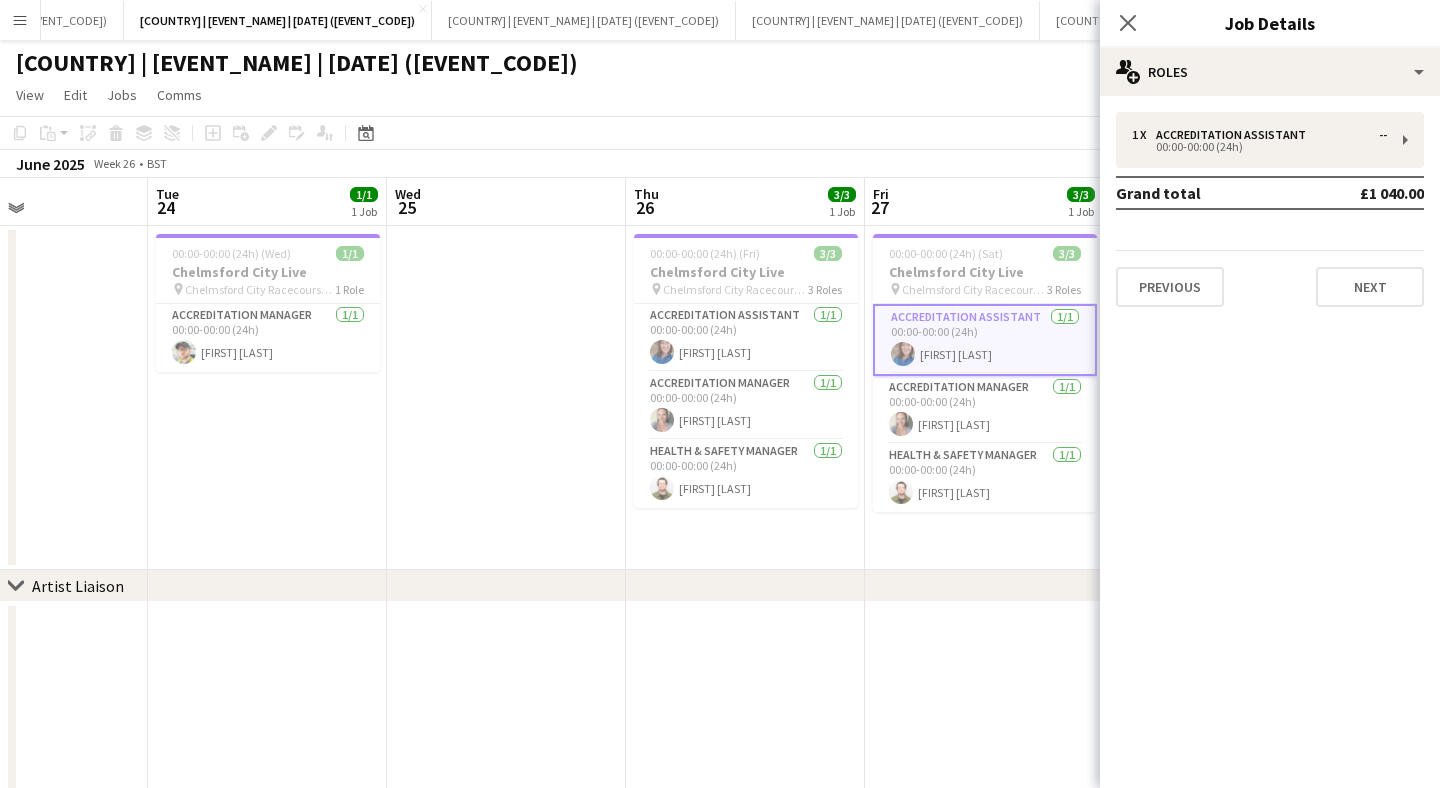 scroll, scrollTop: 0, scrollLeft: 579, axis: horizontal 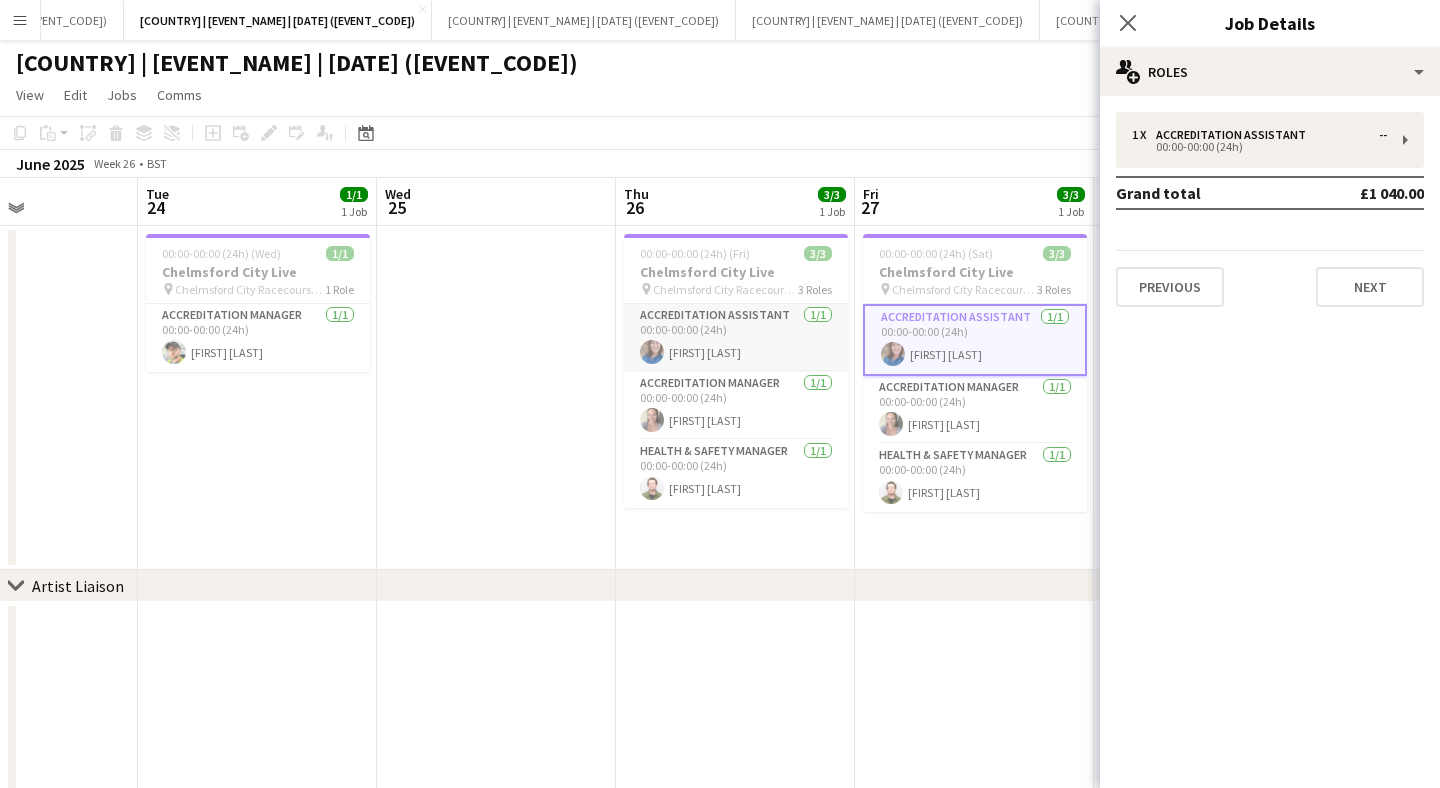 click on "Accreditation Assistant   1/1   00:00-00:00 (24h)
[FIRST] [LAST]" at bounding box center [736, 338] 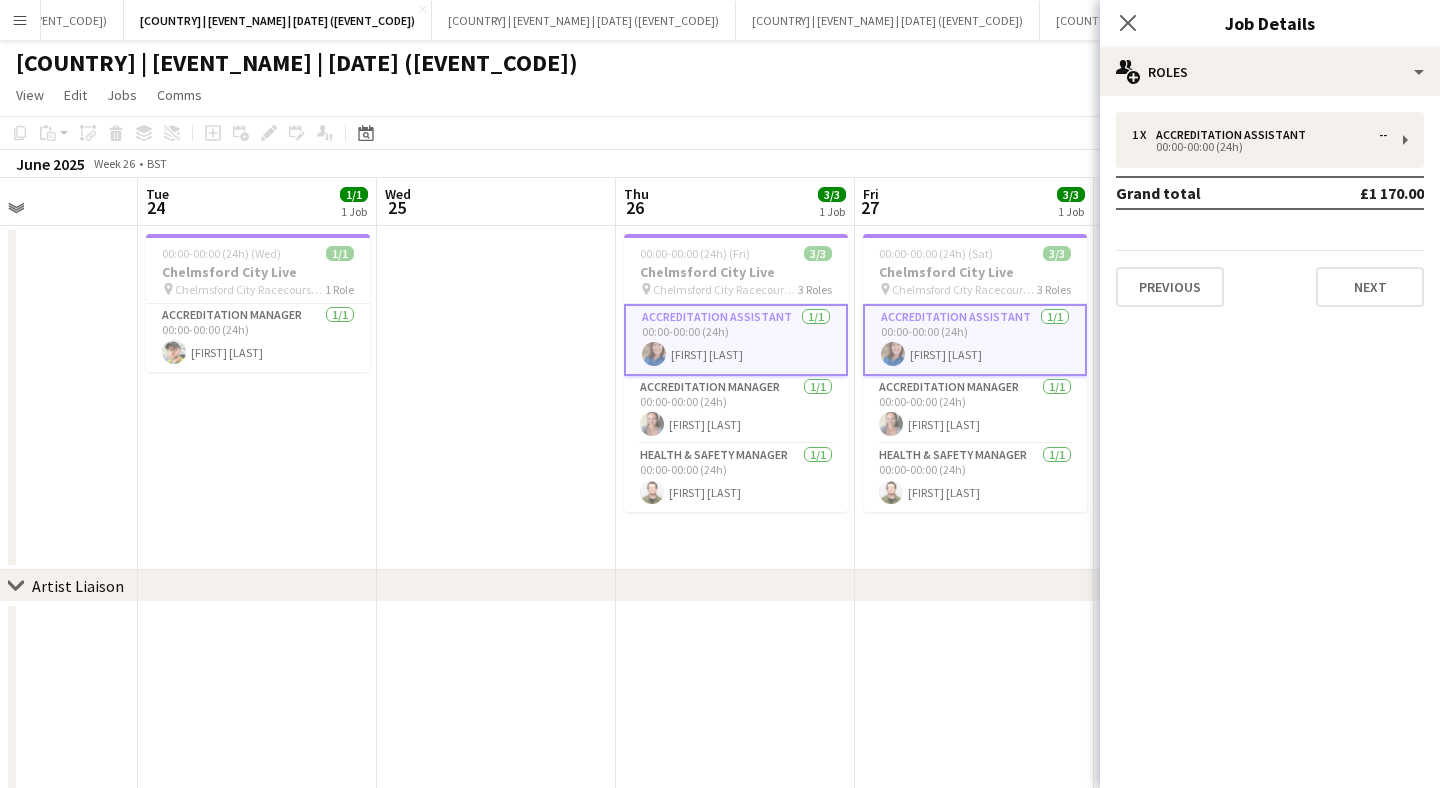 click on "Accreditation Assistant   1/1   00:00-00:00 (24h)
[FIRST] [LAST]" at bounding box center (736, 340) 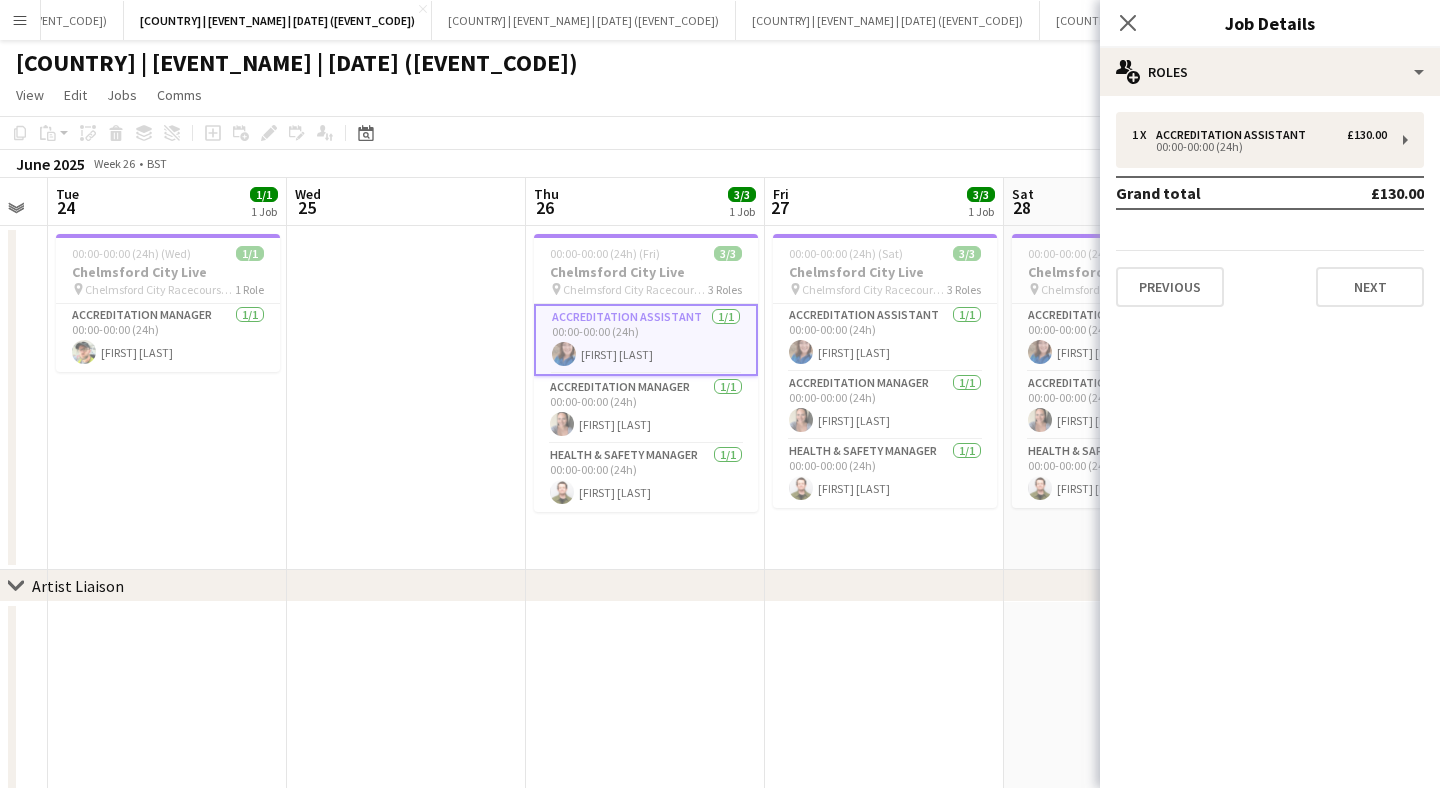 scroll, scrollTop: 0, scrollLeft: 919, axis: horizontal 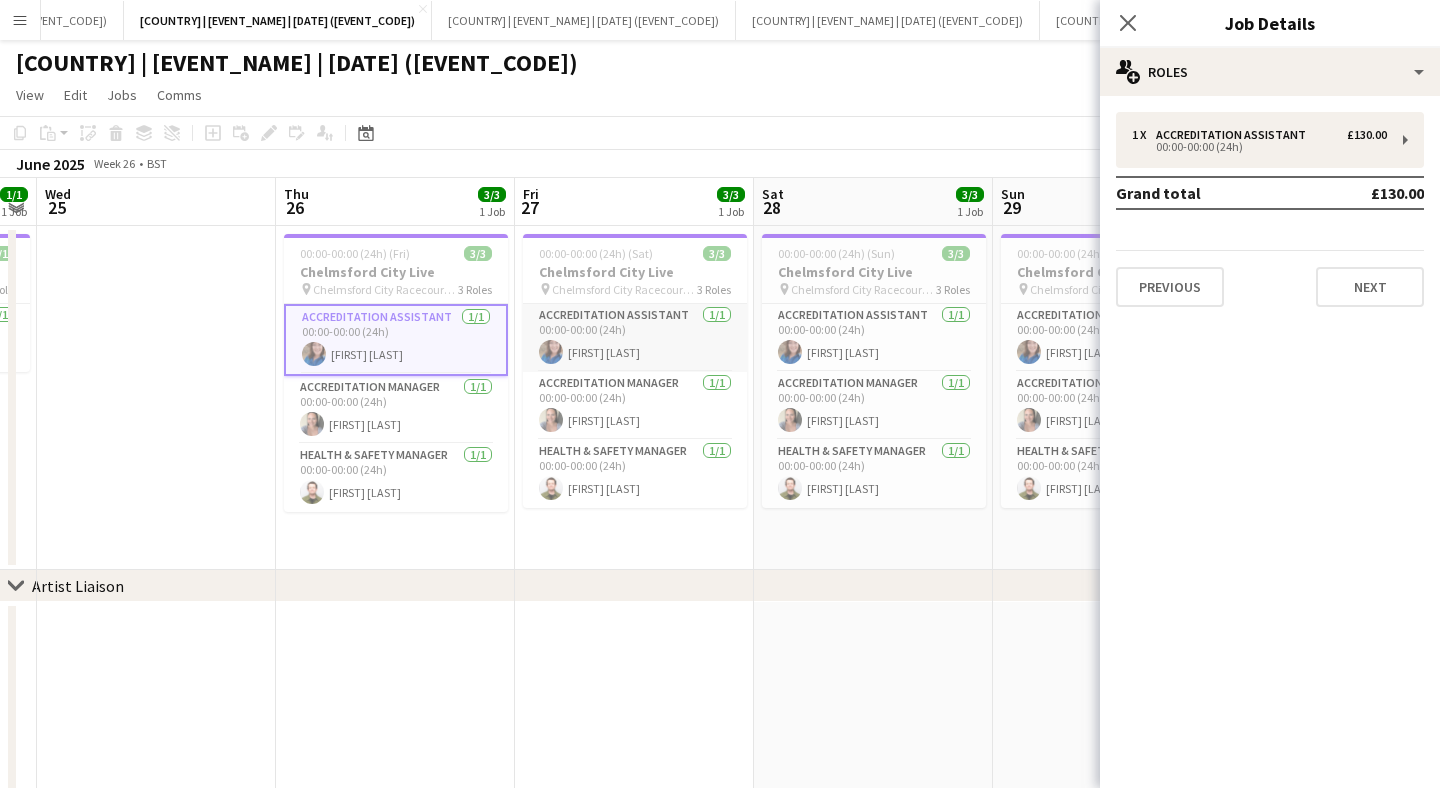 click on "Accreditation Assistant   1/1   00:00-00:00 (24h)
[FIRST] [LAST]" at bounding box center [635, 338] 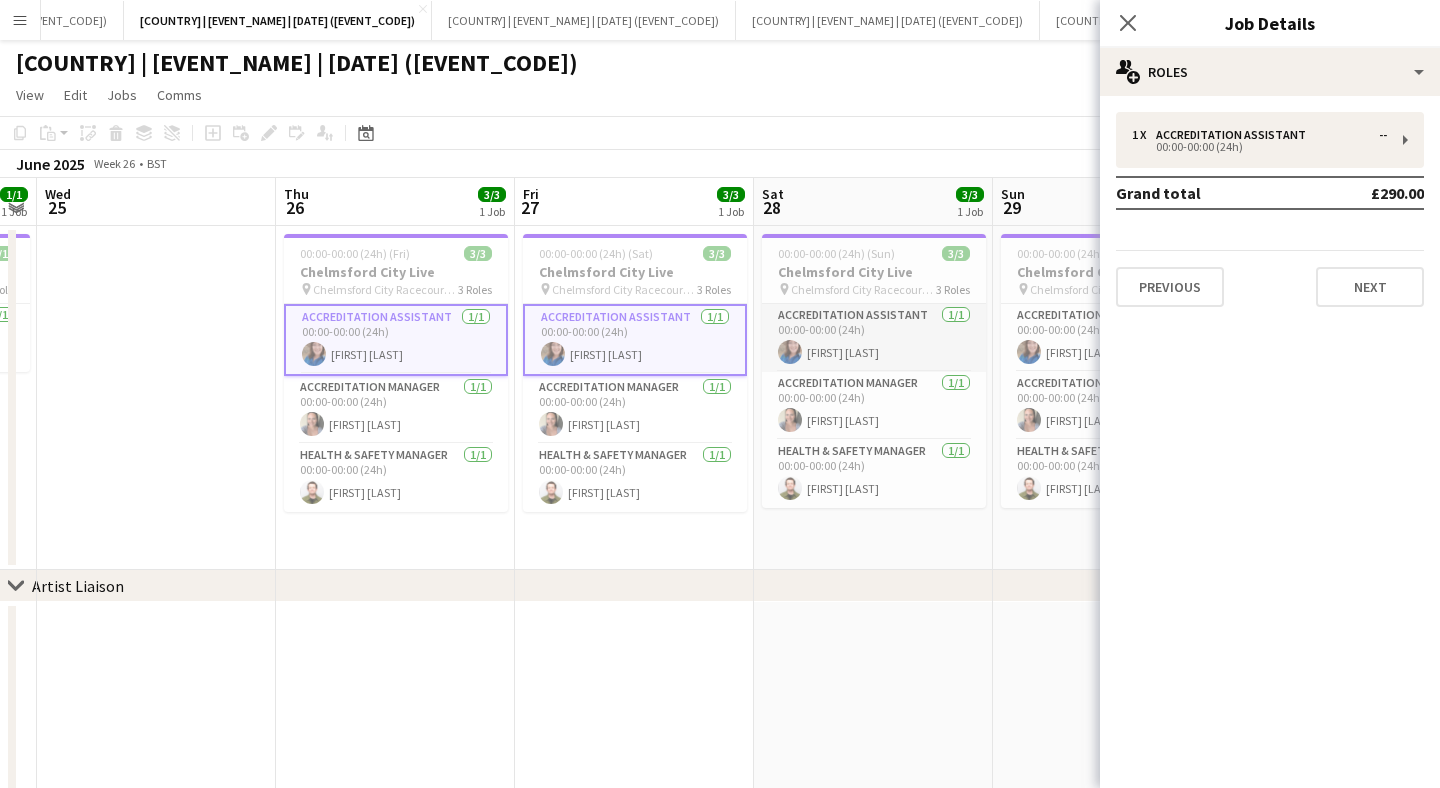 click on "Accreditation Assistant   1/1   00:00-00:00 (24h)
[FIRST] [LAST]" at bounding box center (874, 338) 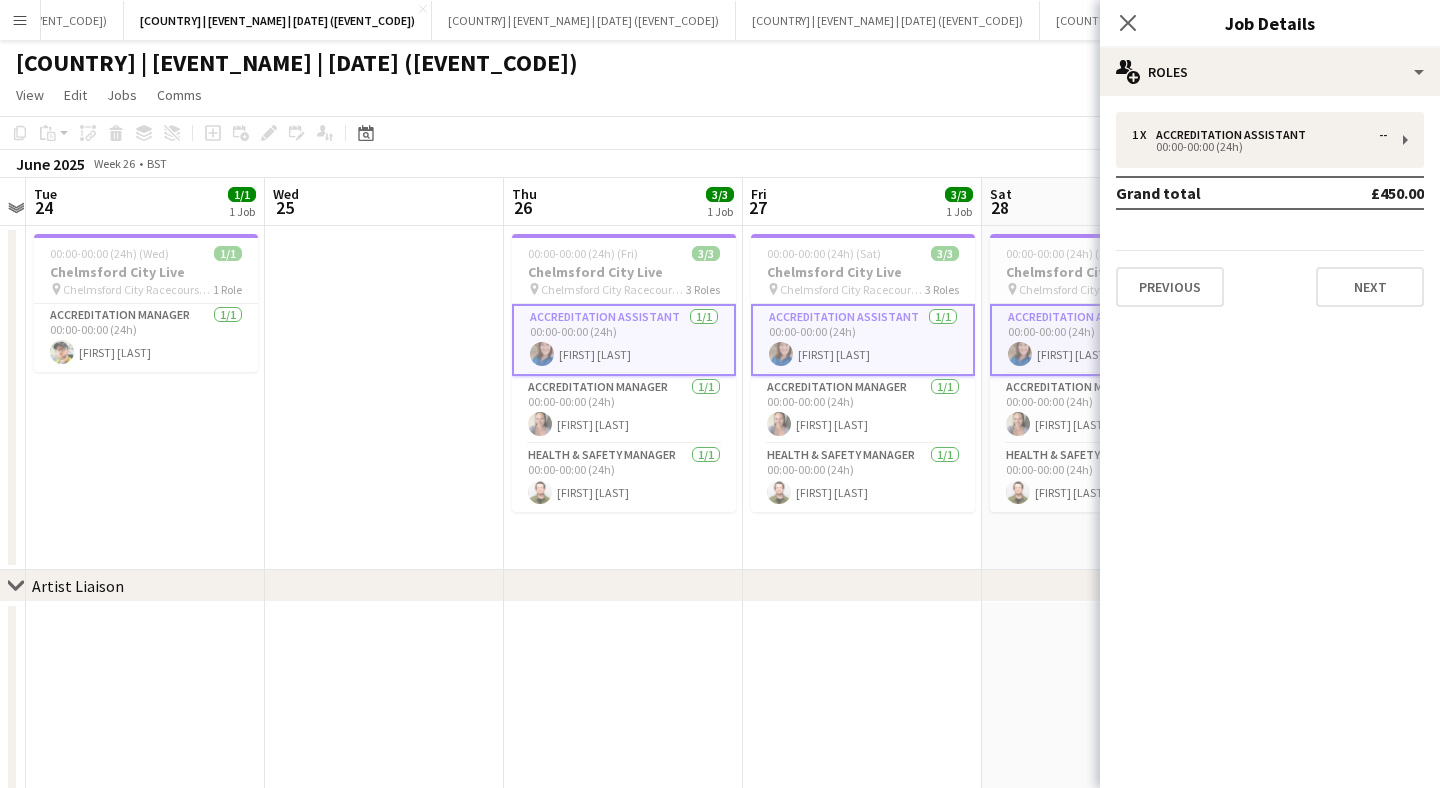 scroll, scrollTop: 0, scrollLeft: 709, axis: horizontal 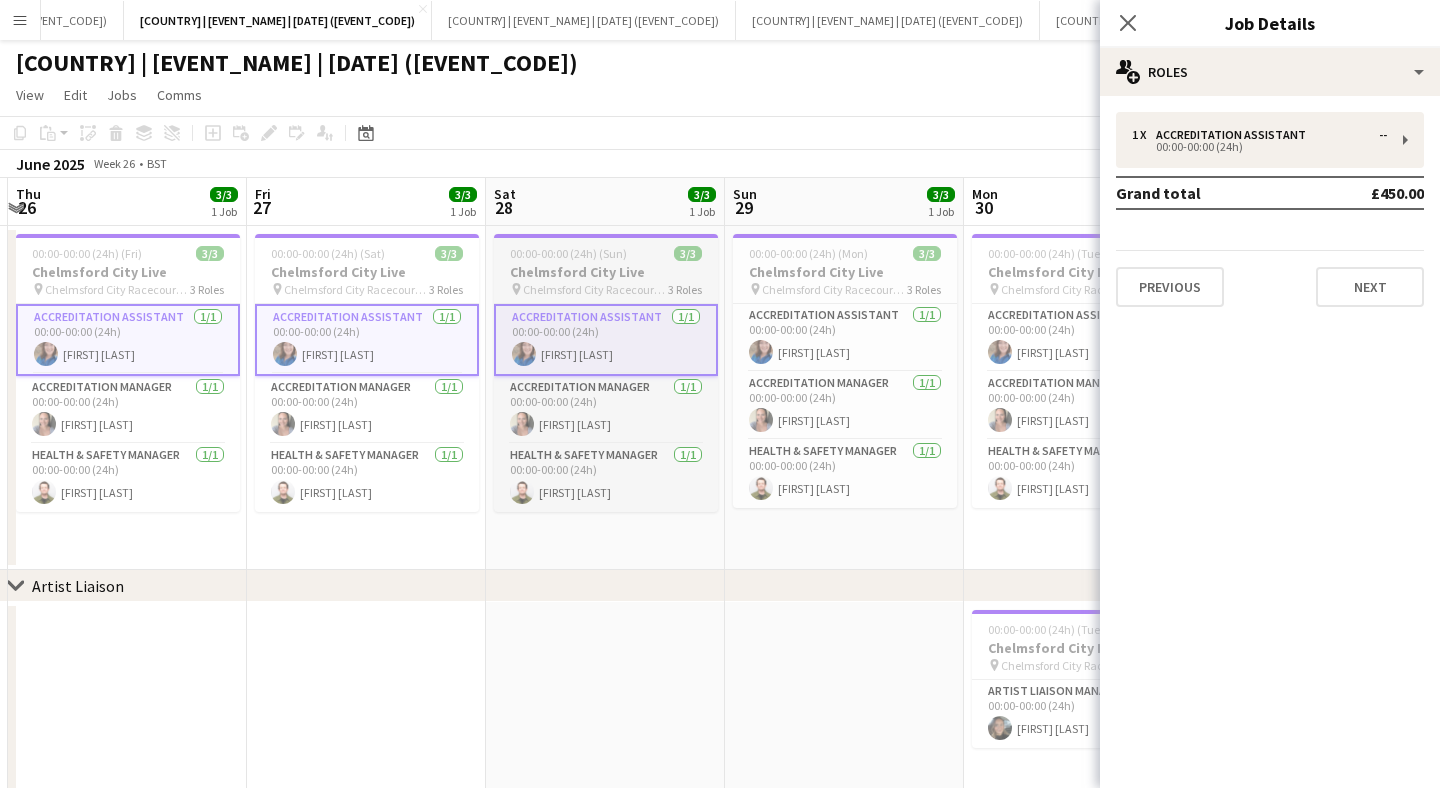 click on "Accreditation Assistant   1/1   00:00-00:00 (24h)
[FIRST] [LAST]" at bounding box center [845, 338] 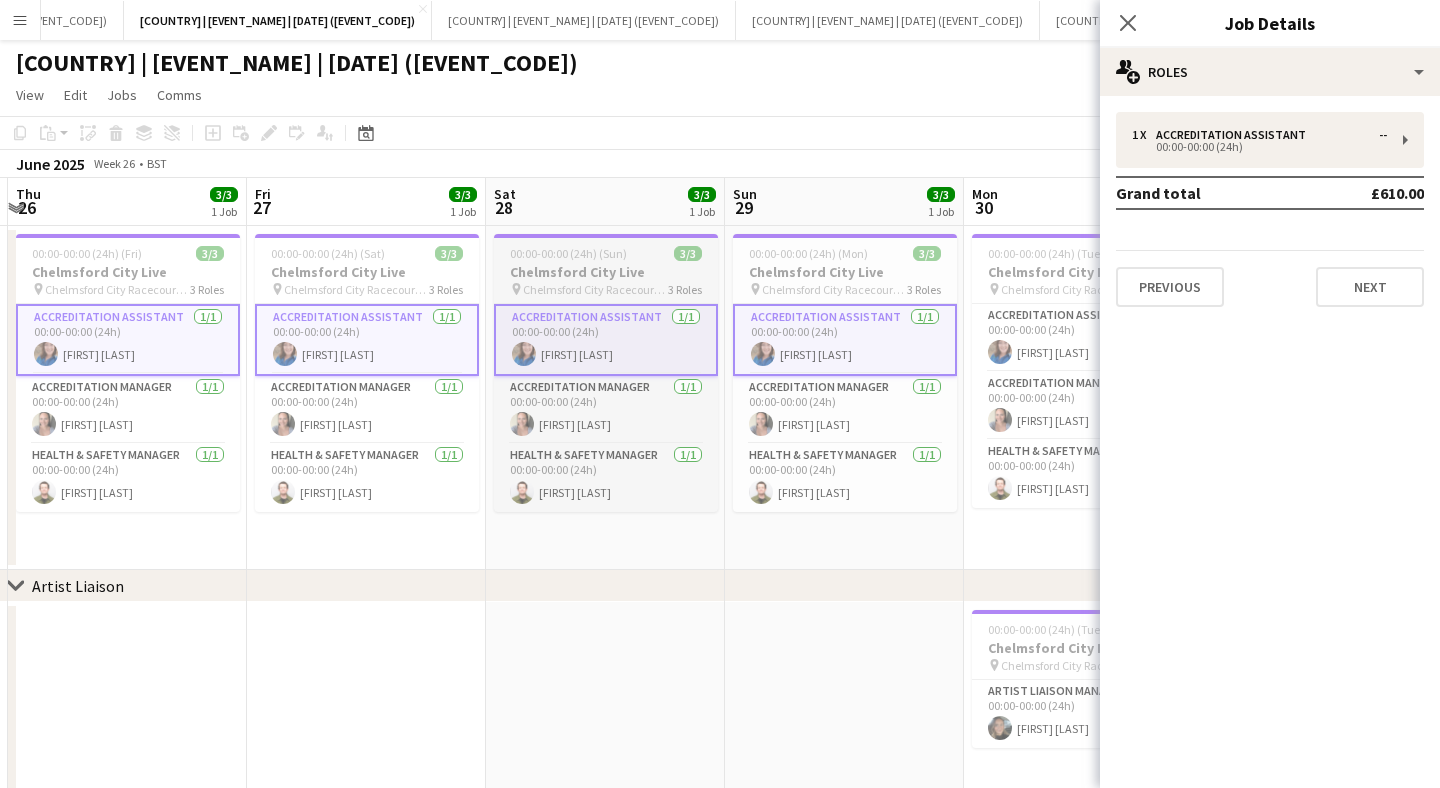 click on "Accreditation Assistant   1/1   00:00-00:00 (24h)
[FIRST] [LAST]" at bounding box center (845, 340) 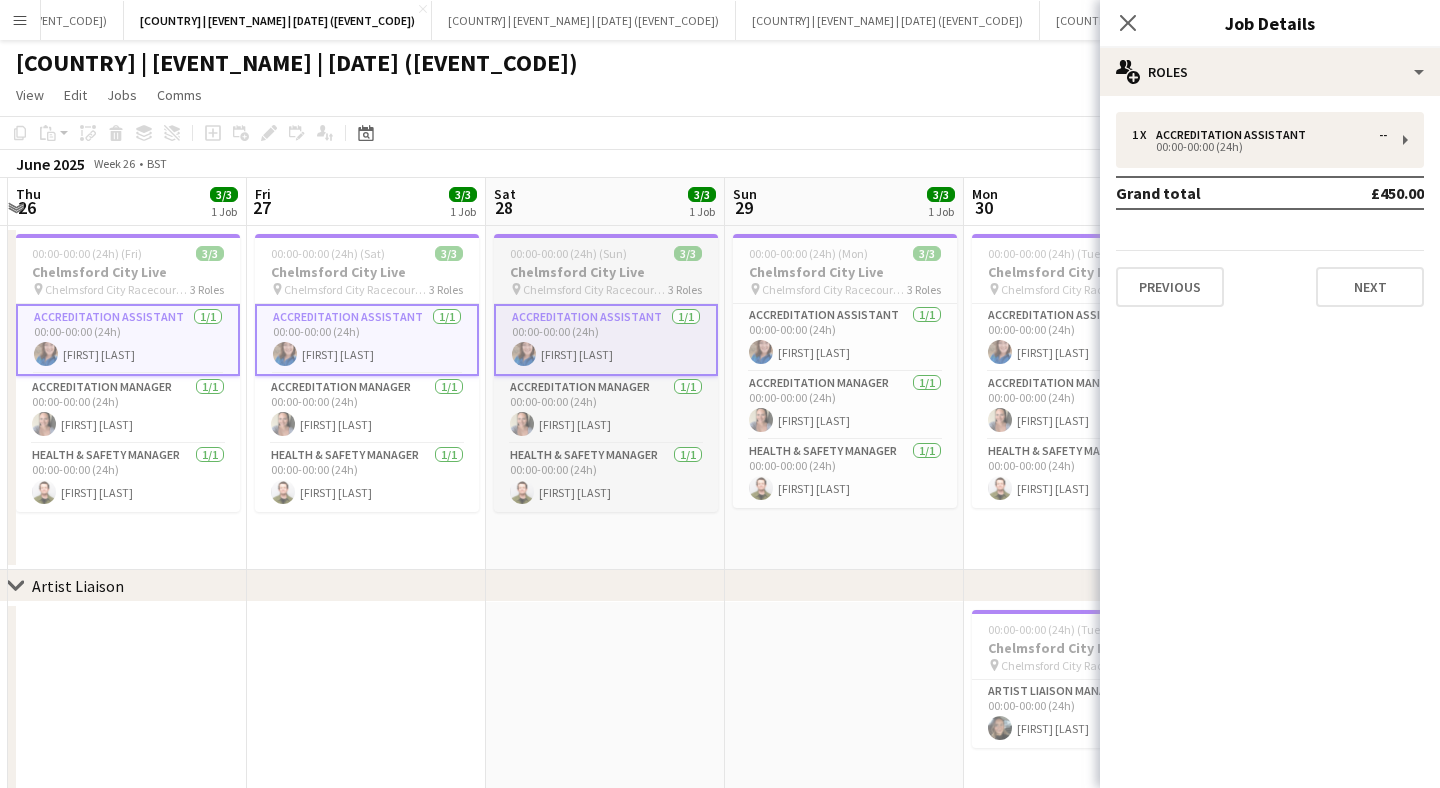 click on "Accreditation Assistant   1/1   00:00-00:00 (24h)
[FIRST] [LAST]" at bounding box center (845, 338) 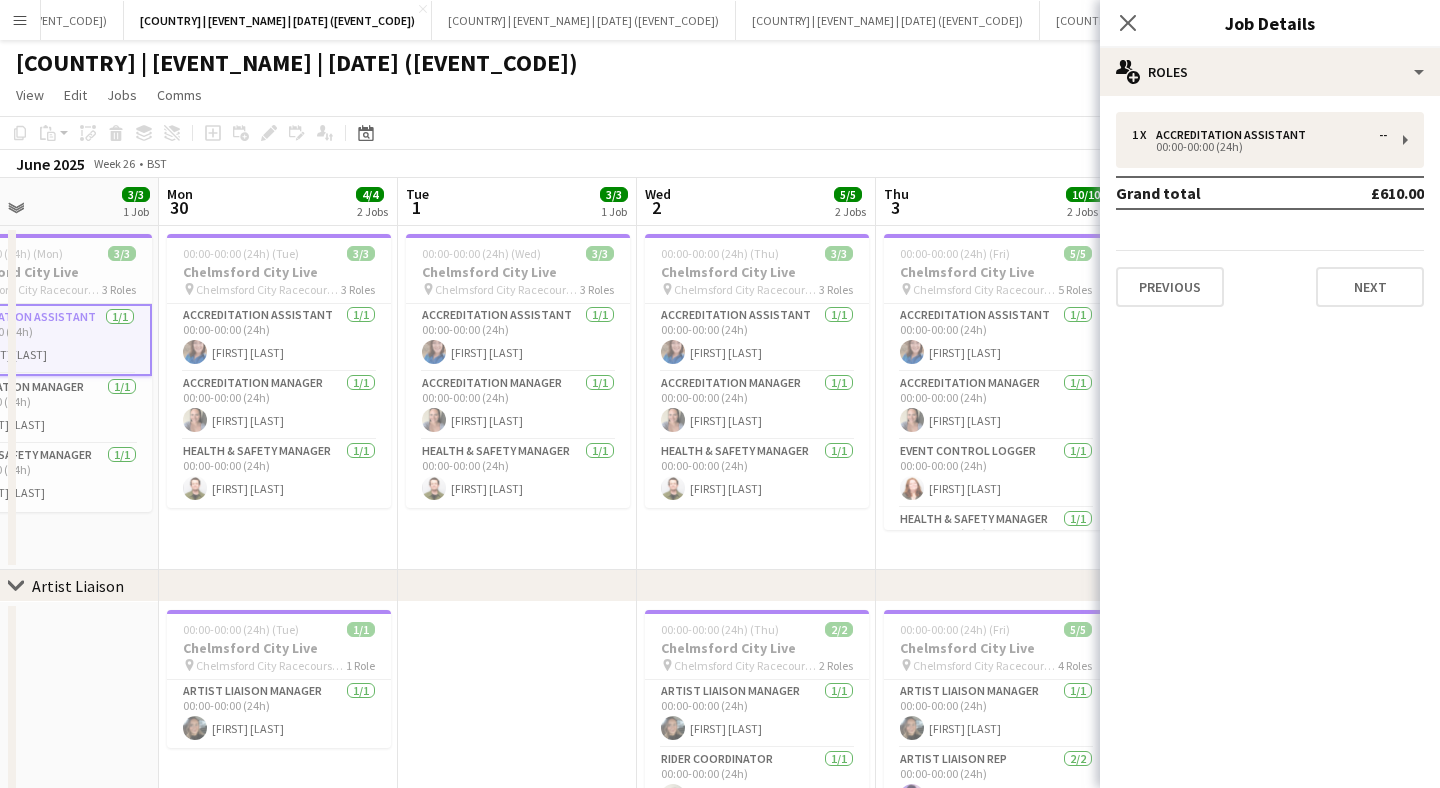 scroll, scrollTop: 0, scrollLeft: 913, axis: horizontal 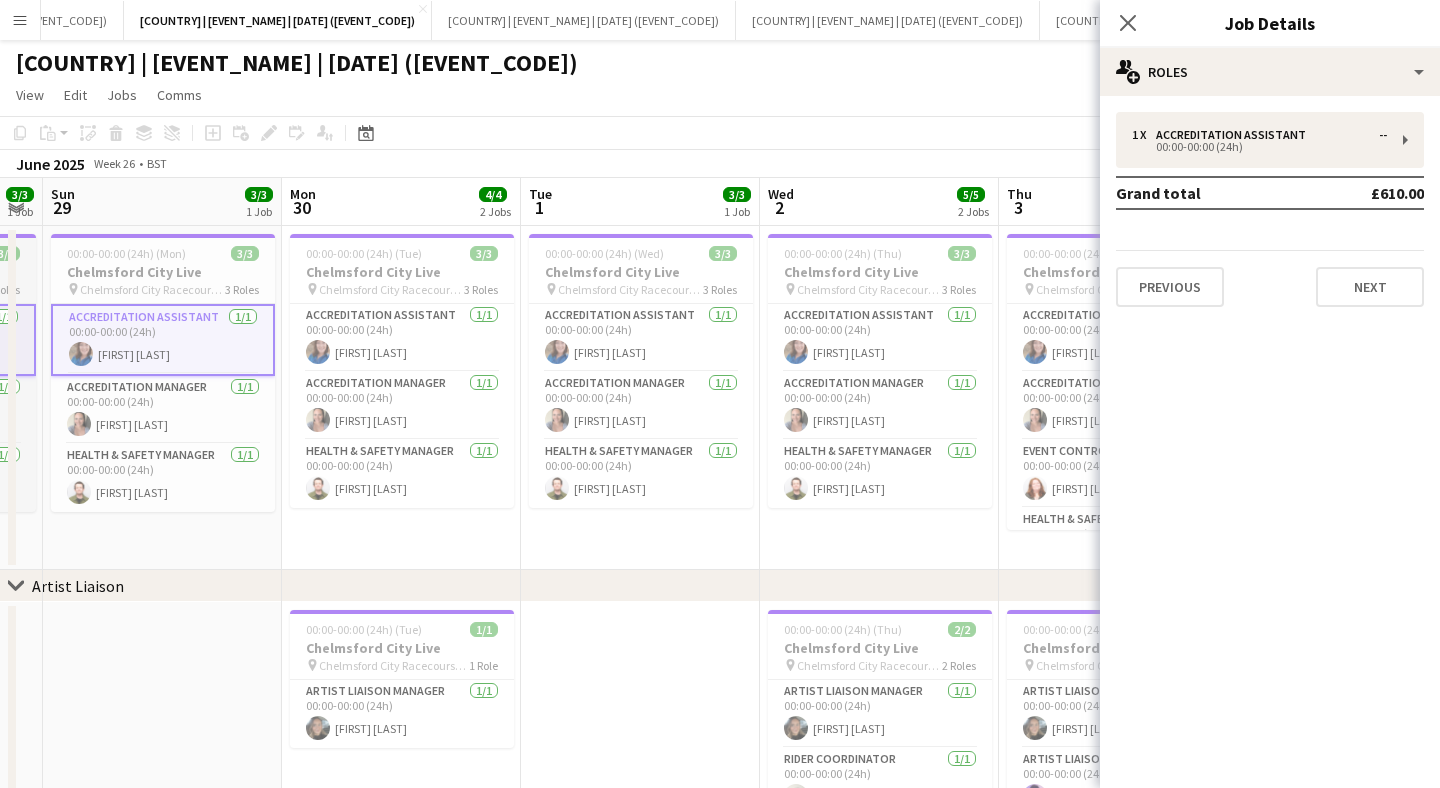 click on "Accreditation Assistant   1/1   00:00-00:00 (24h)
[FIRST] [LAST]" at bounding box center (880, 338) 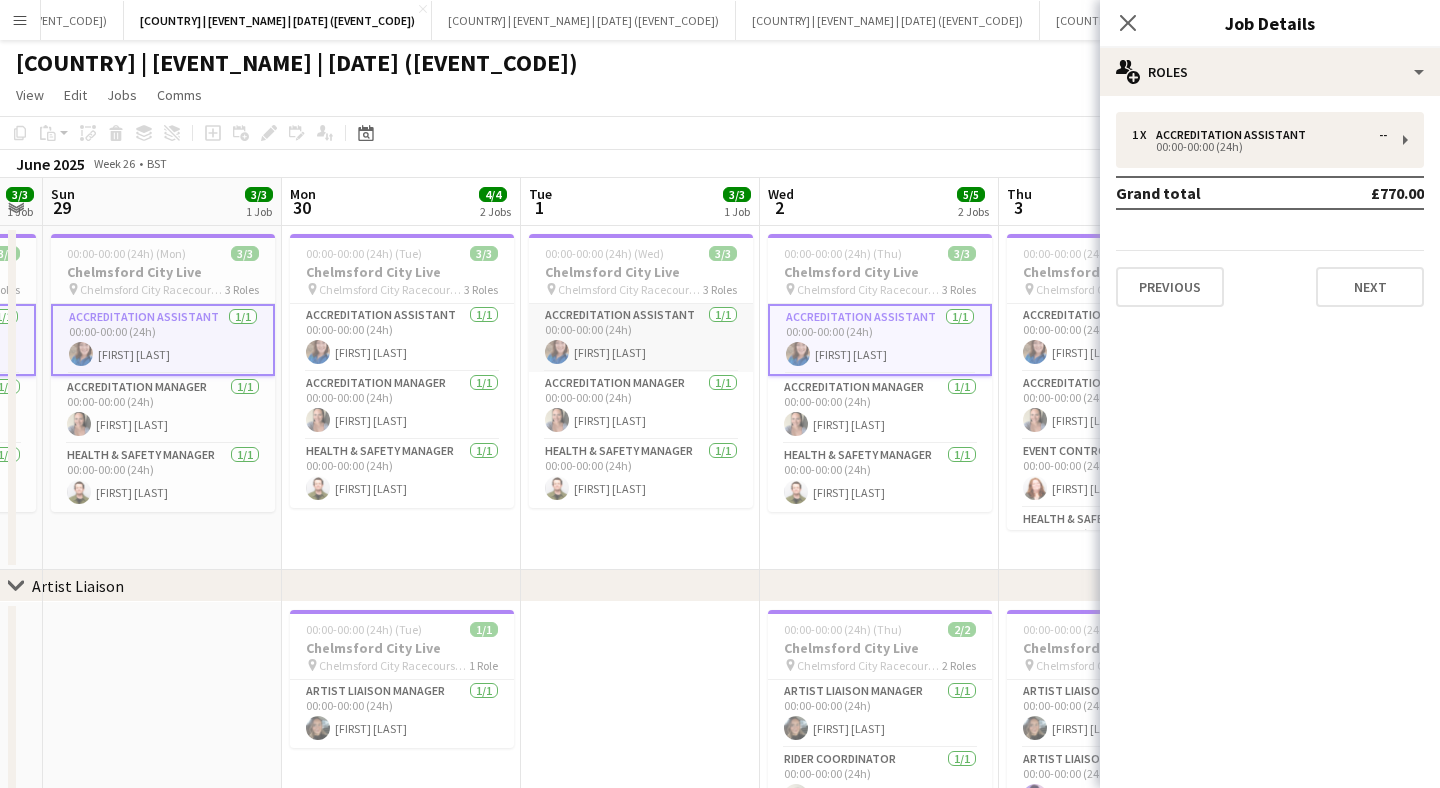 click on "Accreditation Assistant   1/1   00:00-00:00 (24h)
[FIRST] [LAST]" at bounding box center (641, 338) 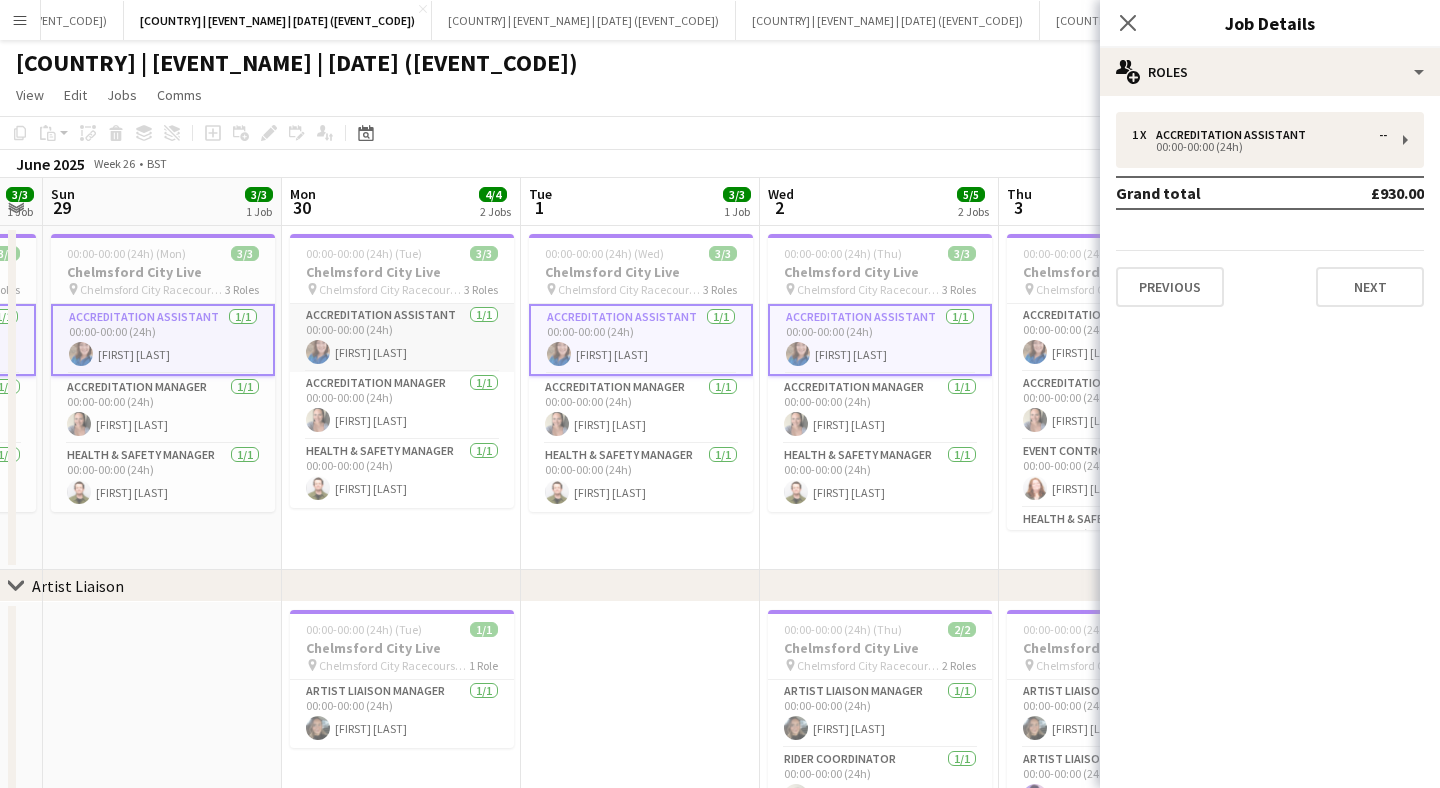 click on "Accreditation Assistant   1/1   00:00-00:00 (24h)
[FIRST] [LAST]" at bounding box center [402, 338] 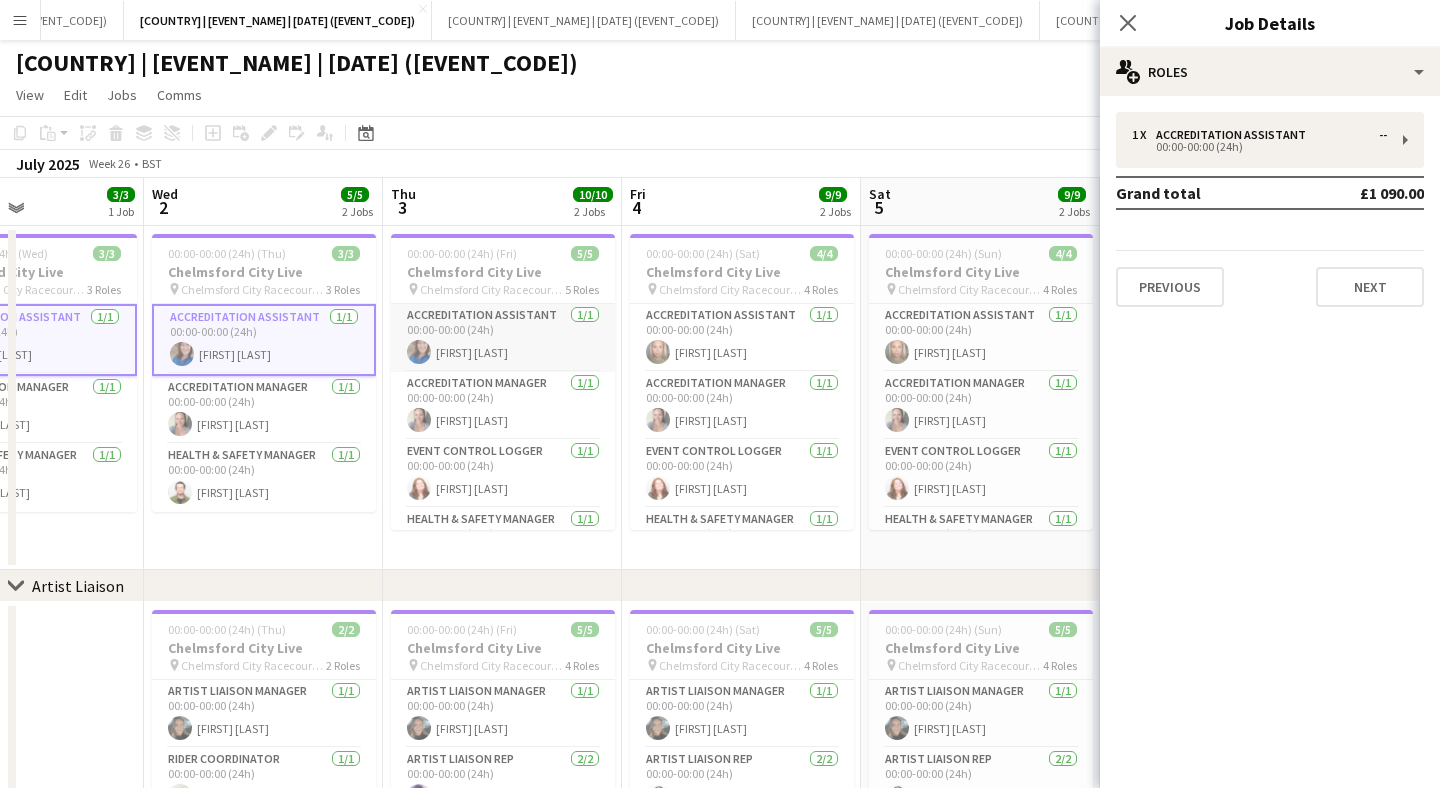 scroll, scrollTop: 0, scrollLeft: 573, axis: horizontal 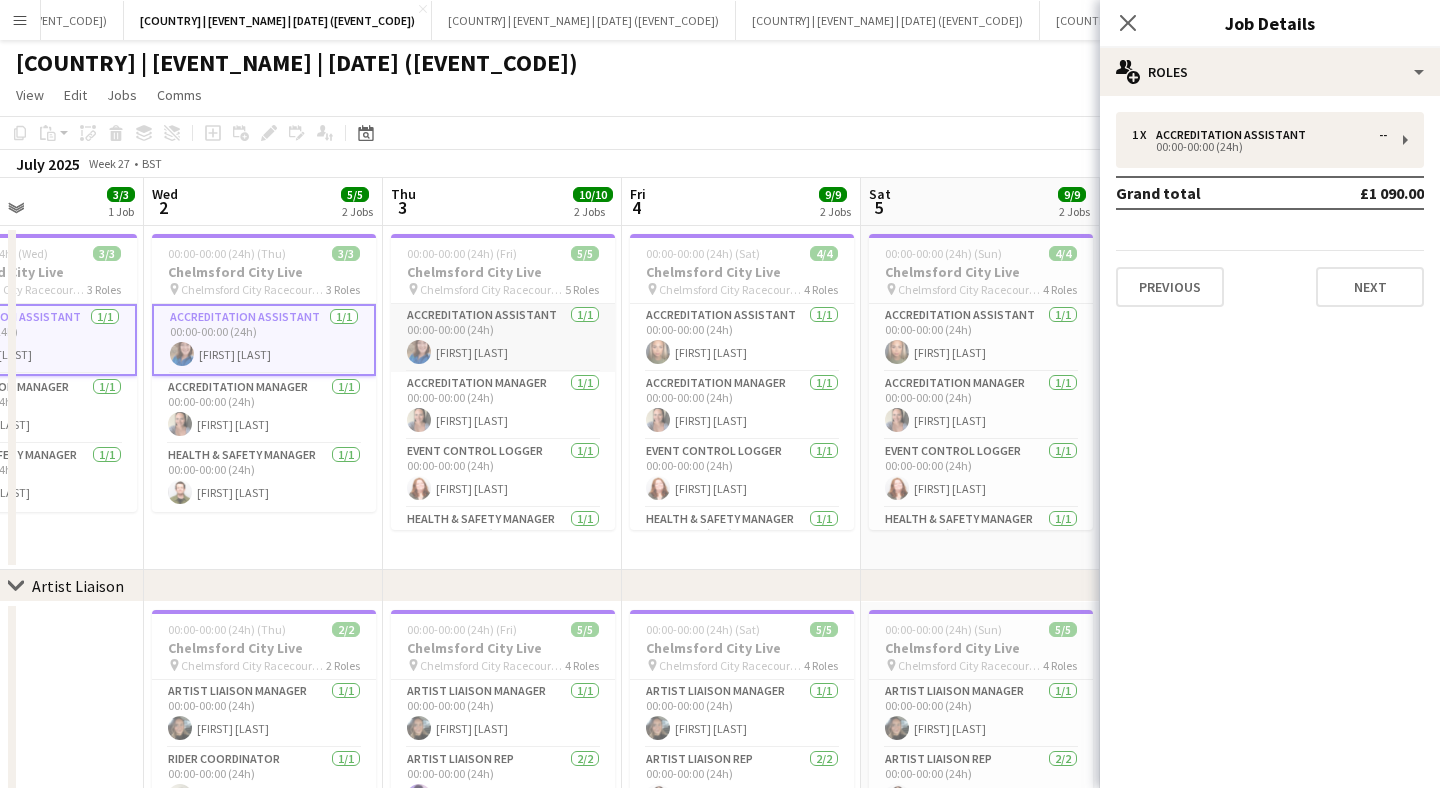 click on "Accreditation Assistant   1/1   00:00-00:00 (24h)
[FIRST] [LAST]" at bounding box center [503, 338] 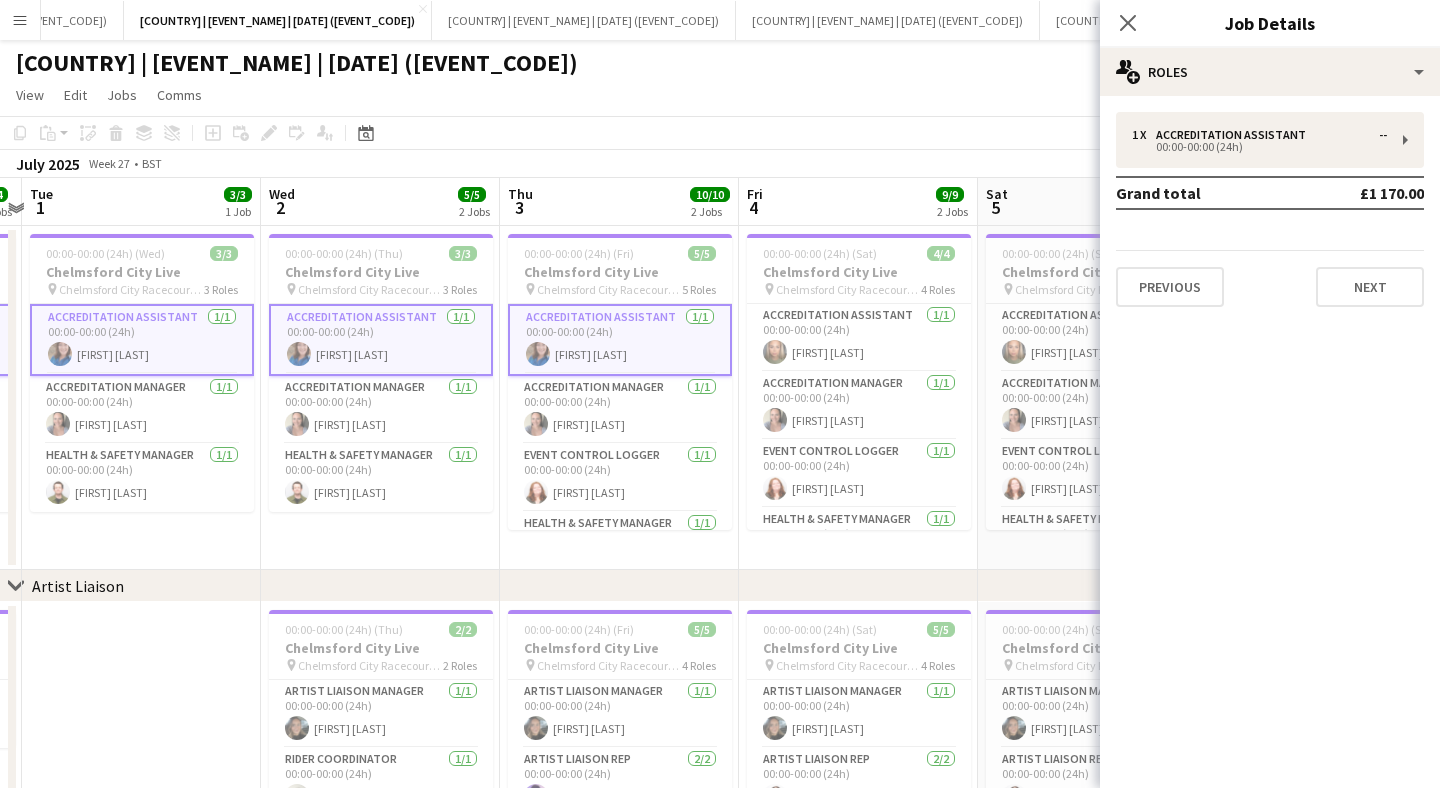 scroll, scrollTop: 0, scrollLeft: 579, axis: horizontal 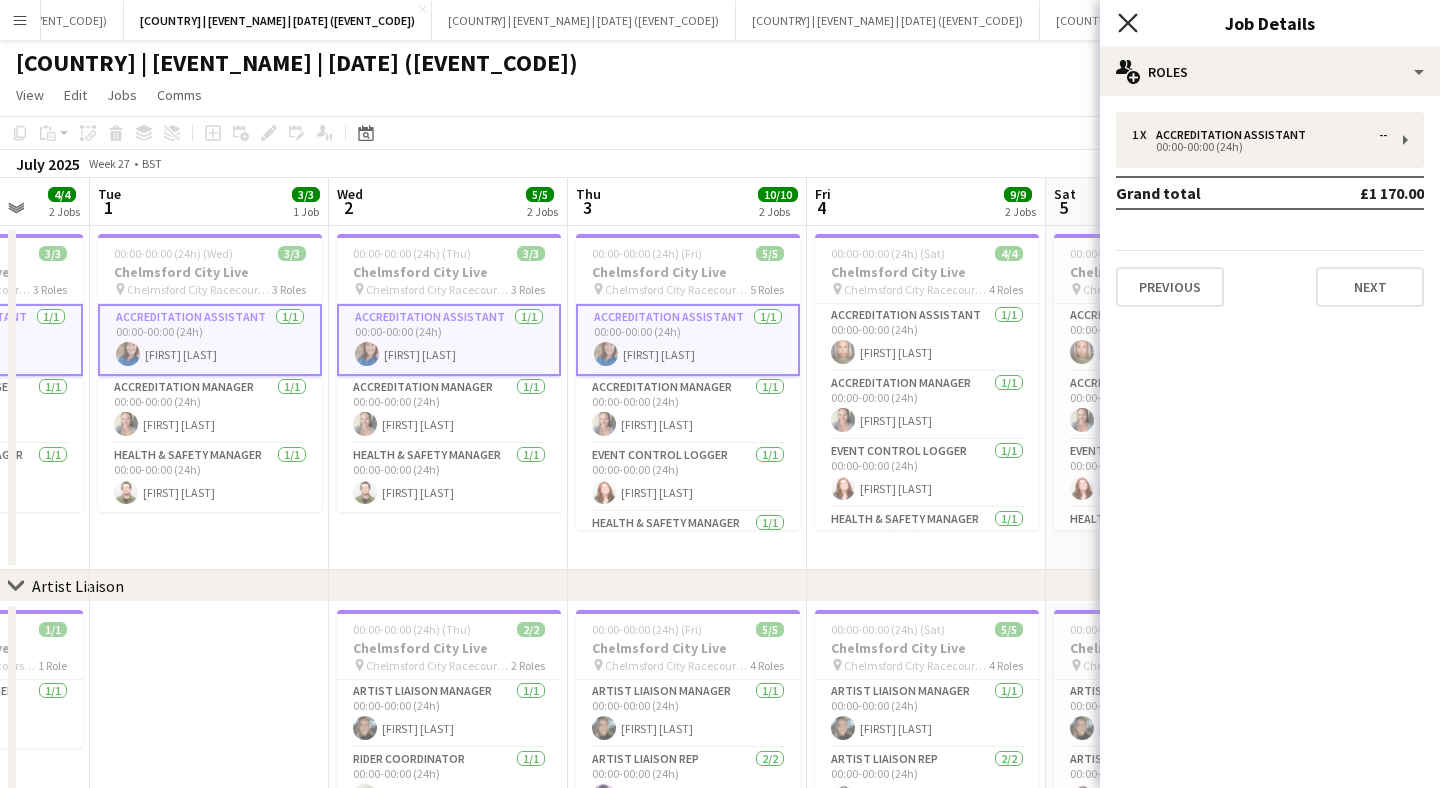 click on "Close pop-in" 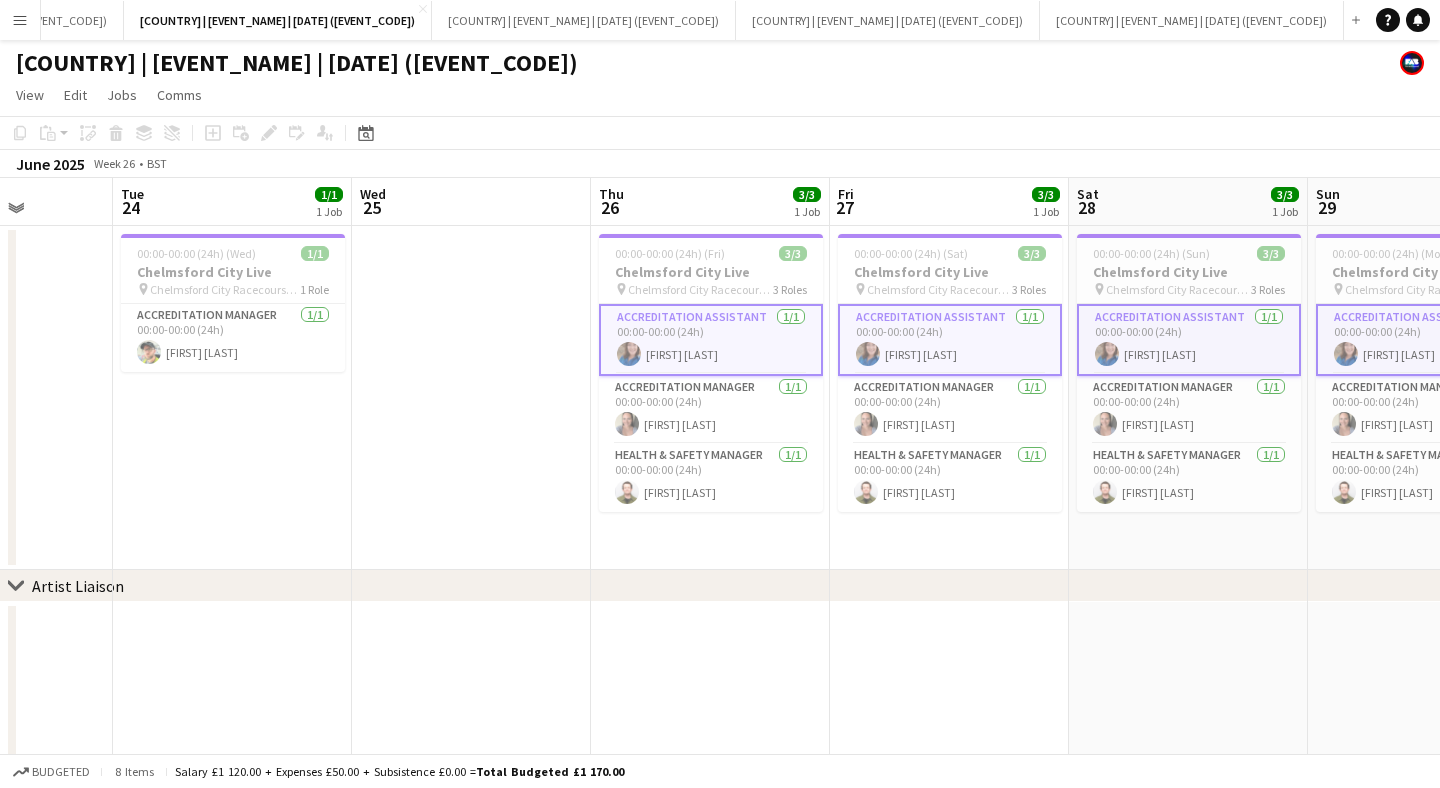 scroll, scrollTop: 0, scrollLeft: 848, axis: horizontal 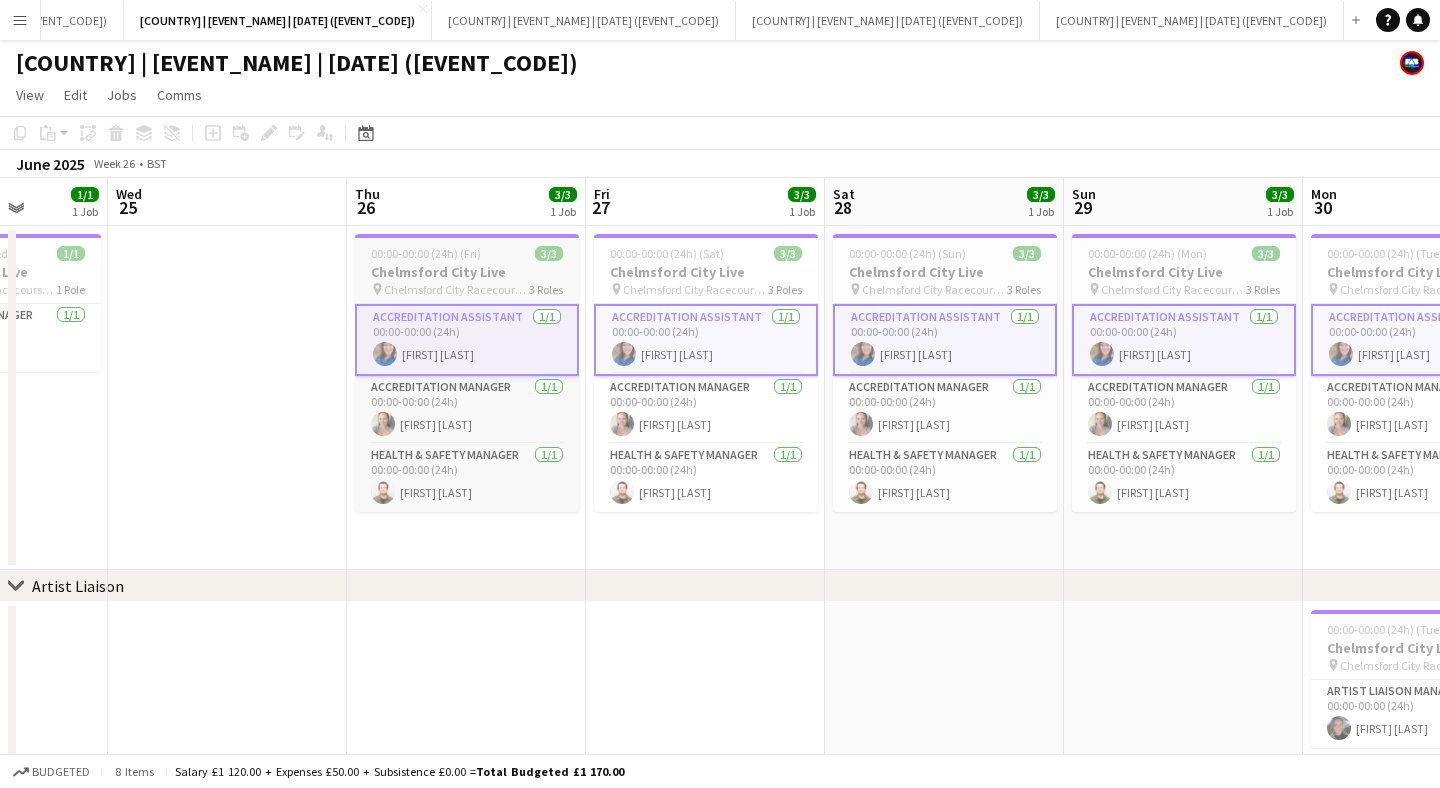 click at bounding box center [467, 236] 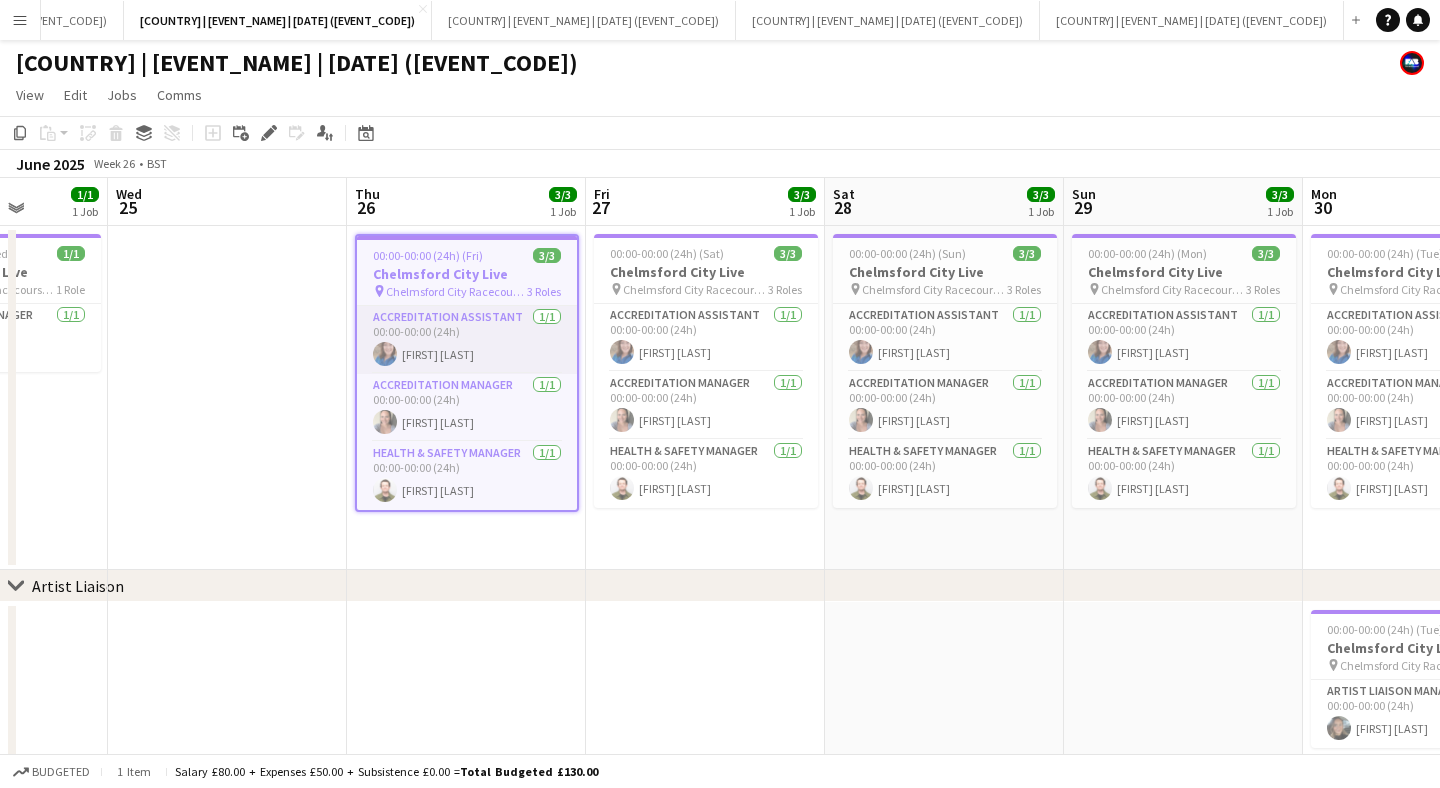 click on "Accreditation Assistant   1/1   00:00-00:00 (24h)
[FIRST] [LAST]" at bounding box center [467, 340] 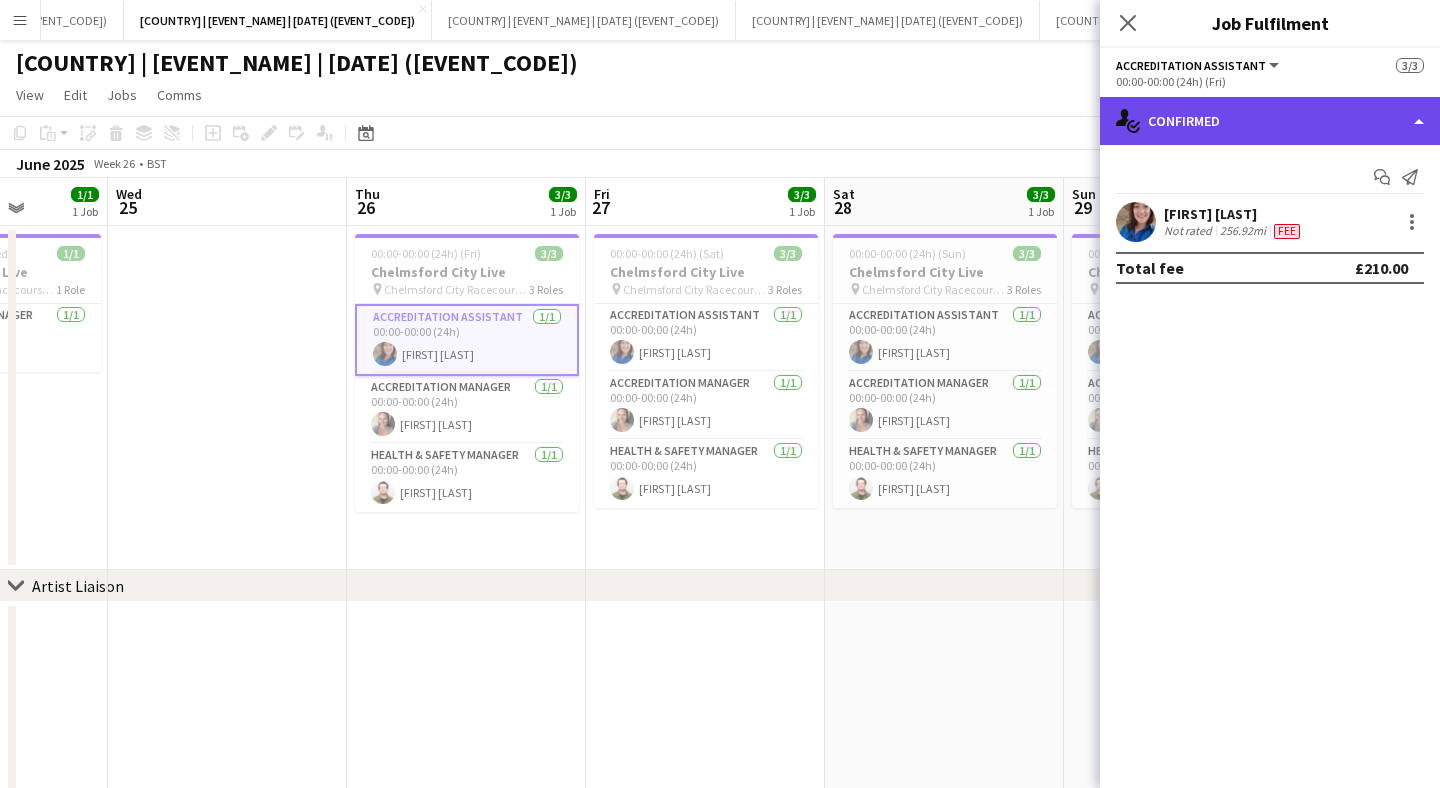 click on "single-neutral-actions-check-2
Confirmed" 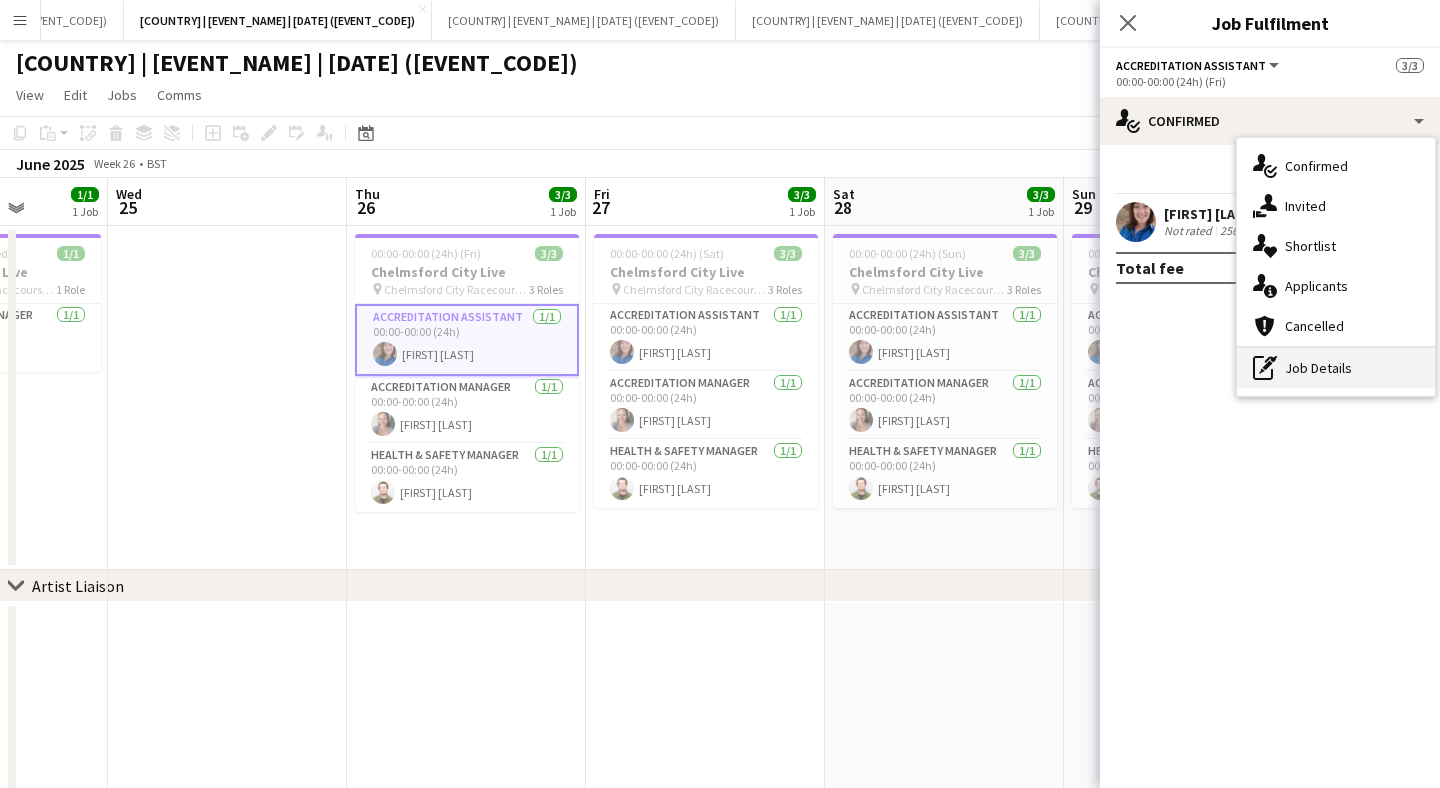 click on "pen-write
Job Details" at bounding box center [1336, 368] 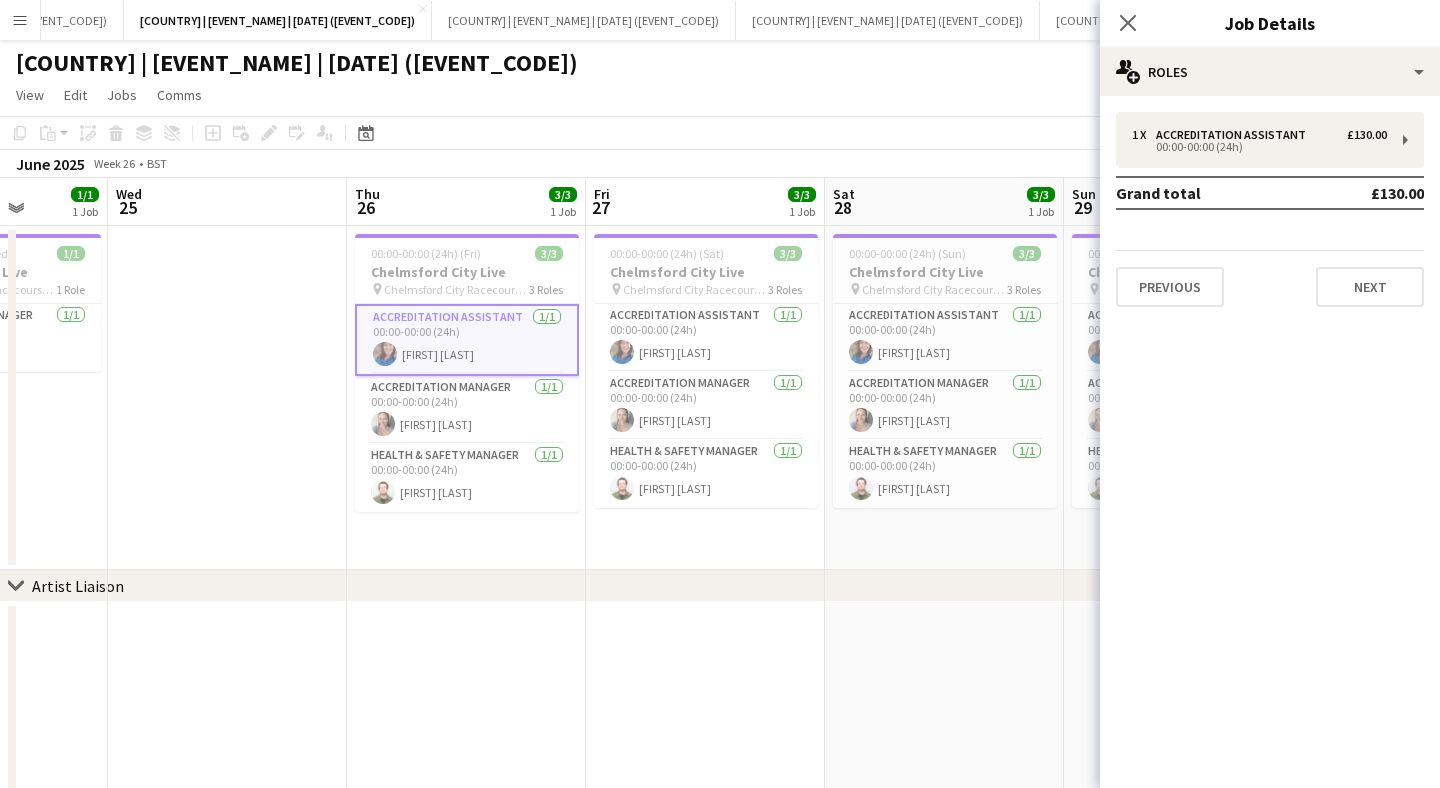 click on "1 x   Accreditation Assistant   £130.00   00:00-00:00 (24h)   Grand total   £130.00   Previous   Next" at bounding box center (1270, 209) 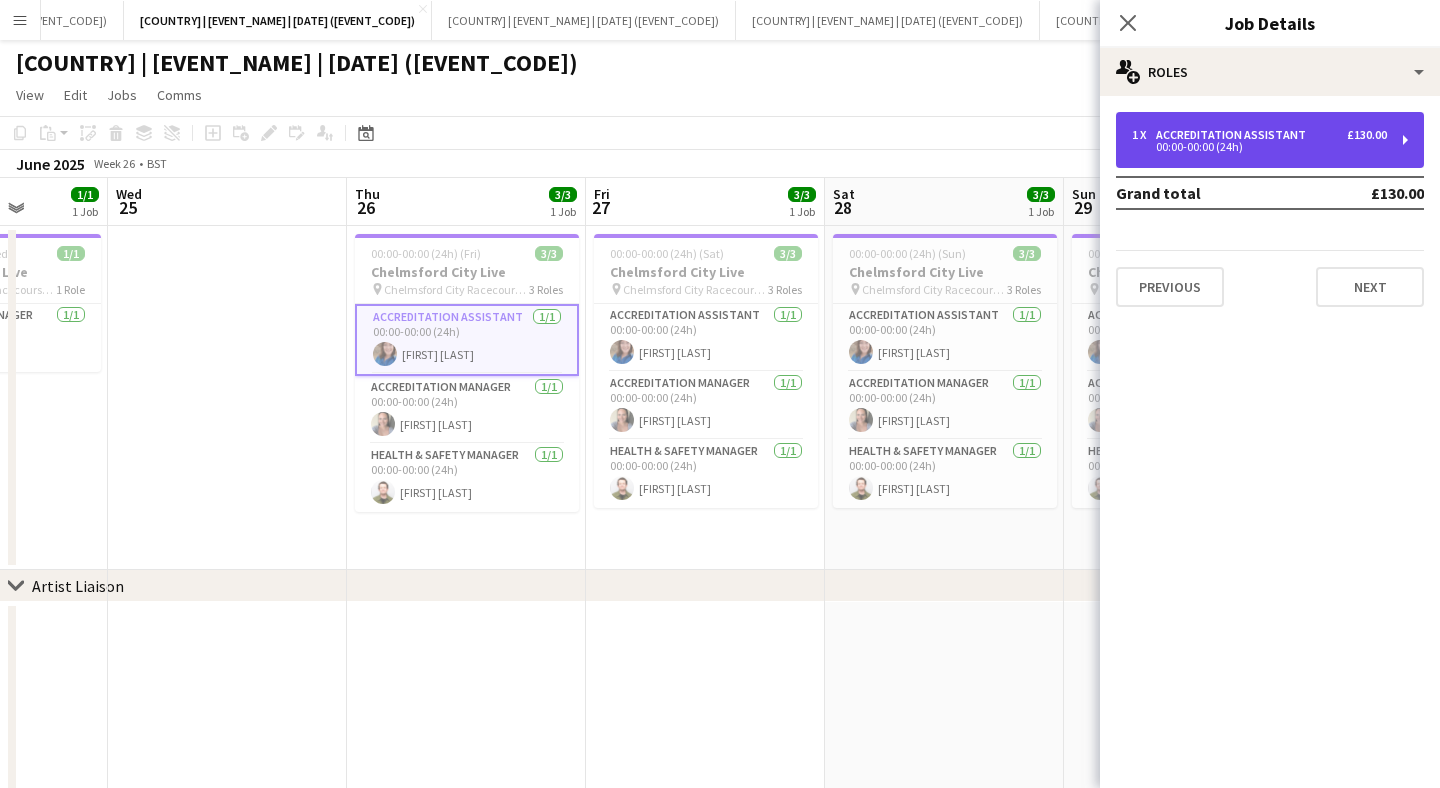 click on "00:00-00:00 (24h)" at bounding box center (1259, 147) 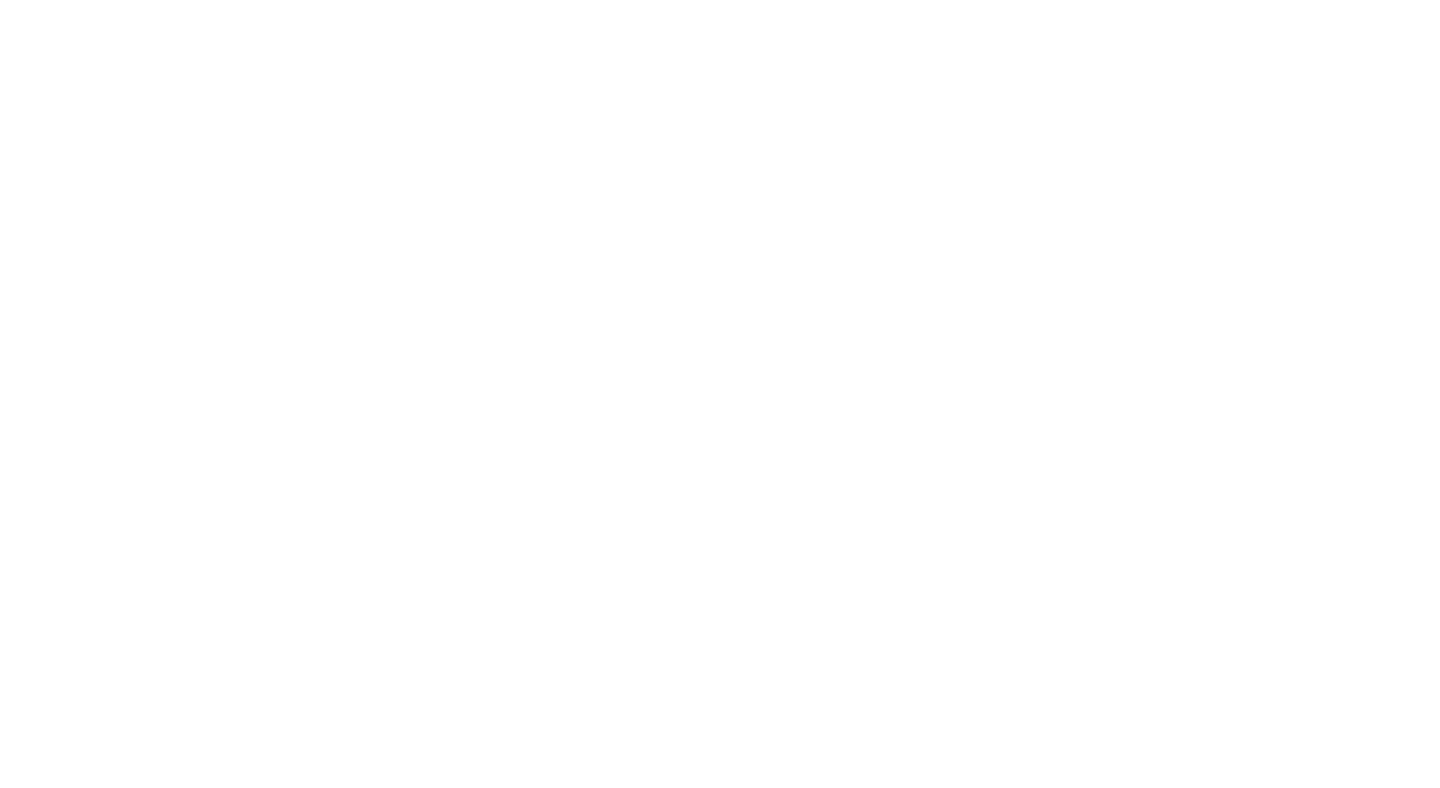 scroll, scrollTop: 0, scrollLeft: 0, axis: both 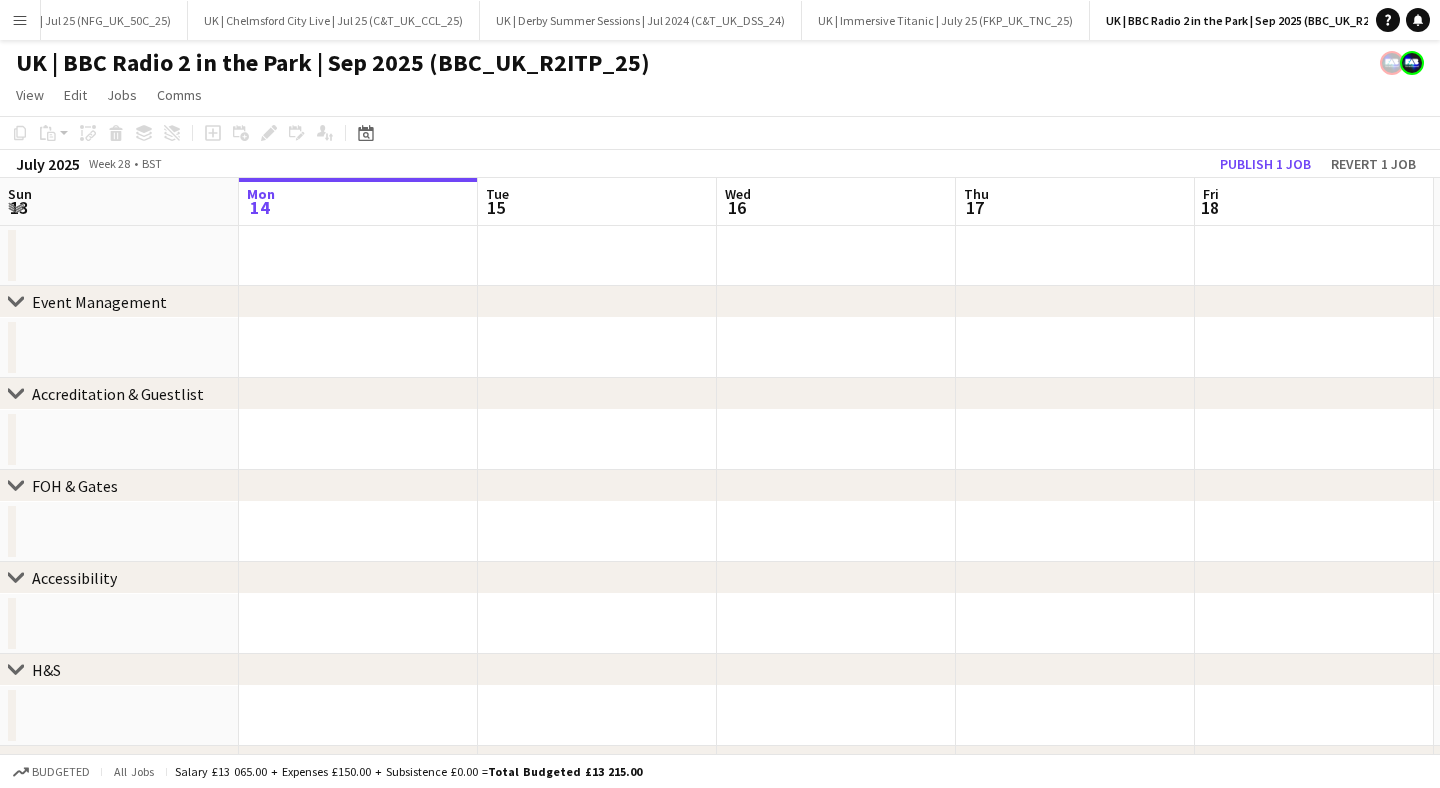 click on "Menu" at bounding box center (20, 20) 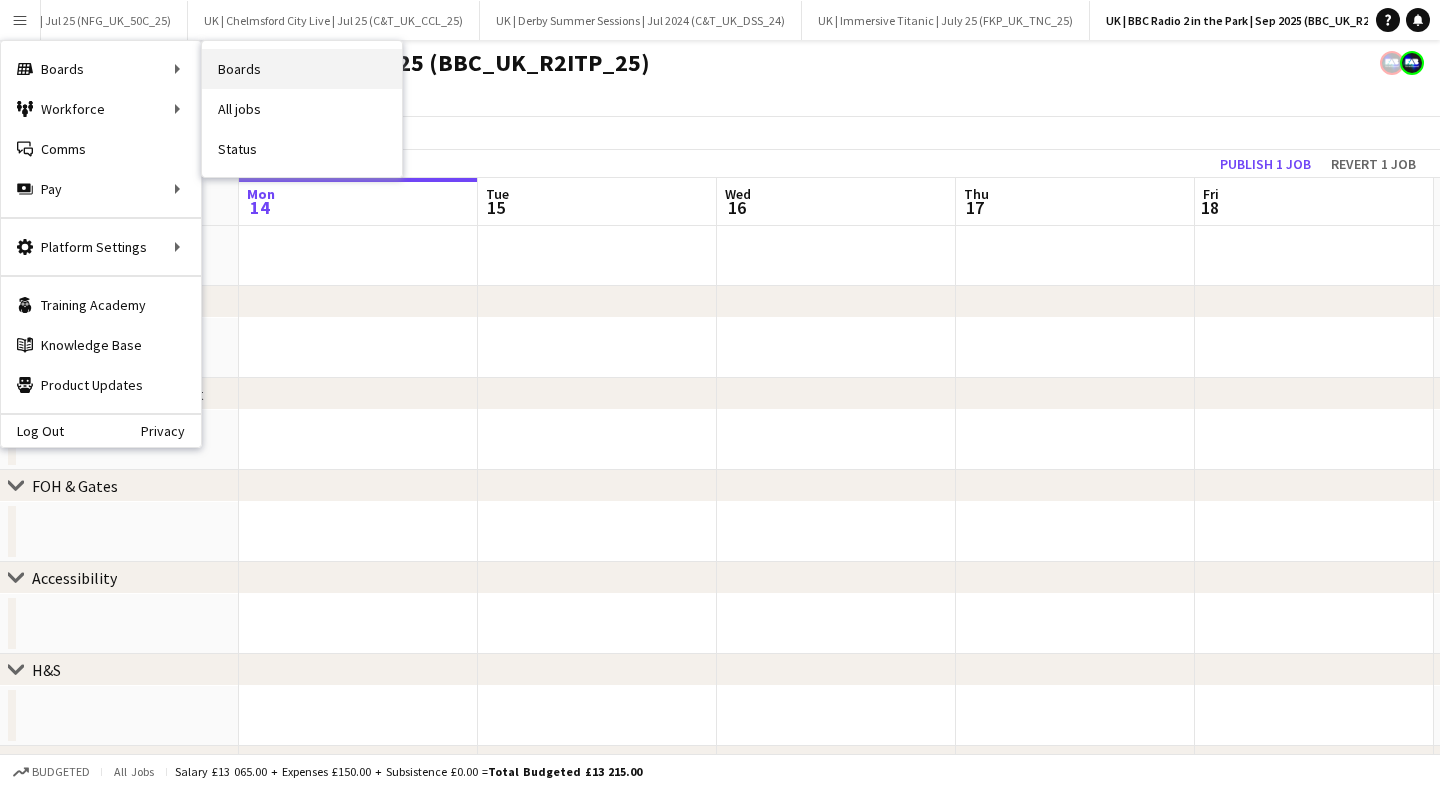 click on "Boards" at bounding box center [302, 69] 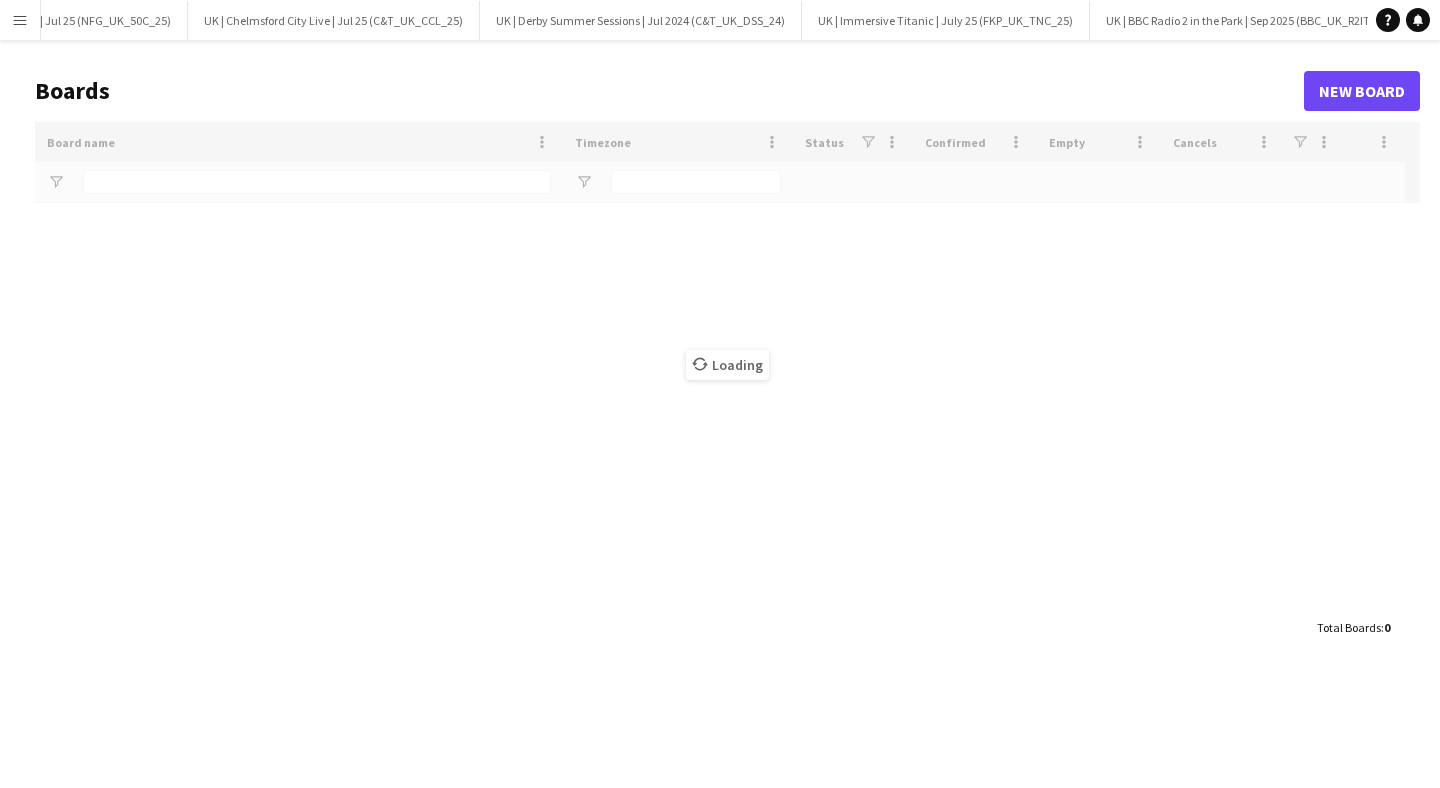 type on "**" 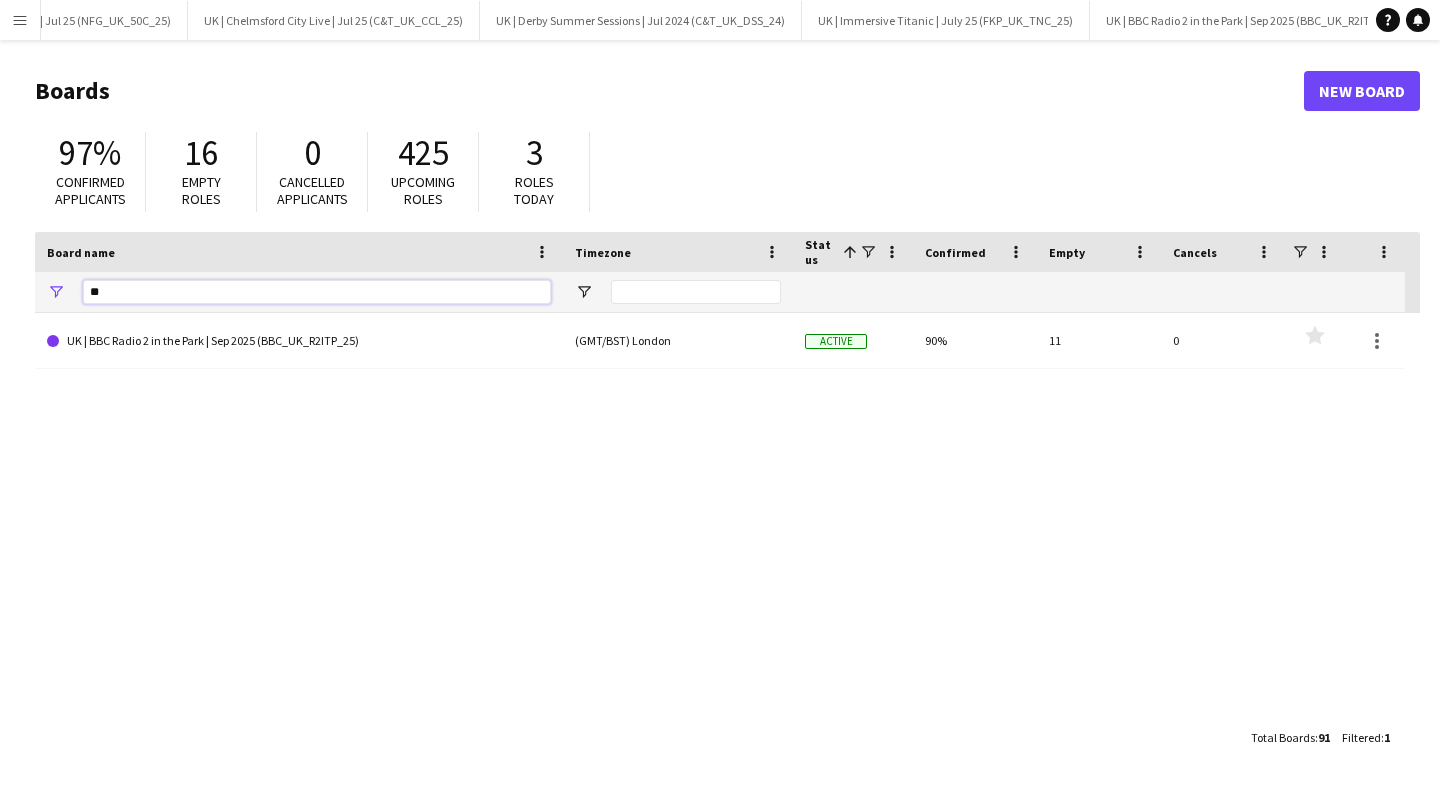 click on "**" at bounding box center (317, 292) 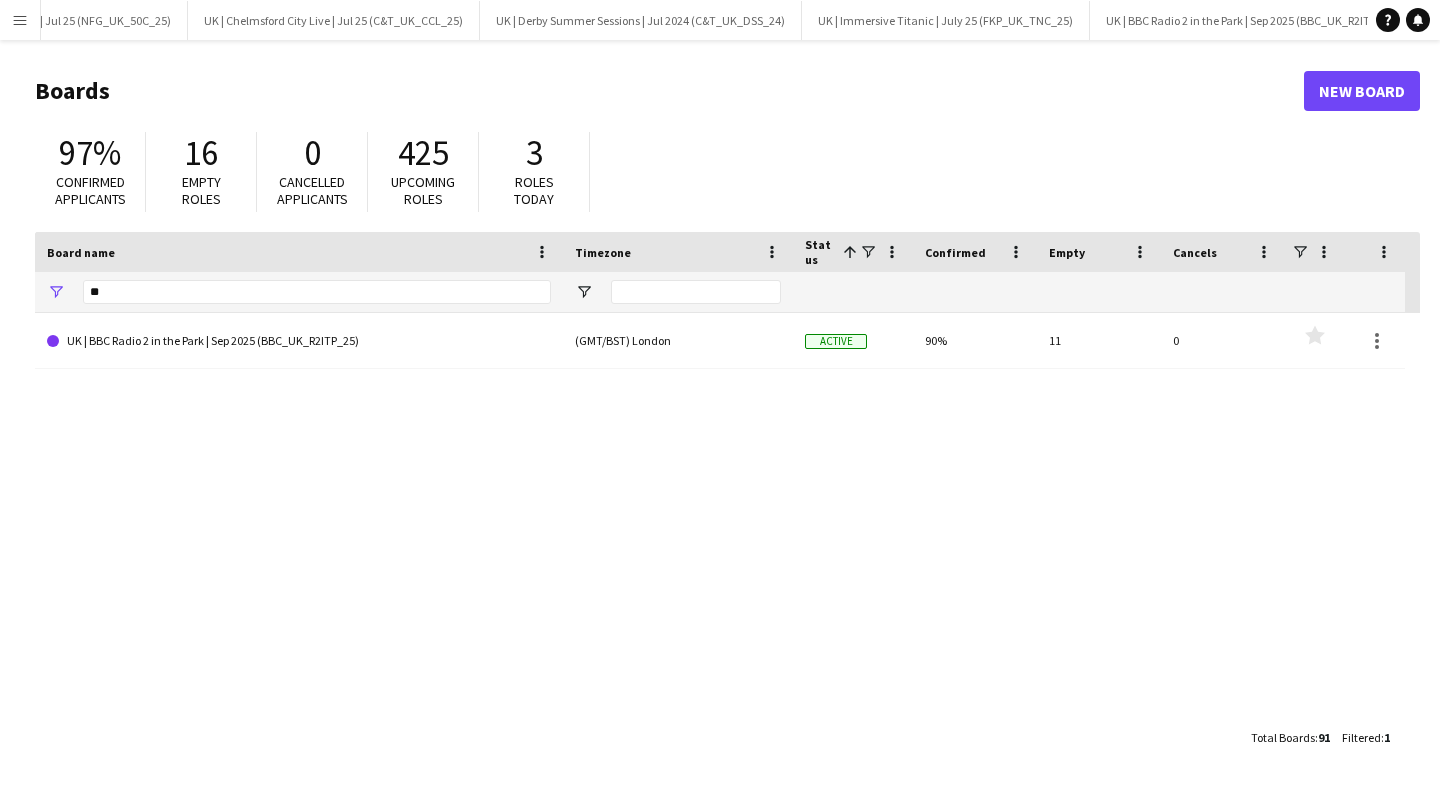 click on "[COUNTRY] | [EVENT_NAME] | [DATE] ([EVENT_CODE])" 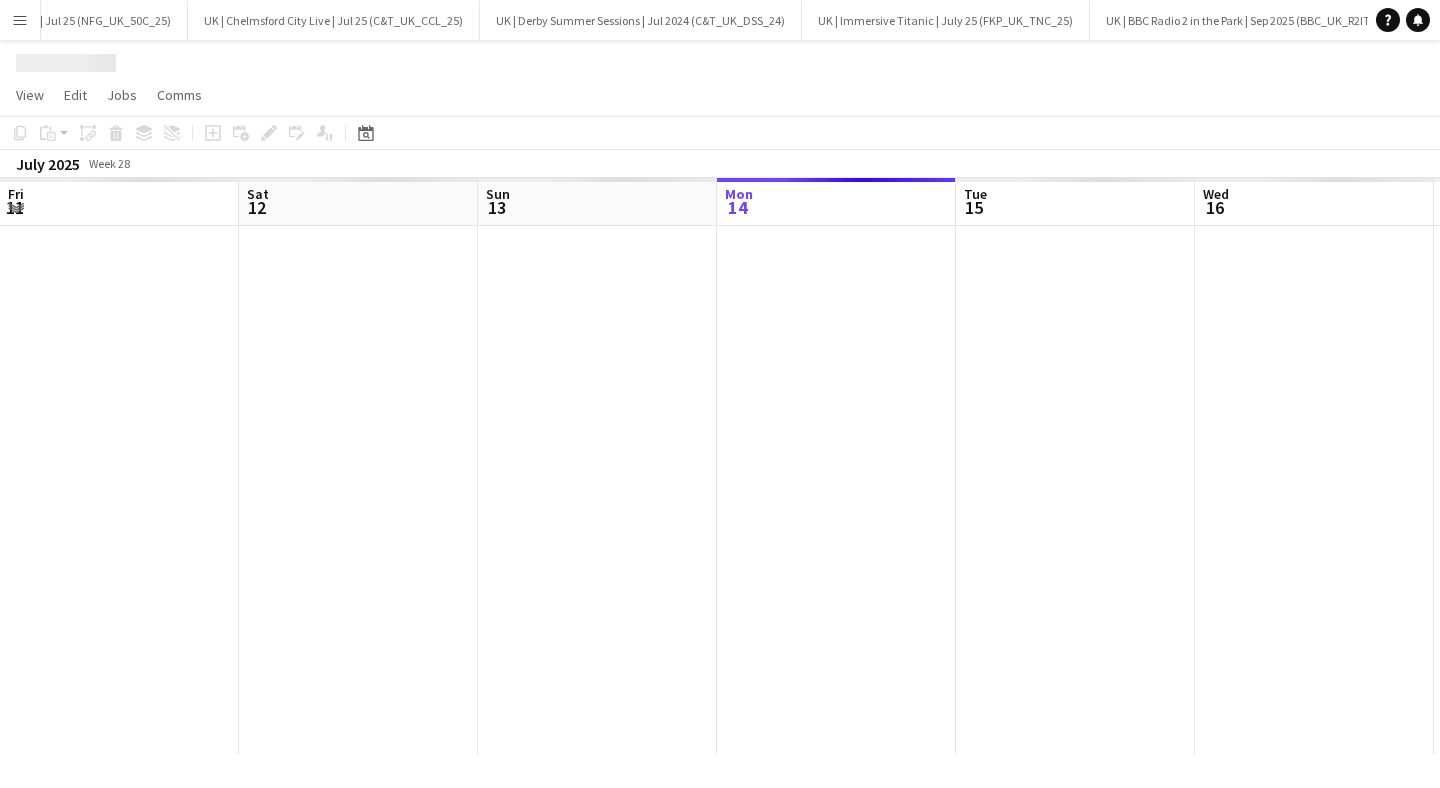 scroll, scrollTop: 0, scrollLeft: 478, axis: horizontal 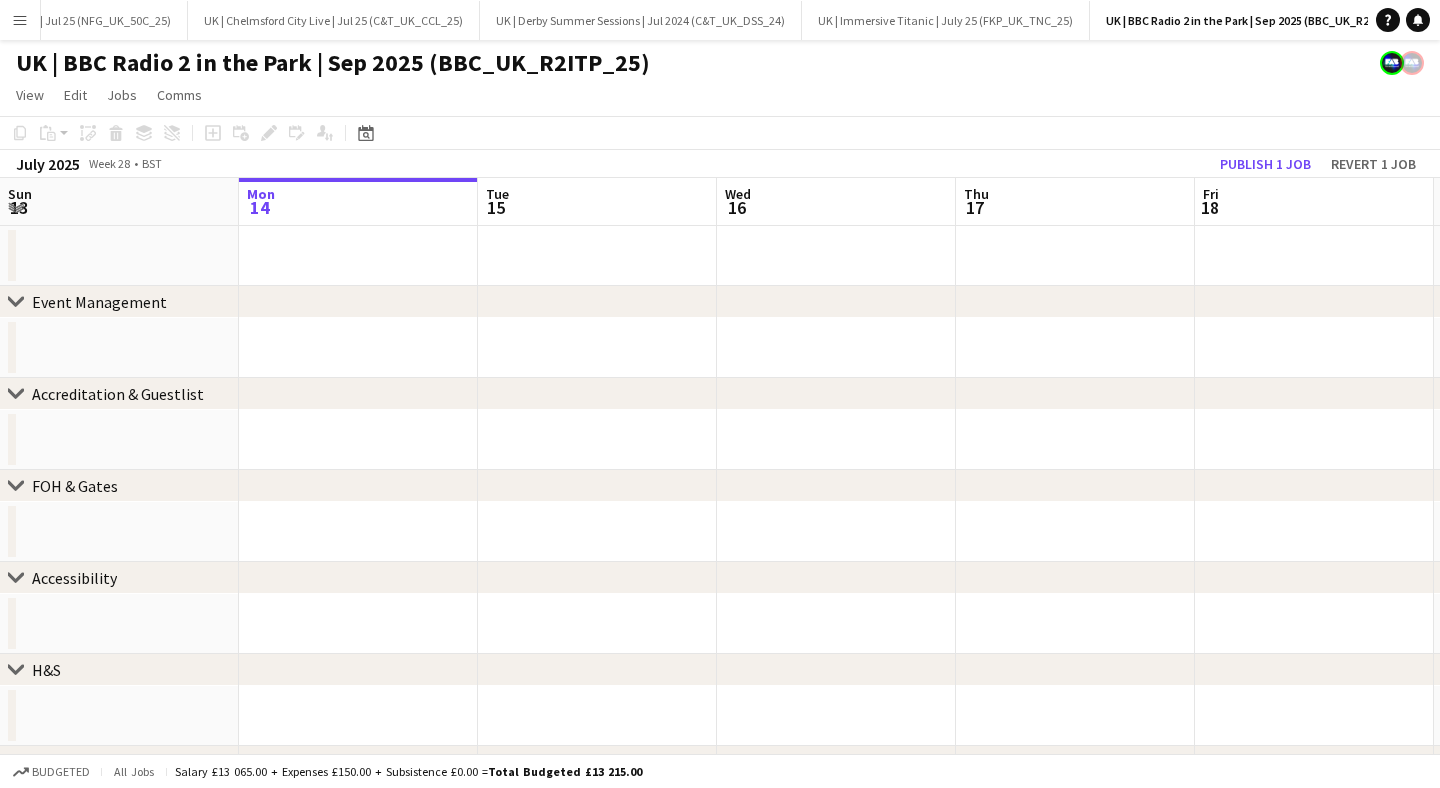 click on "Menu" at bounding box center [20, 20] 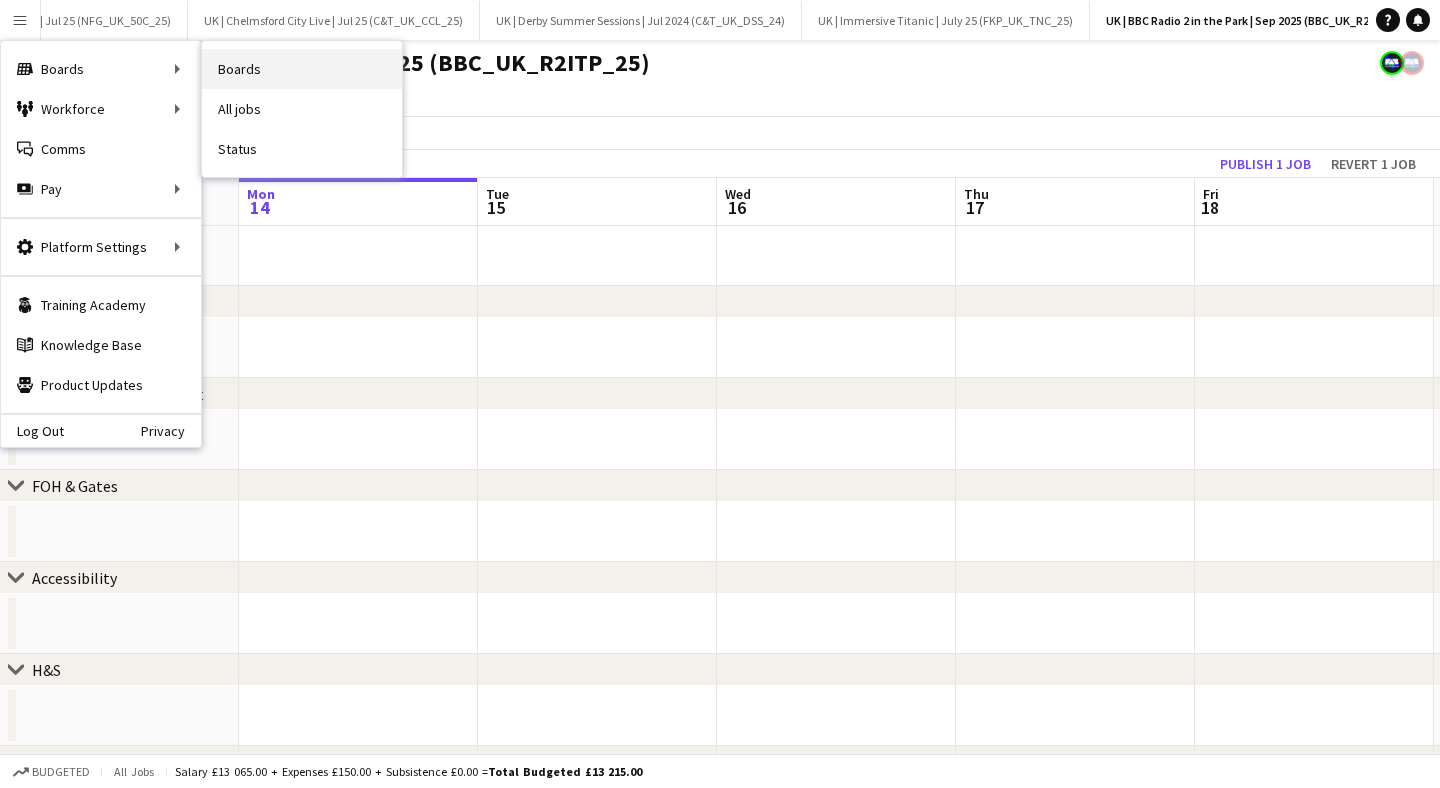 click on "Boards" at bounding box center [302, 69] 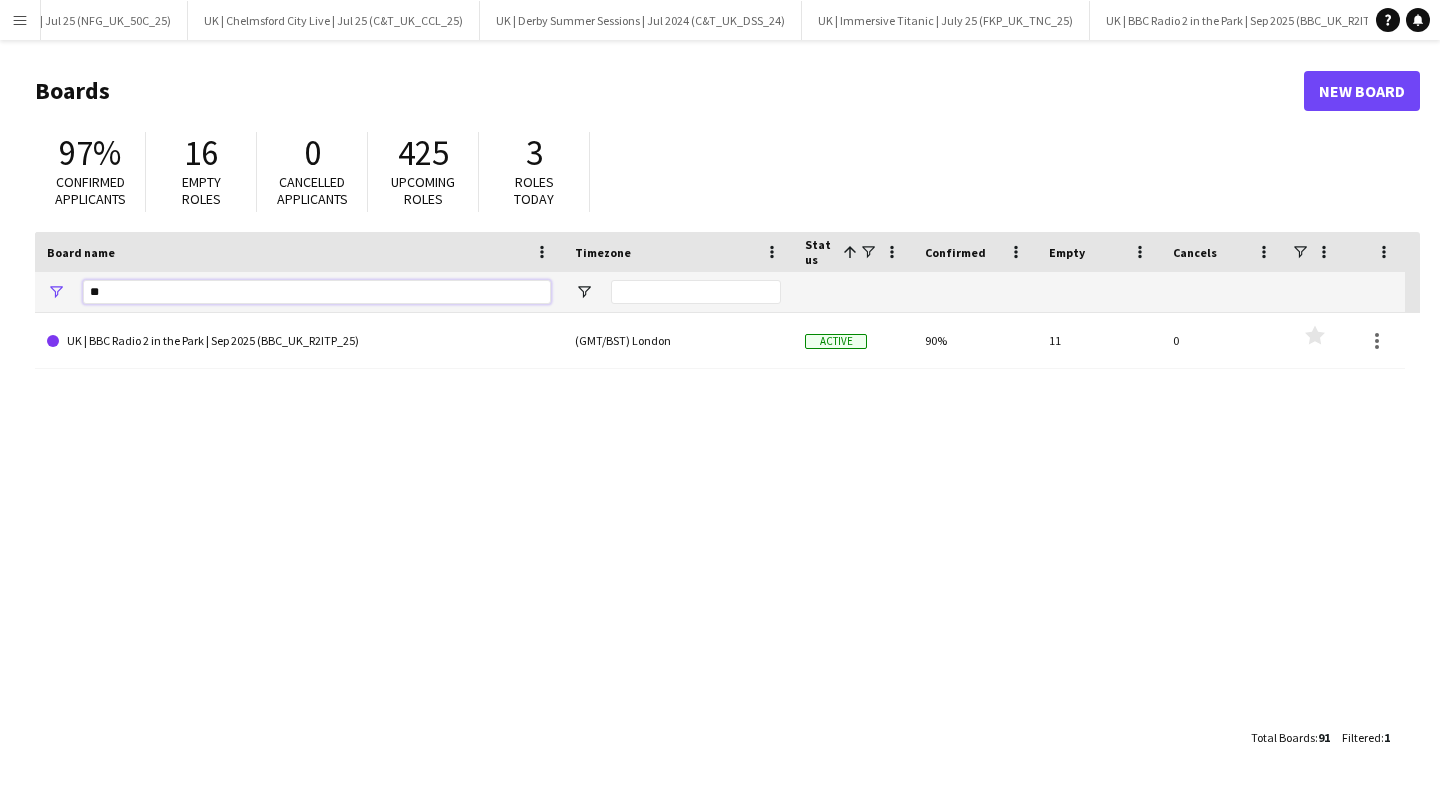 click on "**" at bounding box center [317, 292] 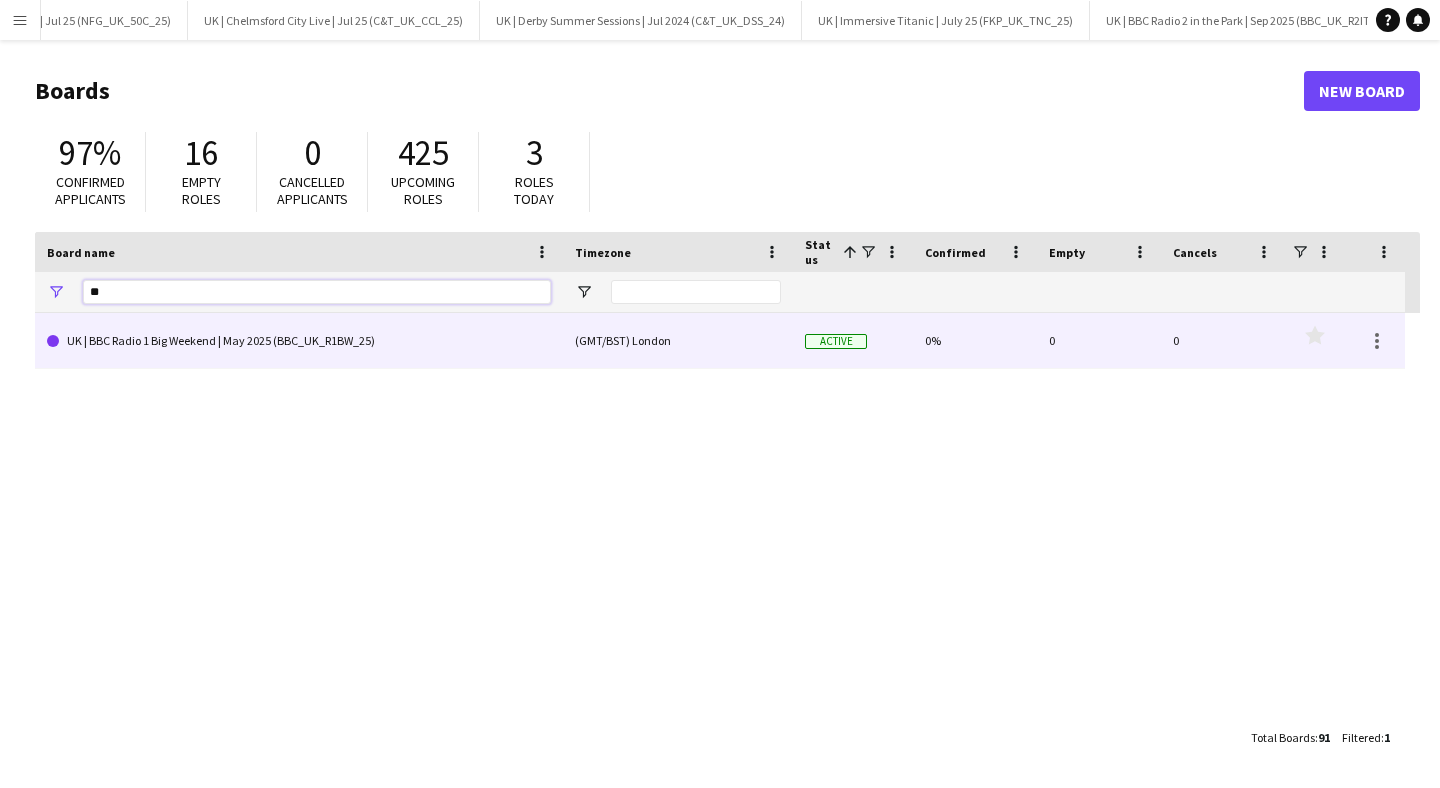 type on "**" 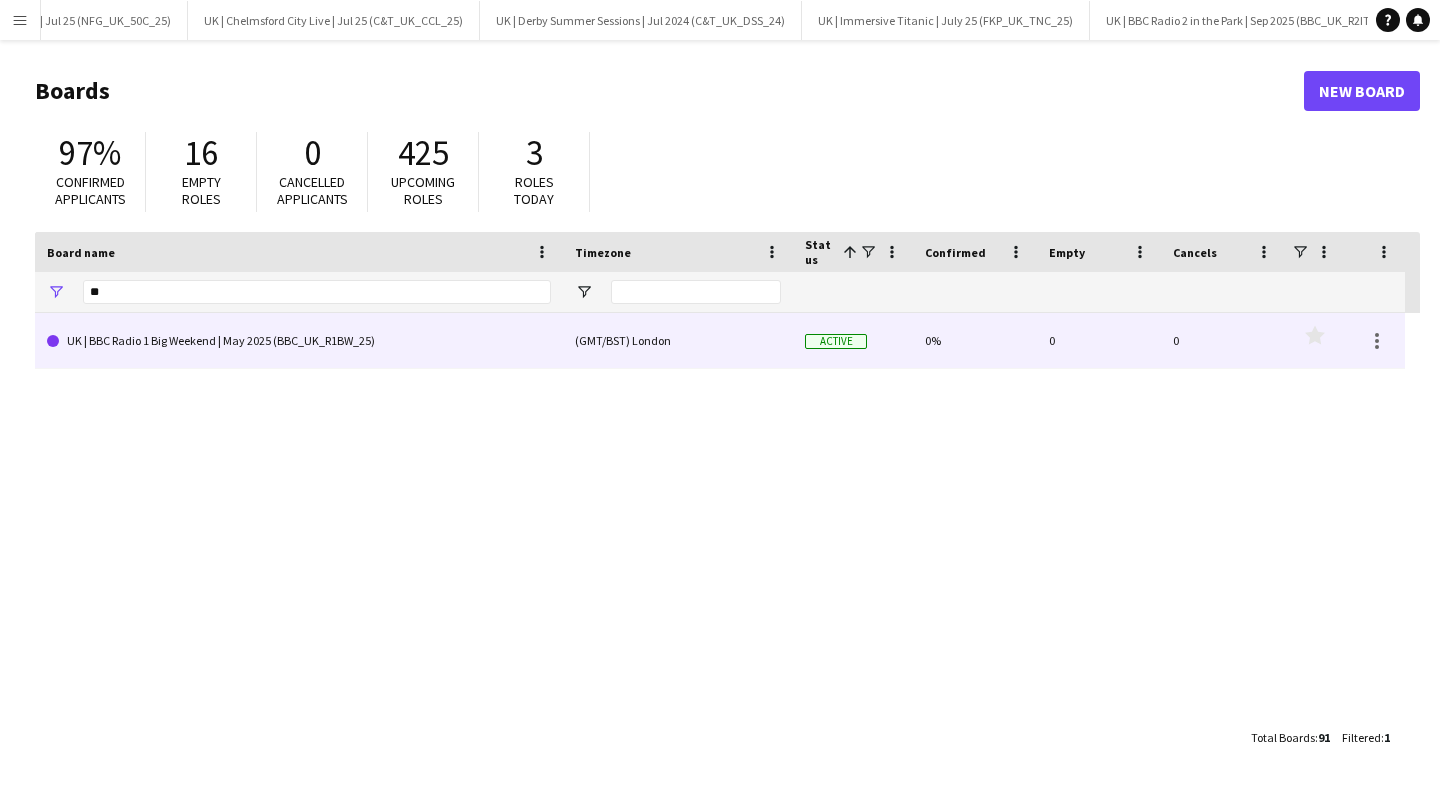 click on "[COUNTRY] | [EVENT_NAME] | [DATE] ([EVENT_CODE])" 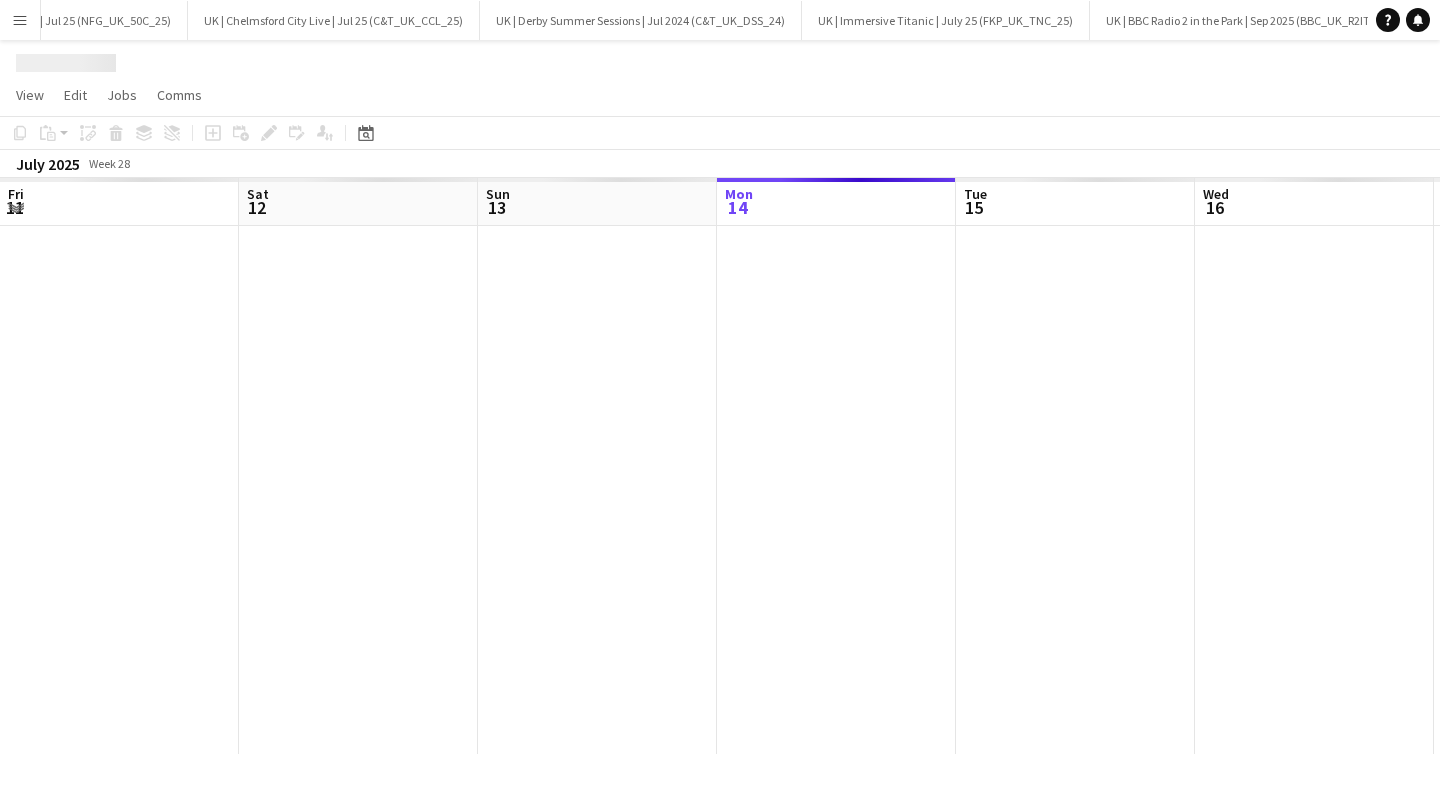 scroll, scrollTop: 0, scrollLeft: 478, axis: horizontal 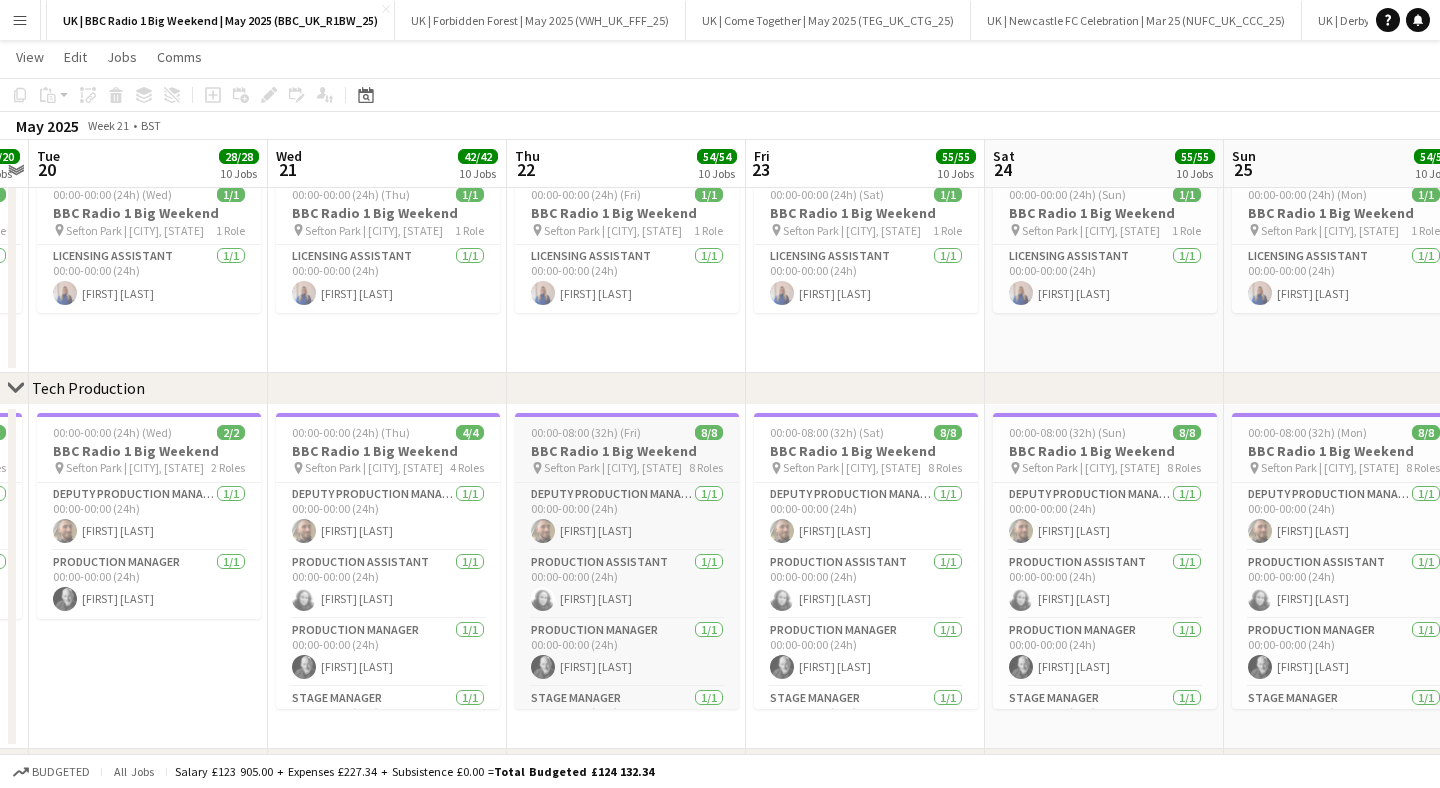 click on "00:00-08:00 (32h) (Fri)" at bounding box center [586, 432] 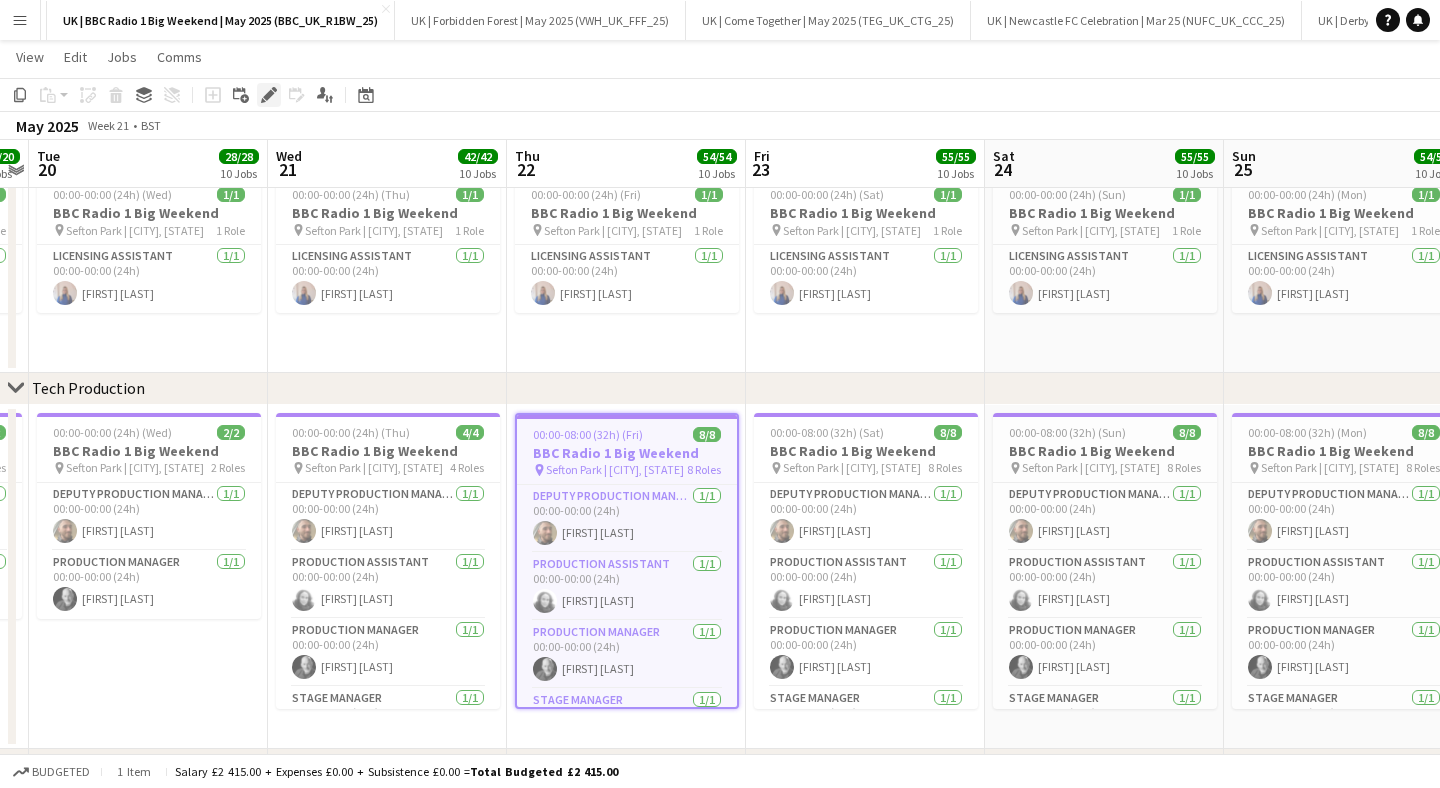 click on "Edit" at bounding box center (269, 95) 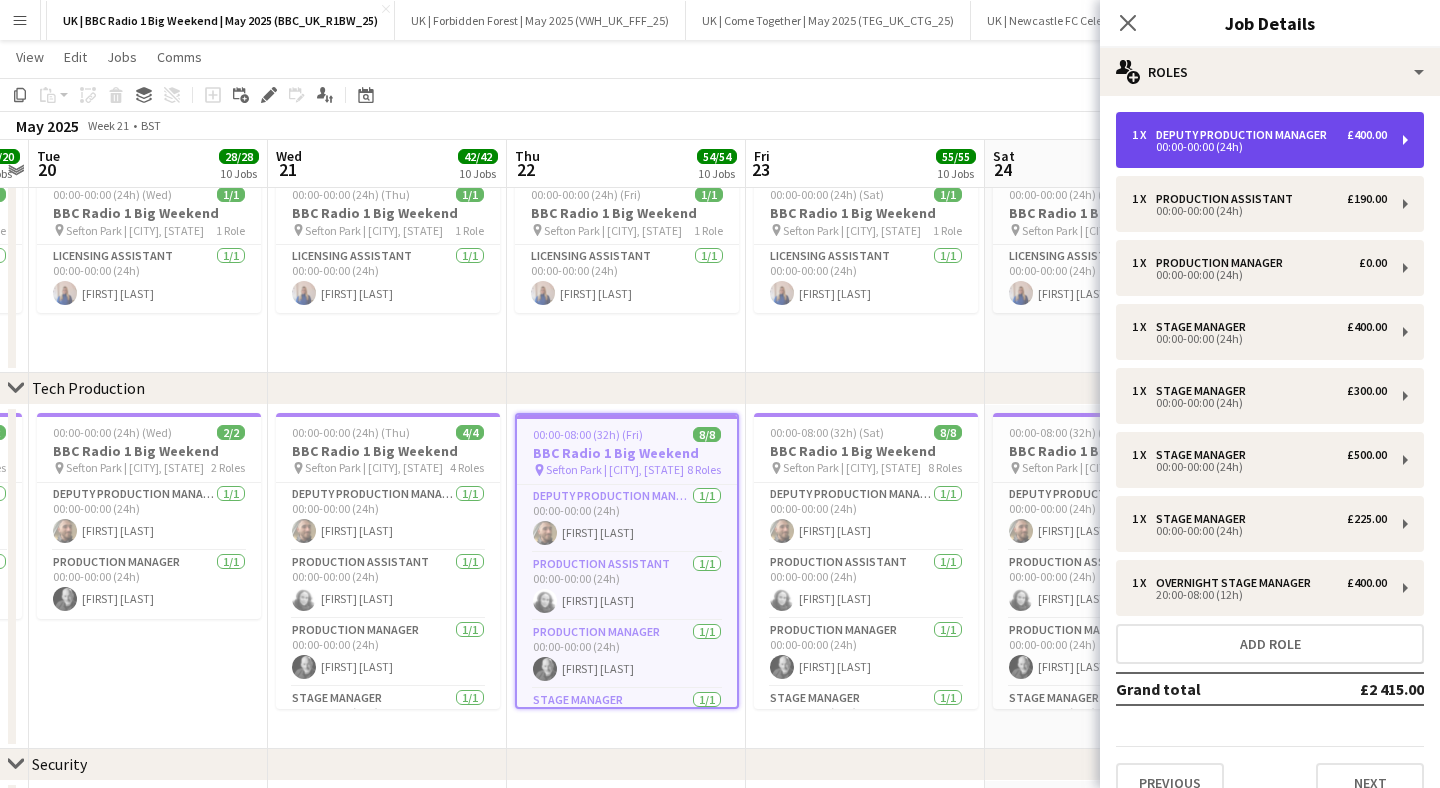 click on "00:00-00:00 (24h)" at bounding box center [1259, 147] 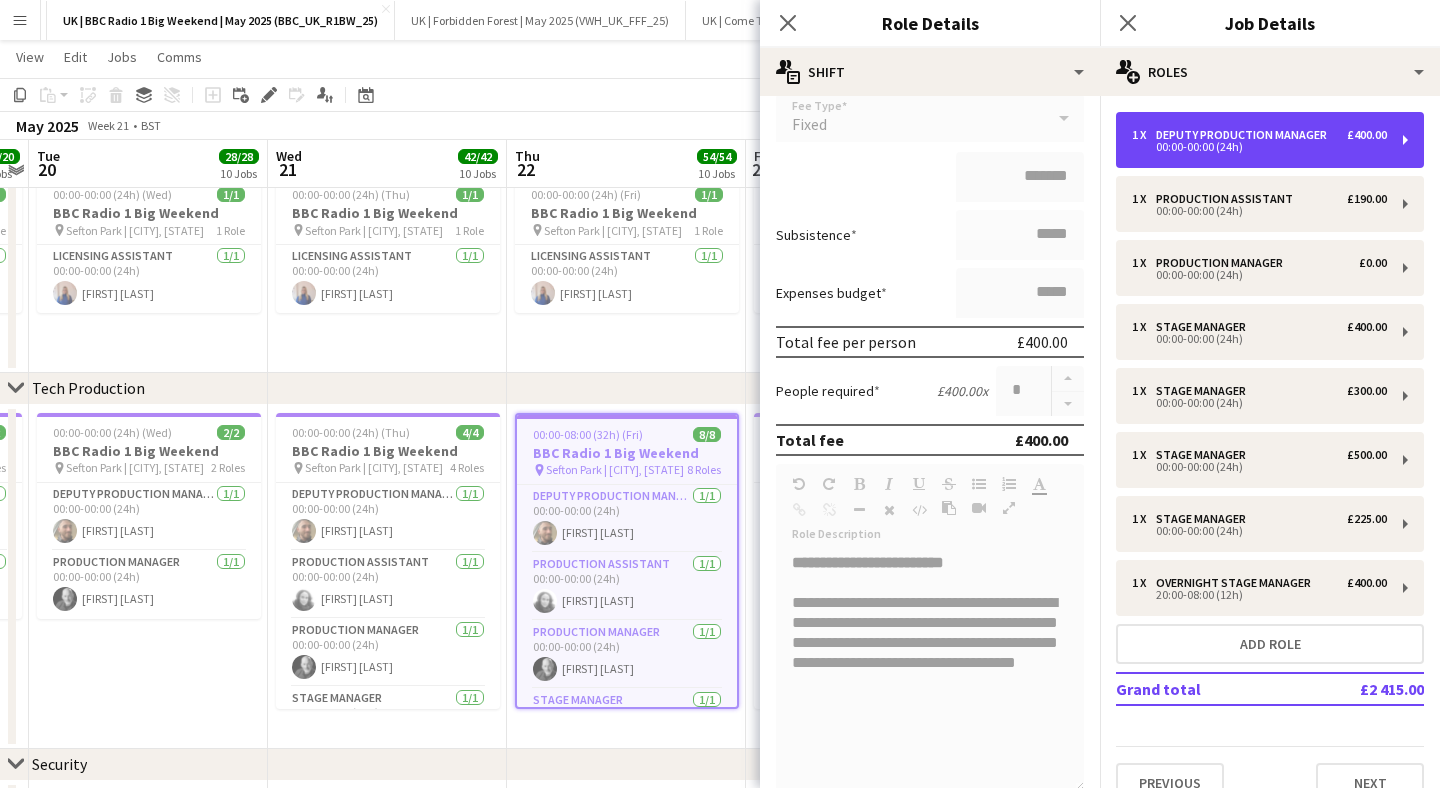 scroll, scrollTop: 452, scrollLeft: 0, axis: vertical 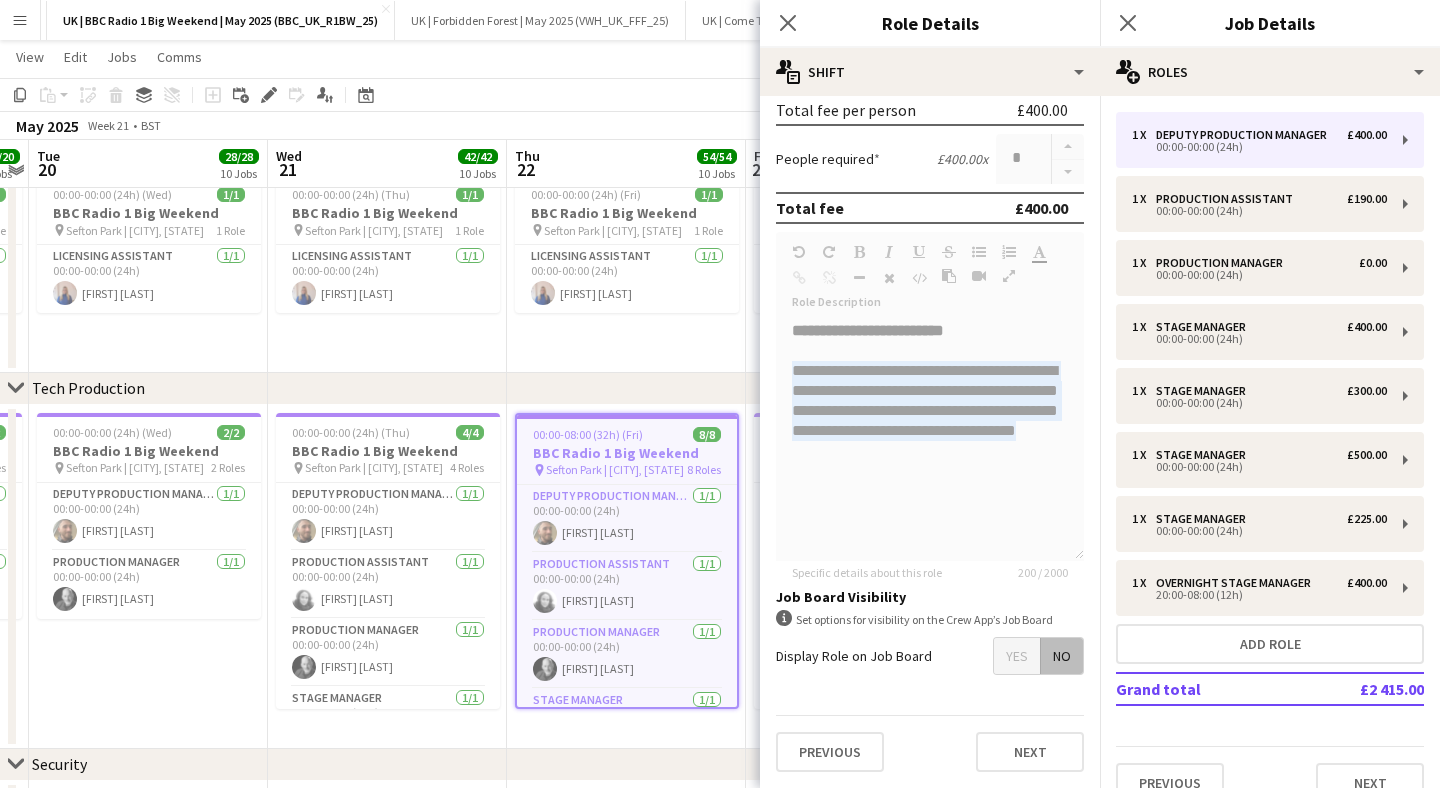 drag, startPoint x: 964, startPoint y: 491, endPoint x: 785, endPoint y: 372, distance: 214.9465 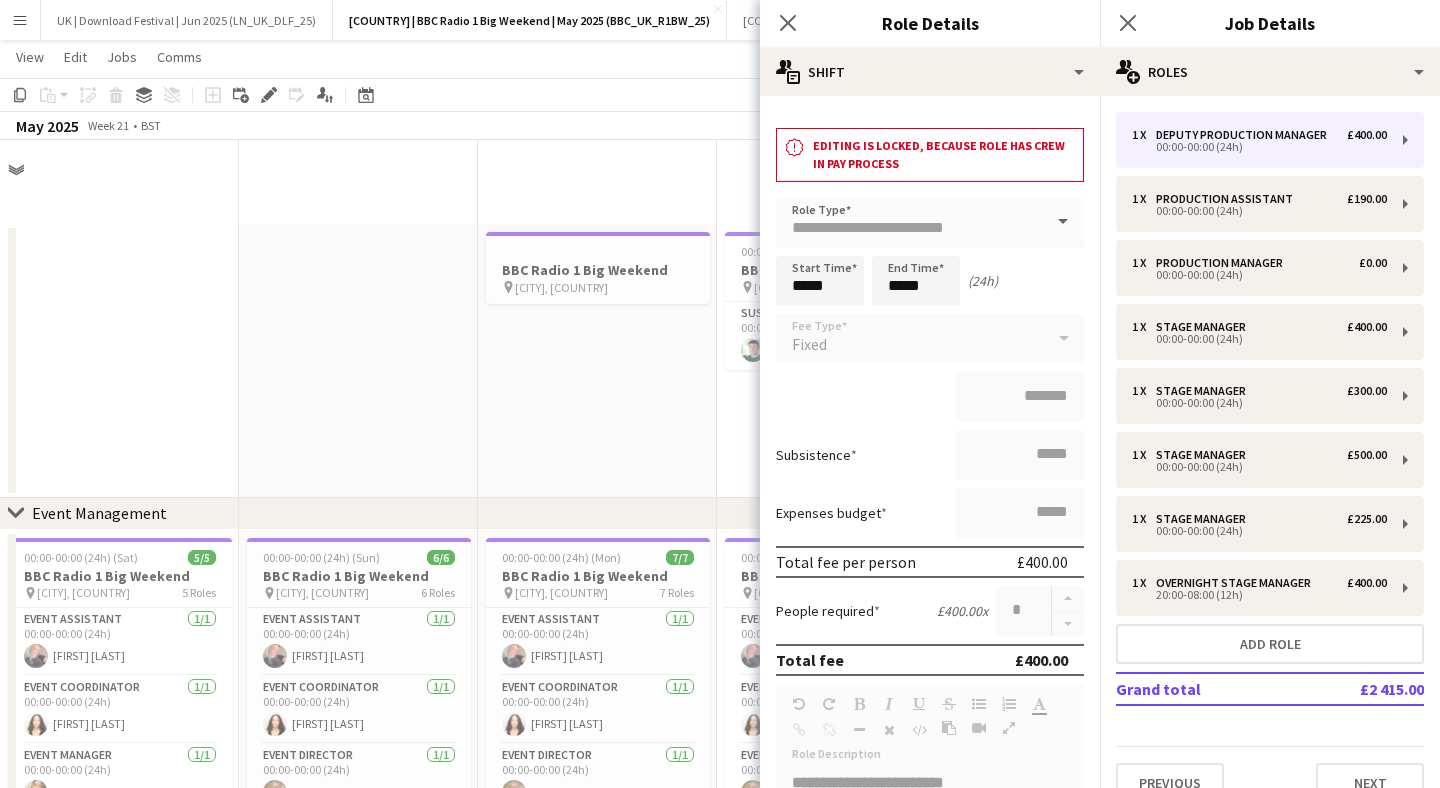 scroll, scrollTop: 2240, scrollLeft: 0, axis: vertical 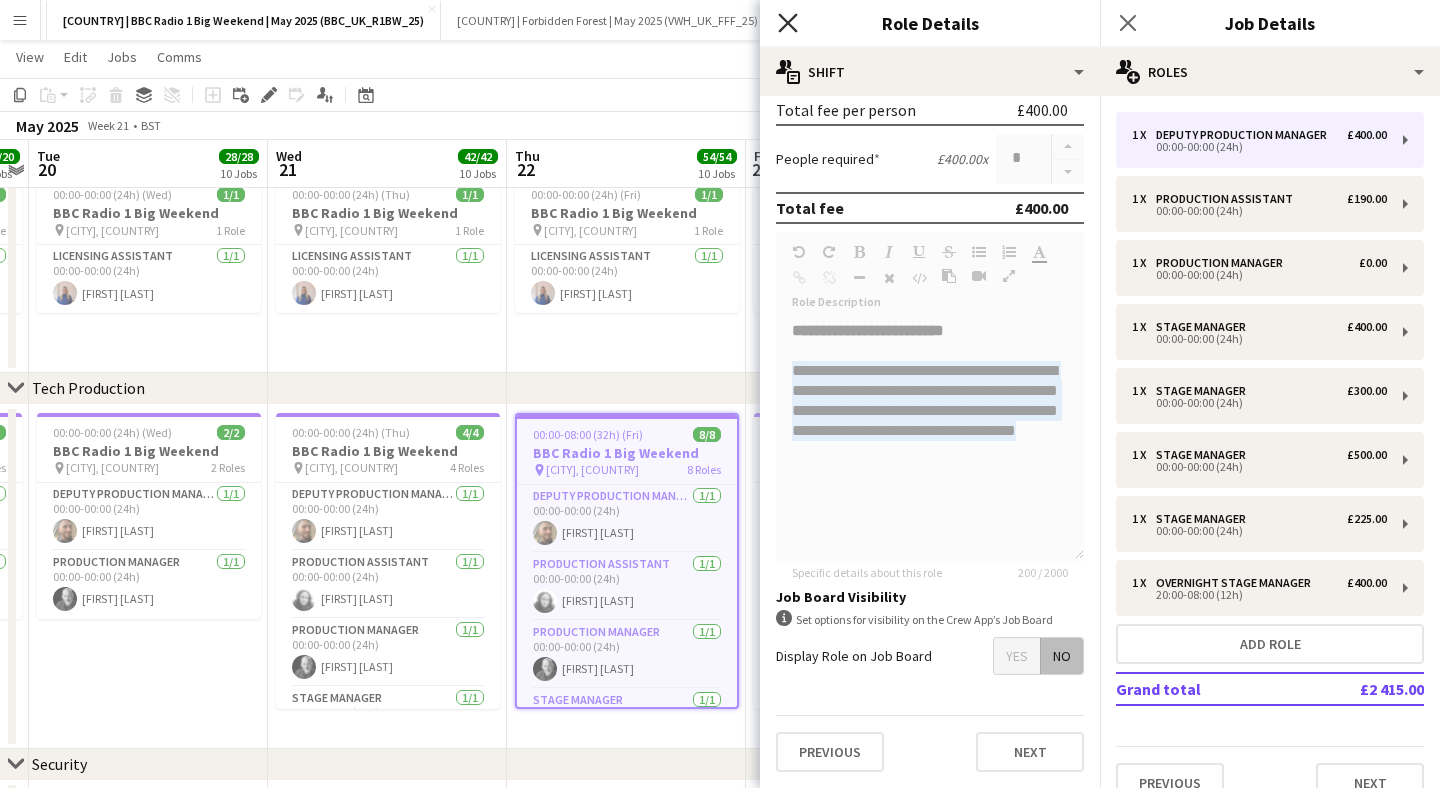click 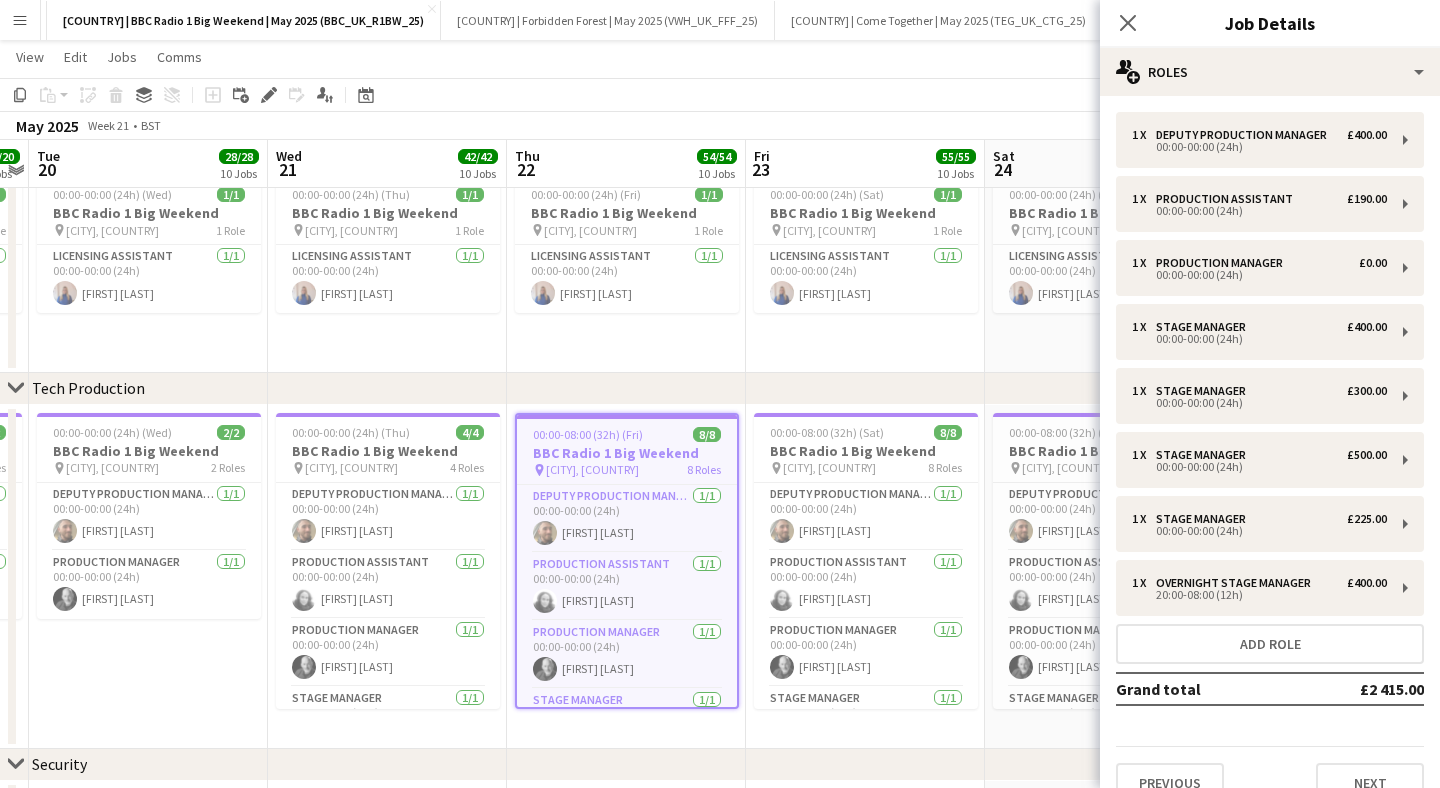 click on "Close pop-in" 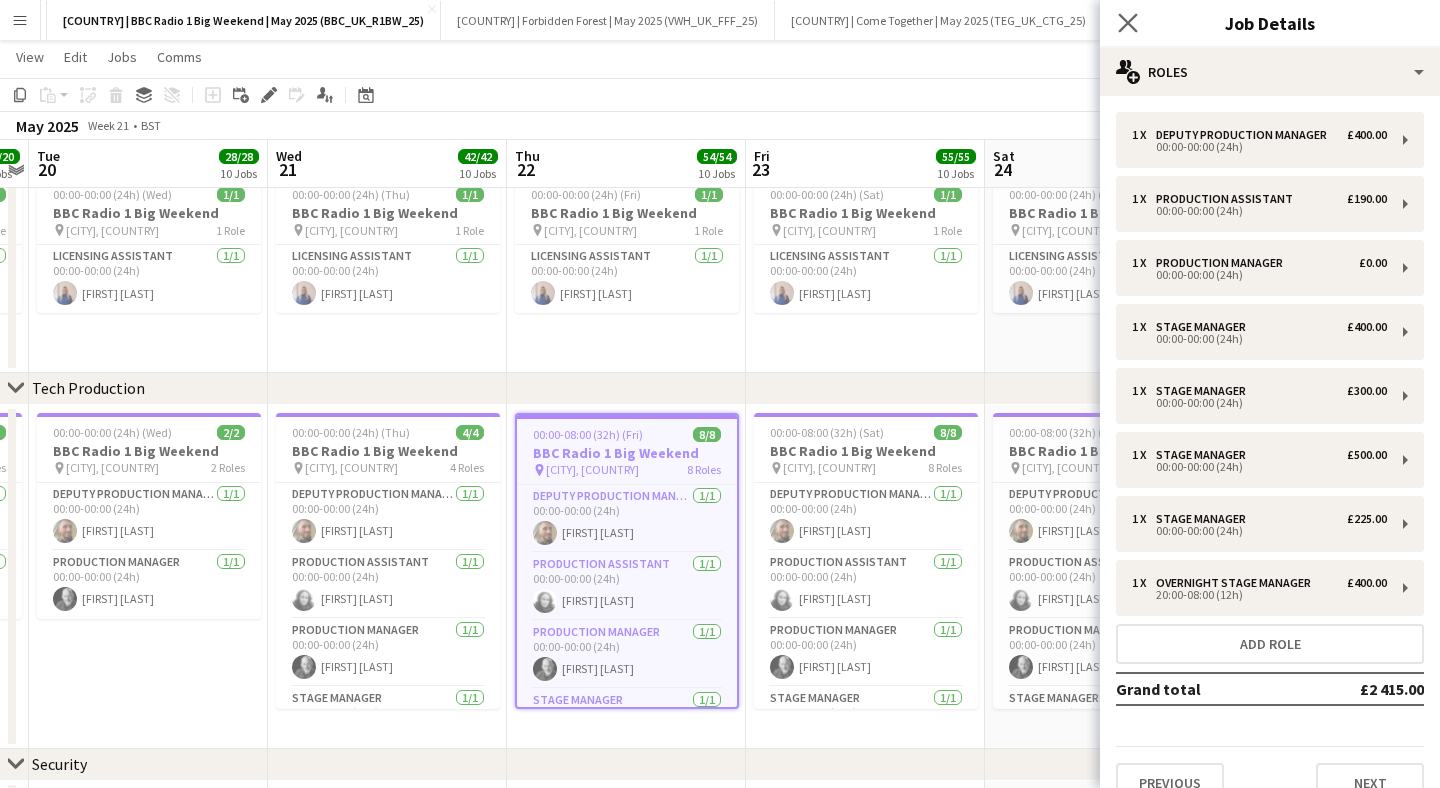 click on "Close pop-in" 